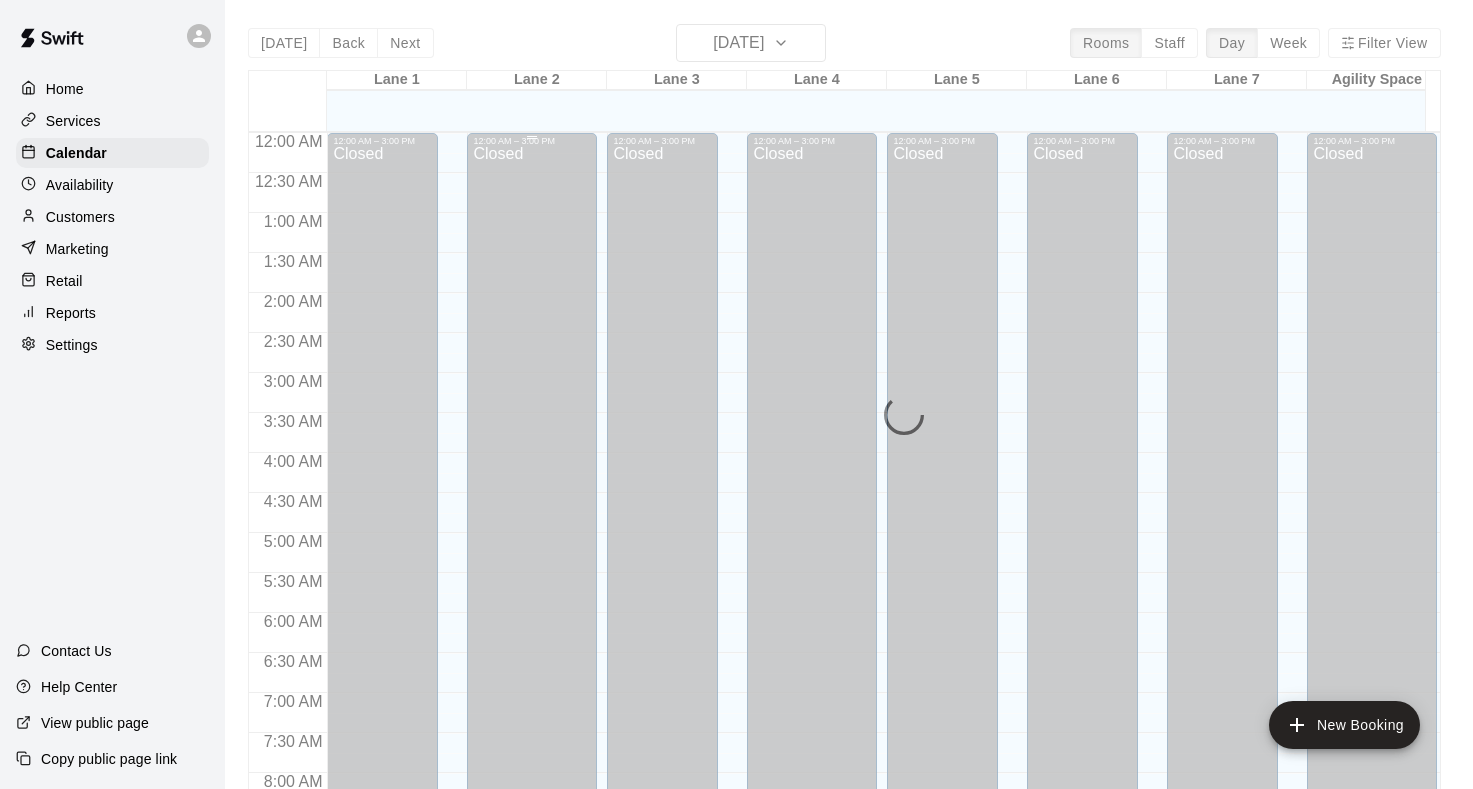 scroll, scrollTop: 0, scrollLeft: 0, axis: both 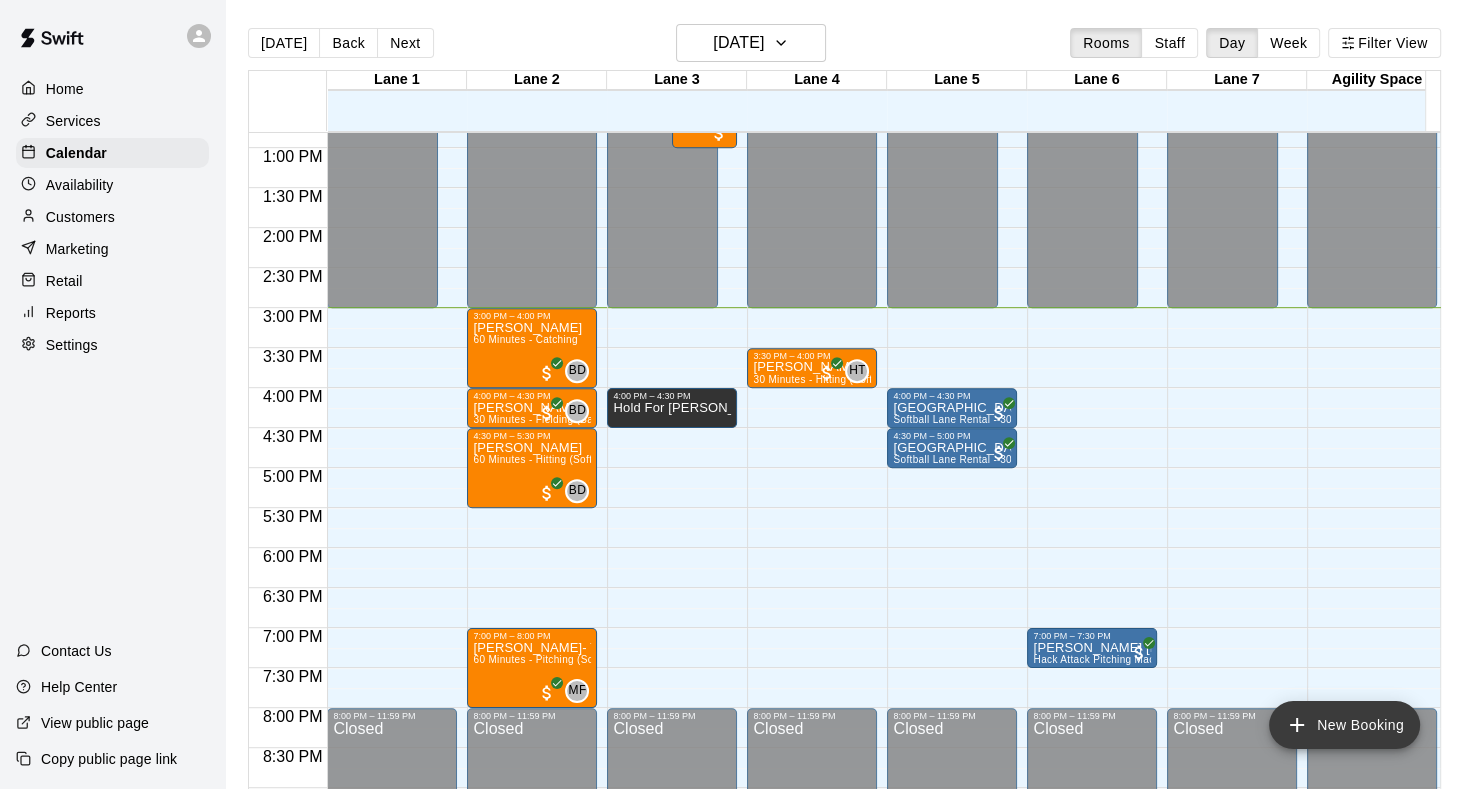 click 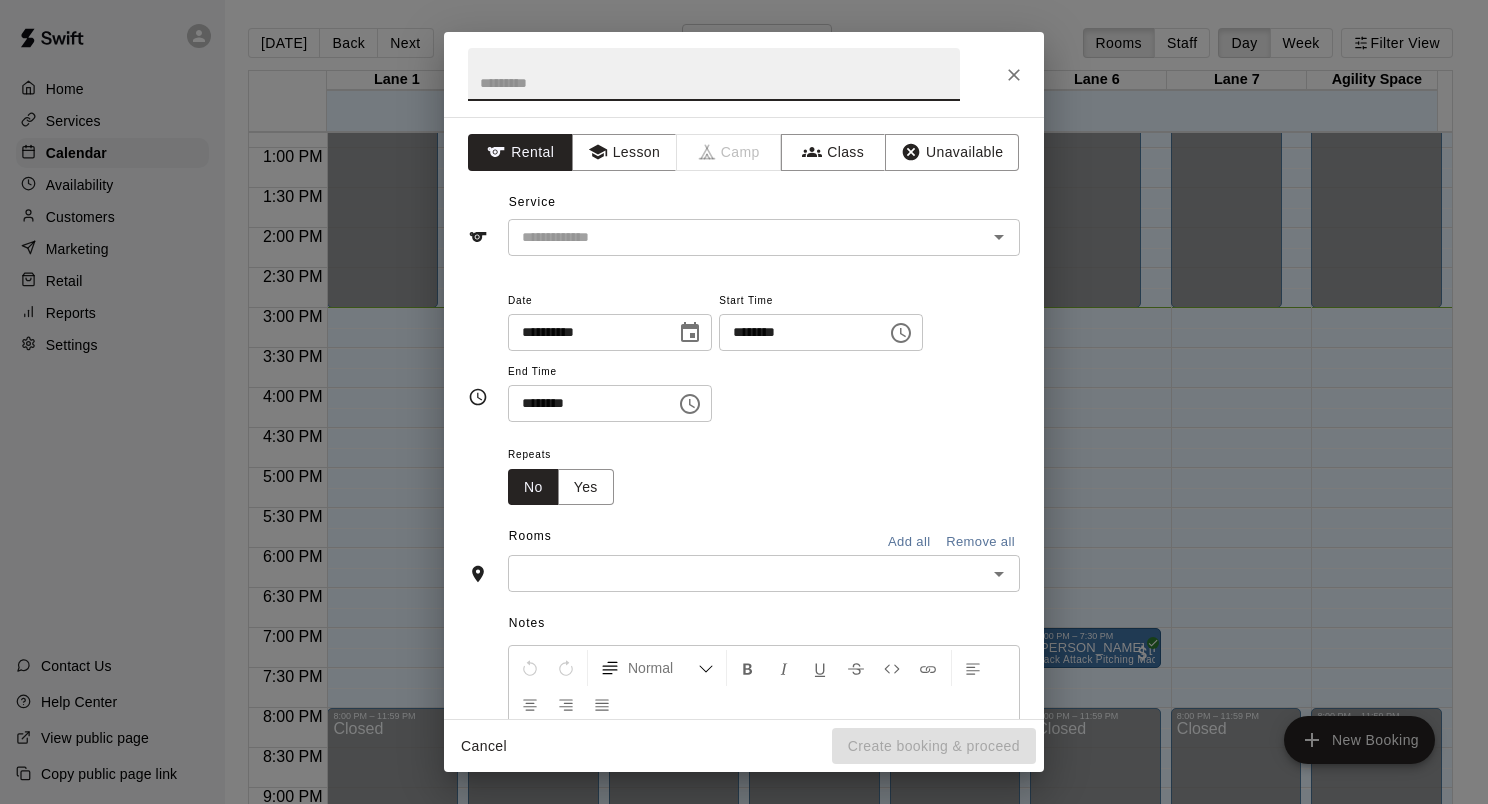click at bounding box center [714, 74] 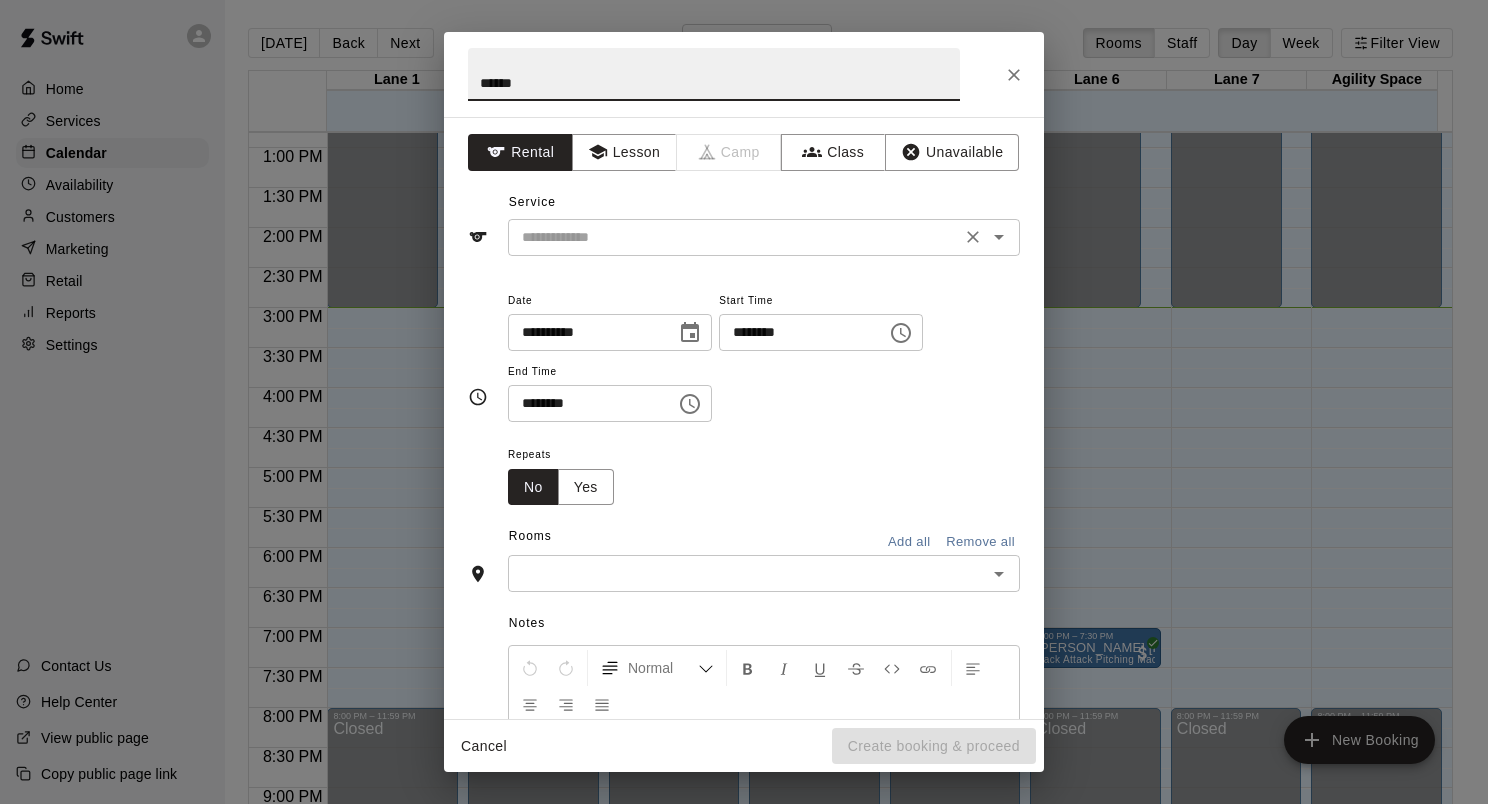 type on "******" 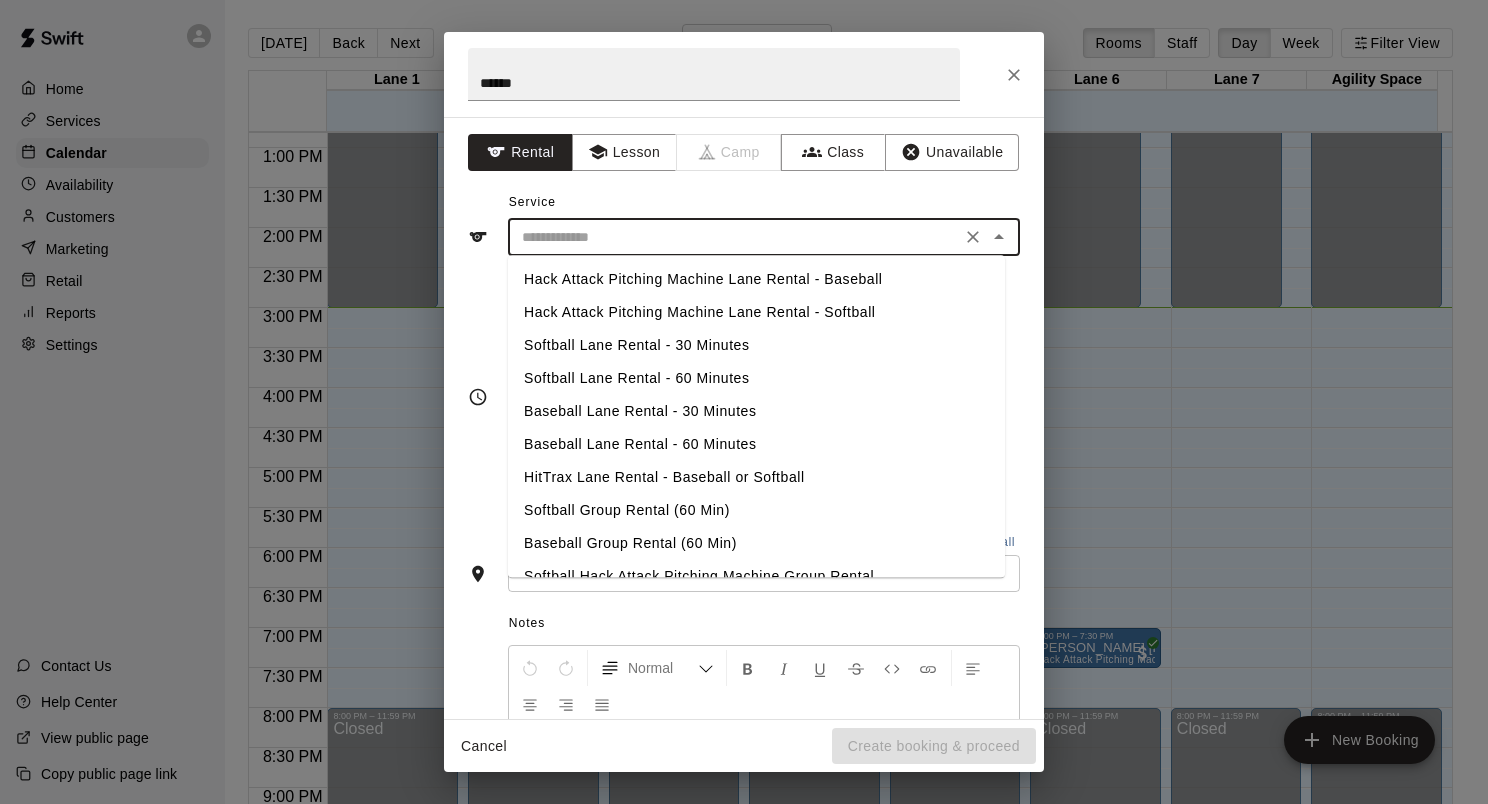 click on "Baseball Lane Rental - 30 Minutes" at bounding box center (756, 411) 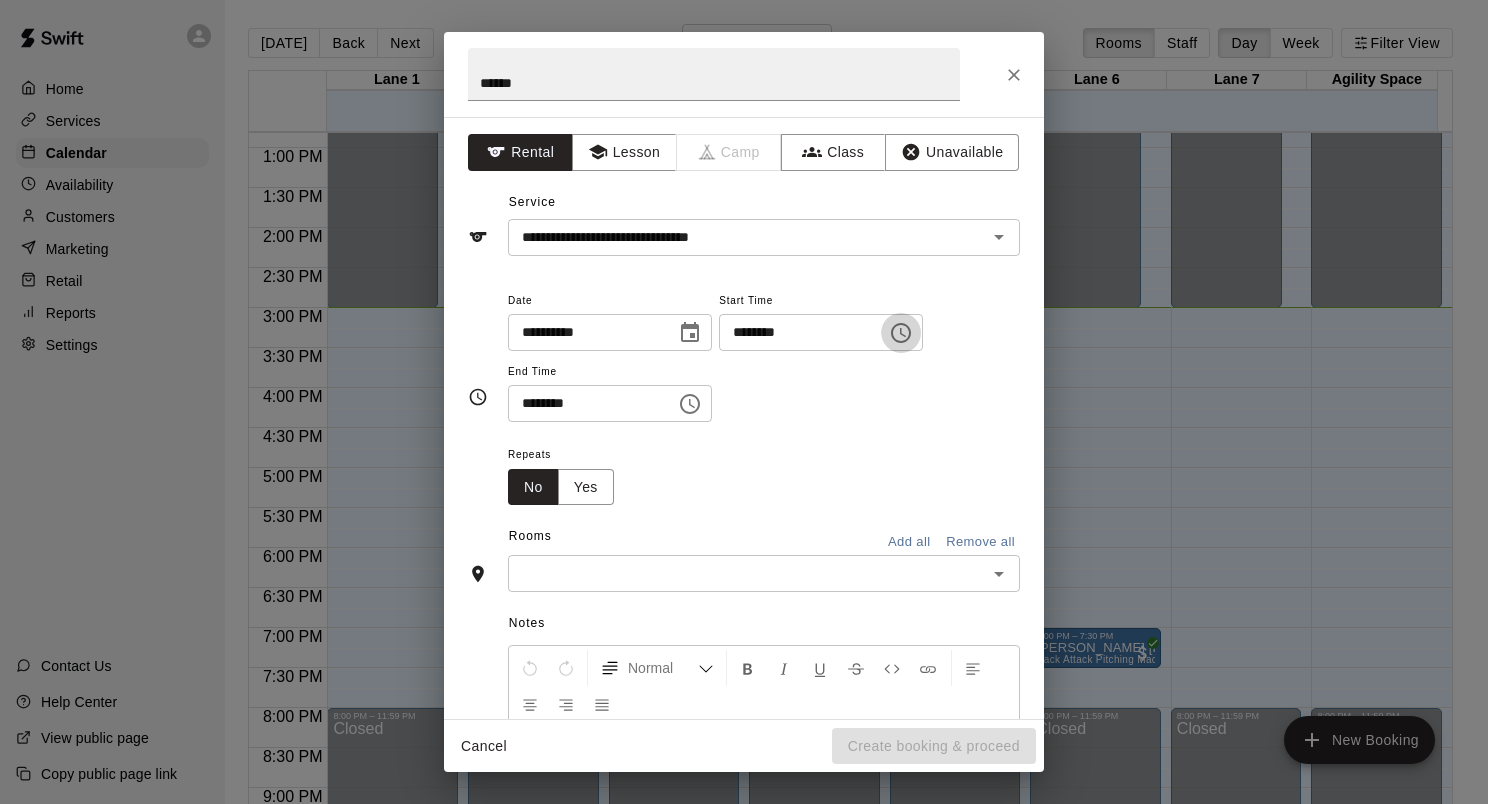 click 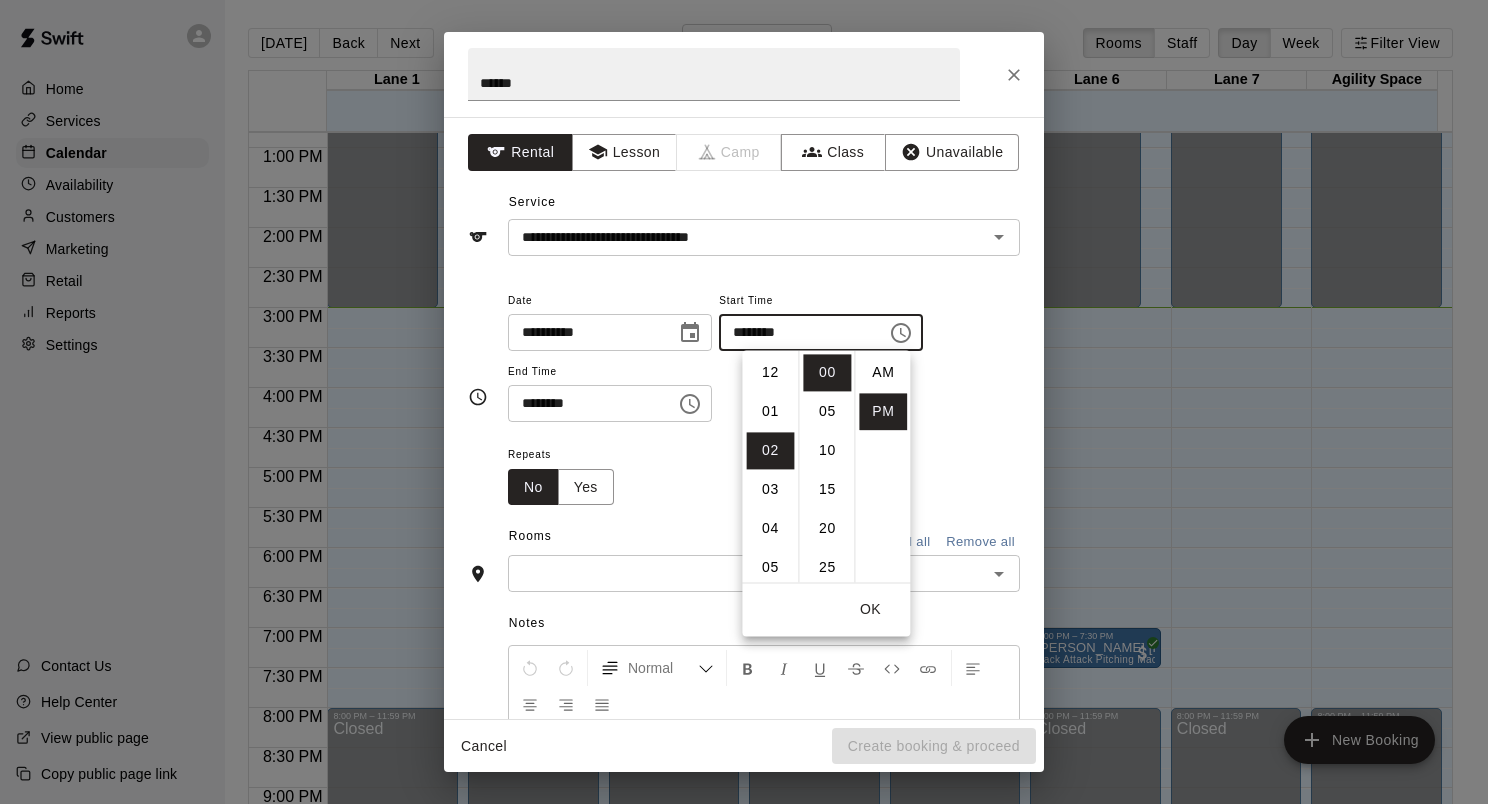 scroll, scrollTop: 78, scrollLeft: 0, axis: vertical 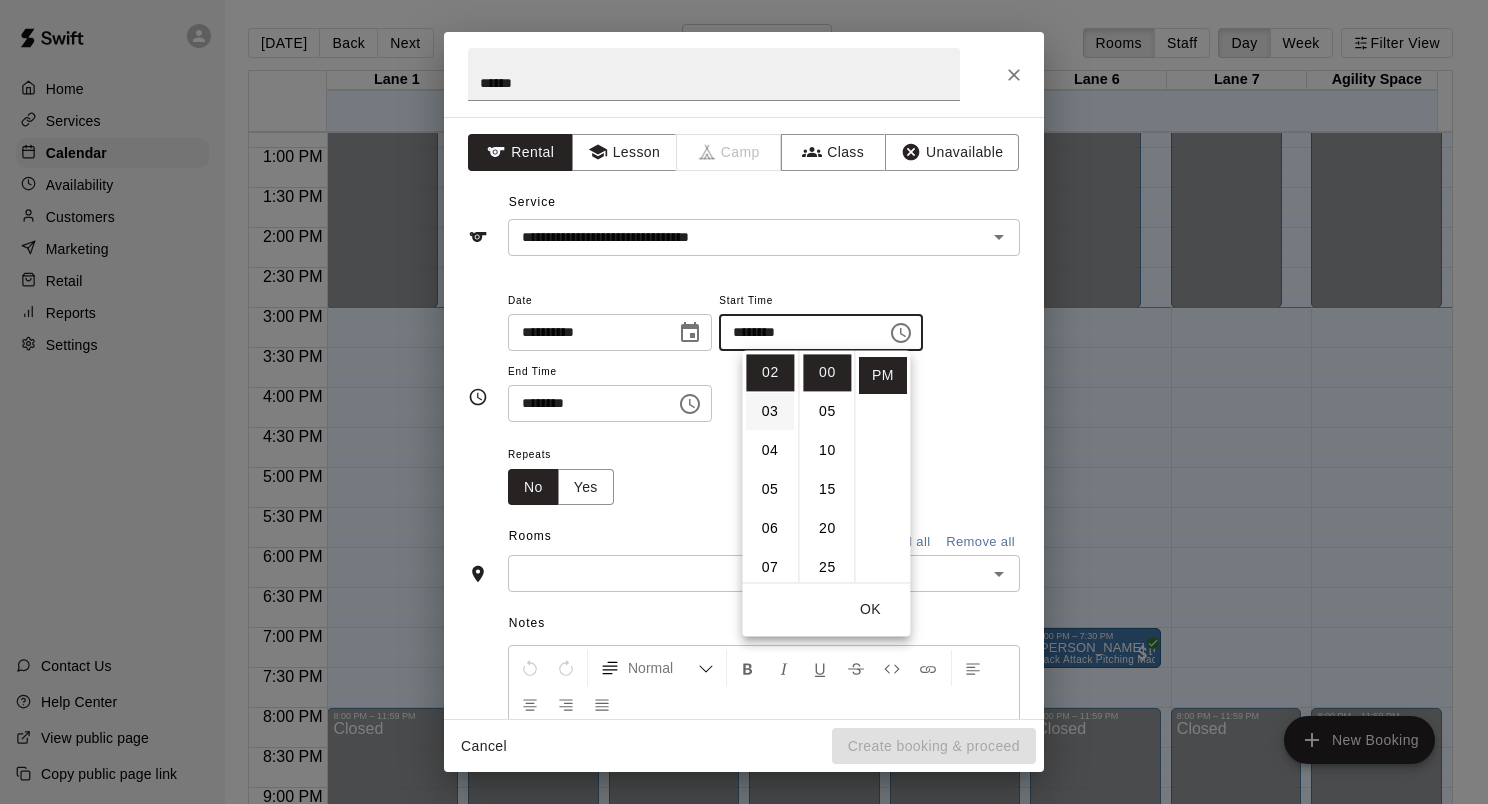 click on "03" at bounding box center (770, 411) 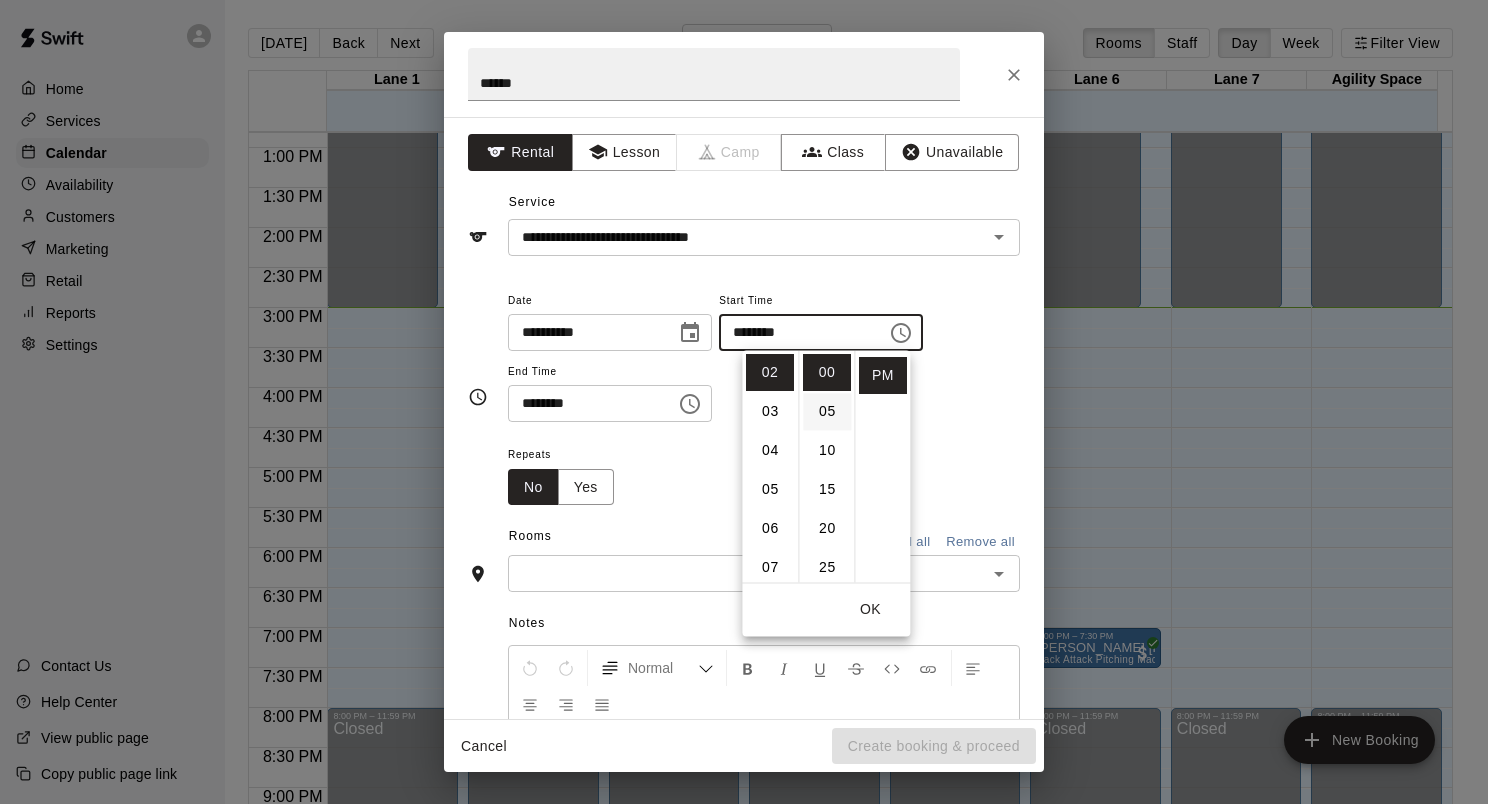 scroll, scrollTop: 116, scrollLeft: 0, axis: vertical 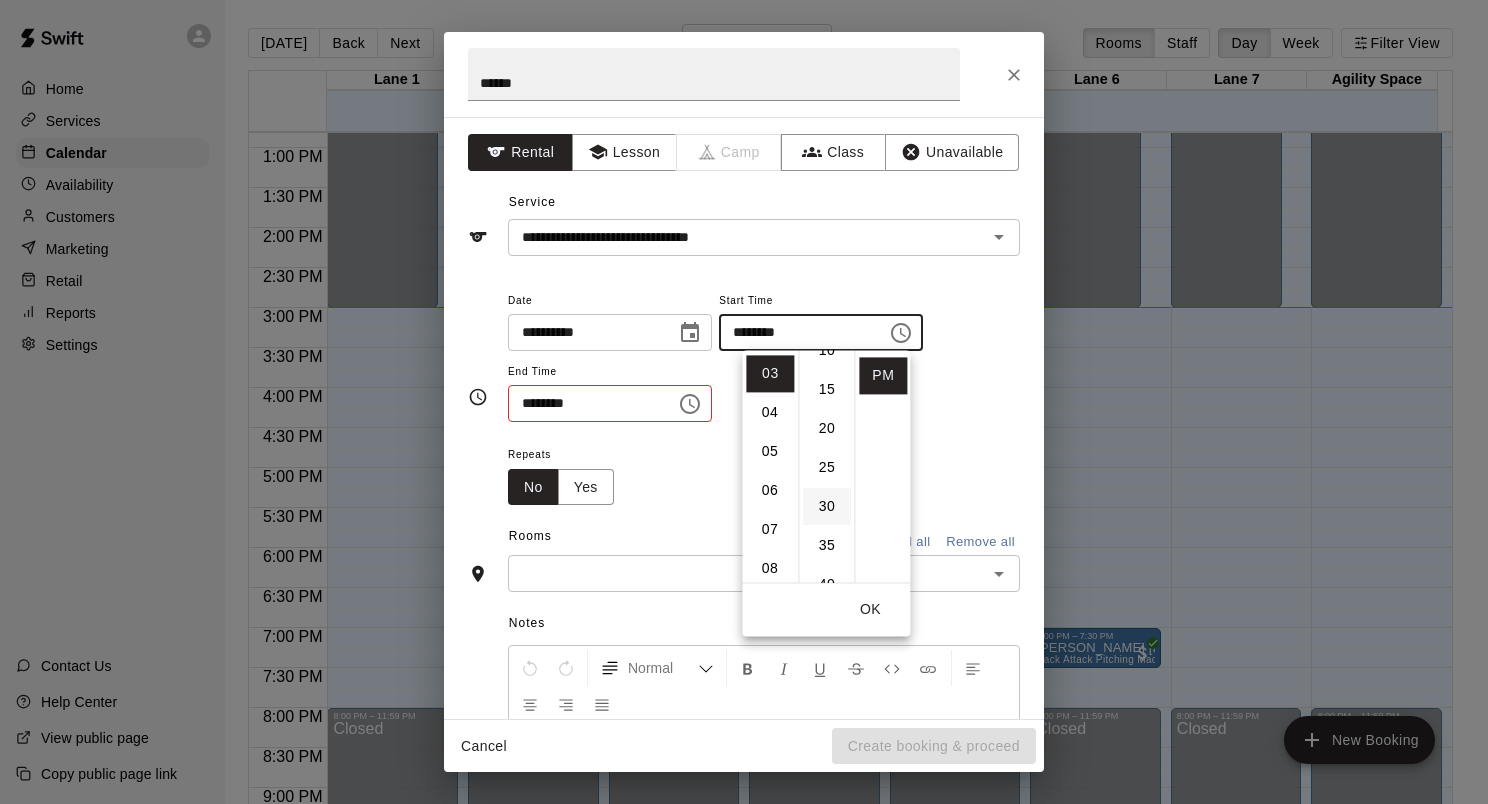 click on "30" at bounding box center (827, 506) 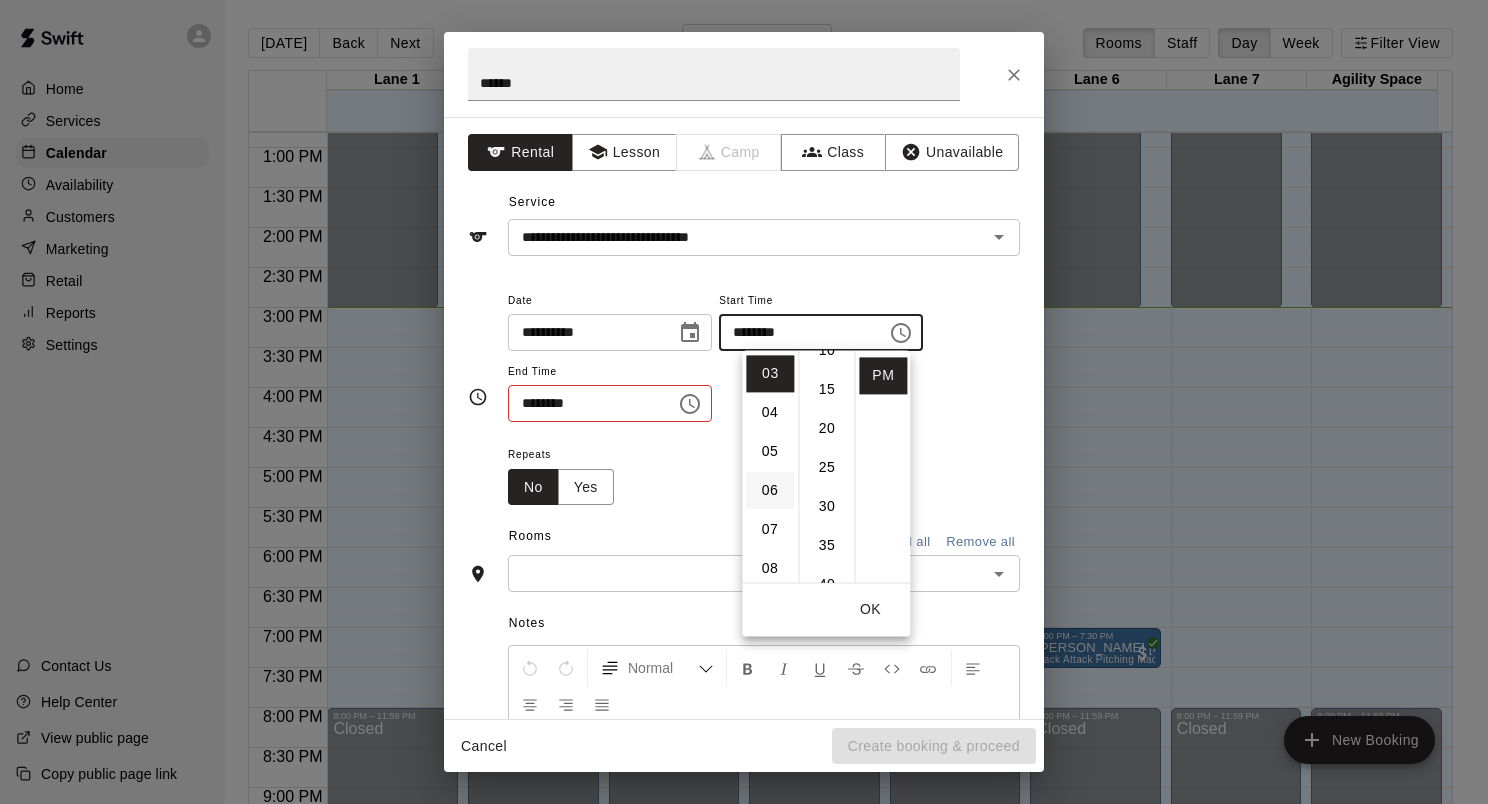 type on "********" 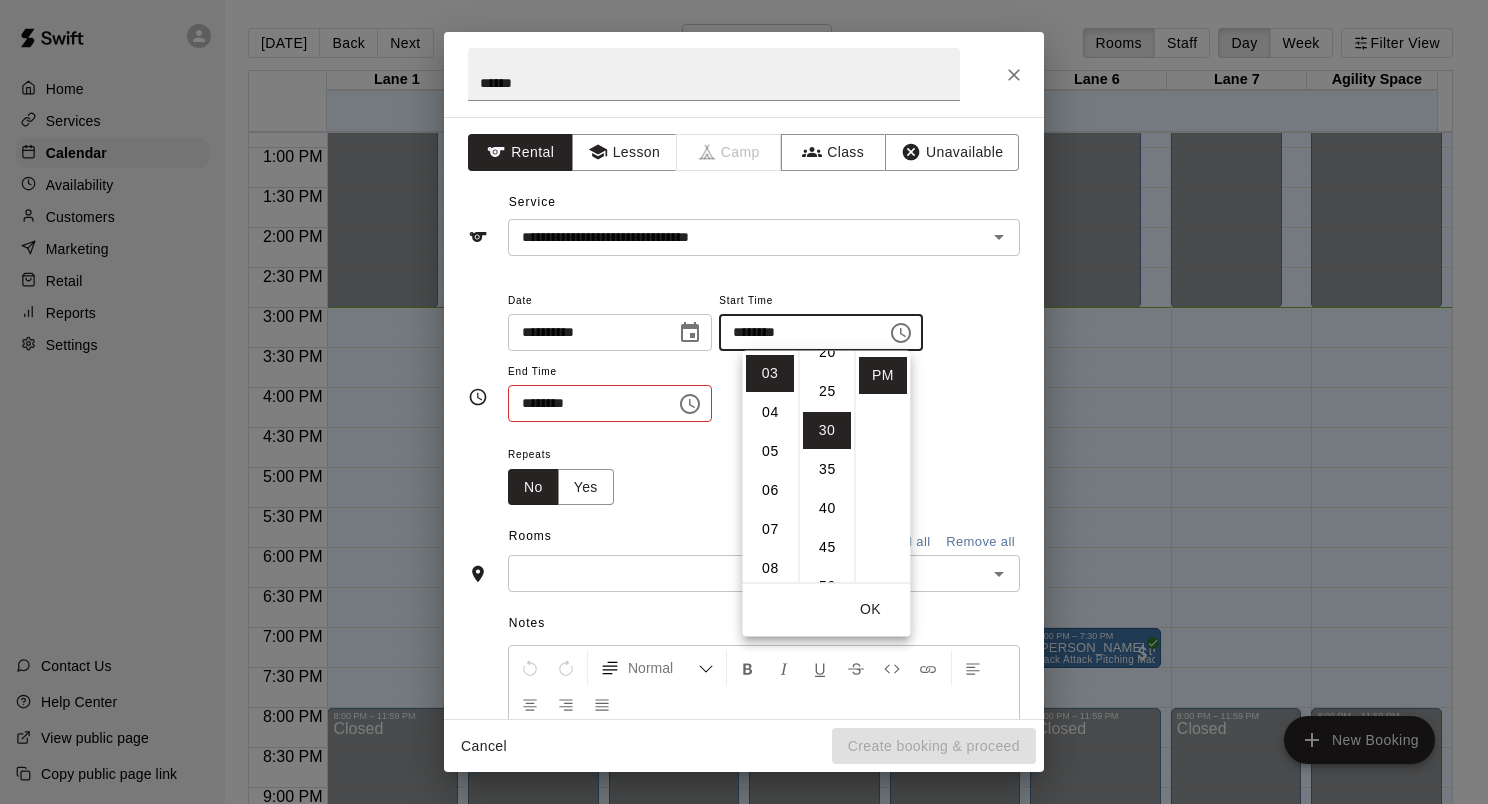 scroll, scrollTop: 234, scrollLeft: 0, axis: vertical 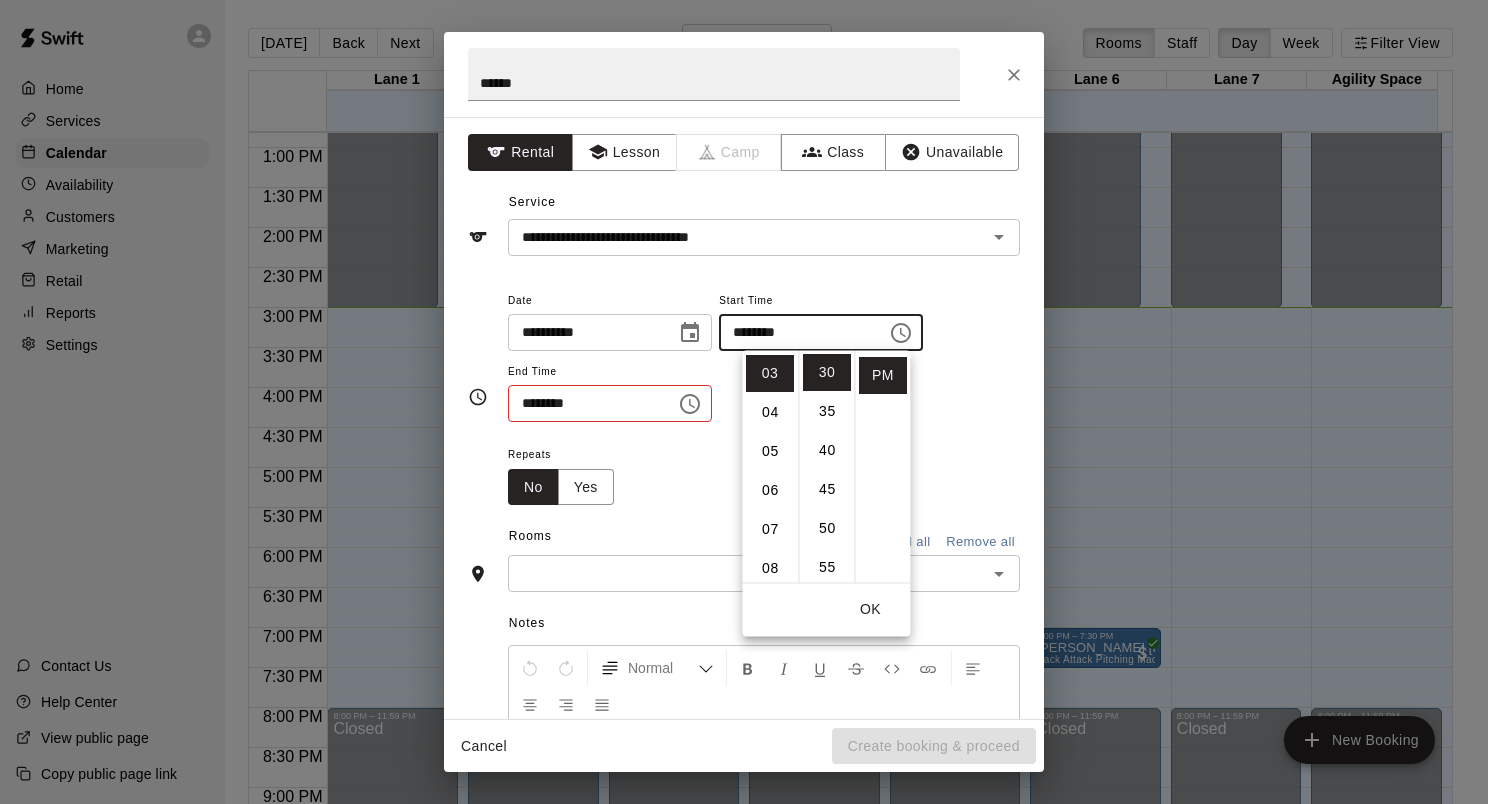 click 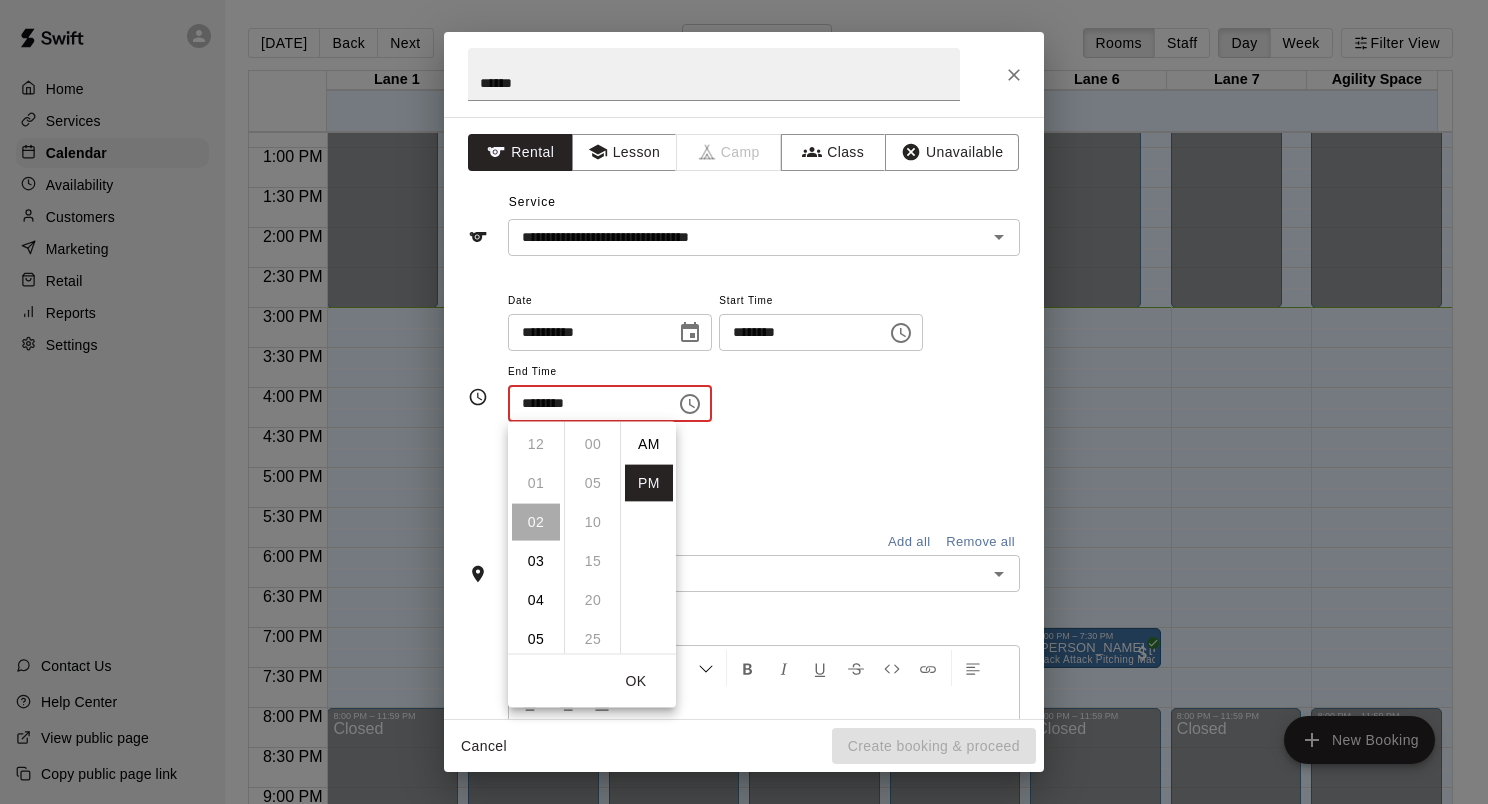 scroll, scrollTop: 78, scrollLeft: 0, axis: vertical 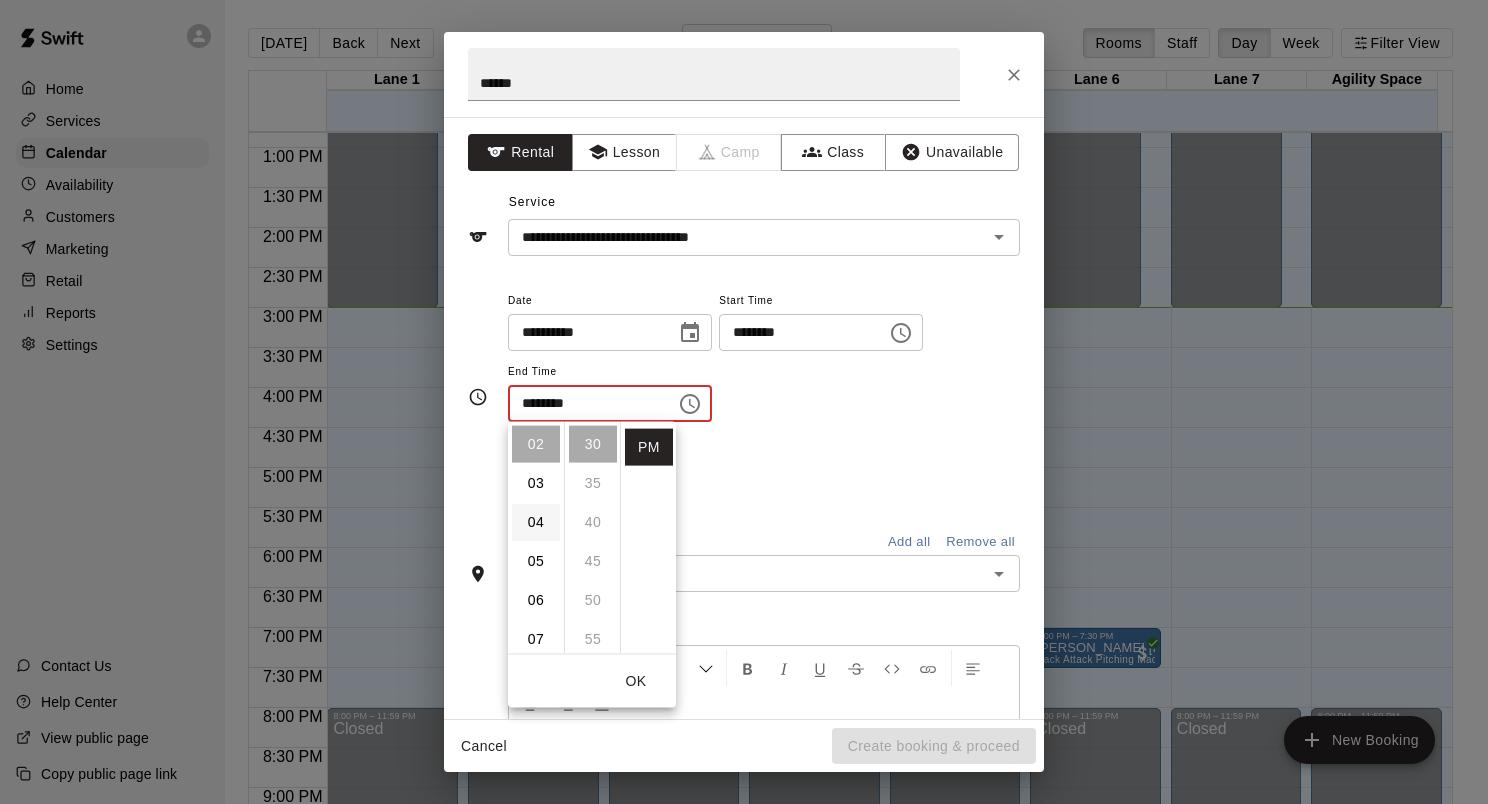 click on "04" at bounding box center [536, 522] 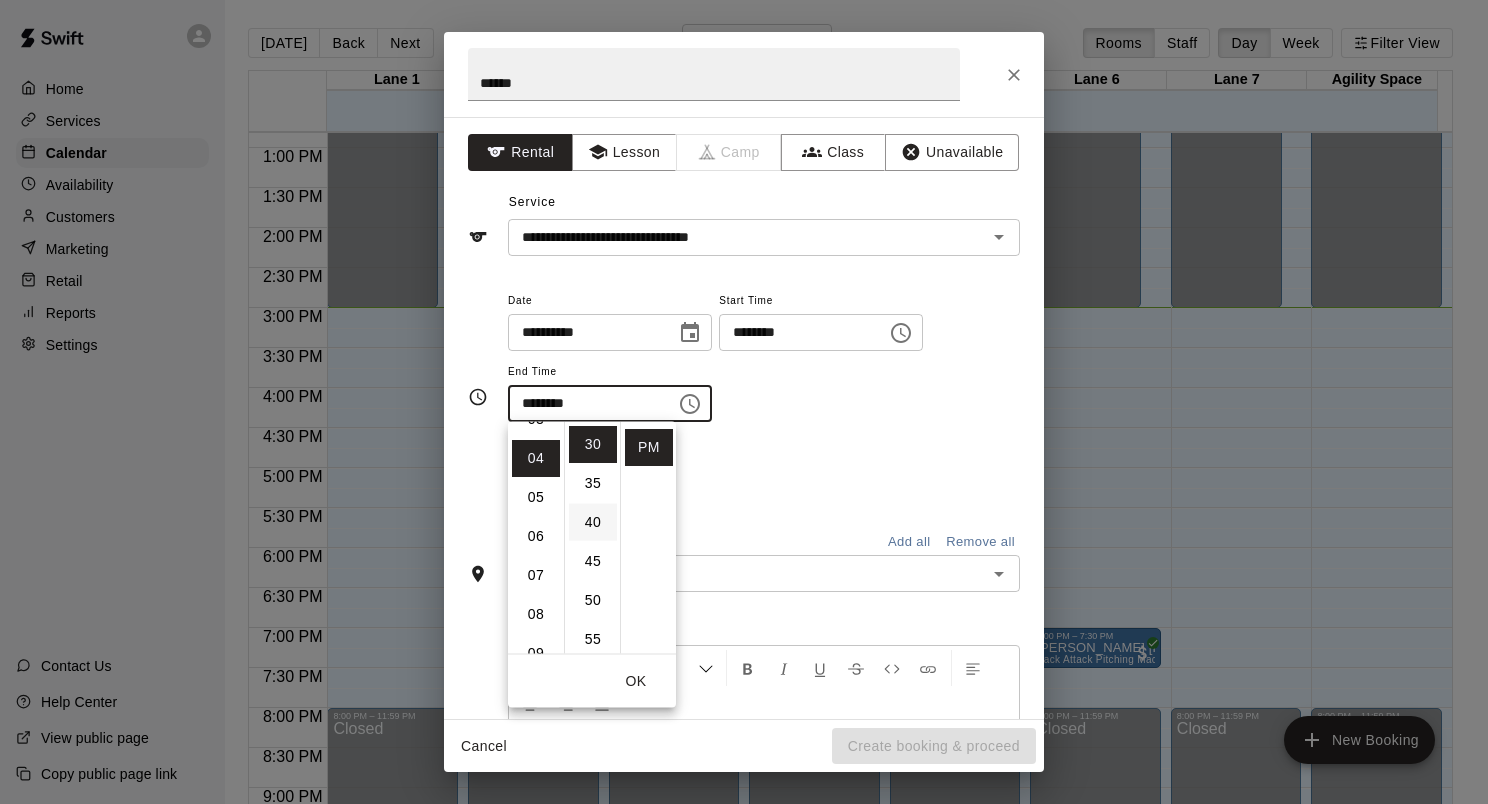 scroll, scrollTop: 156, scrollLeft: 0, axis: vertical 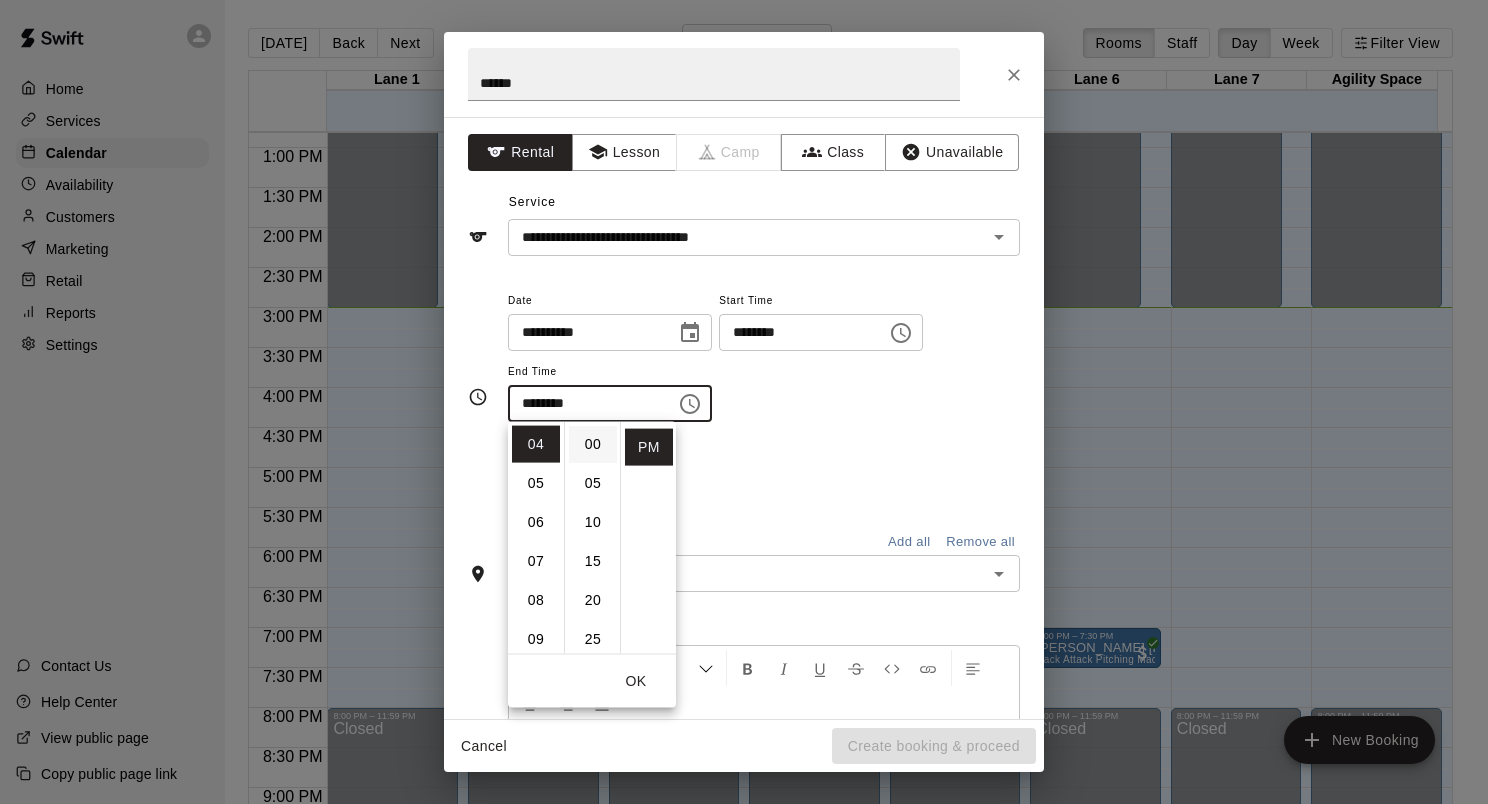 click on "00" at bounding box center [593, 444] 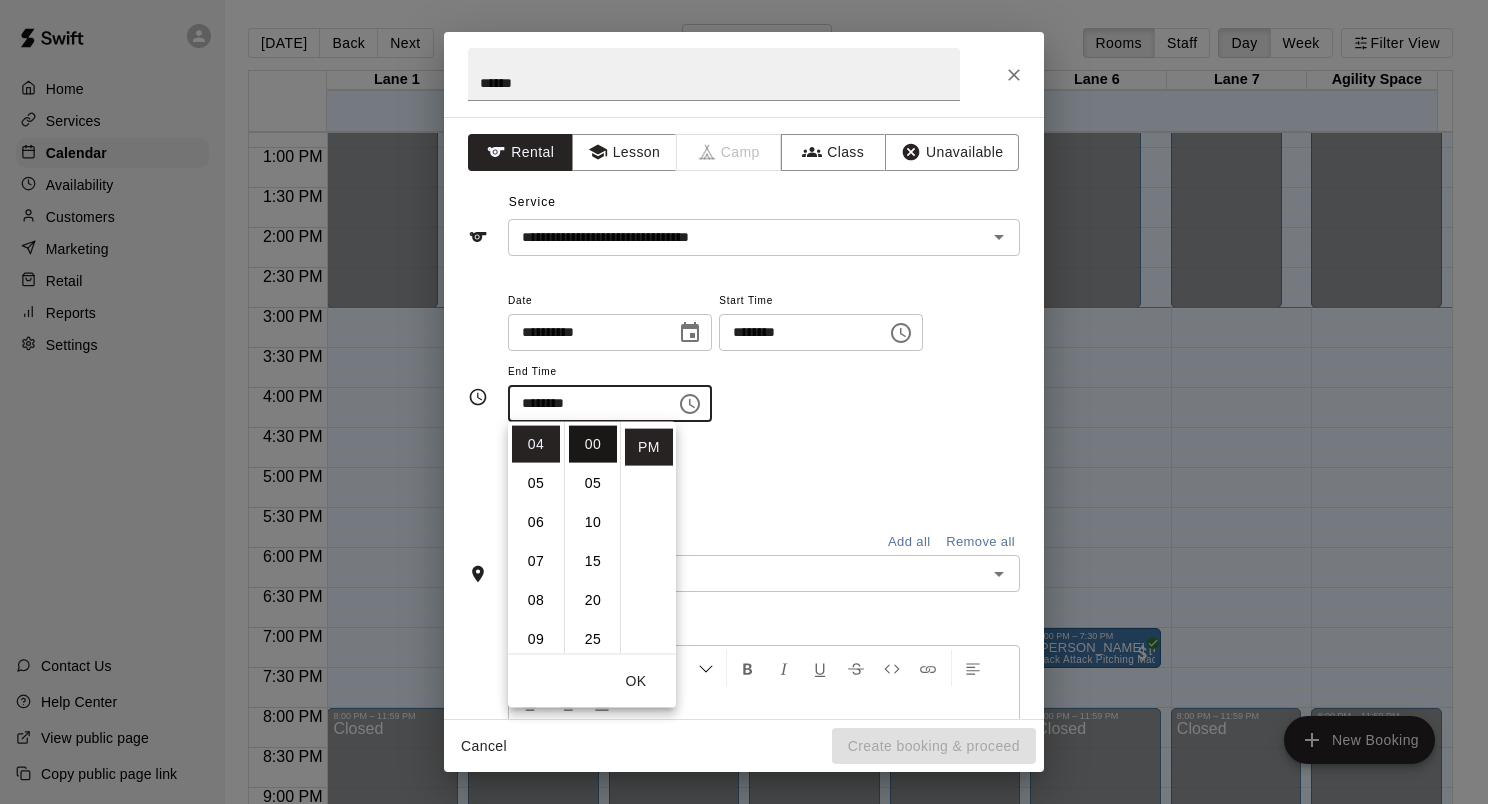 type on "********" 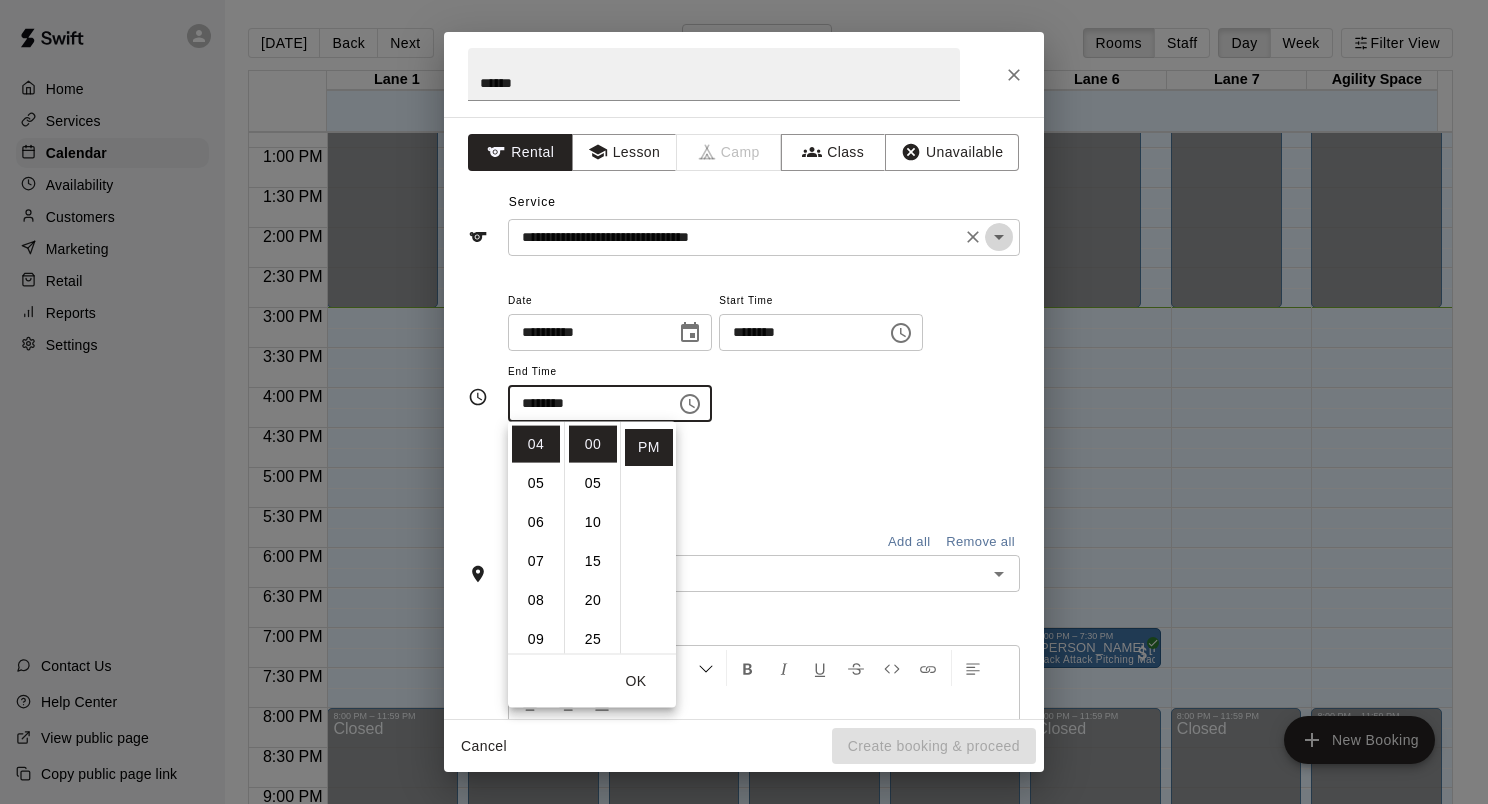 click 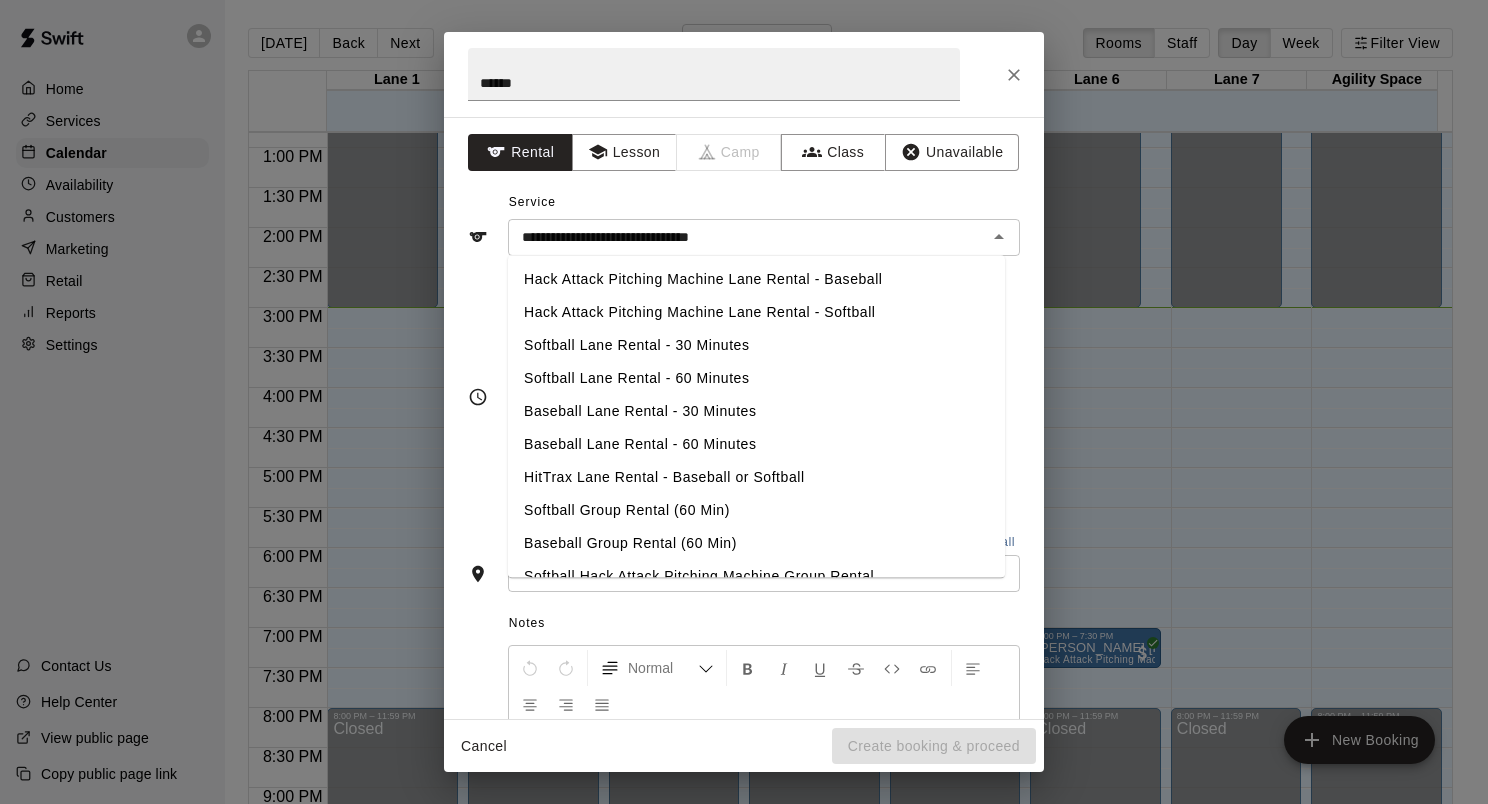 click on "Hack Attack Pitching Machine Lane Rental - Baseball" at bounding box center (756, 279) 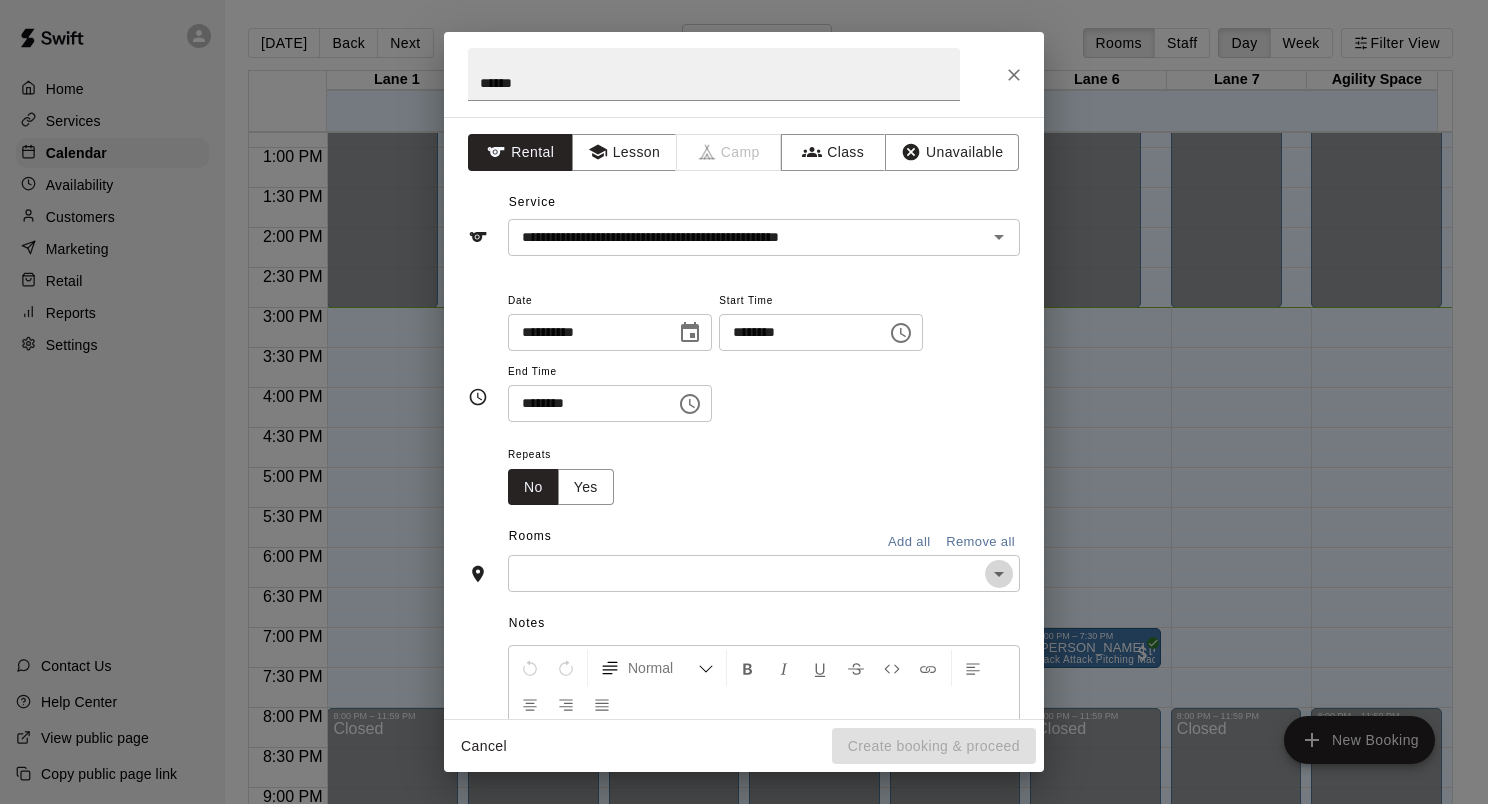 drag, startPoint x: 984, startPoint y: 577, endPoint x: 939, endPoint y: 574, distance: 45.099888 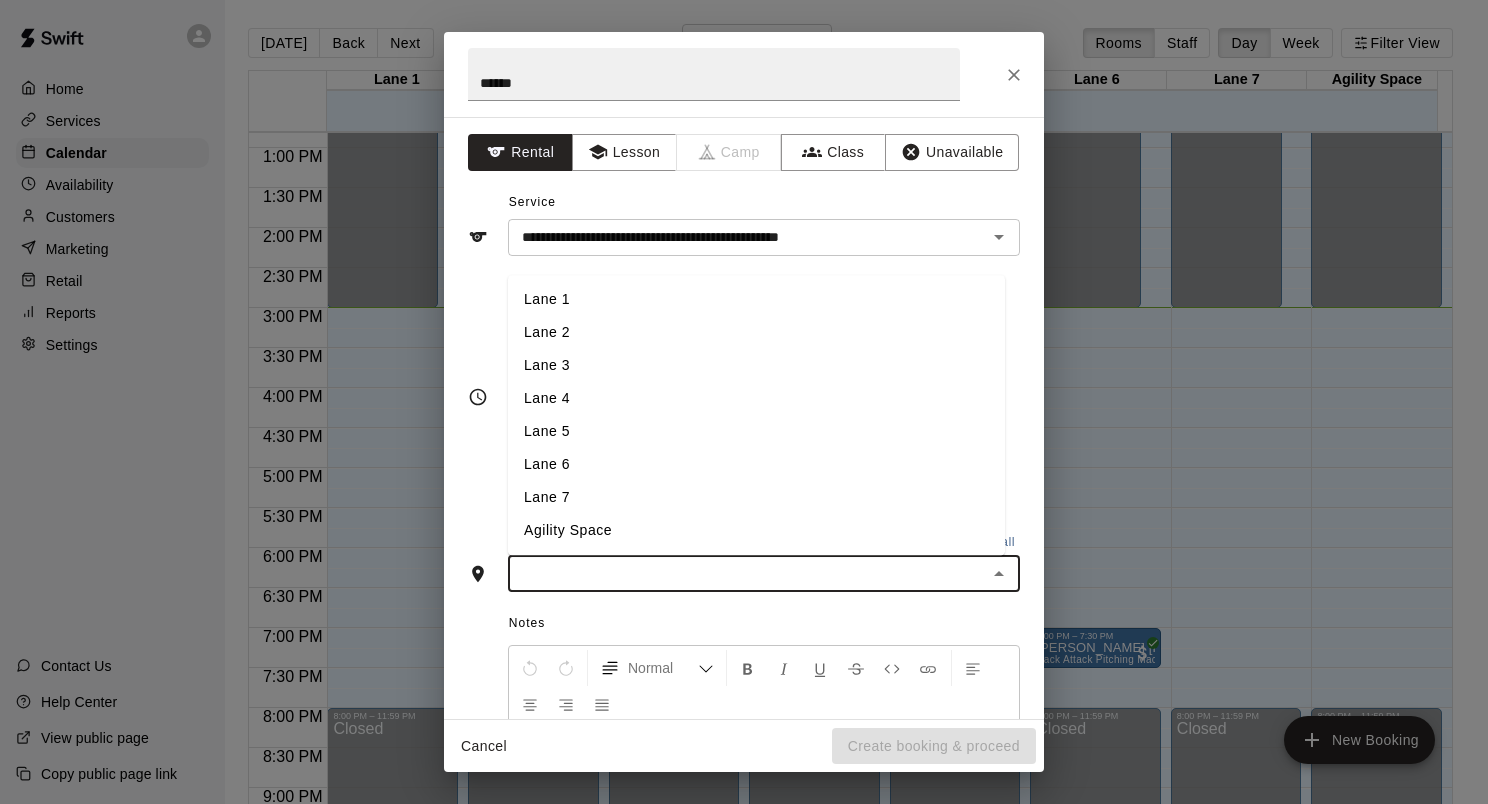 click on "Lane 6" at bounding box center (756, 465) 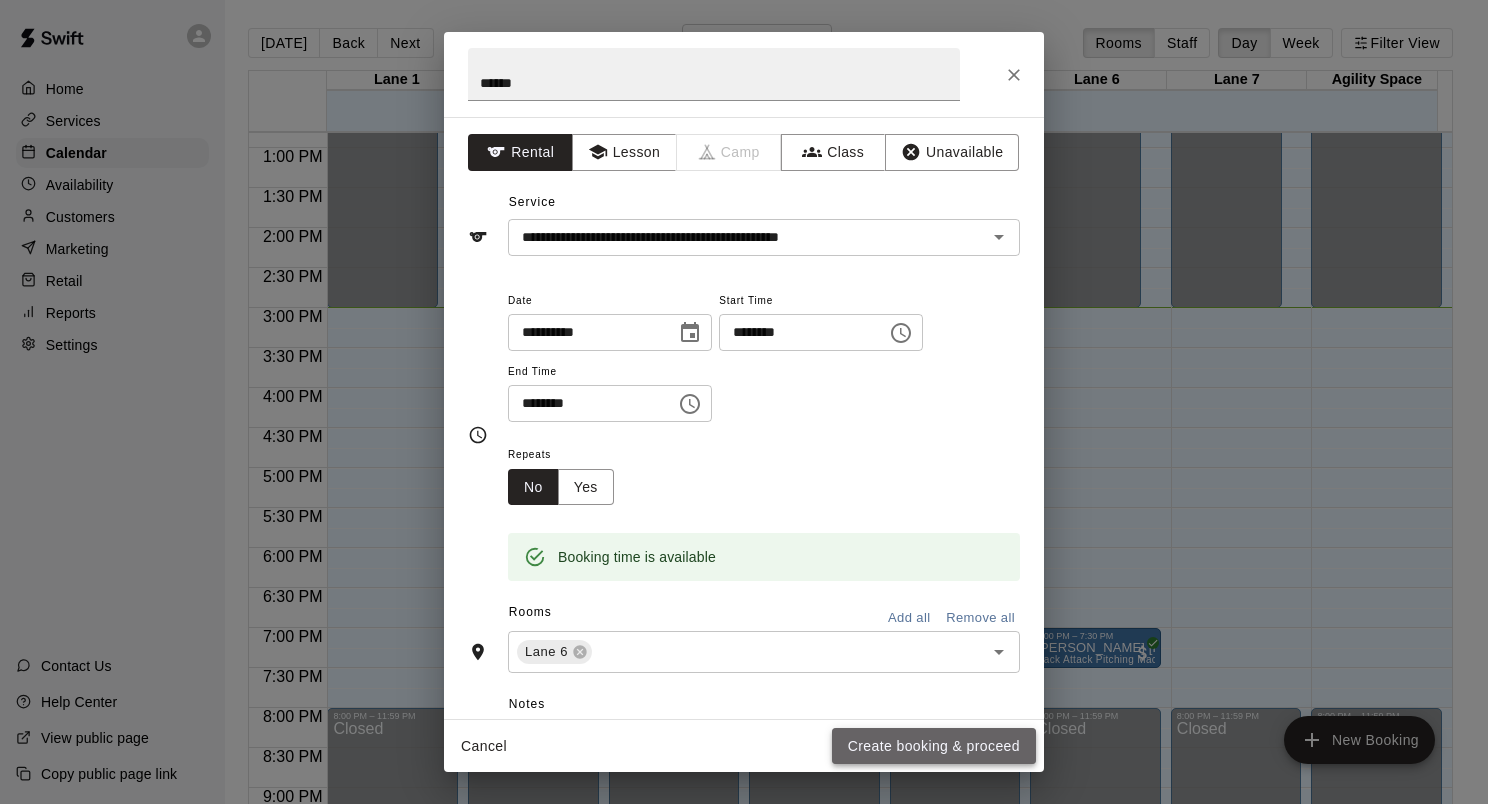 click on "Create booking & proceed" at bounding box center [934, 746] 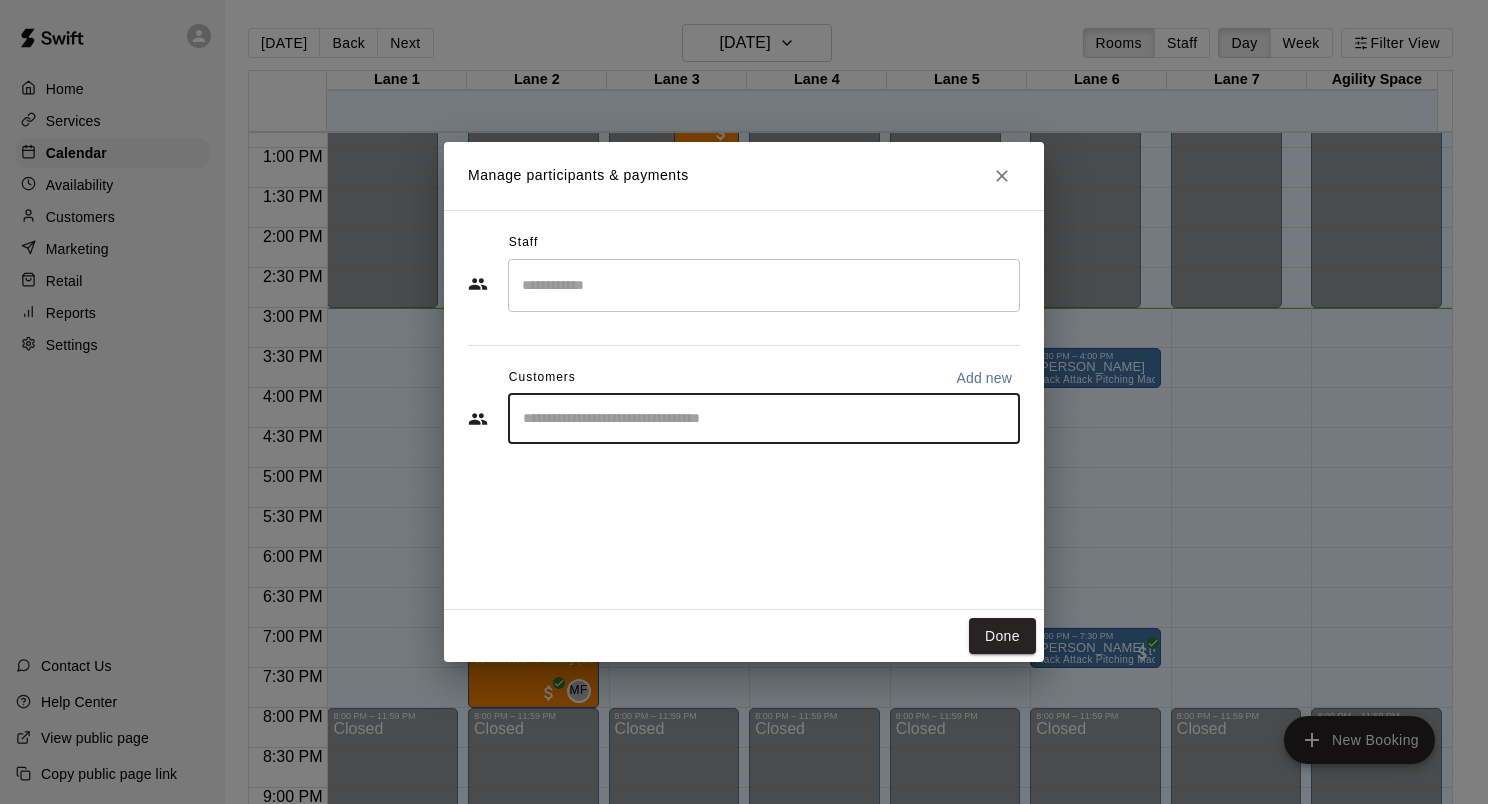 click at bounding box center (764, 419) 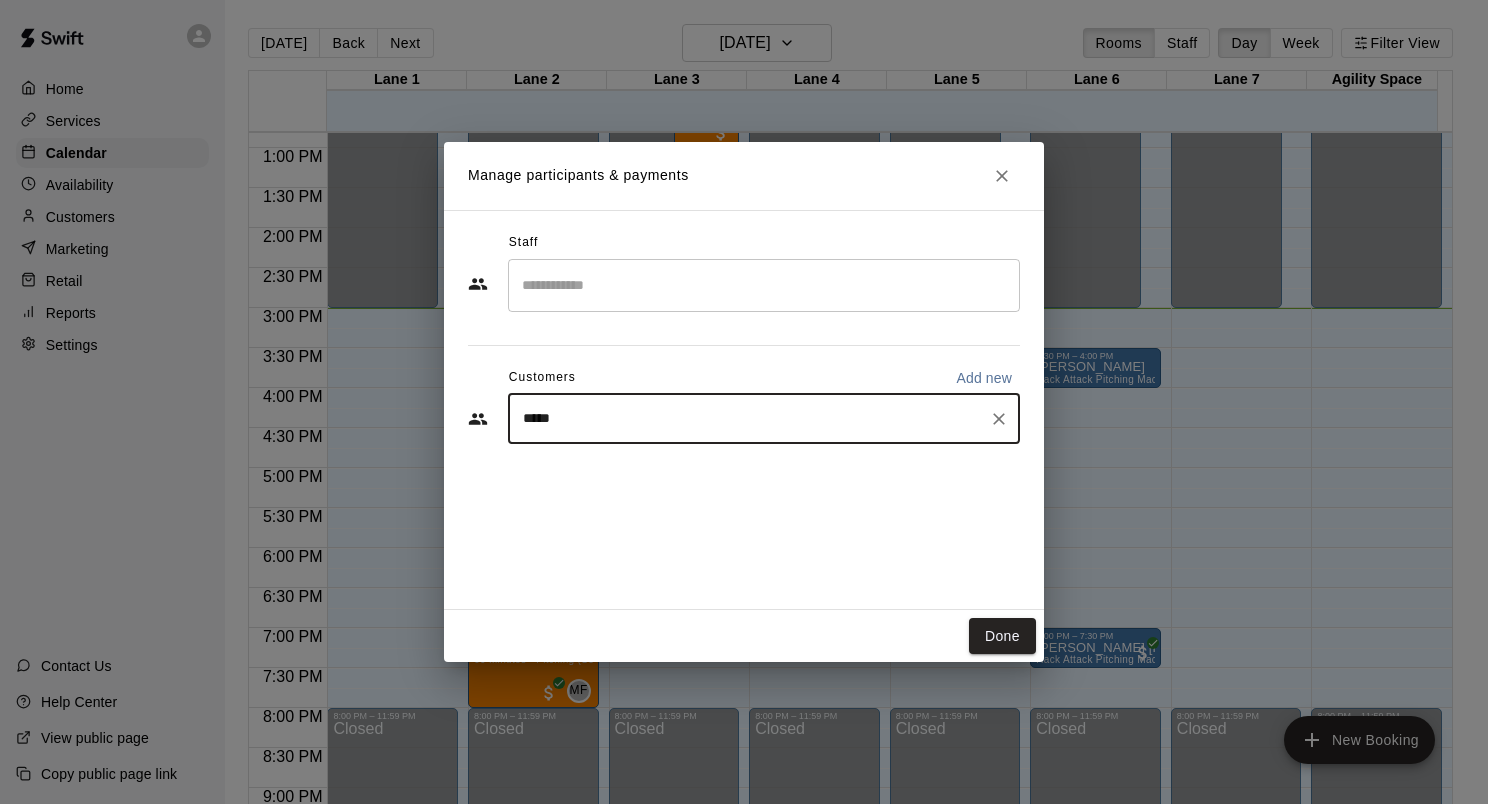 type on "******" 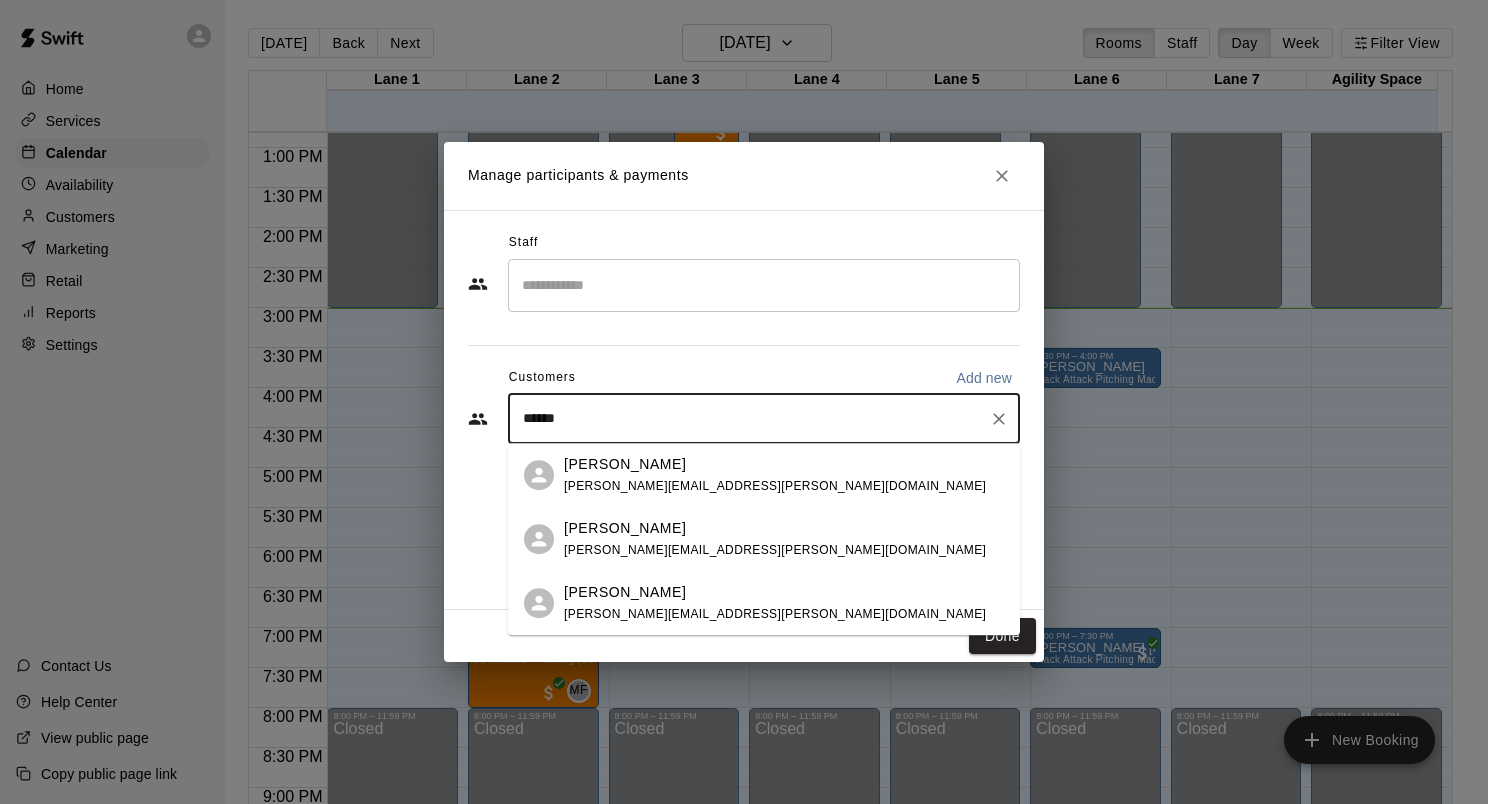 click on "[PERSON_NAME][EMAIL_ADDRESS][PERSON_NAME][DOMAIN_NAME]" at bounding box center (775, 486) 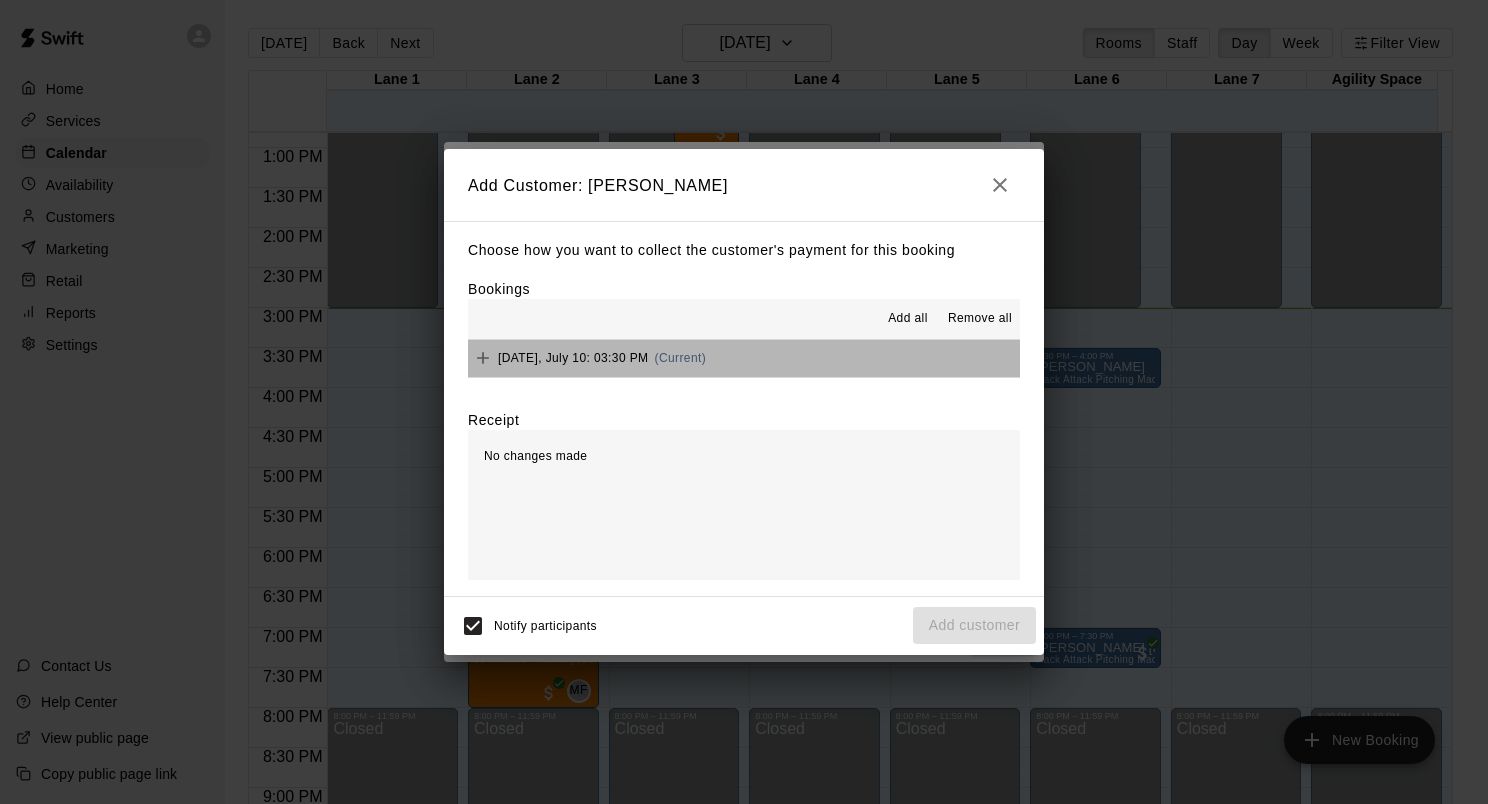 click on "[DATE], July 10: 03:30 PM (Current)" at bounding box center [744, 358] 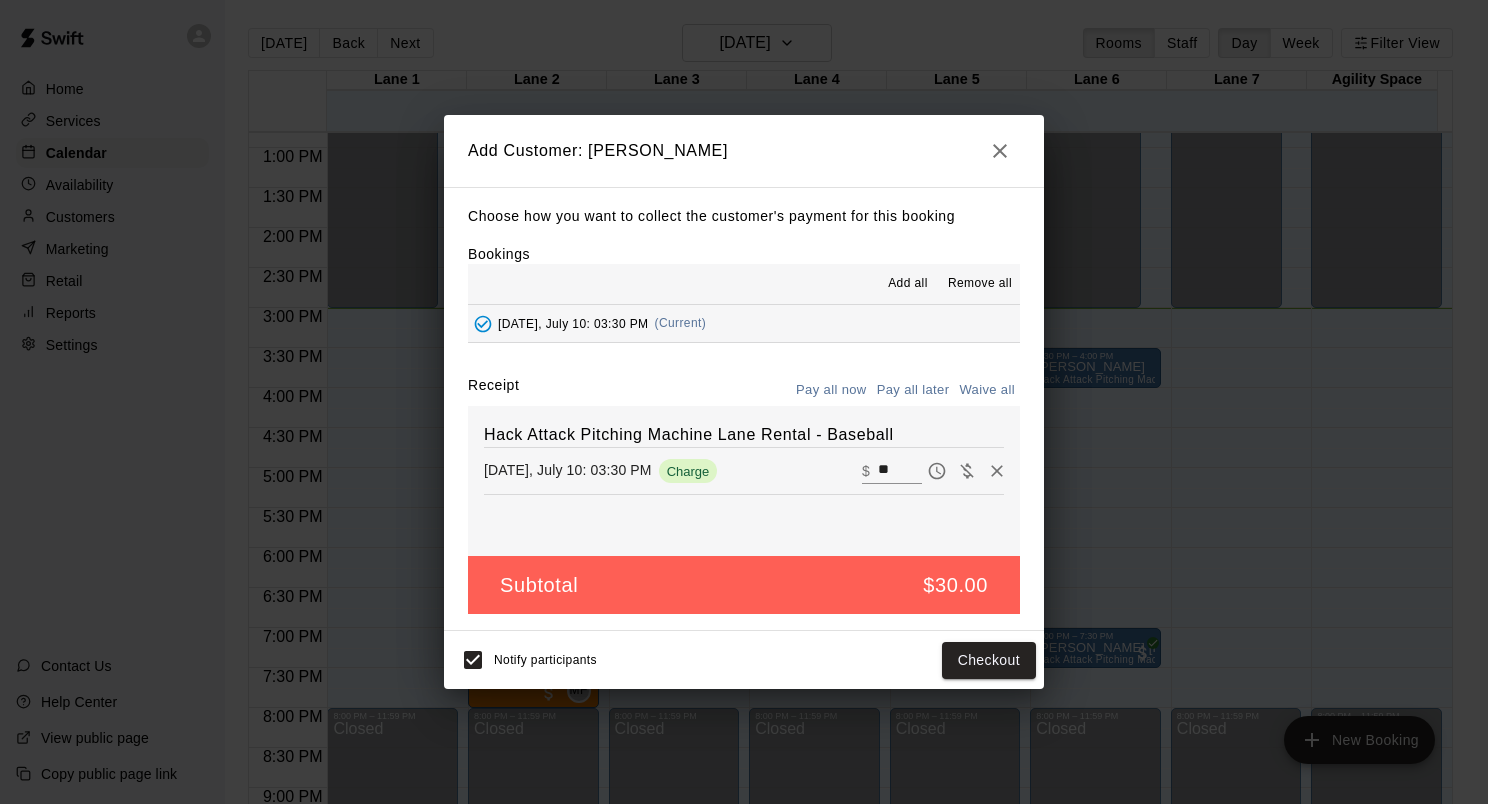 click 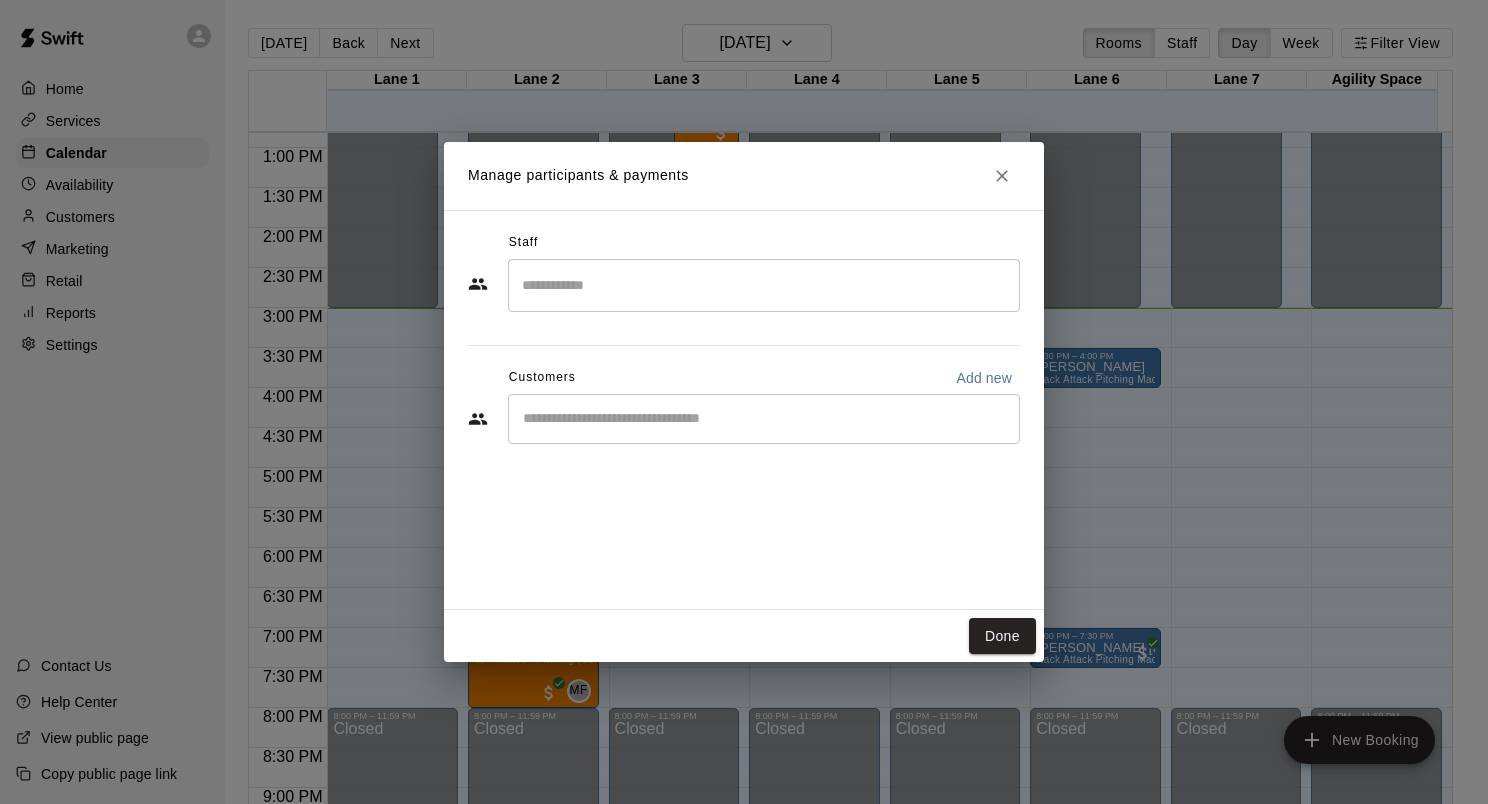 click 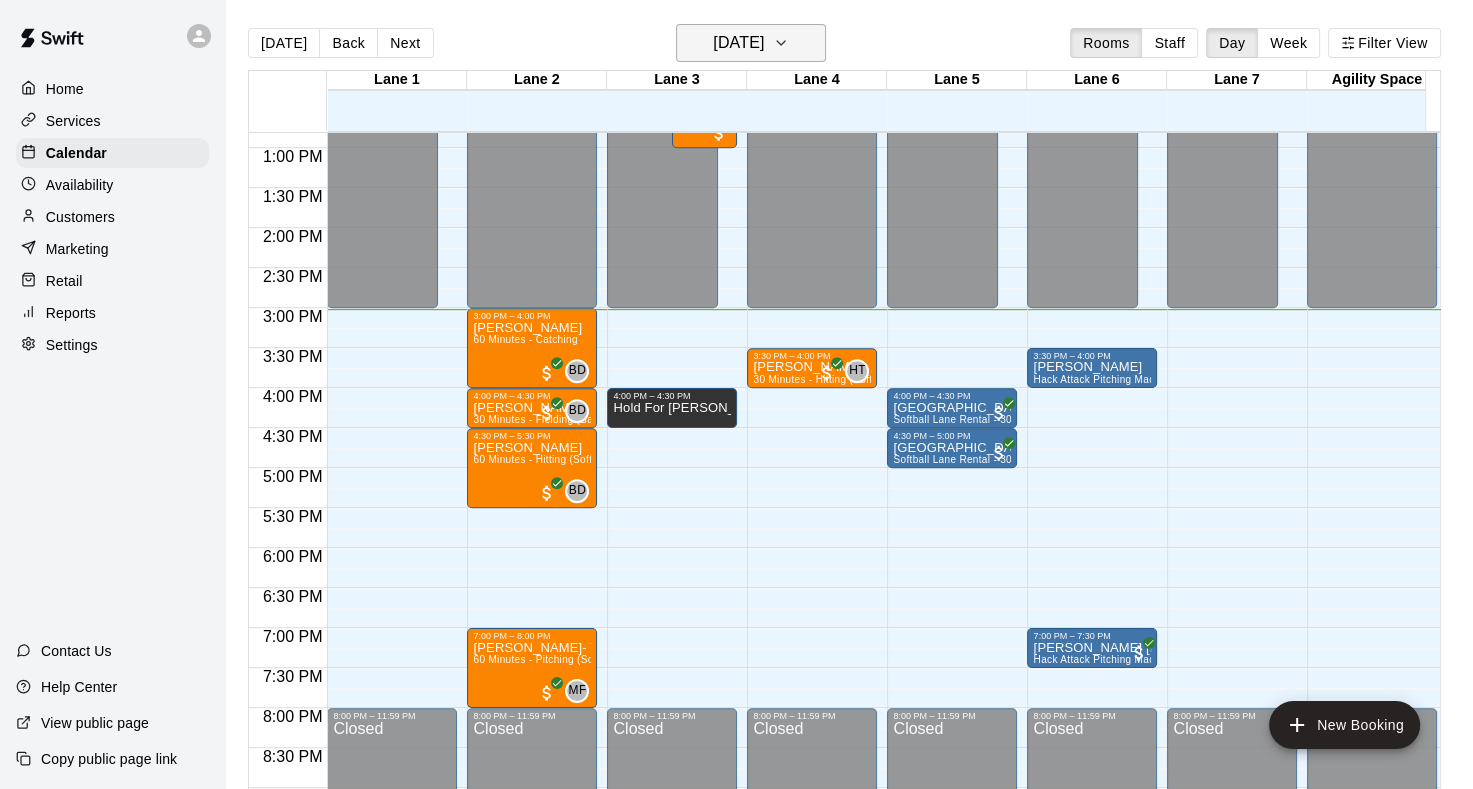 click 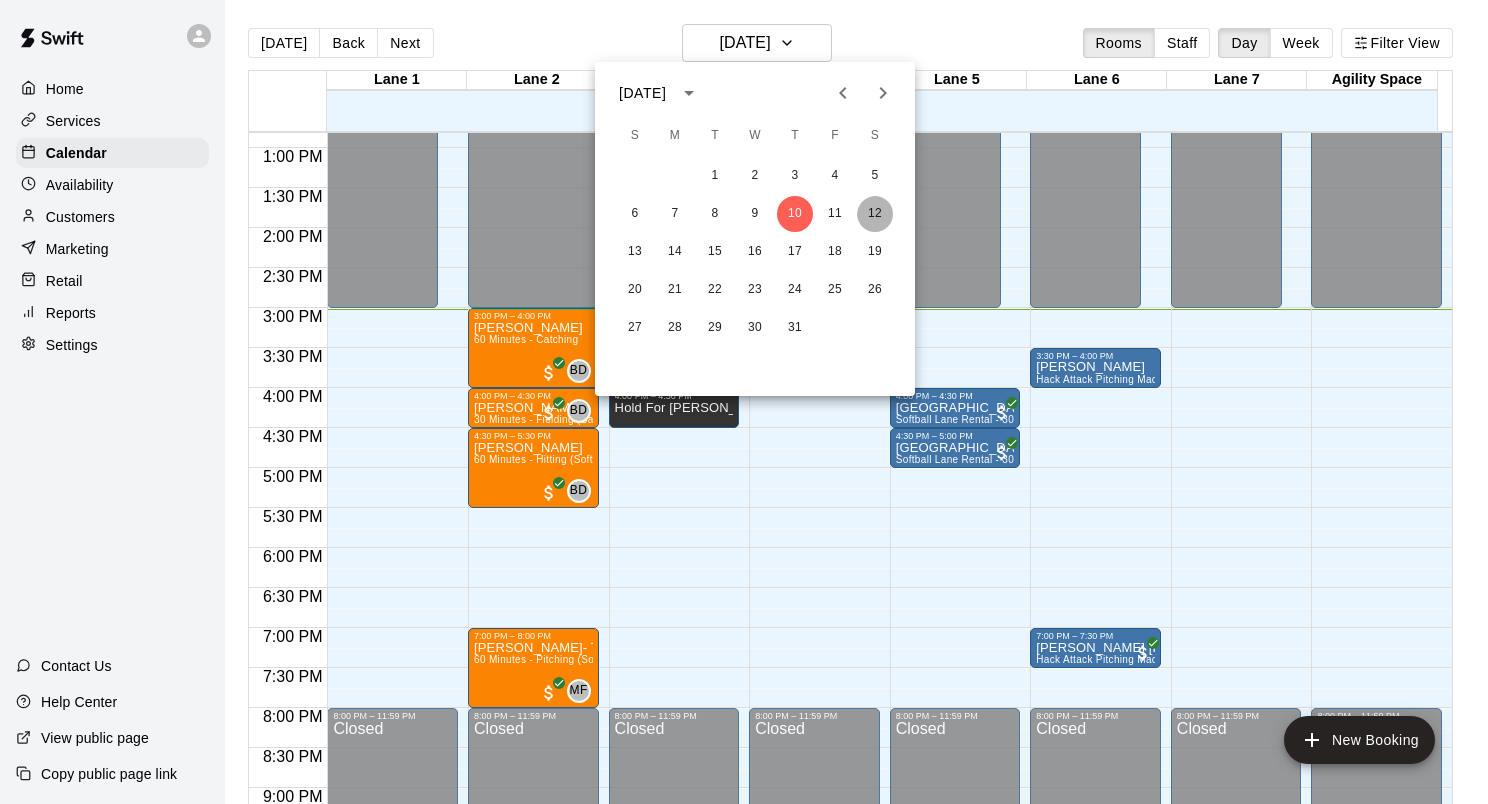 click on "12" at bounding box center [875, 214] 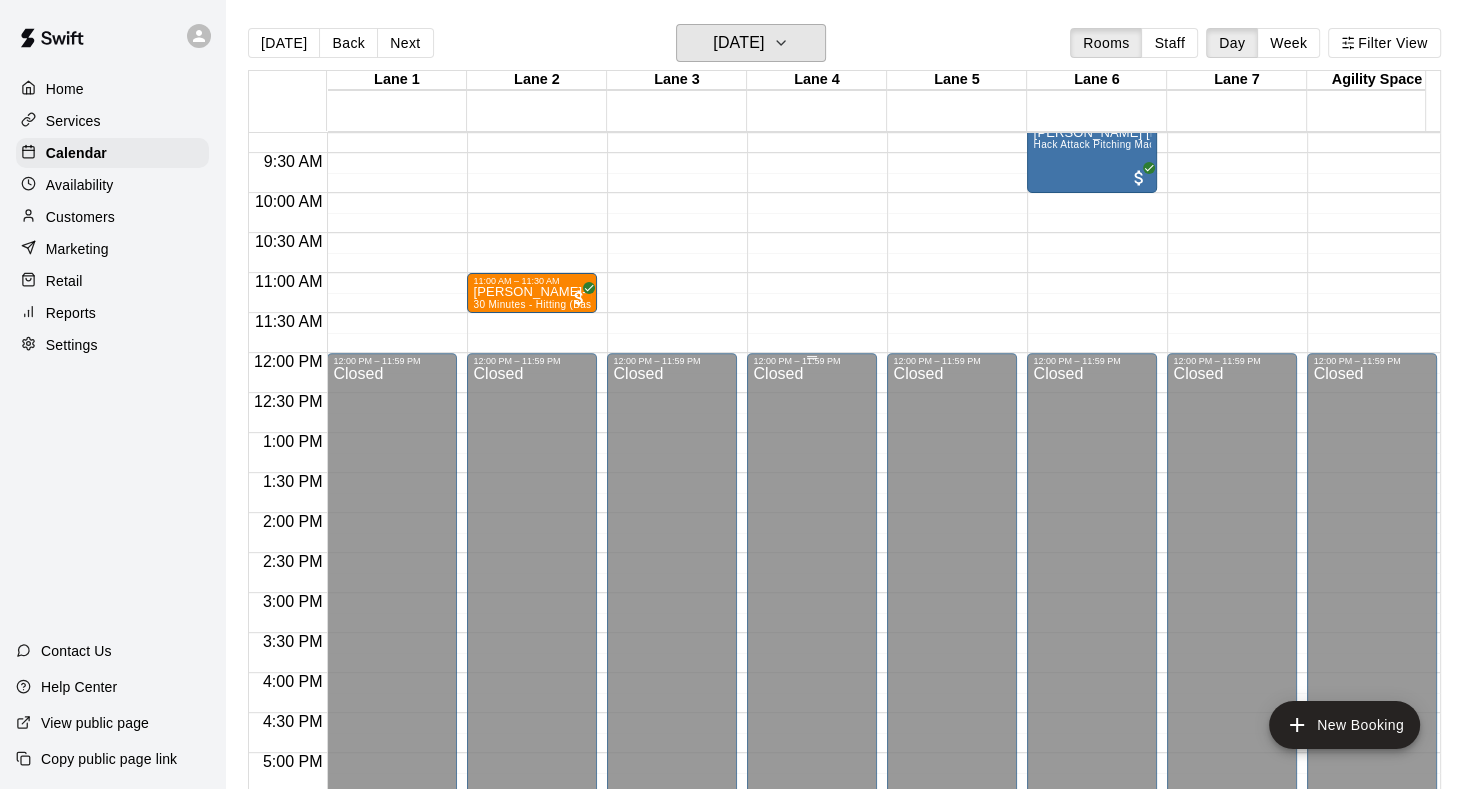 scroll, scrollTop: 440, scrollLeft: 0, axis: vertical 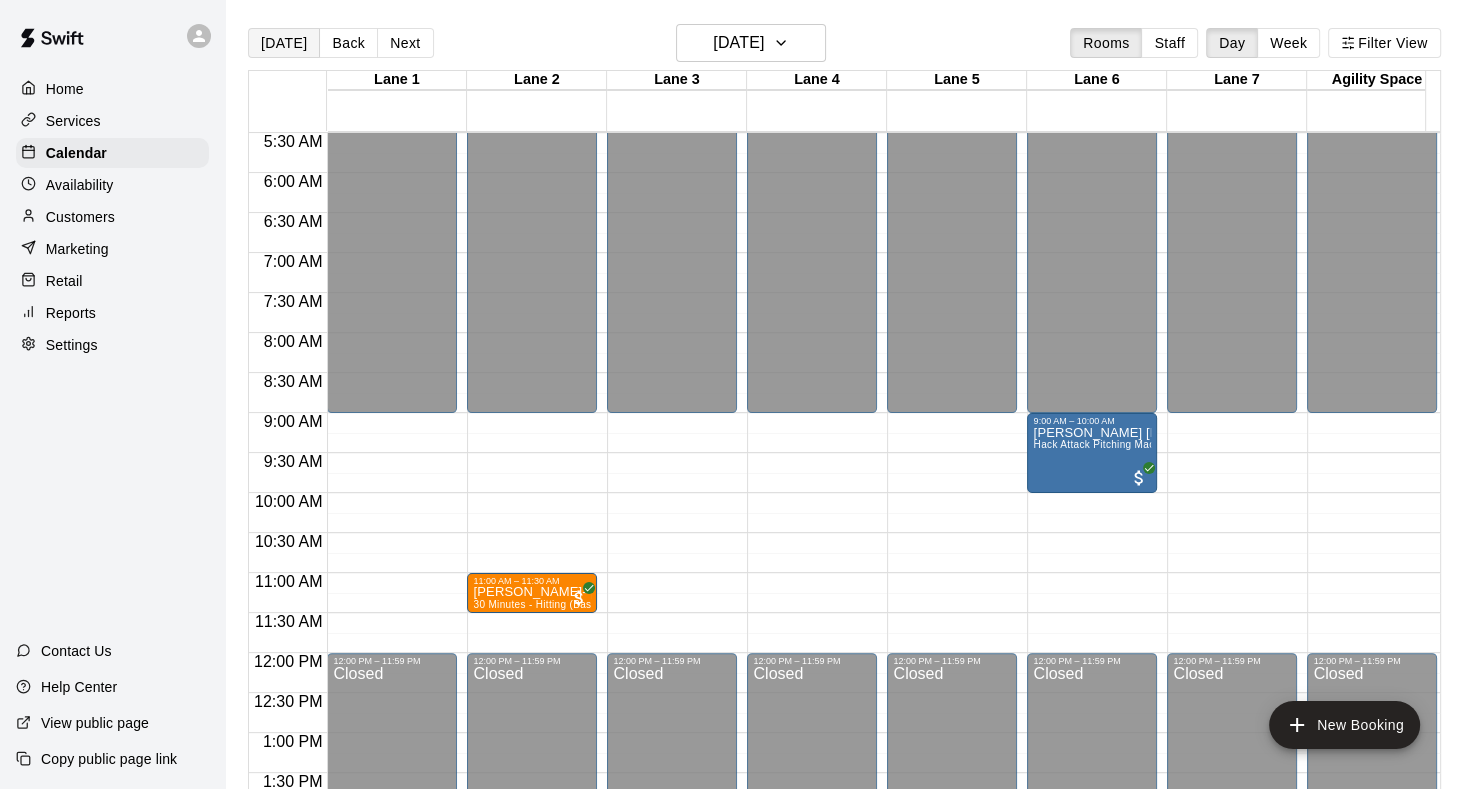 click on "[DATE]" at bounding box center [284, 43] 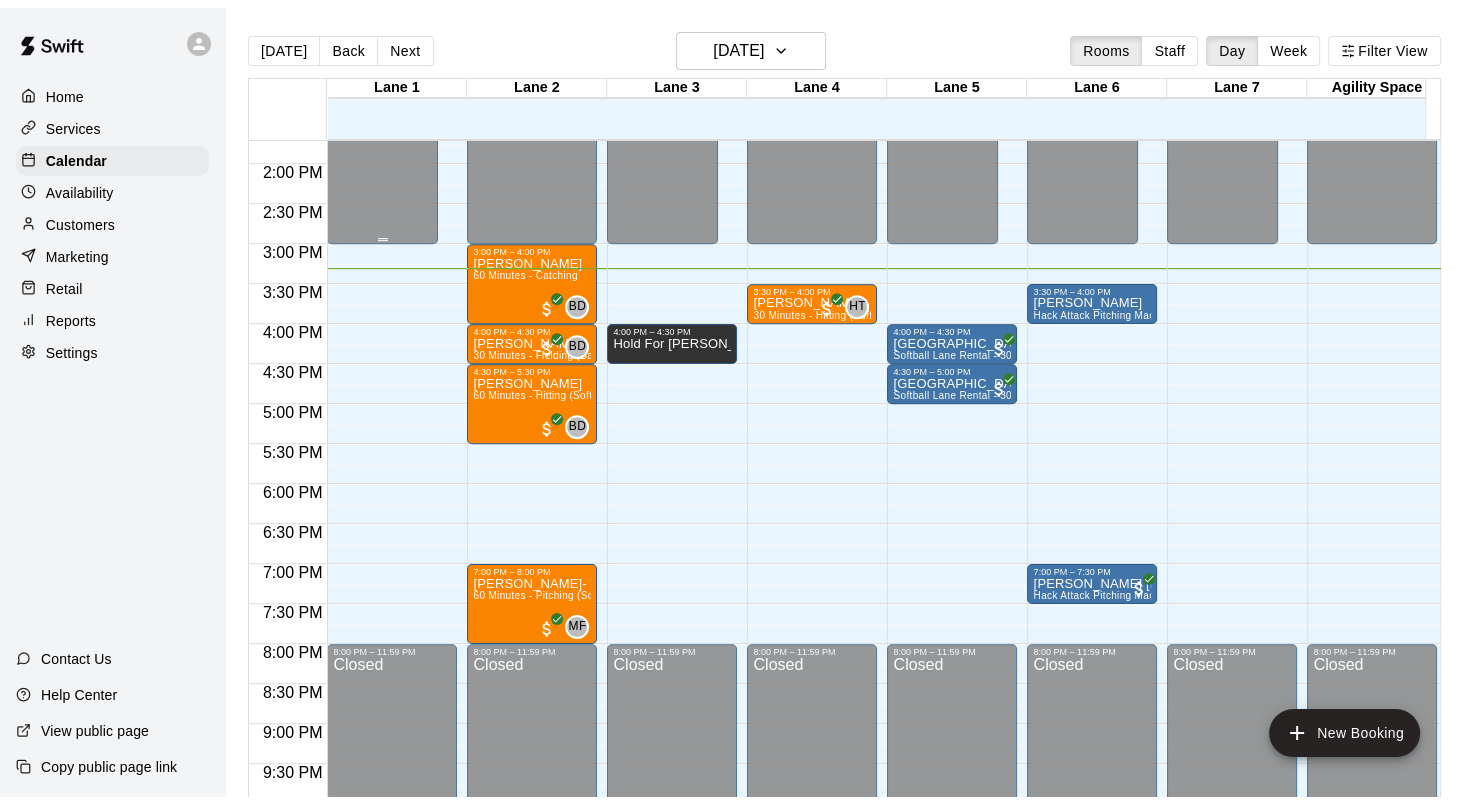 scroll, scrollTop: 1040, scrollLeft: 0, axis: vertical 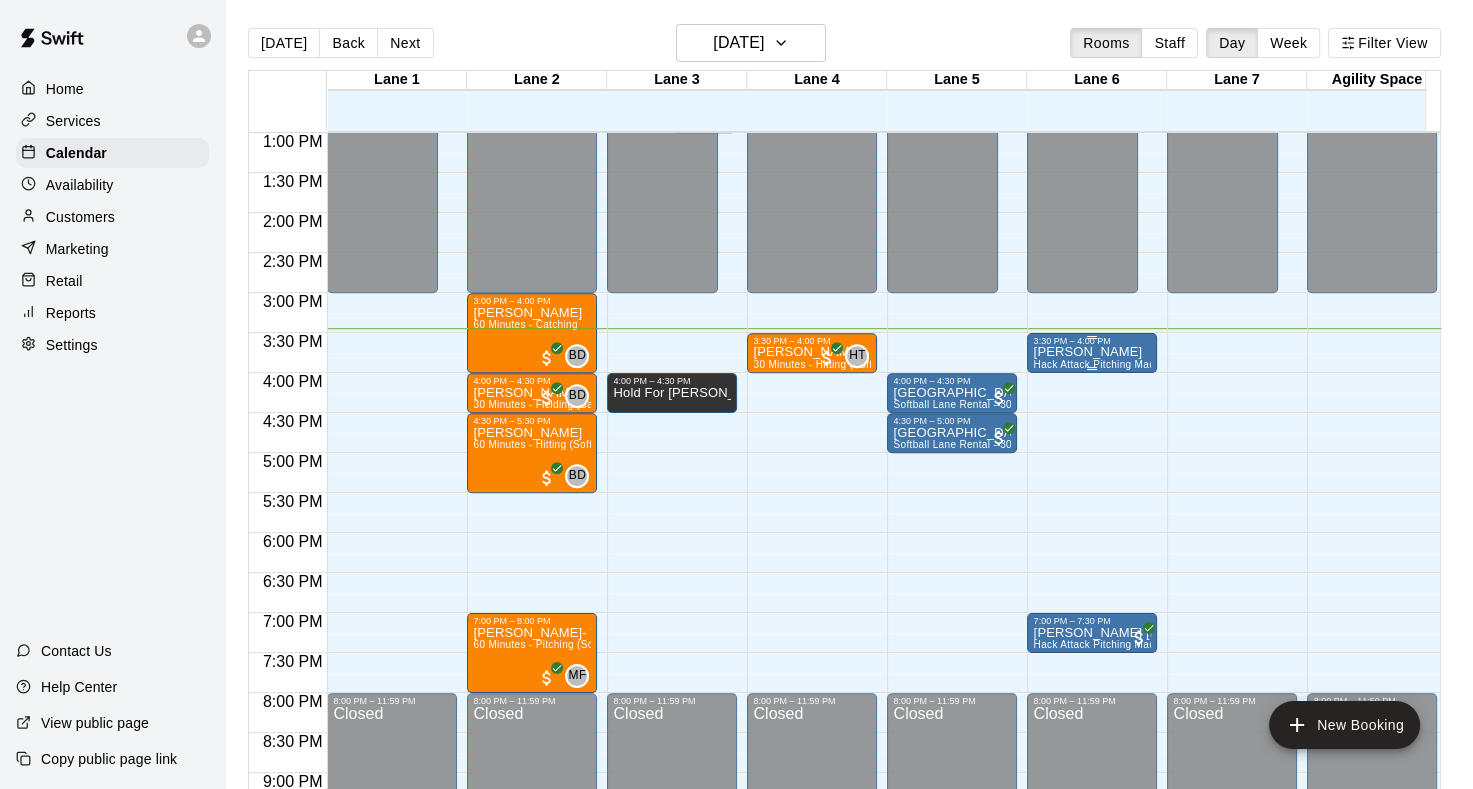 click on "3:30 PM – 4:00 PM" at bounding box center [1092, 341] 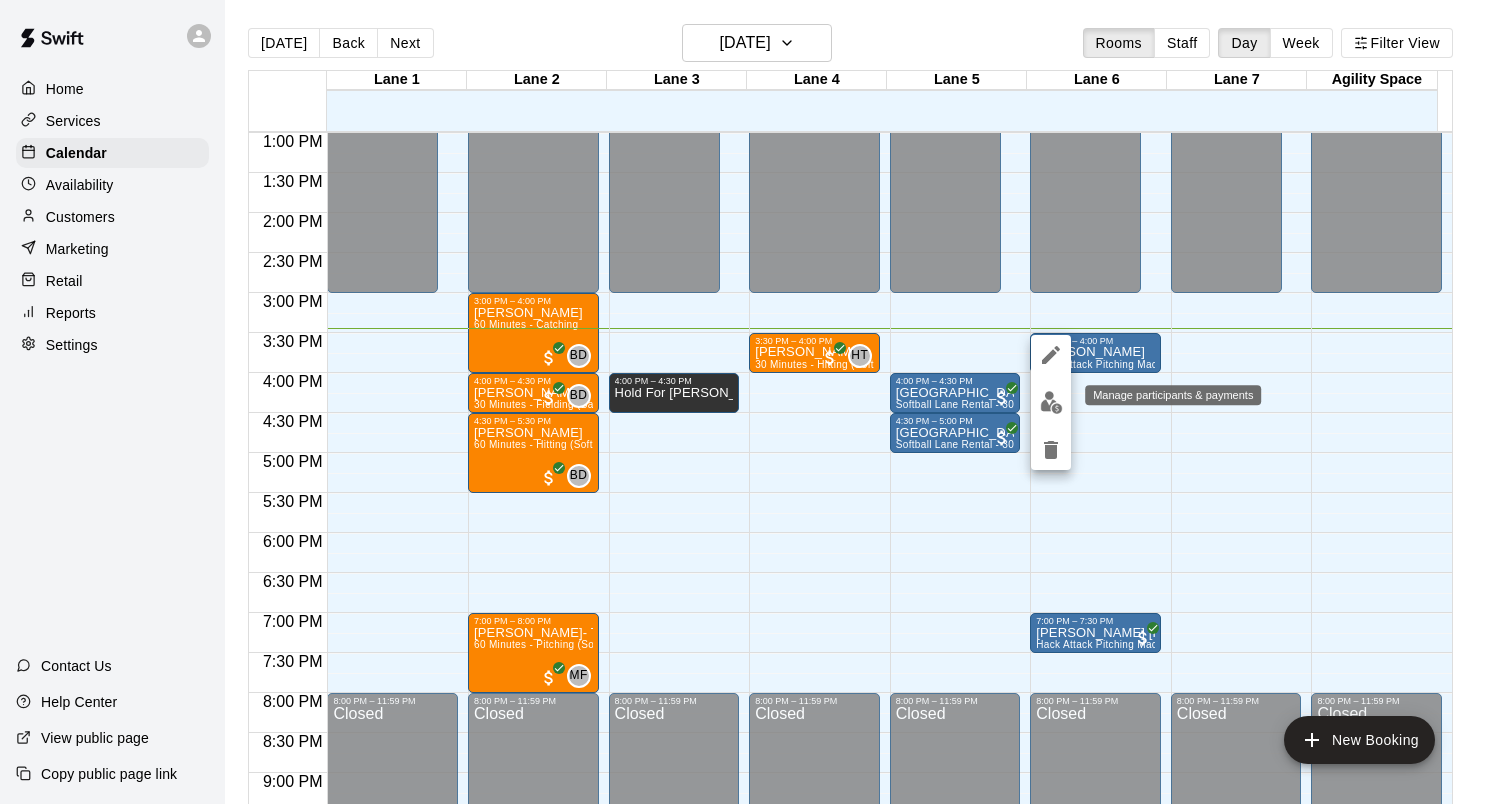 click at bounding box center (1051, 402) 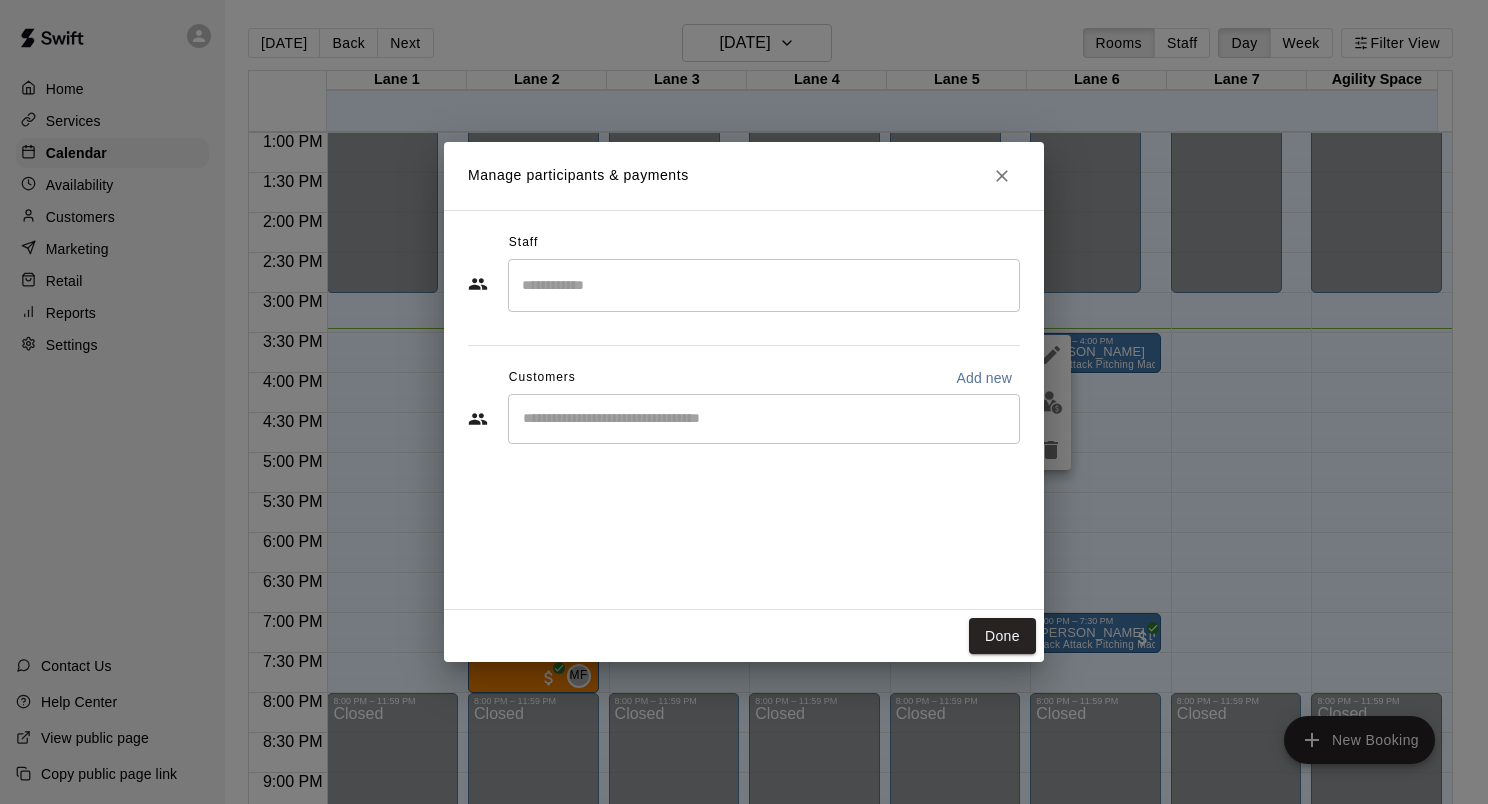 click on "​" at bounding box center (764, 419) 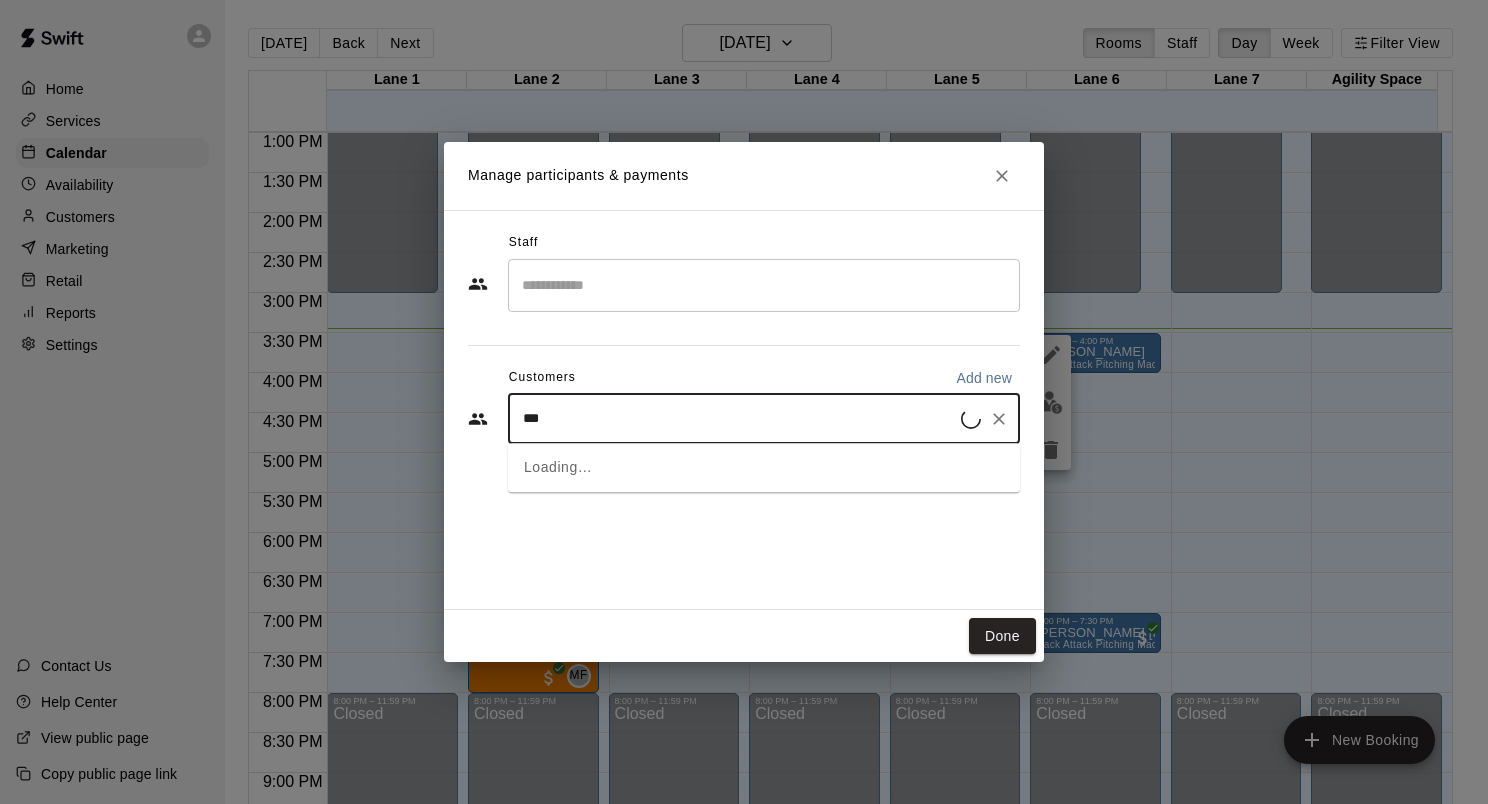 type on "****" 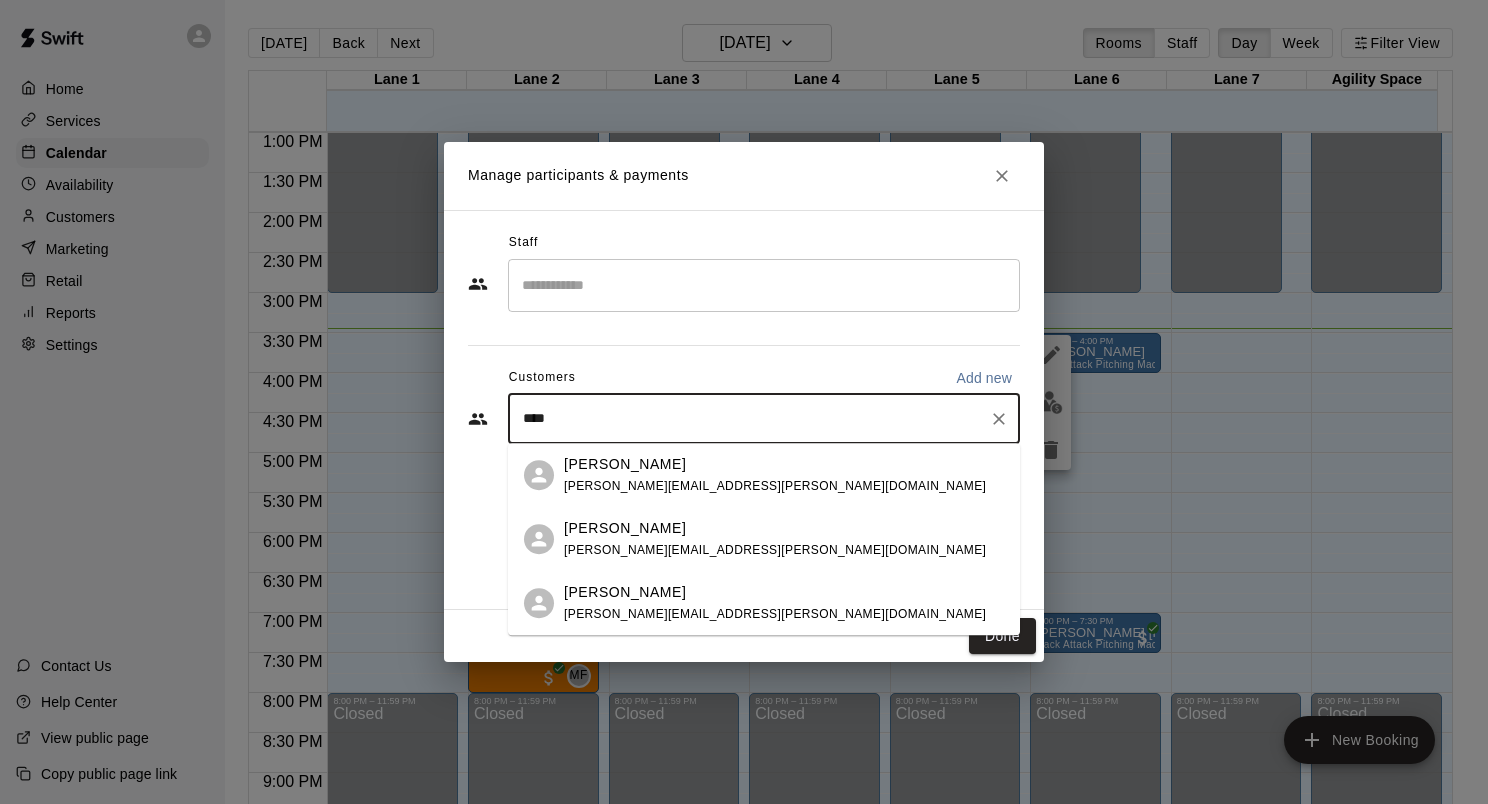 click on "[PERSON_NAME]" at bounding box center [775, 464] 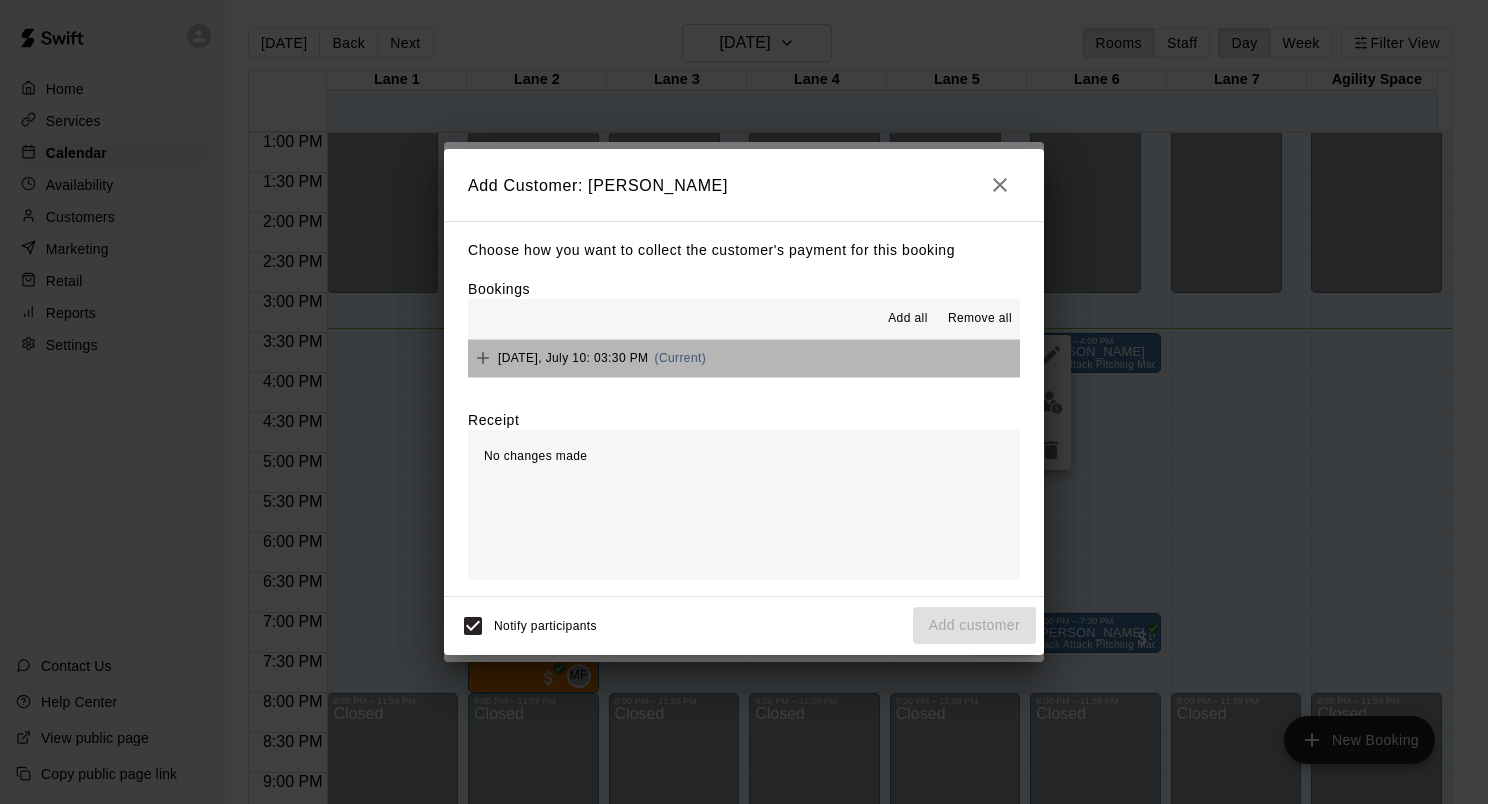 click on "[DATE], July 10: 03:30 PM (Current)" at bounding box center (744, 358) 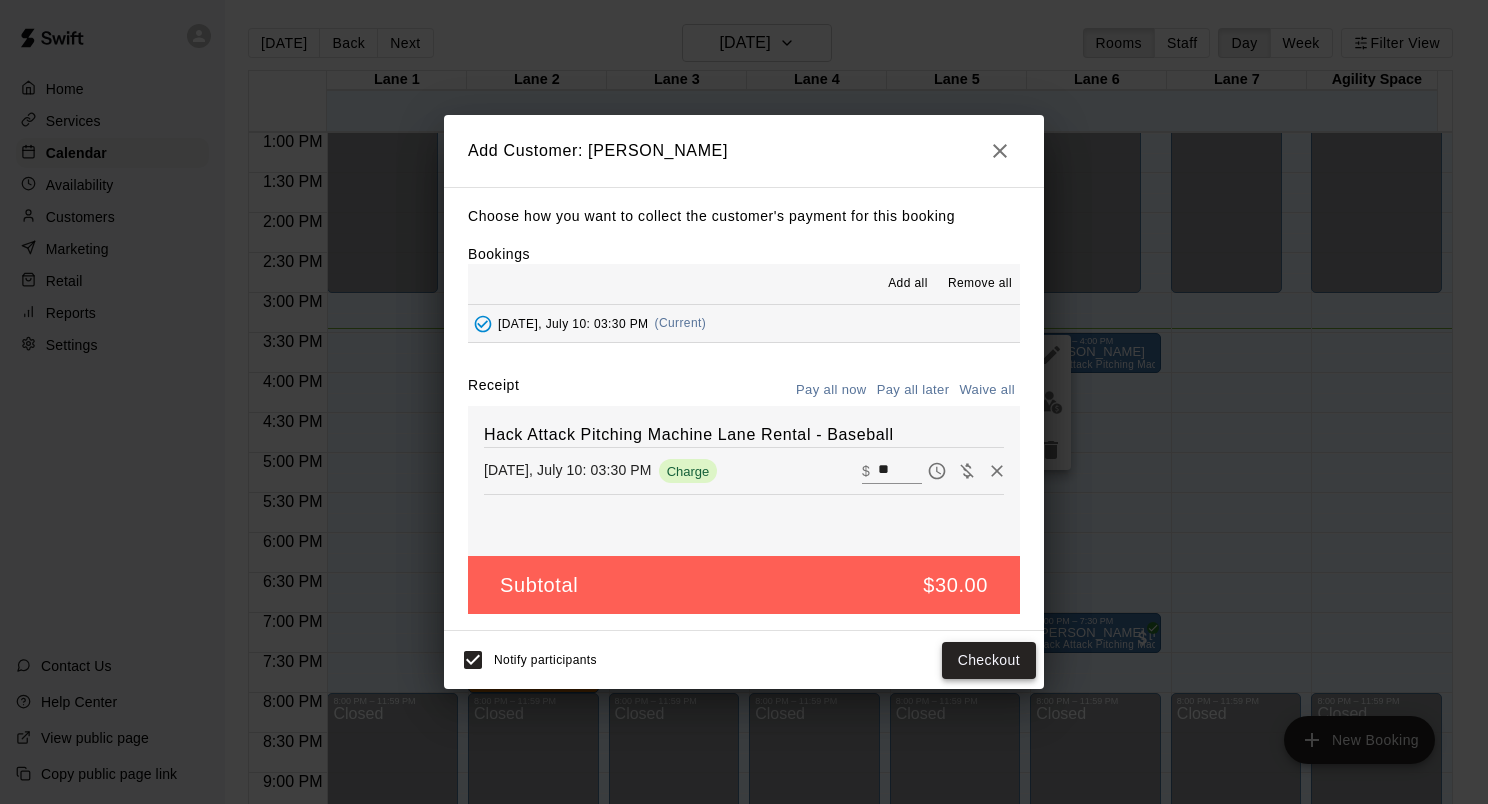 click on "Checkout" at bounding box center (989, 660) 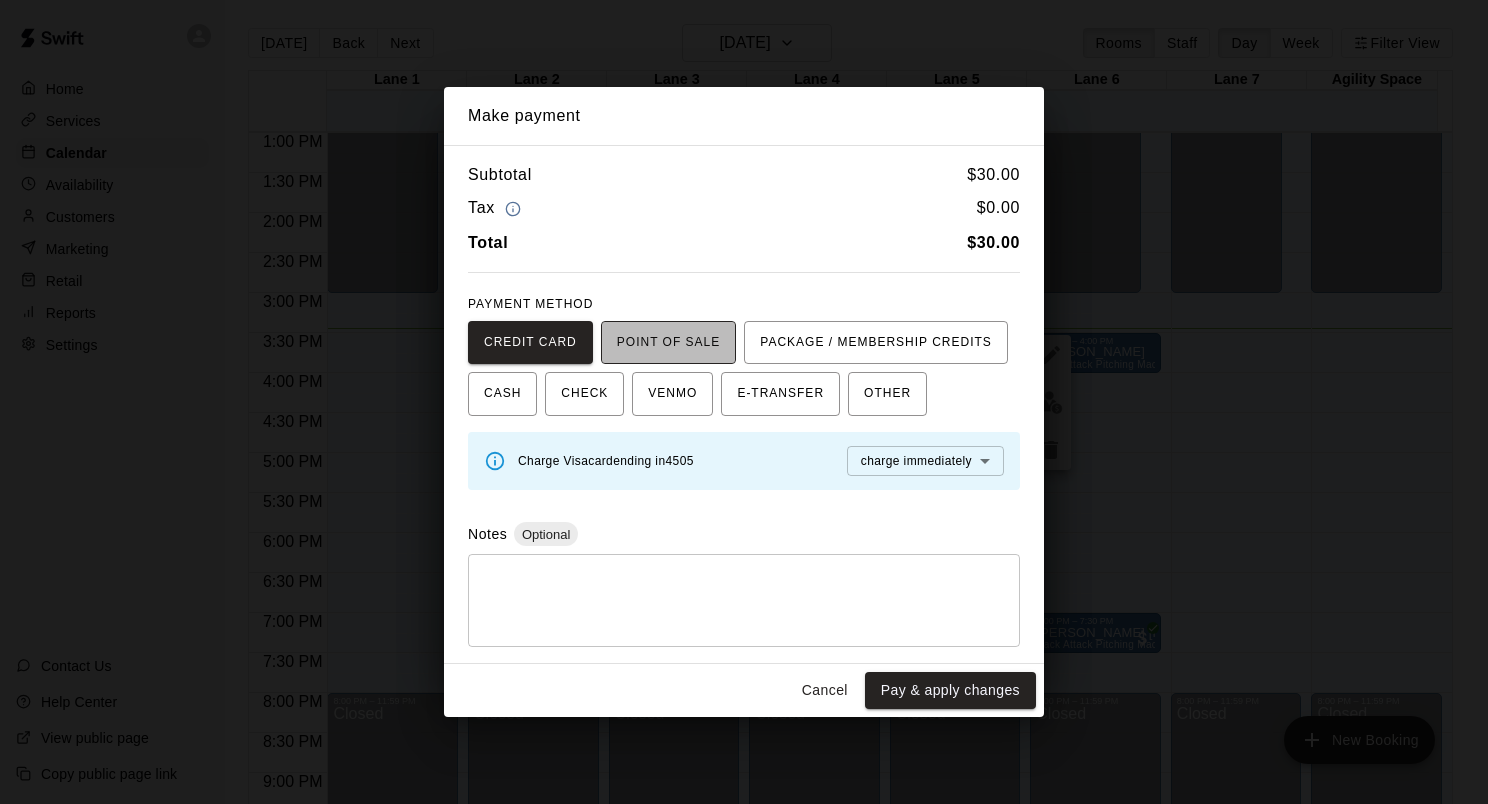 click on "POINT OF SALE" at bounding box center (668, 343) 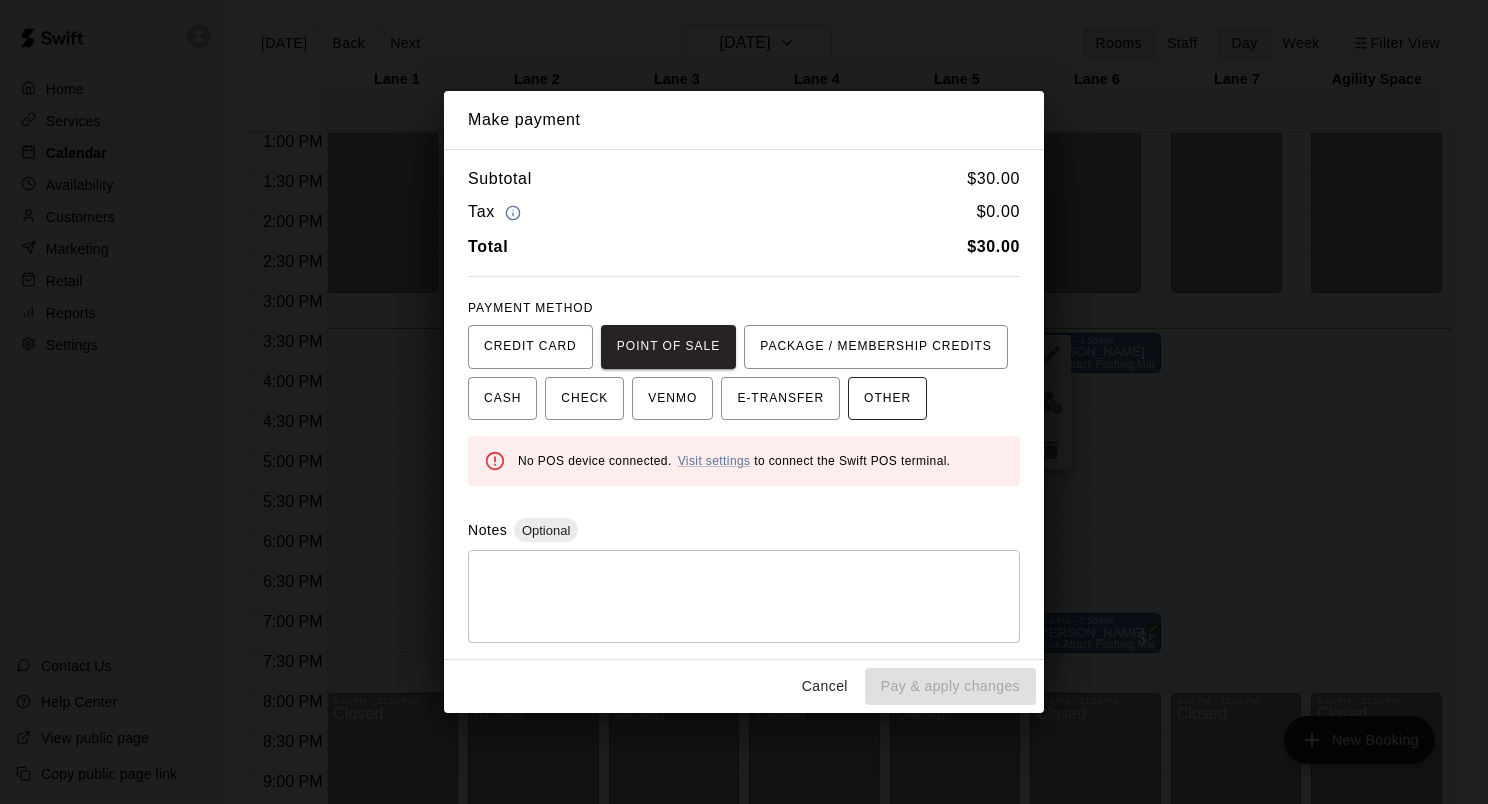 click on "OTHER" at bounding box center (887, 399) 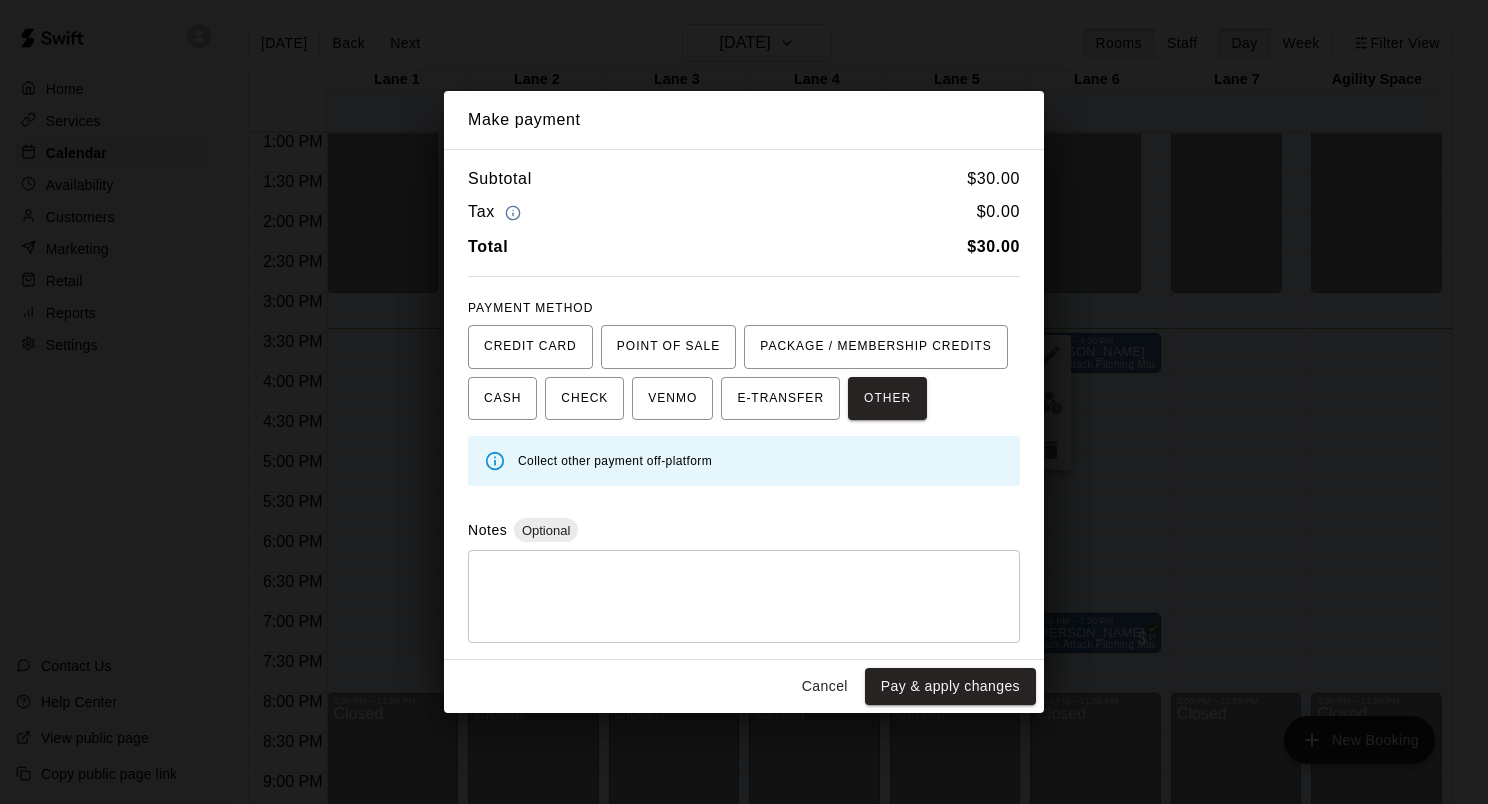 click at bounding box center [744, 597] 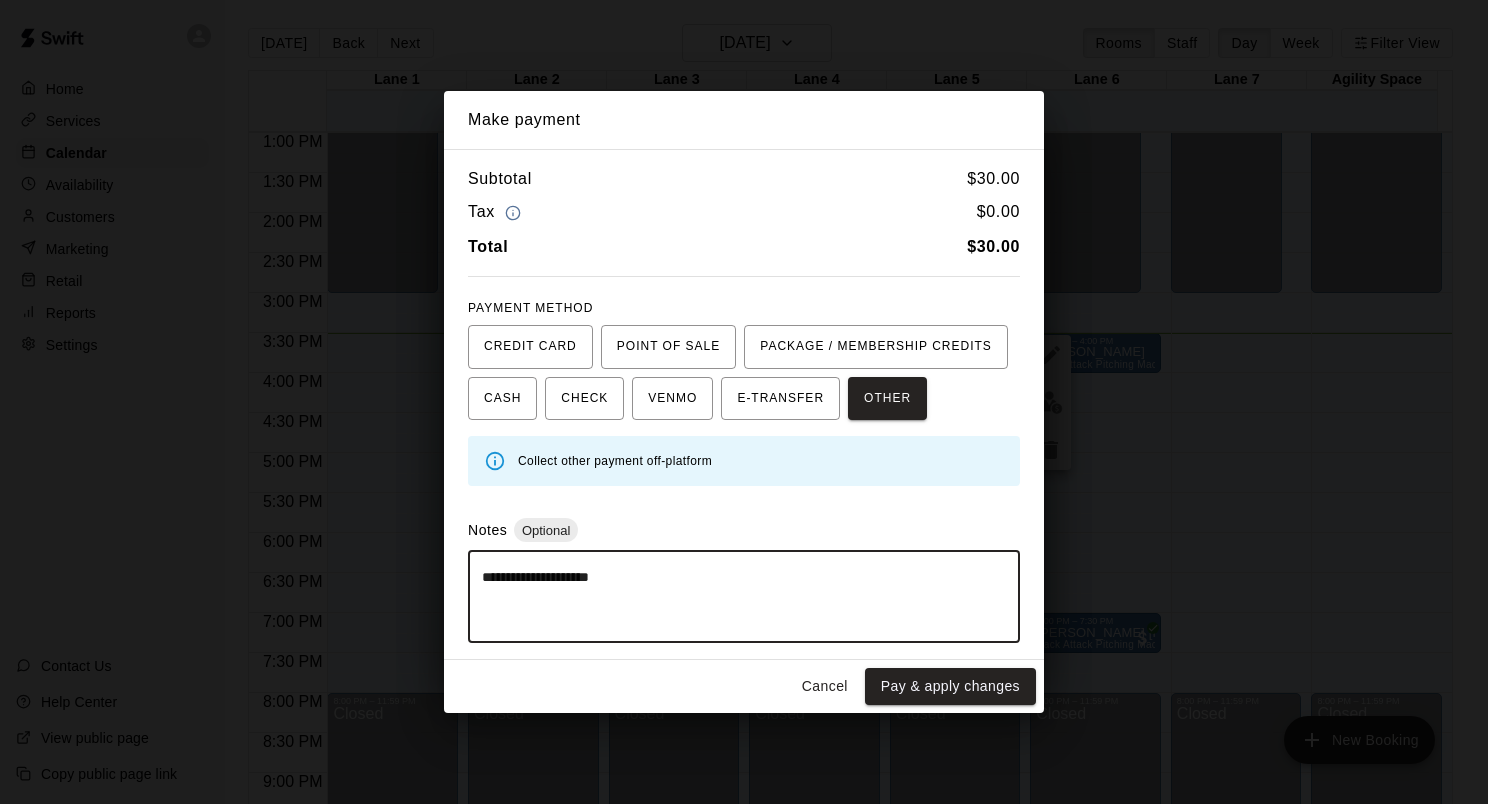drag, startPoint x: 897, startPoint y: 620, endPoint x: 1256, endPoint y: 855, distance: 429.07574 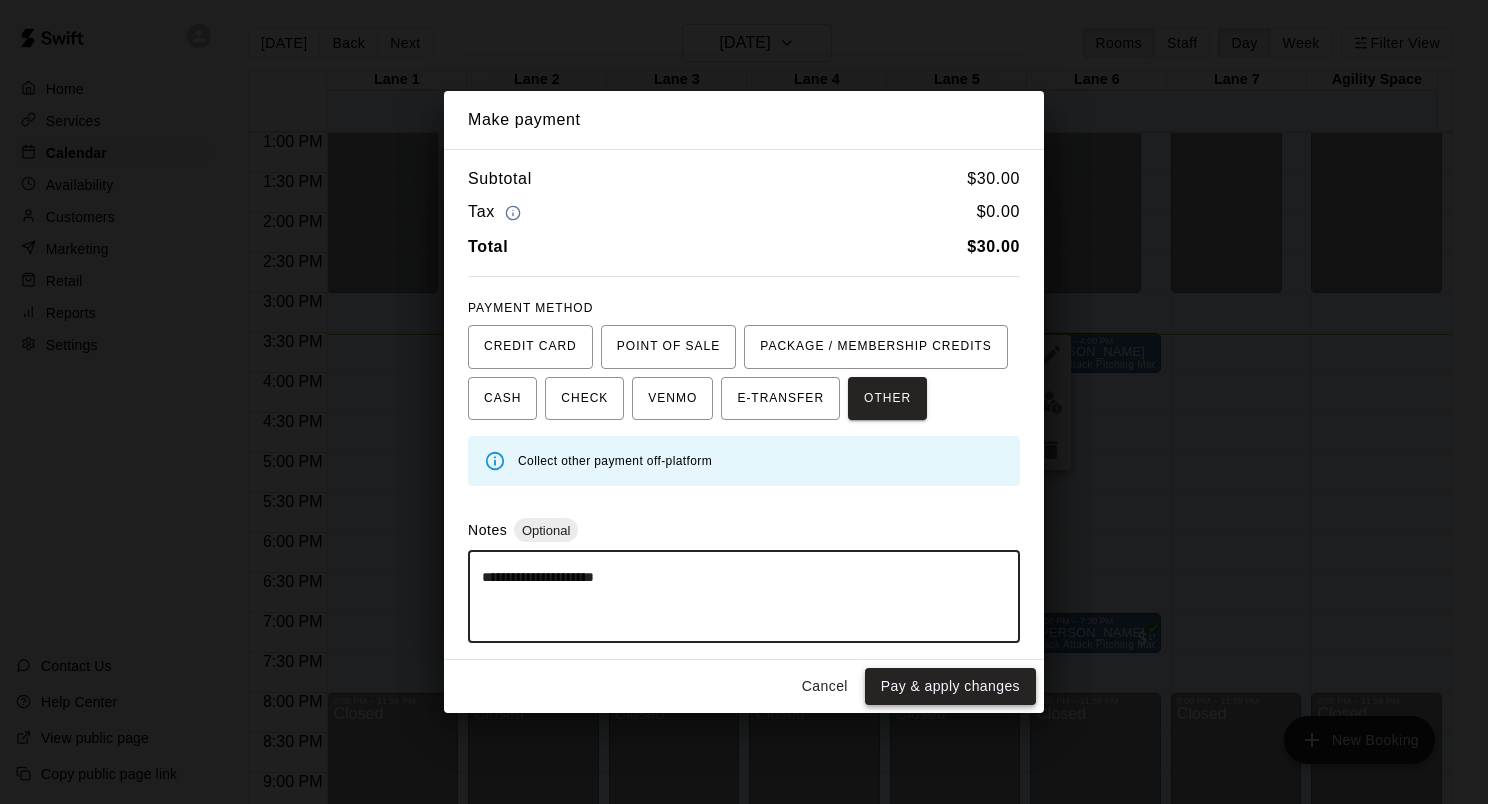 type on "**********" 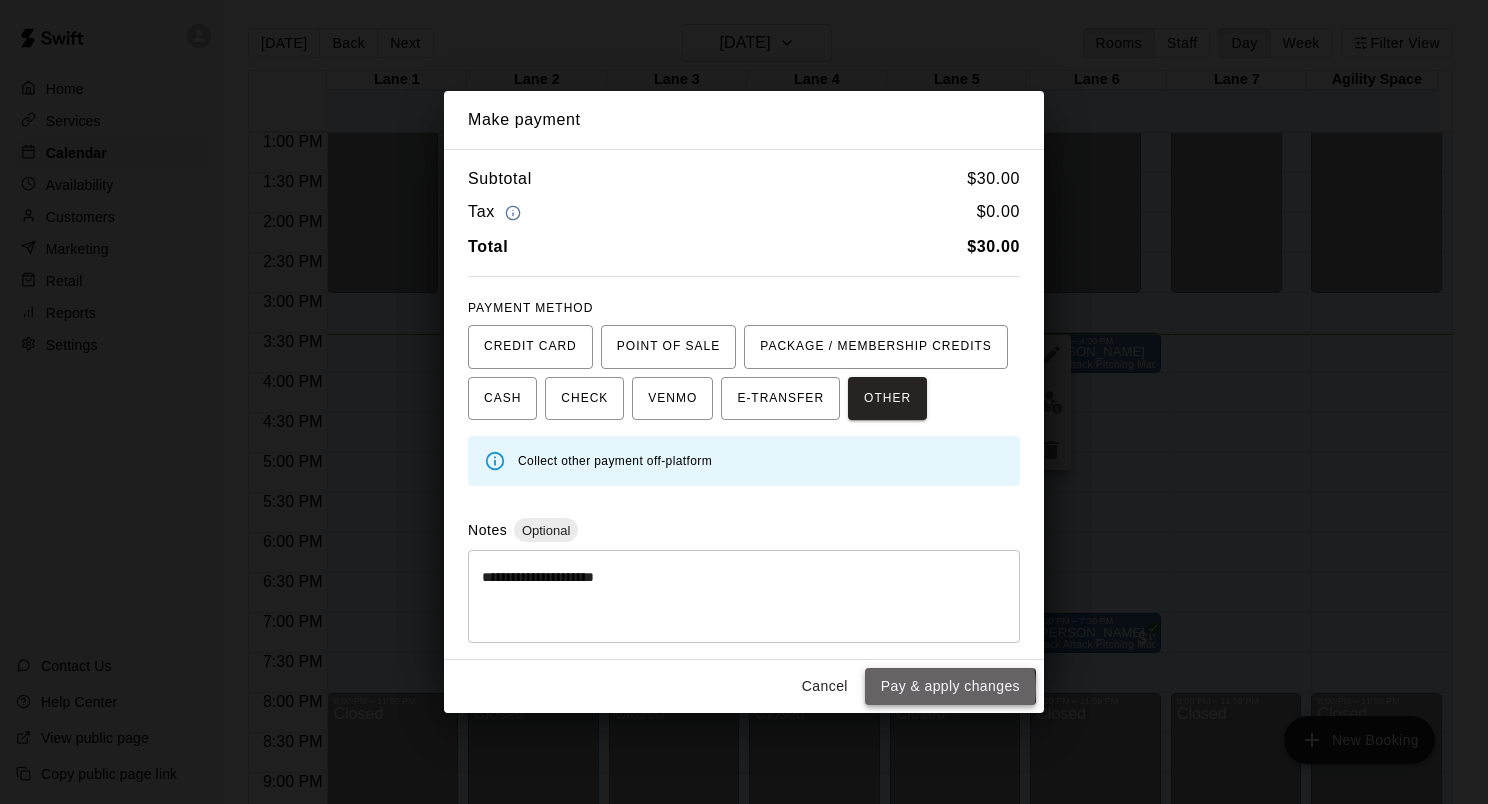 click on "Pay & apply changes" at bounding box center (950, 686) 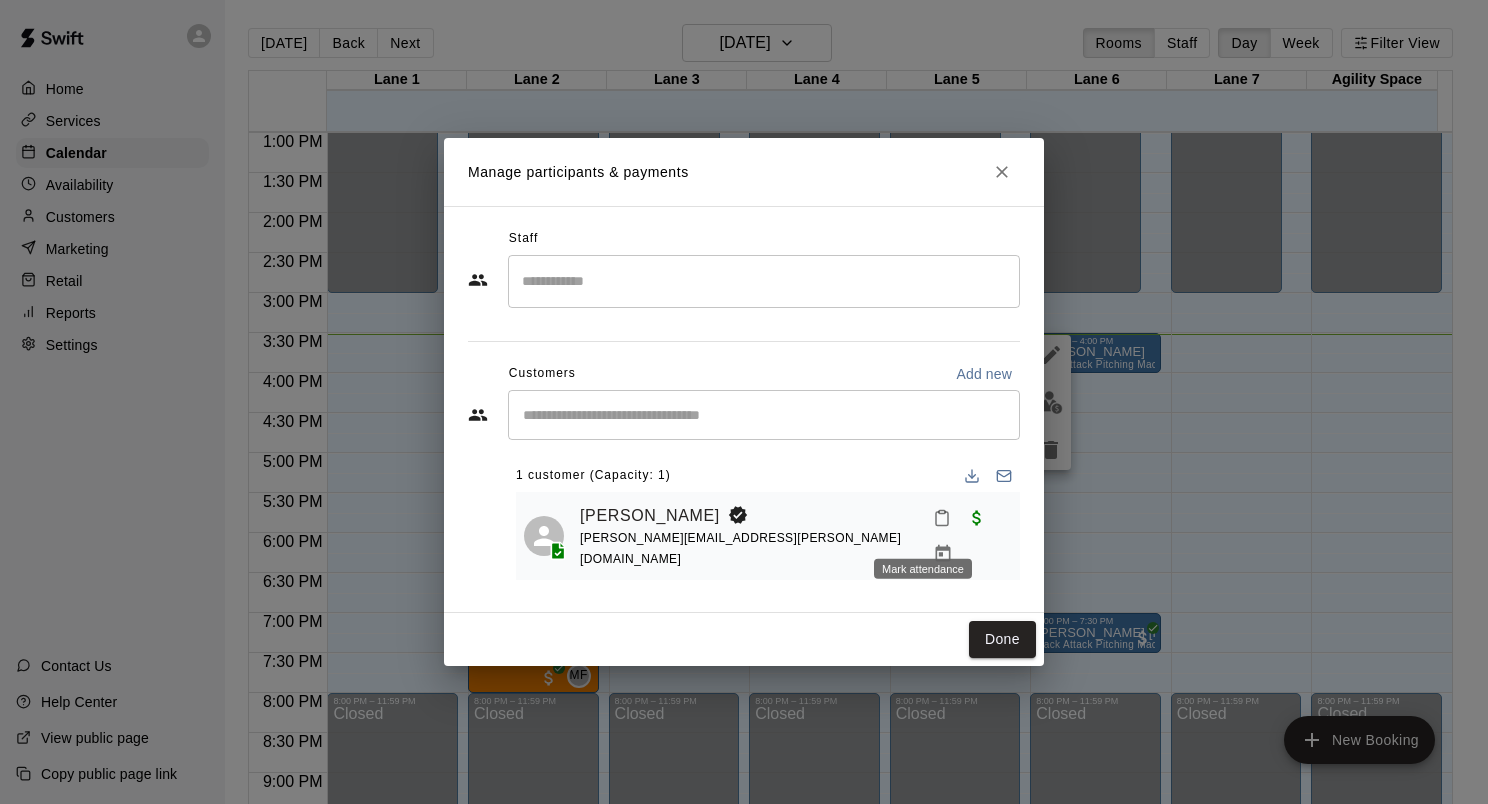 click 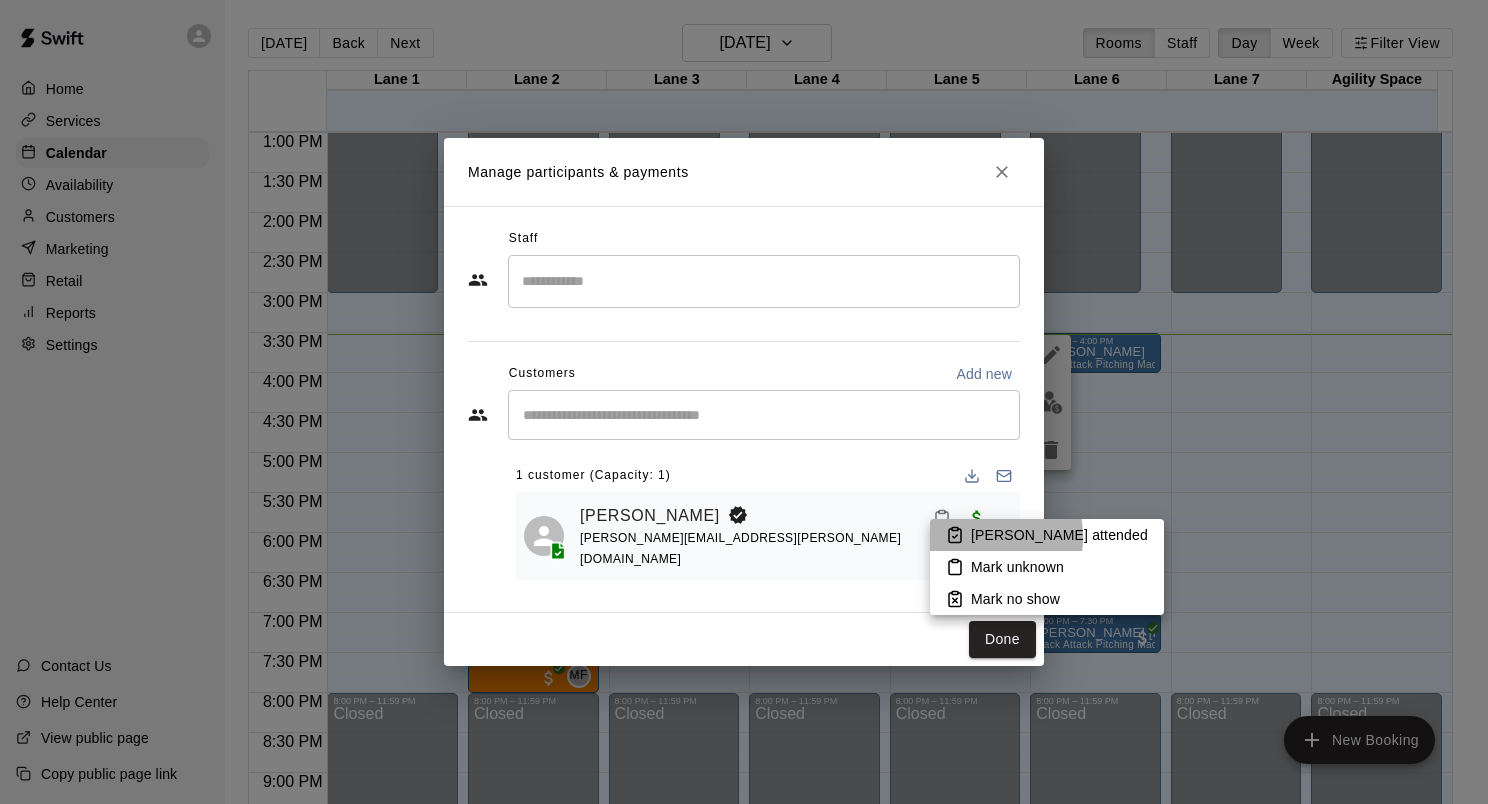 click on "[PERSON_NAME] attended" at bounding box center (1059, 535) 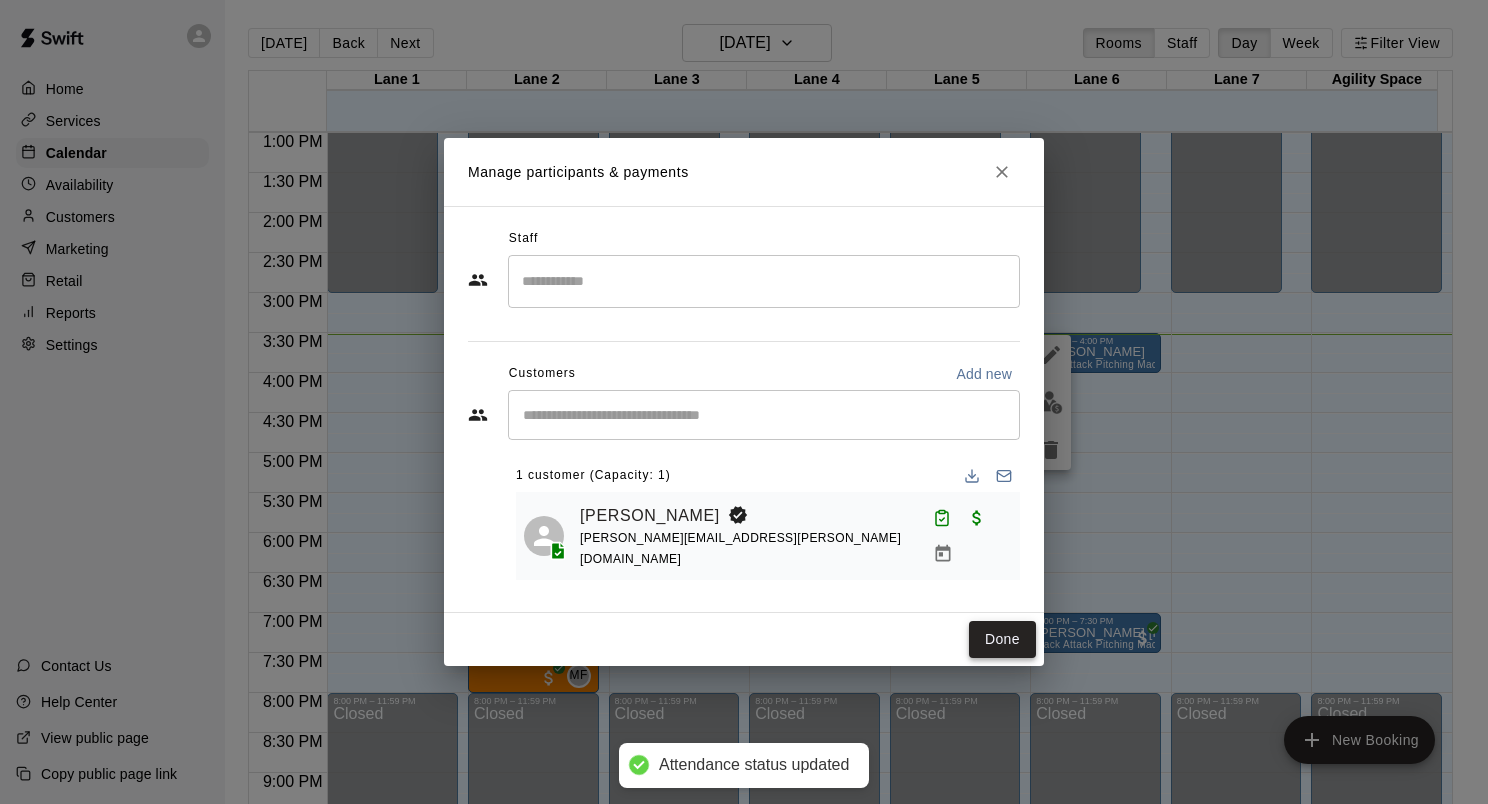 click on "Done" at bounding box center [1002, 639] 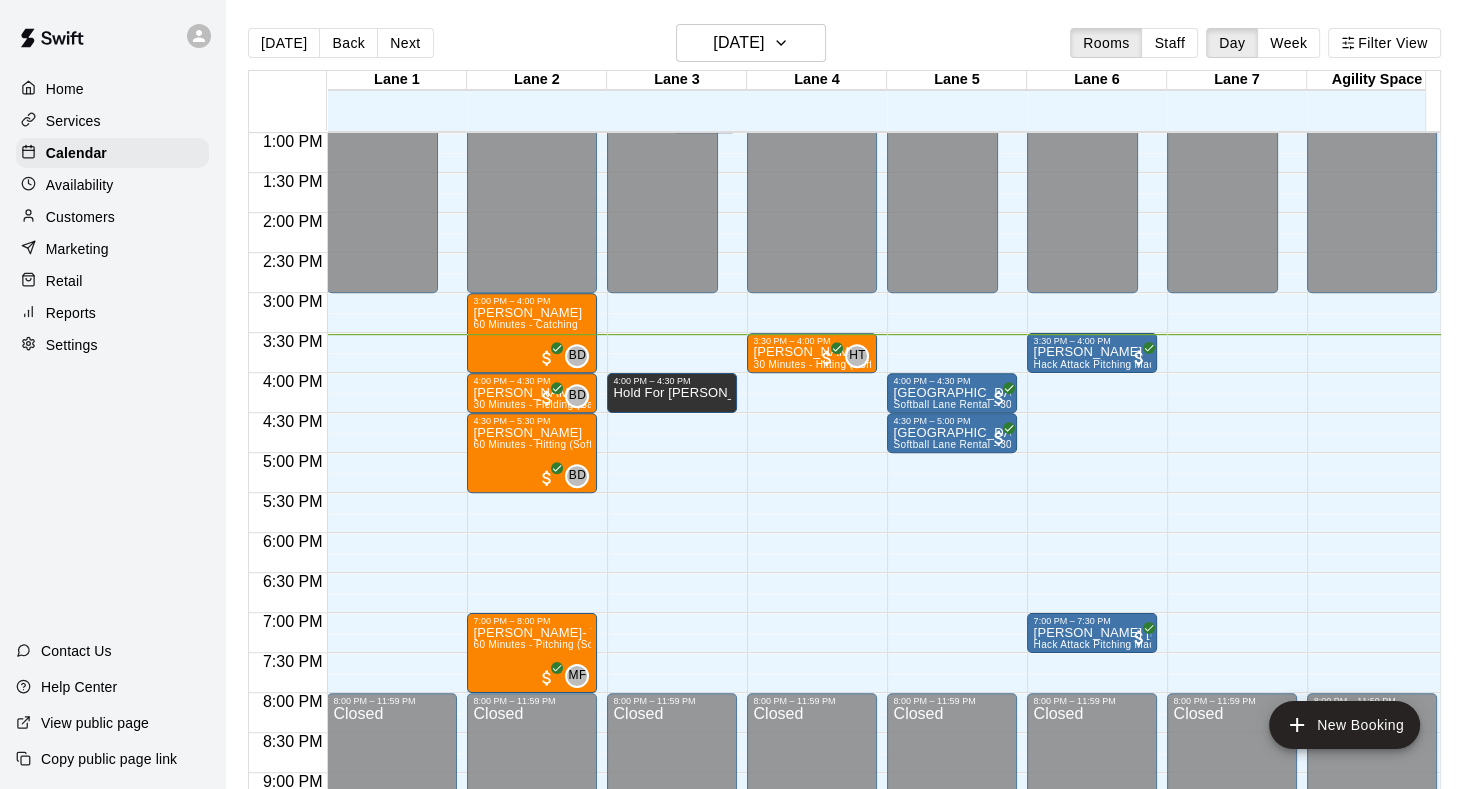 click on "Customers" at bounding box center (80, 217) 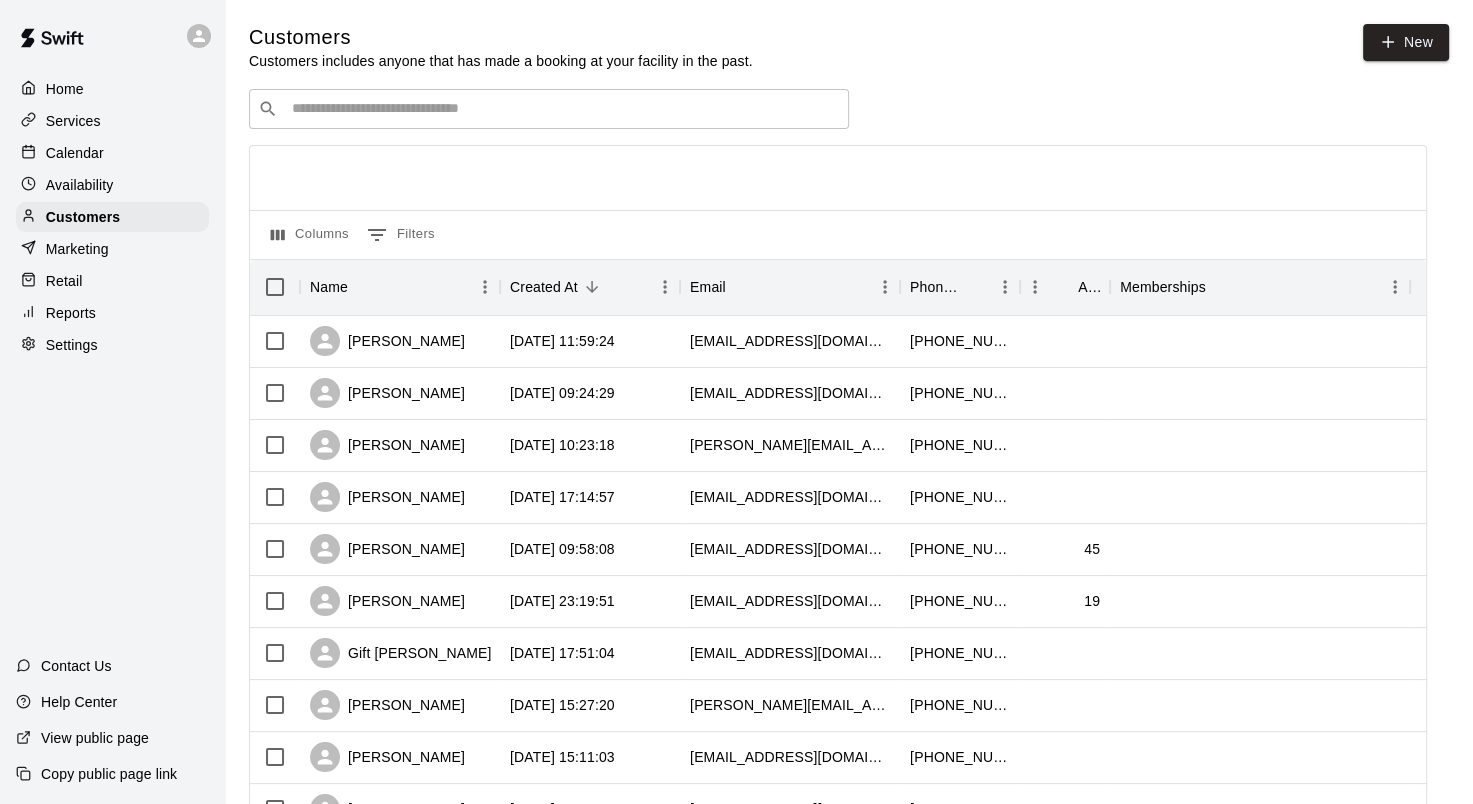 click at bounding box center (563, 109) 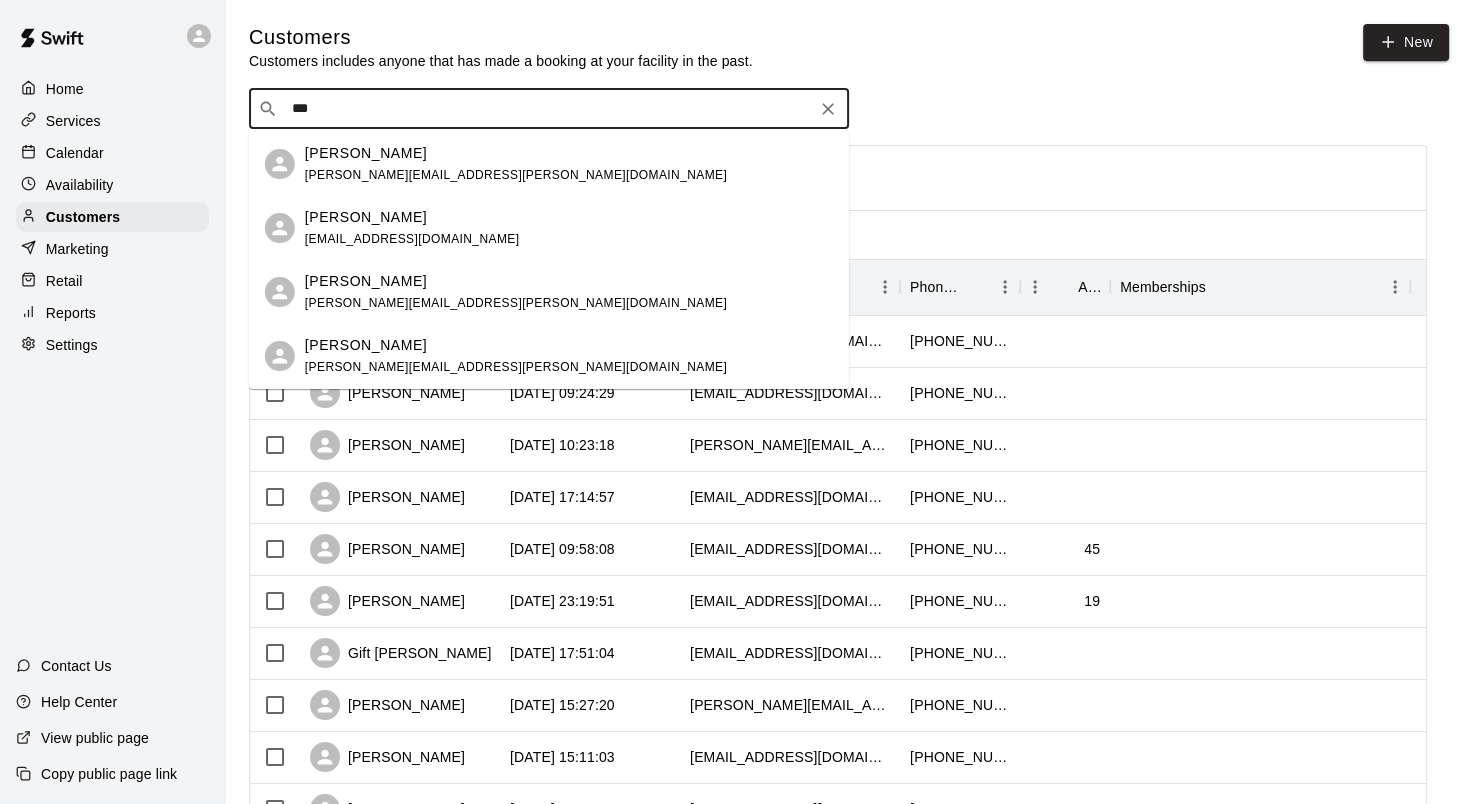 type on "****" 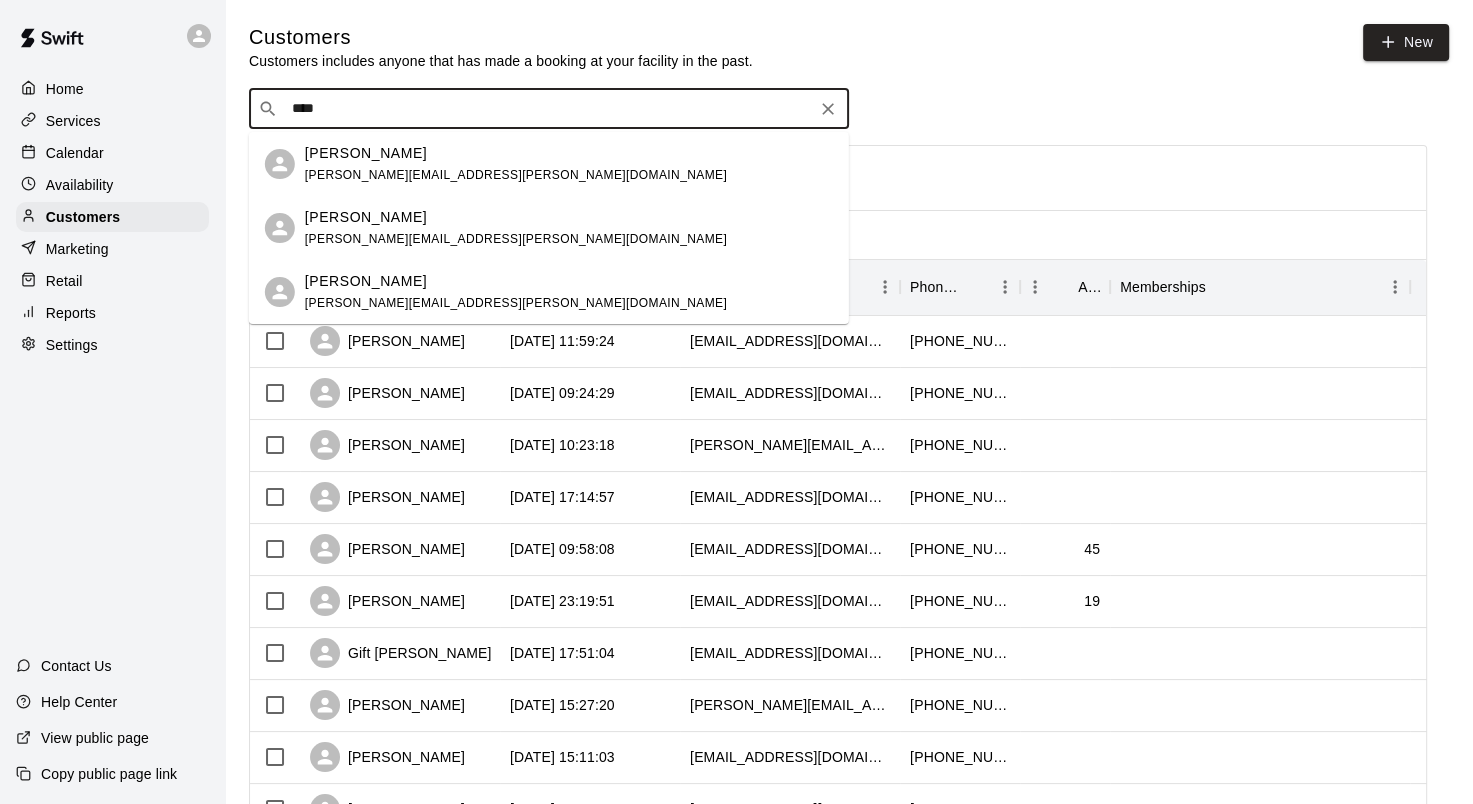 click on "[PERSON_NAME]" at bounding box center [366, 153] 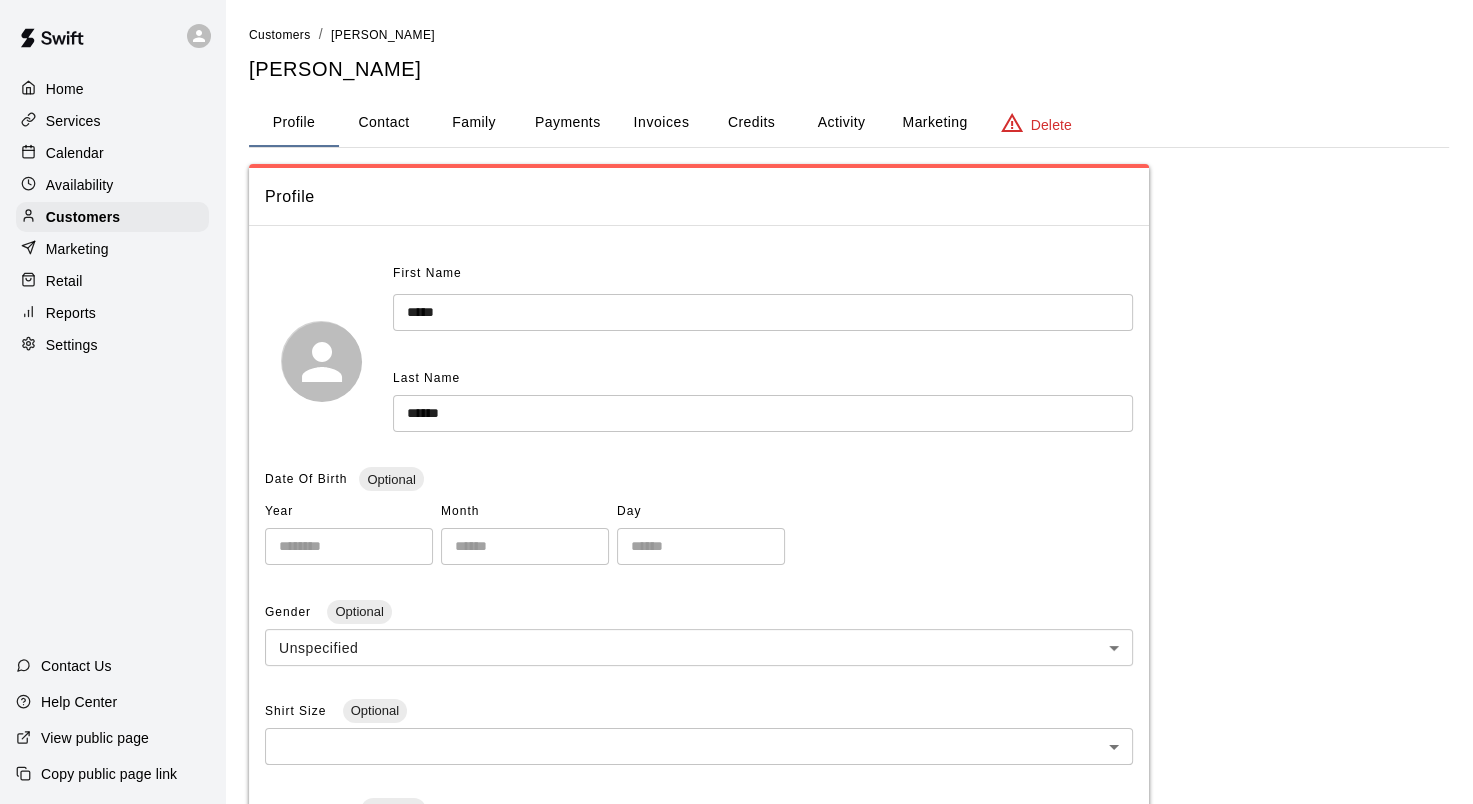 click on "Payments" at bounding box center [567, 123] 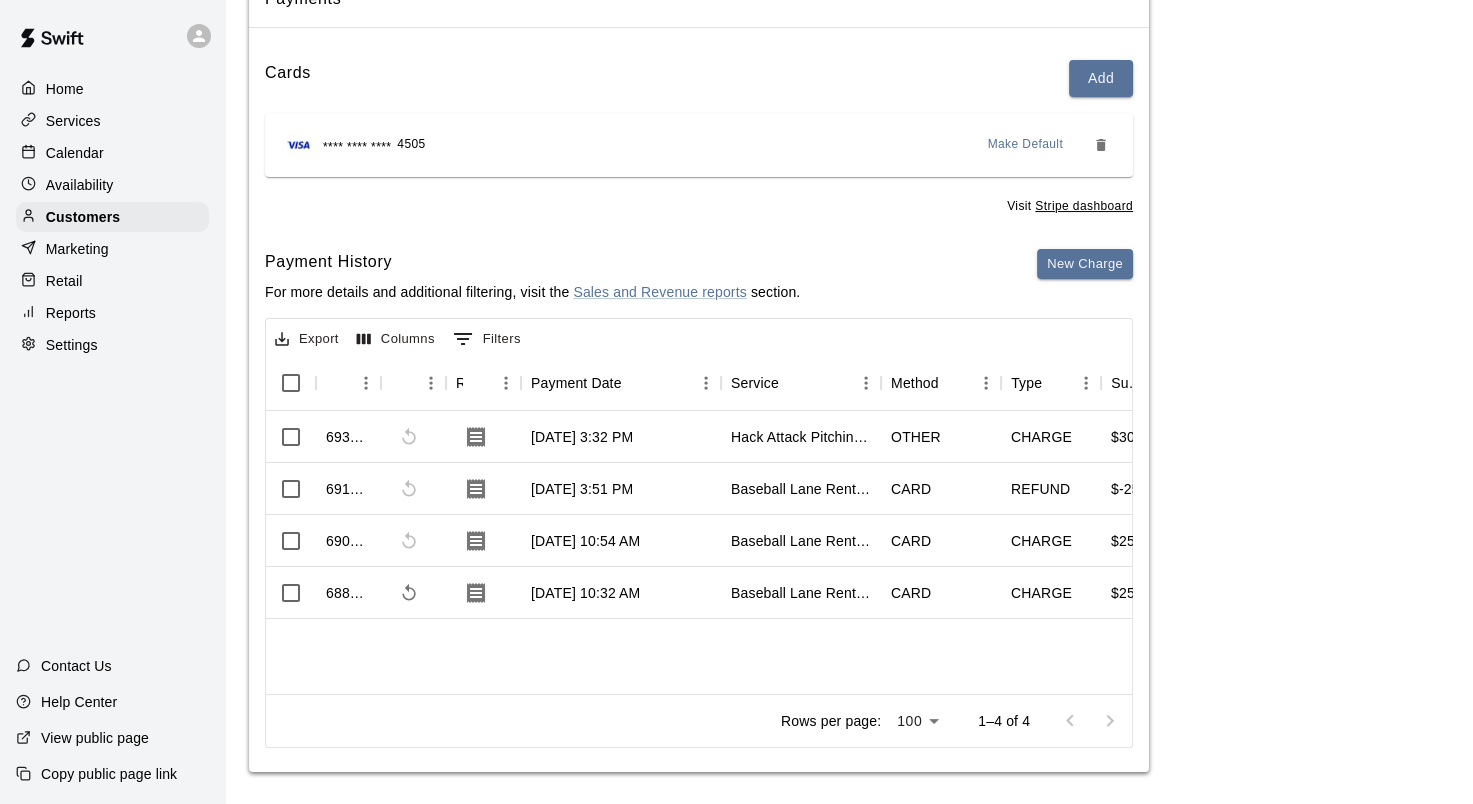 scroll, scrollTop: 205, scrollLeft: 0, axis: vertical 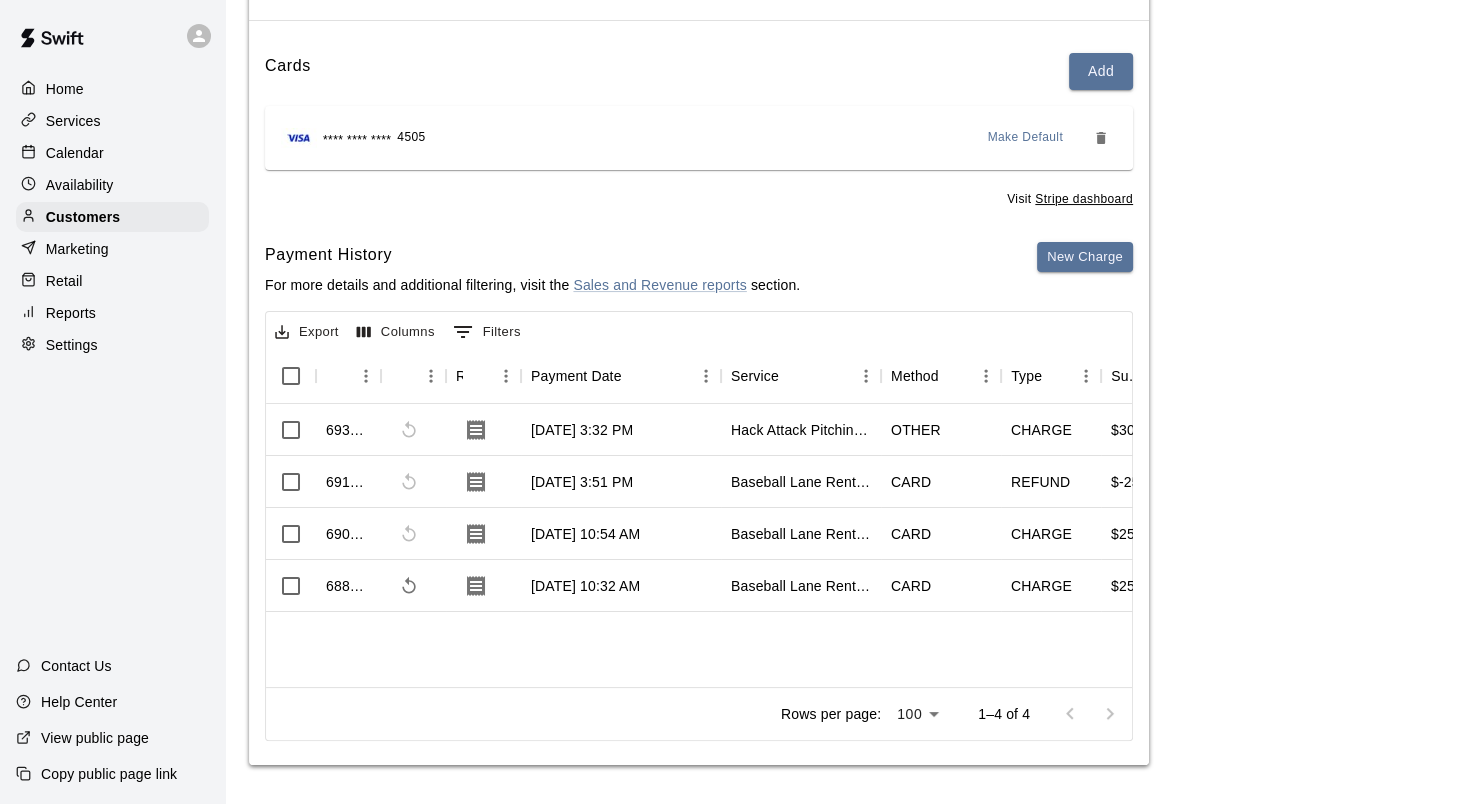 click on "Home" at bounding box center (65, 89) 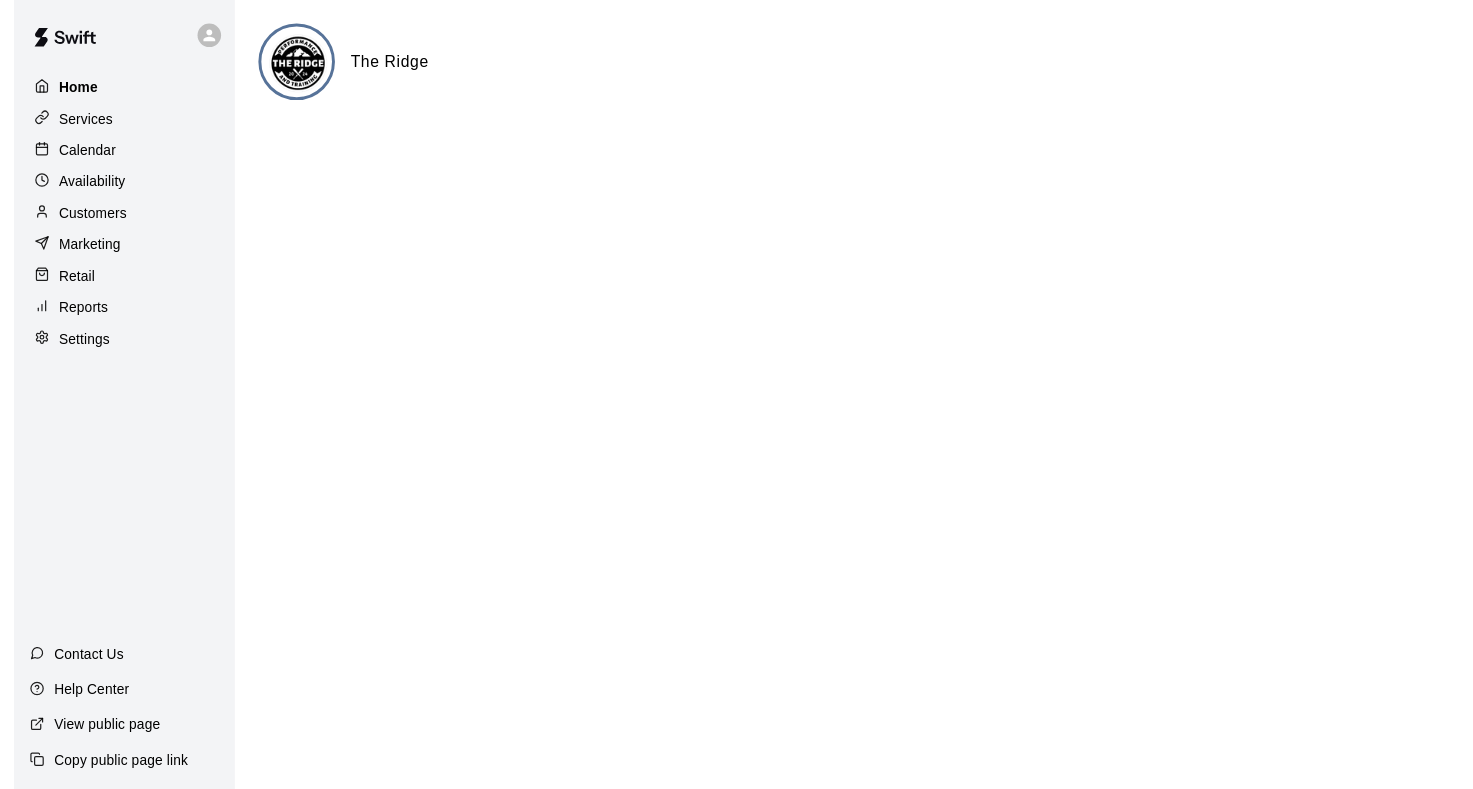 scroll, scrollTop: 0, scrollLeft: 0, axis: both 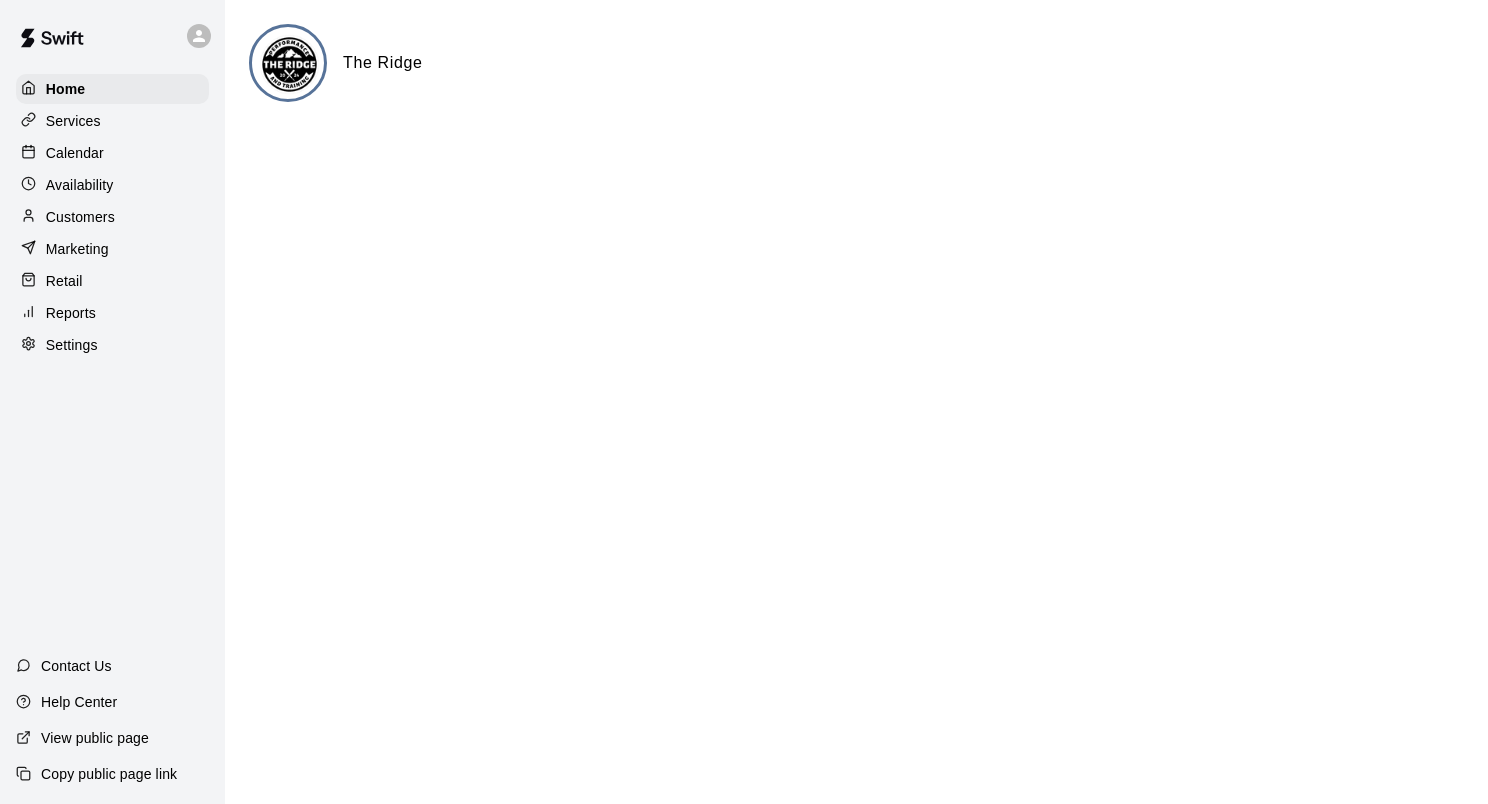 click on "Calendar" at bounding box center (75, 153) 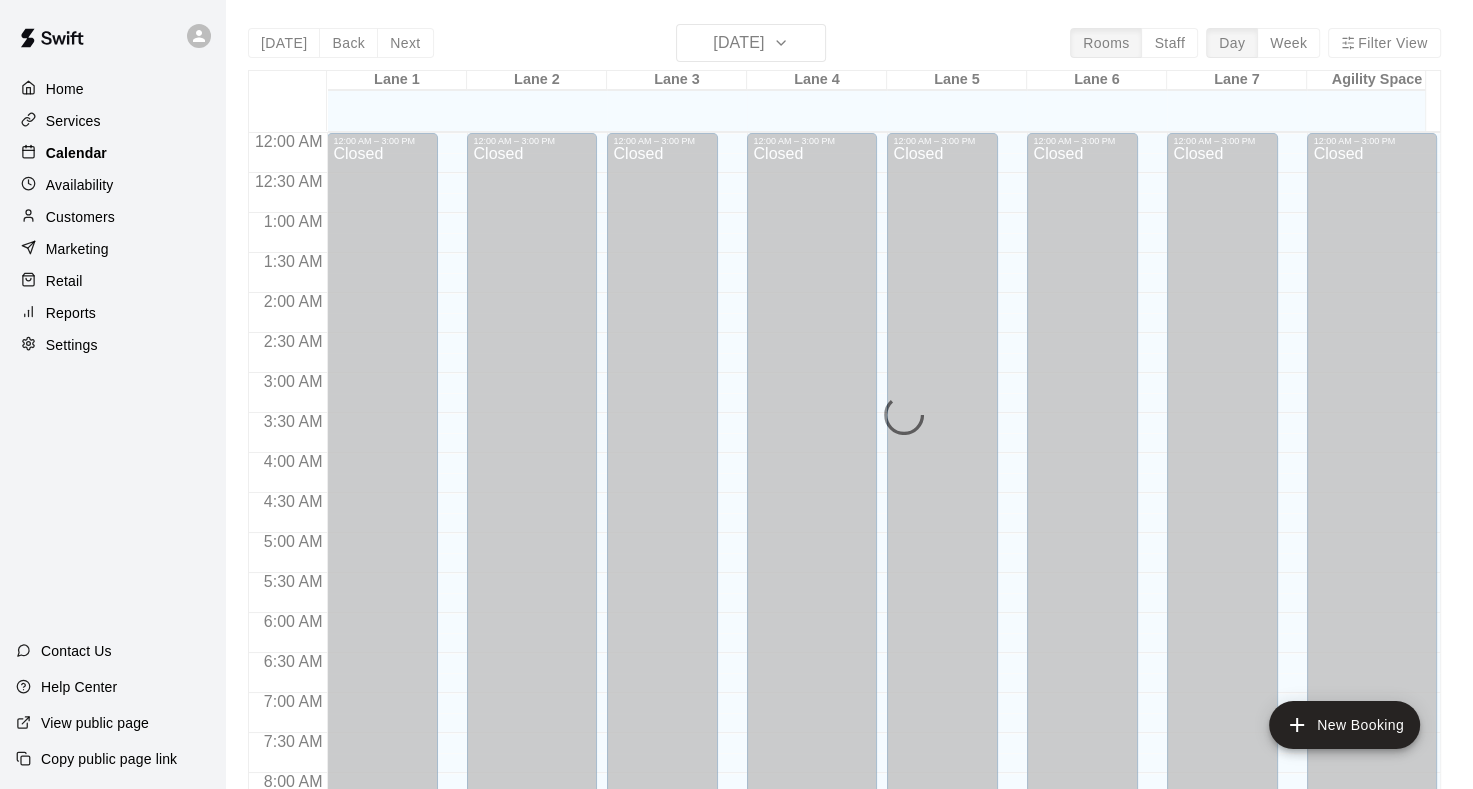 scroll, scrollTop: 1164, scrollLeft: 0, axis: vertical 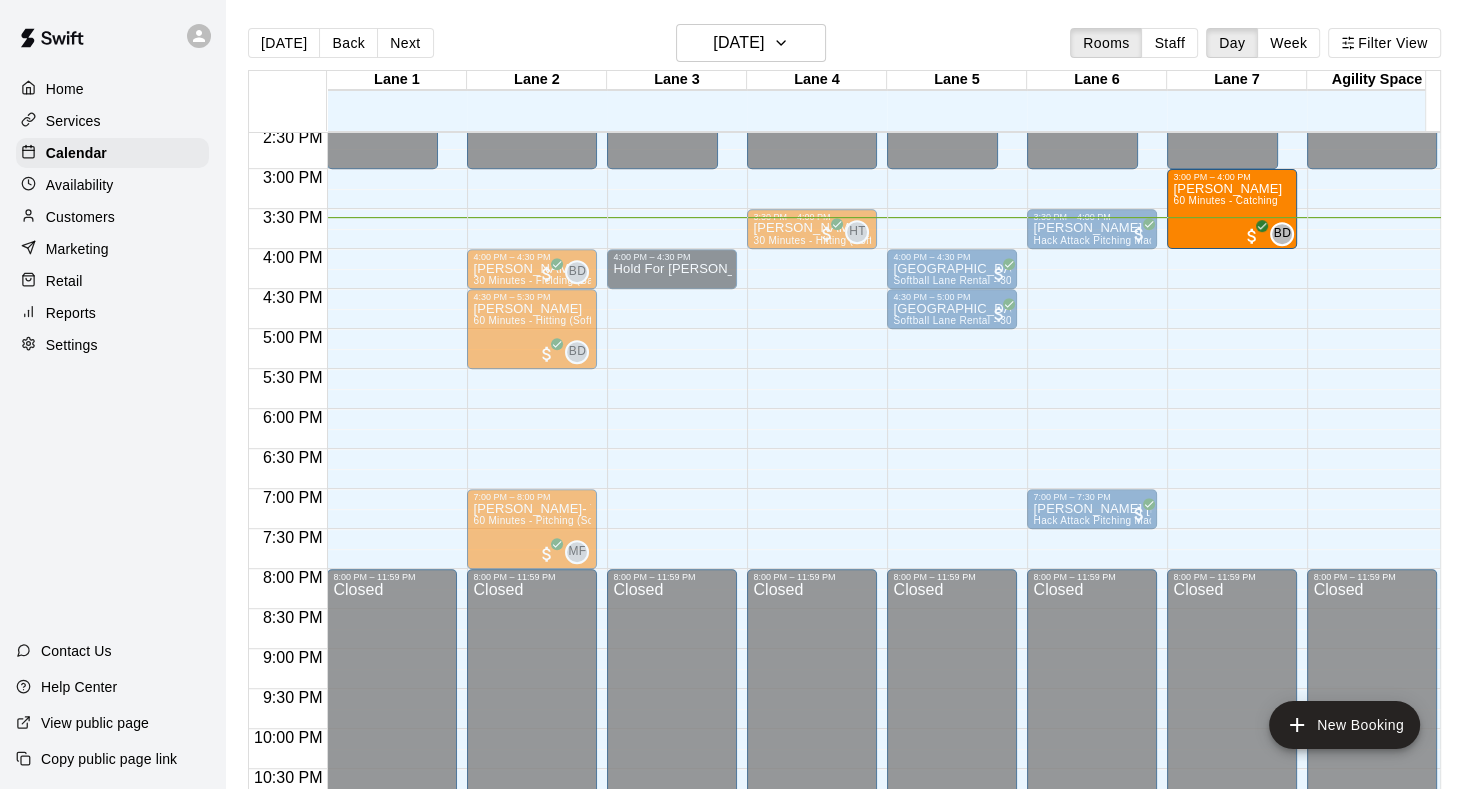 drag, startPoint x: 476, startPoint y: 226, endPoint x: 1169, endPoint y: 232, distance: 693.026 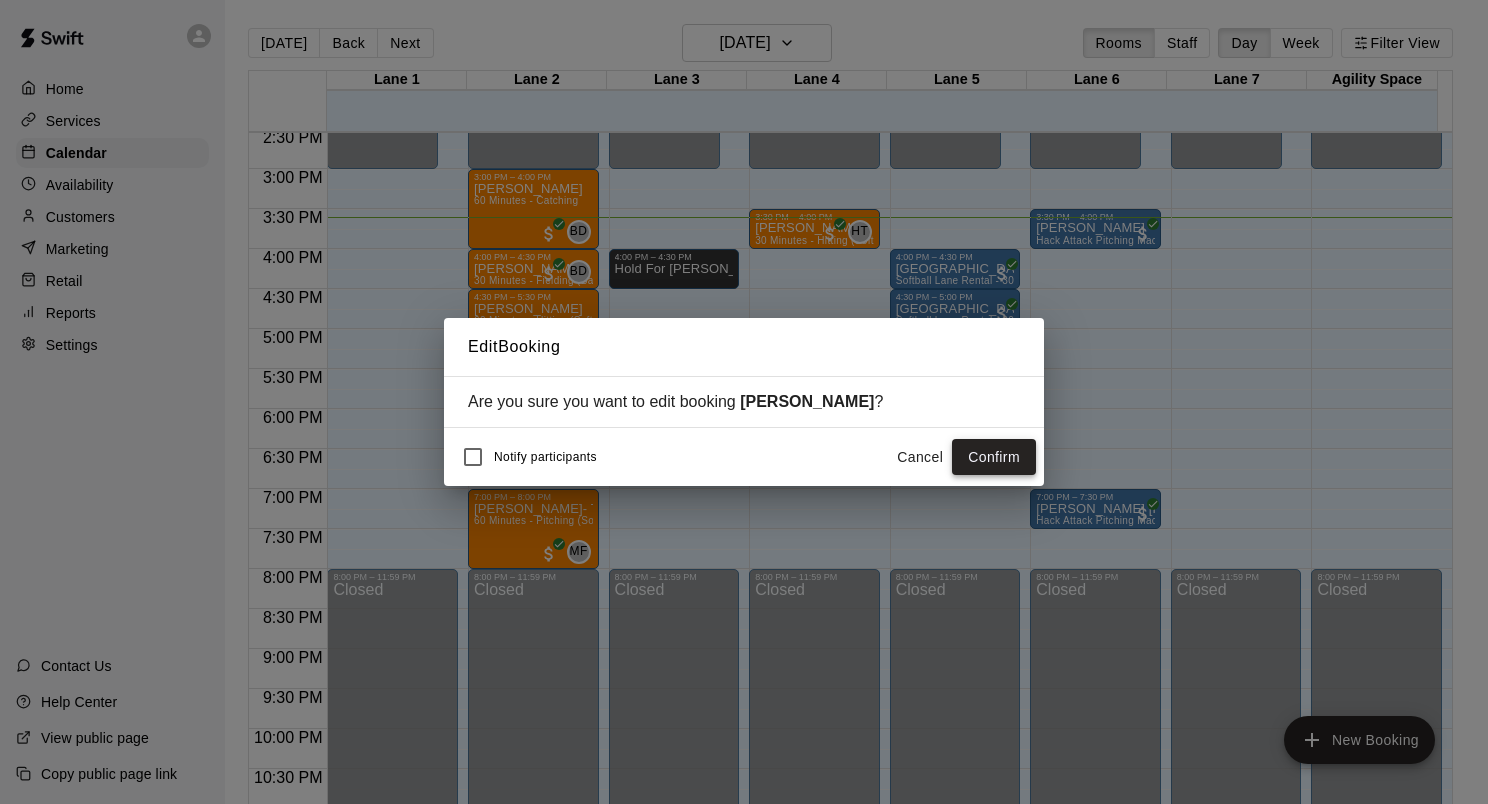 click on "Confirm" at bounding box center (994, 457) 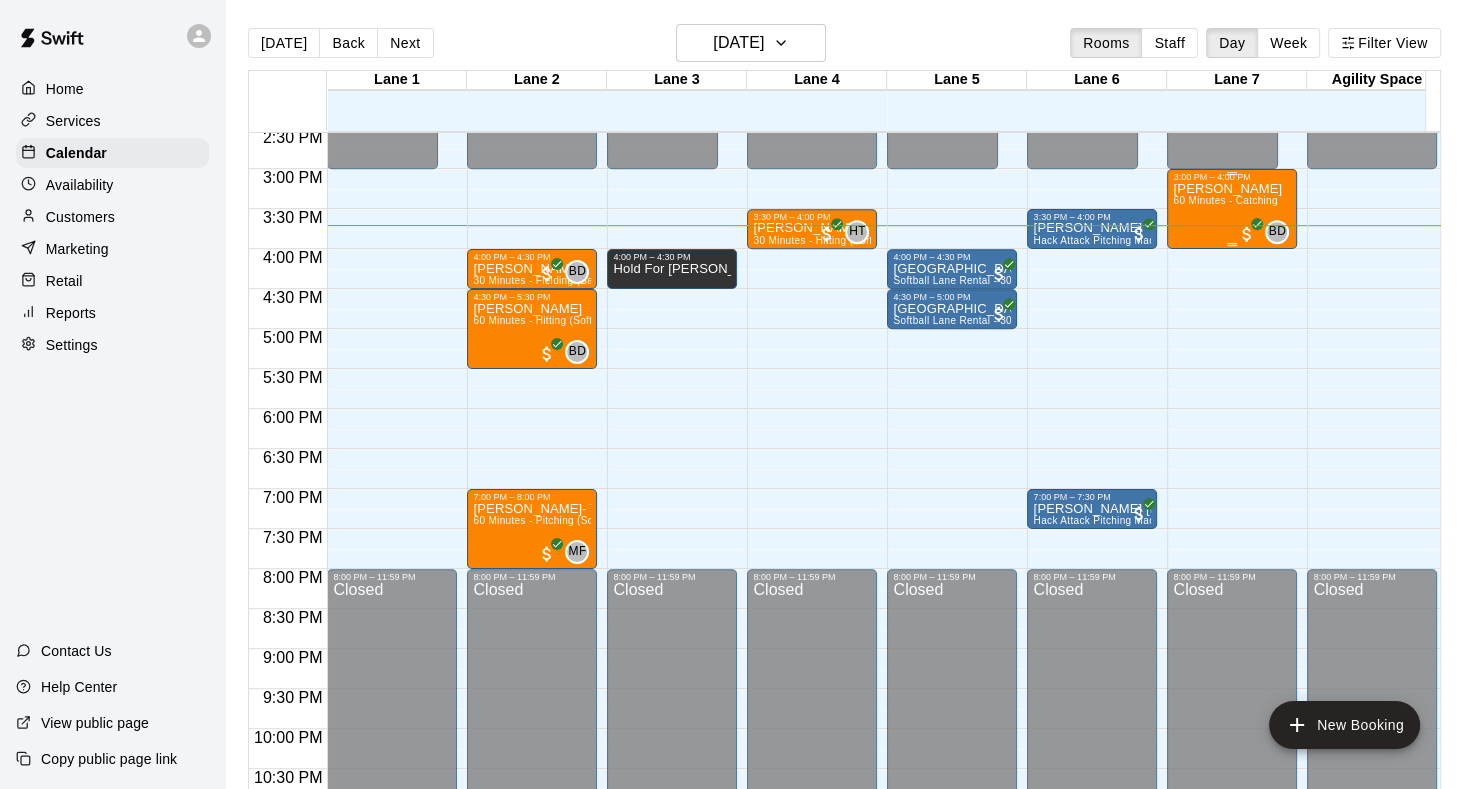 click on "[PERSON_NAME] 60 Minutes - Catching" at bounding box center [1227, 576] 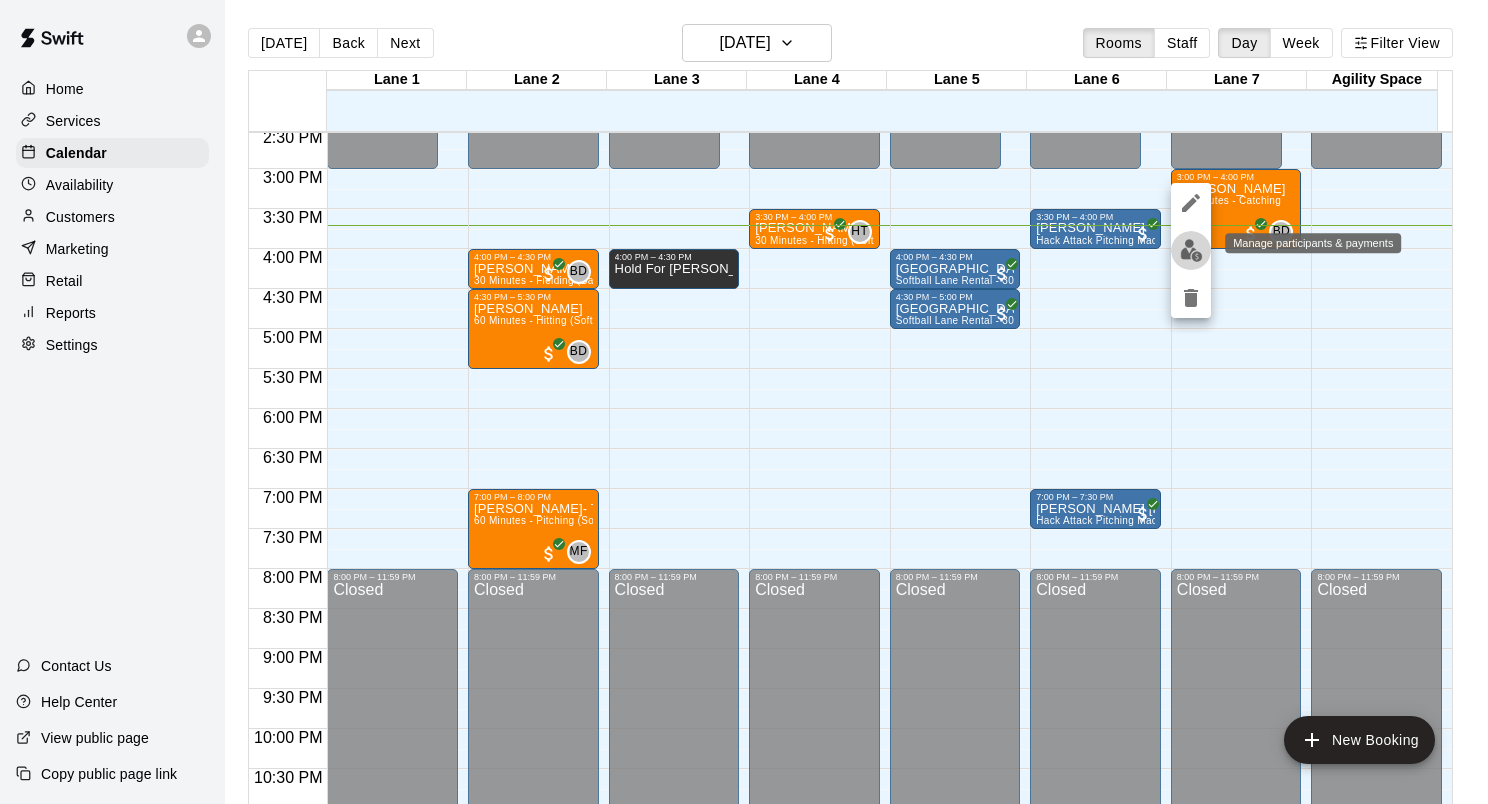 click at bounding box center [1191, 250] 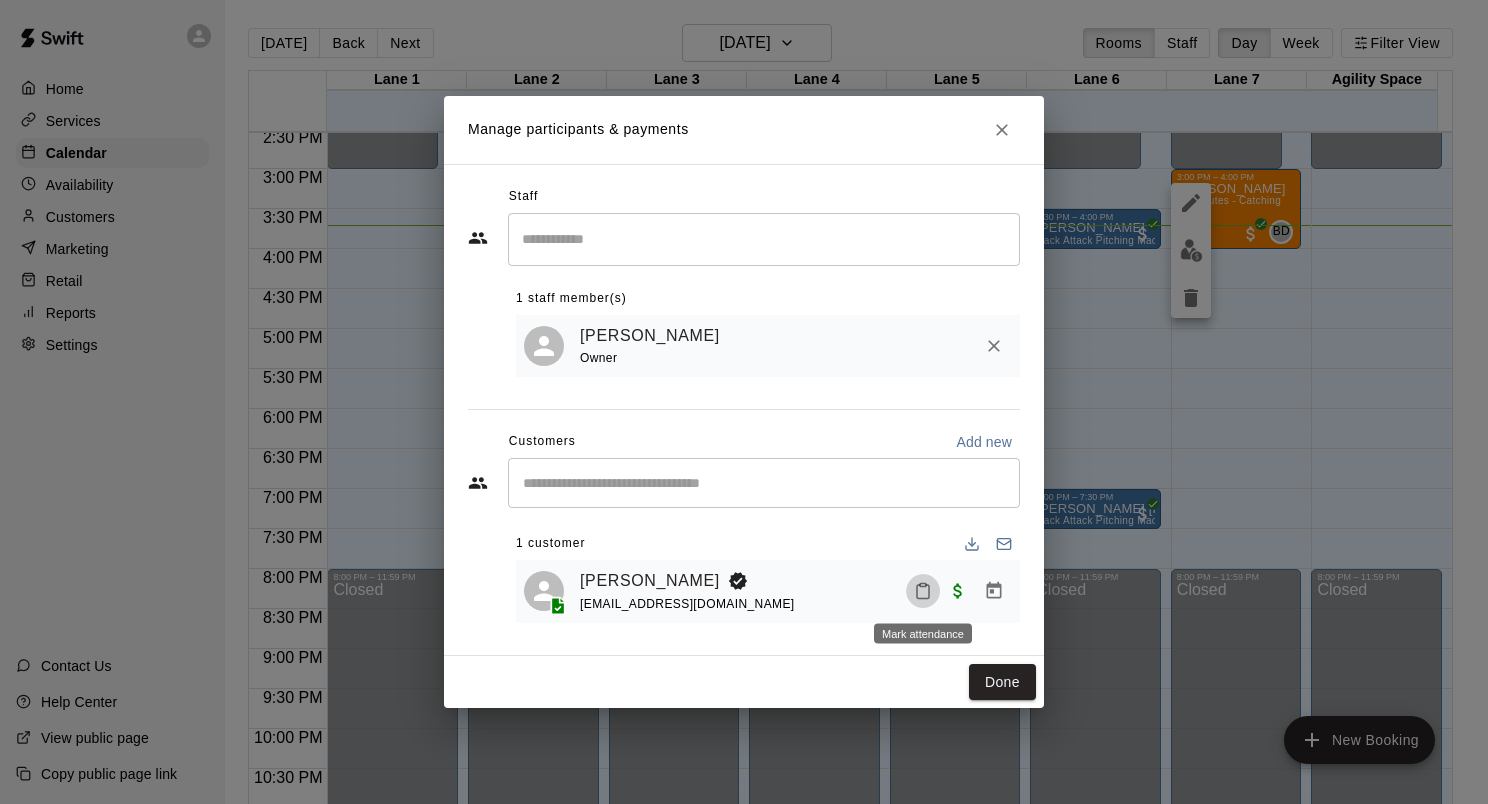 click 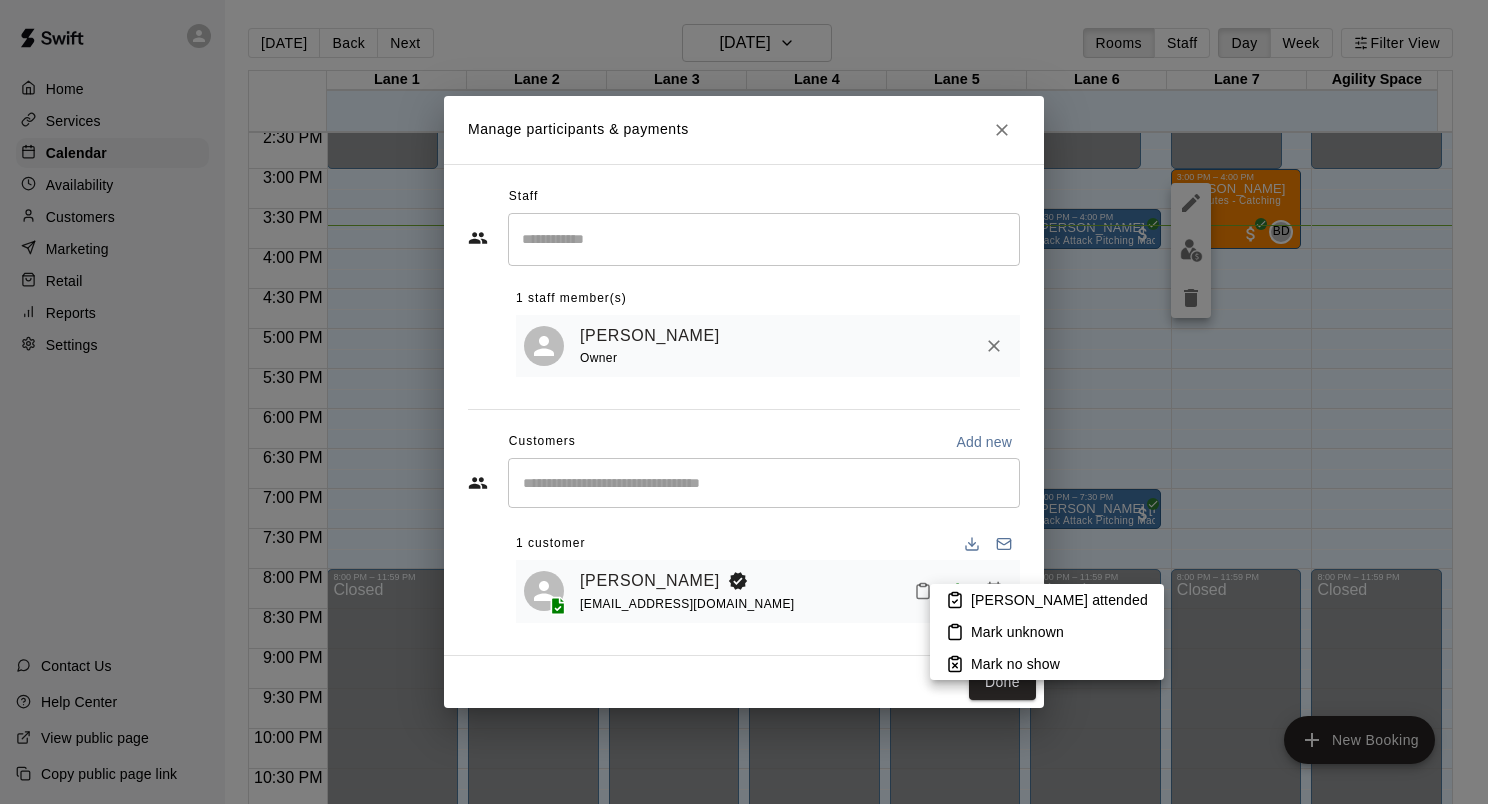 click on "[PERSON_NAME] attended" at bounding box center (1059, 600) 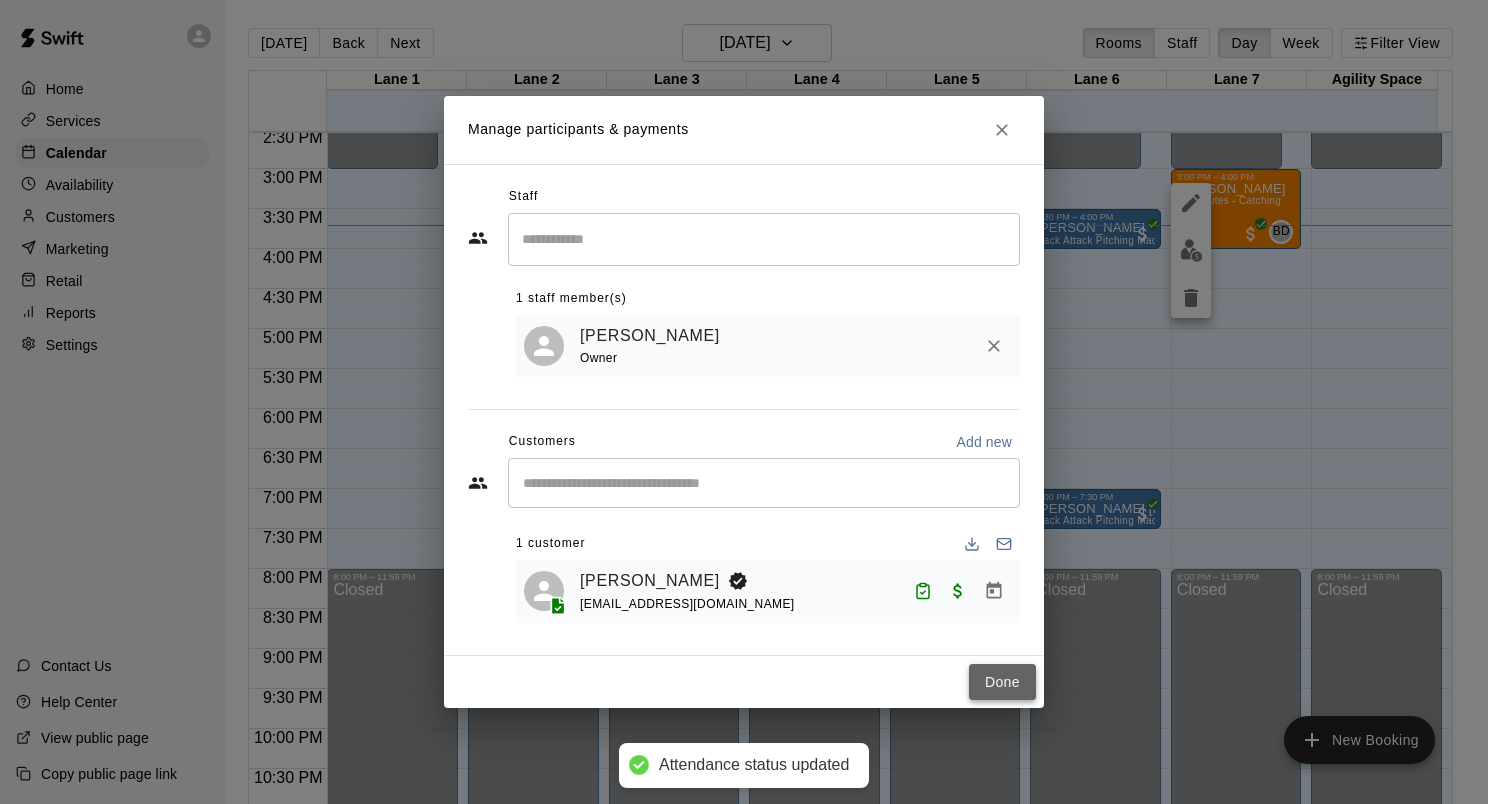 click on "Done" at bounding box center [1002, 682] 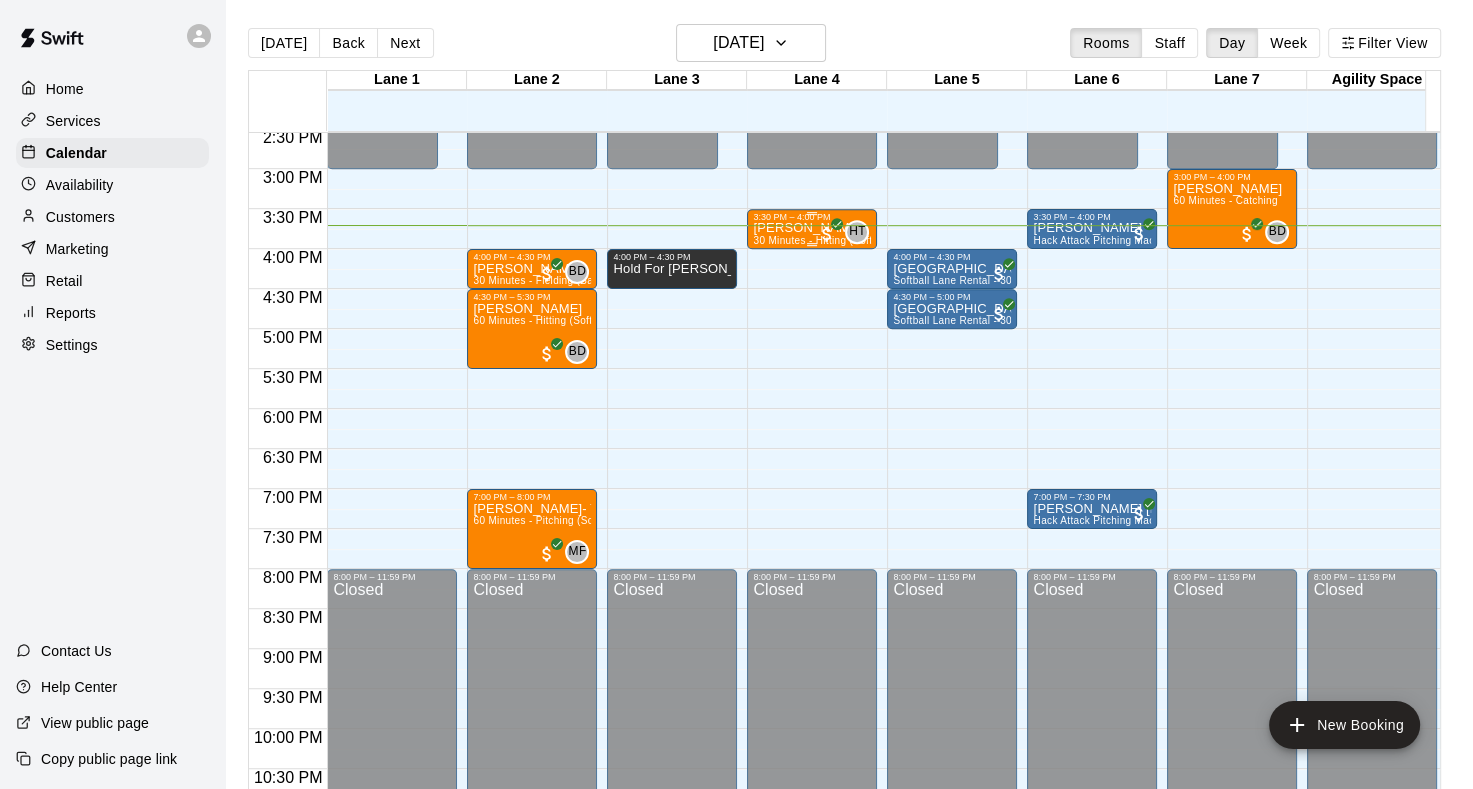 click on "[PERSON_NAME]" at bounding box center (812, 228) 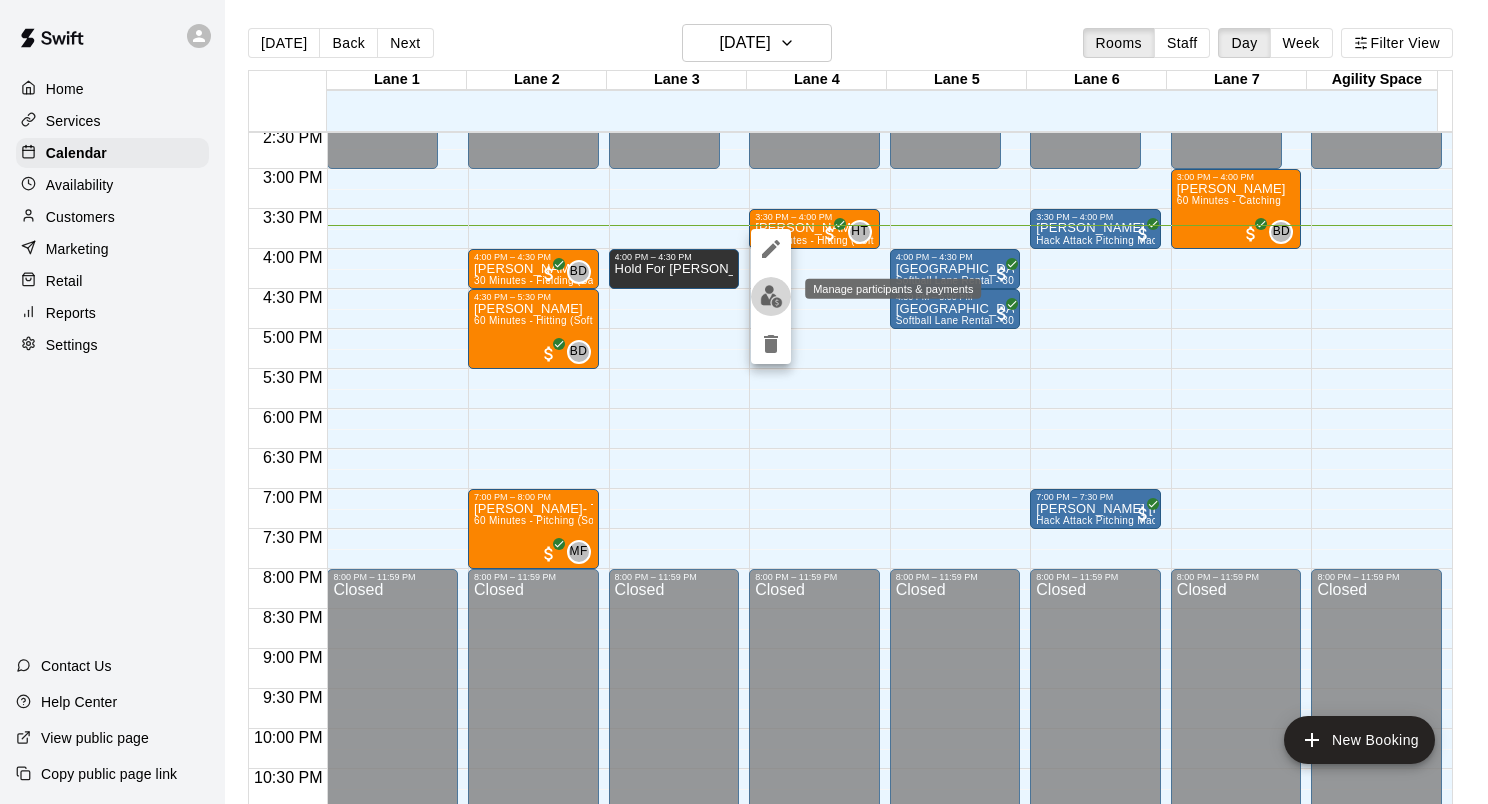 click at bounding box center [771, 296] 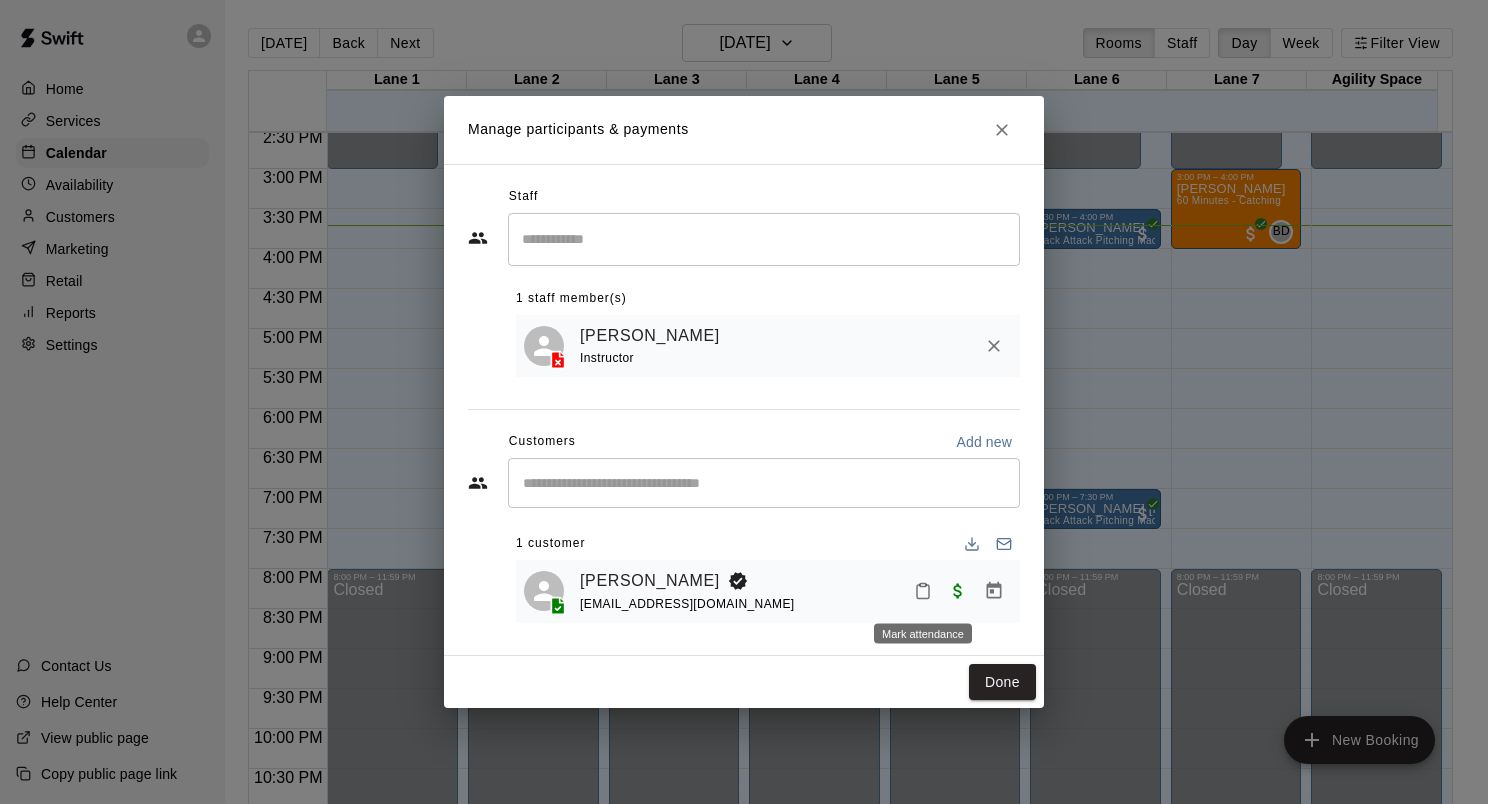 click 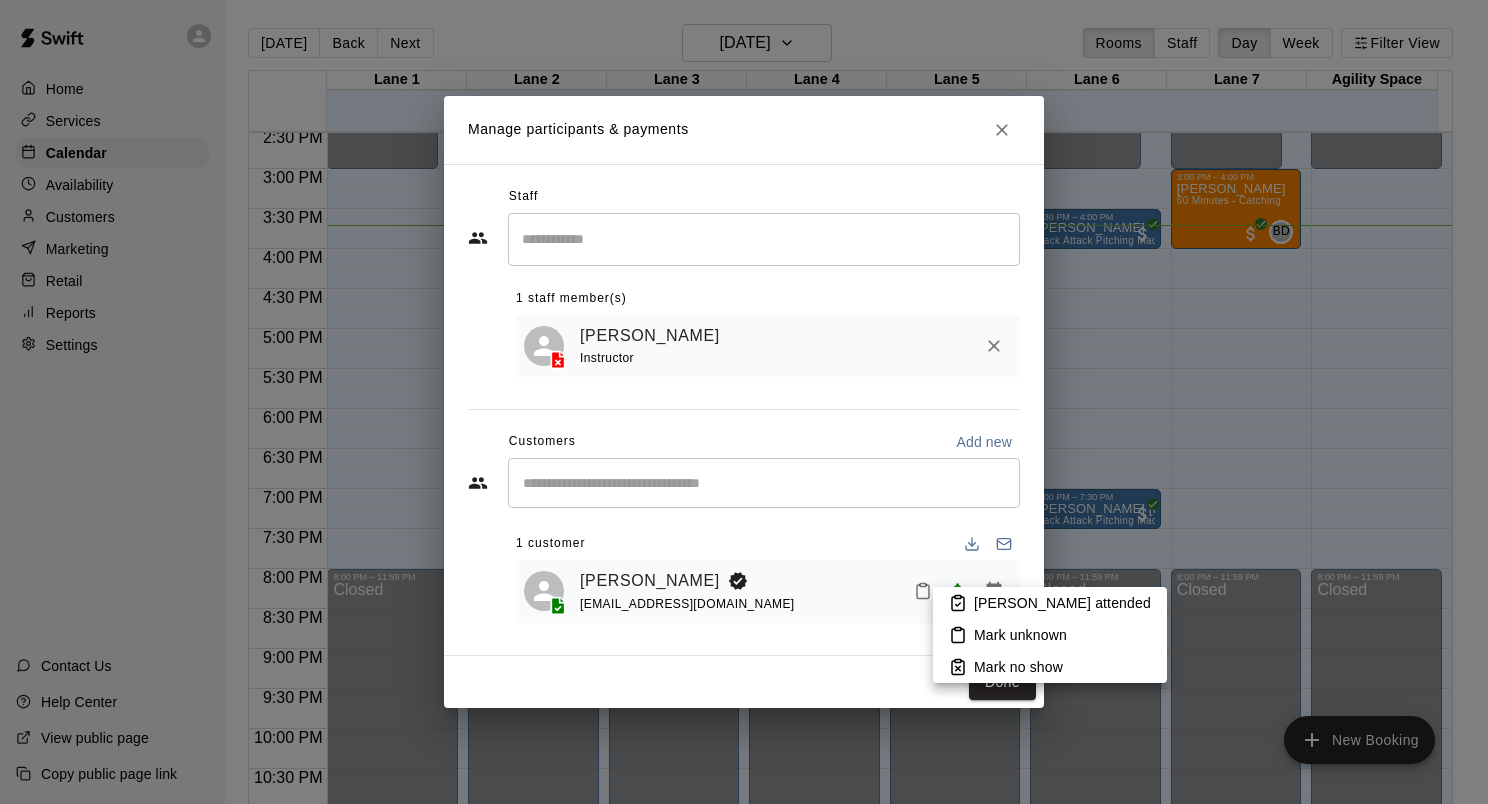 click on "[PERSON_NAME] attended" at bounding box center [1062, 603] 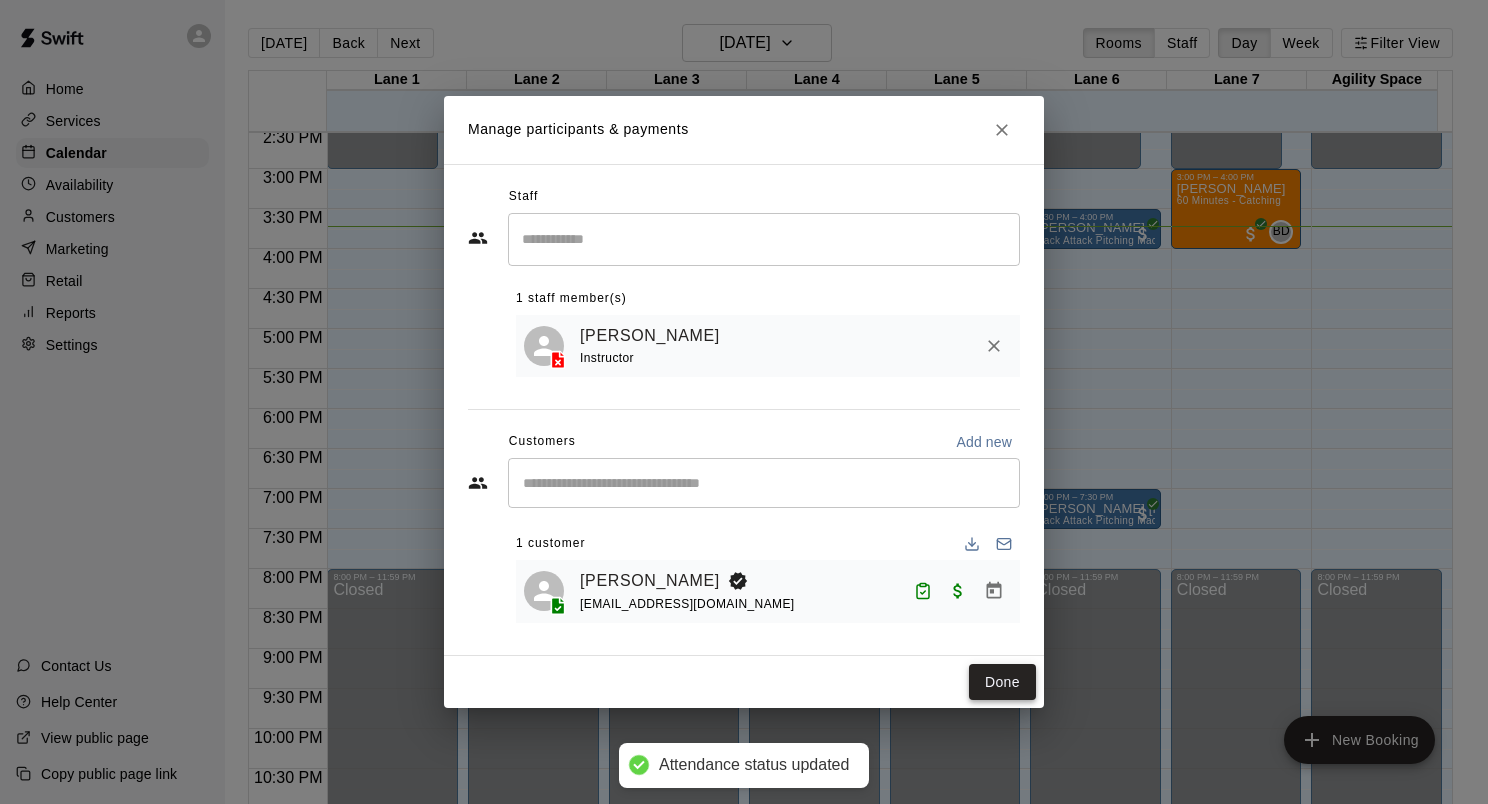 click on "Done" at bounding box center (1002, 682) 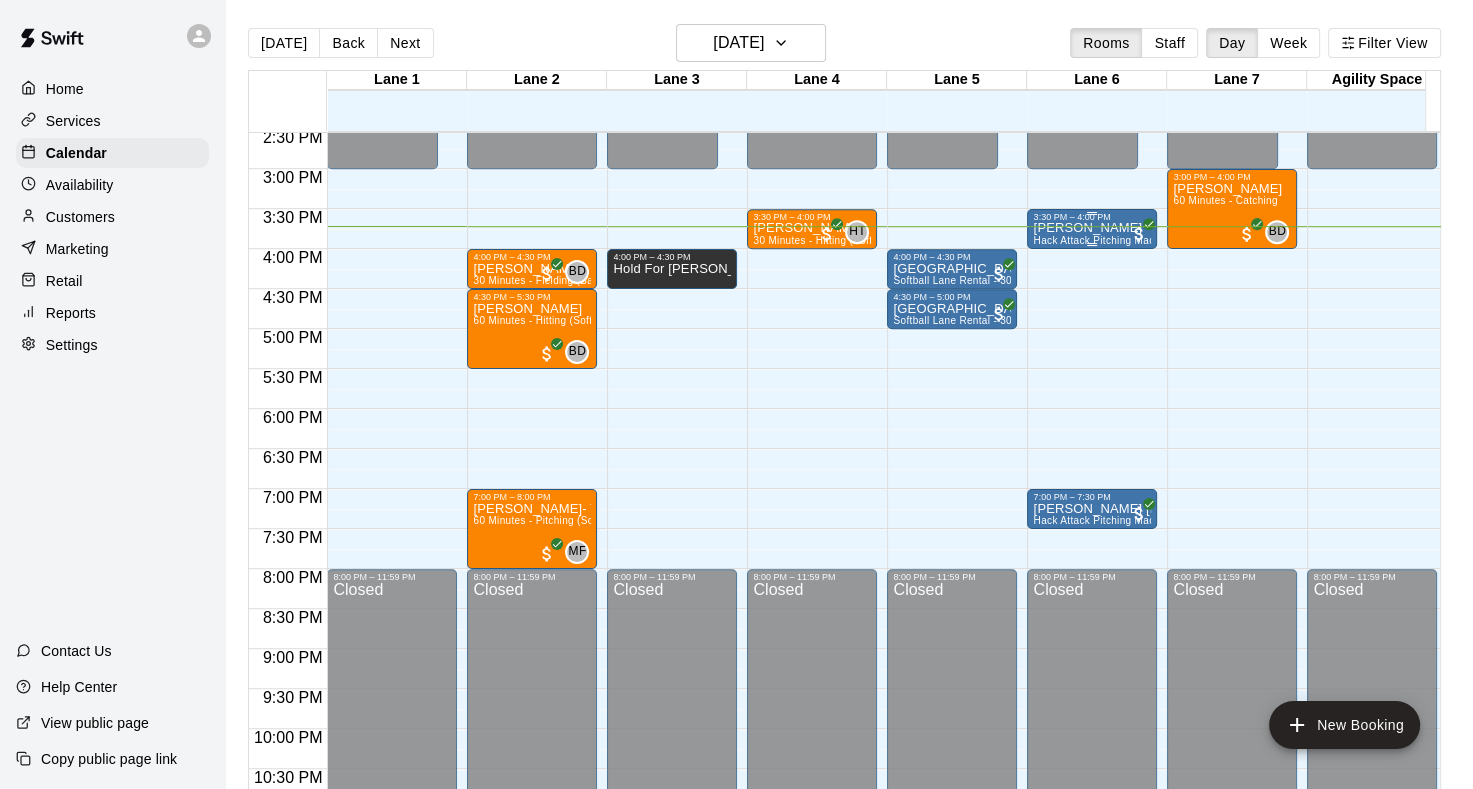 click on "[PERSON_NAME]" at bounding box center [1092, 228] 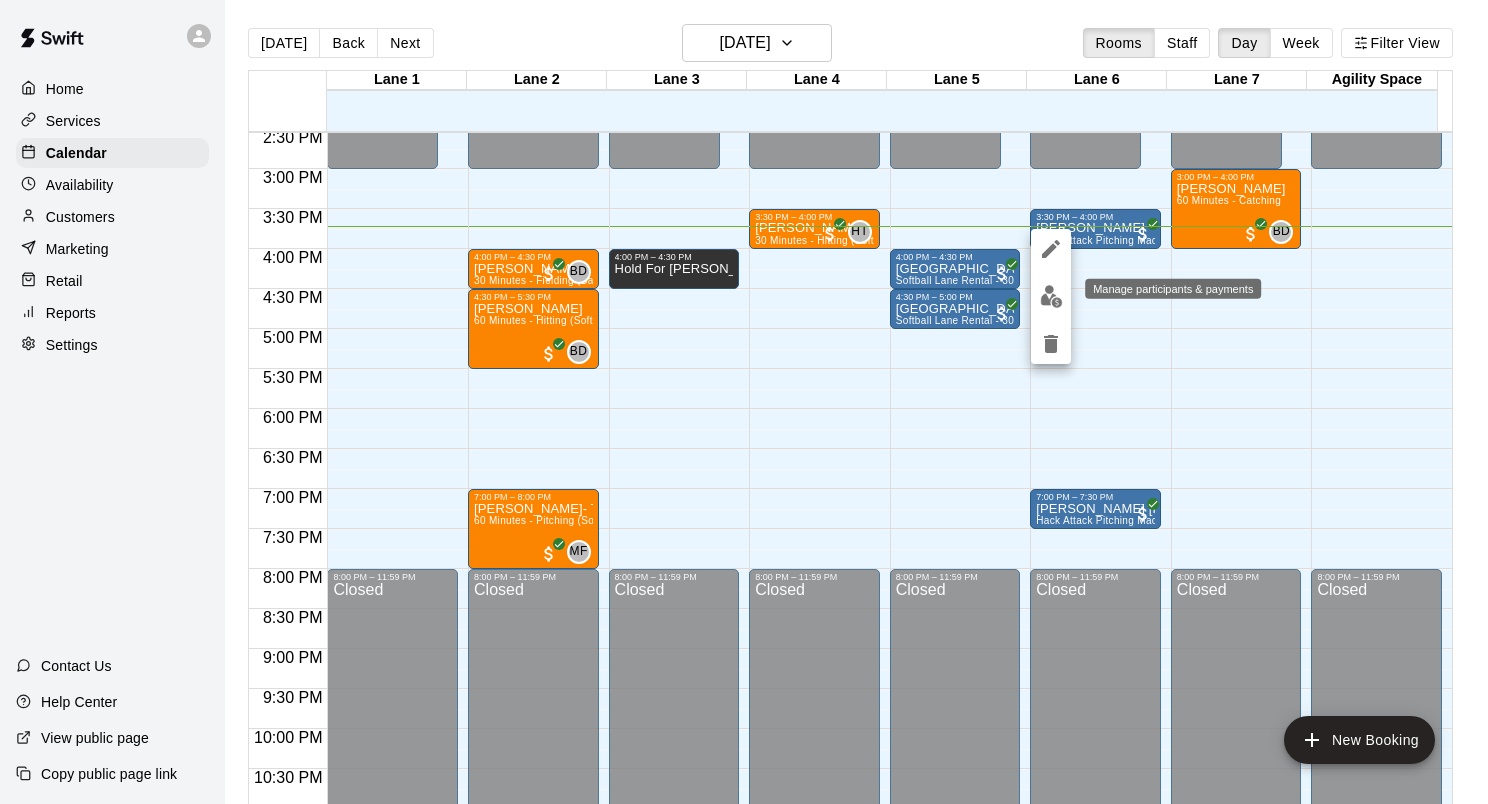click at bounding box center (1051, 296) 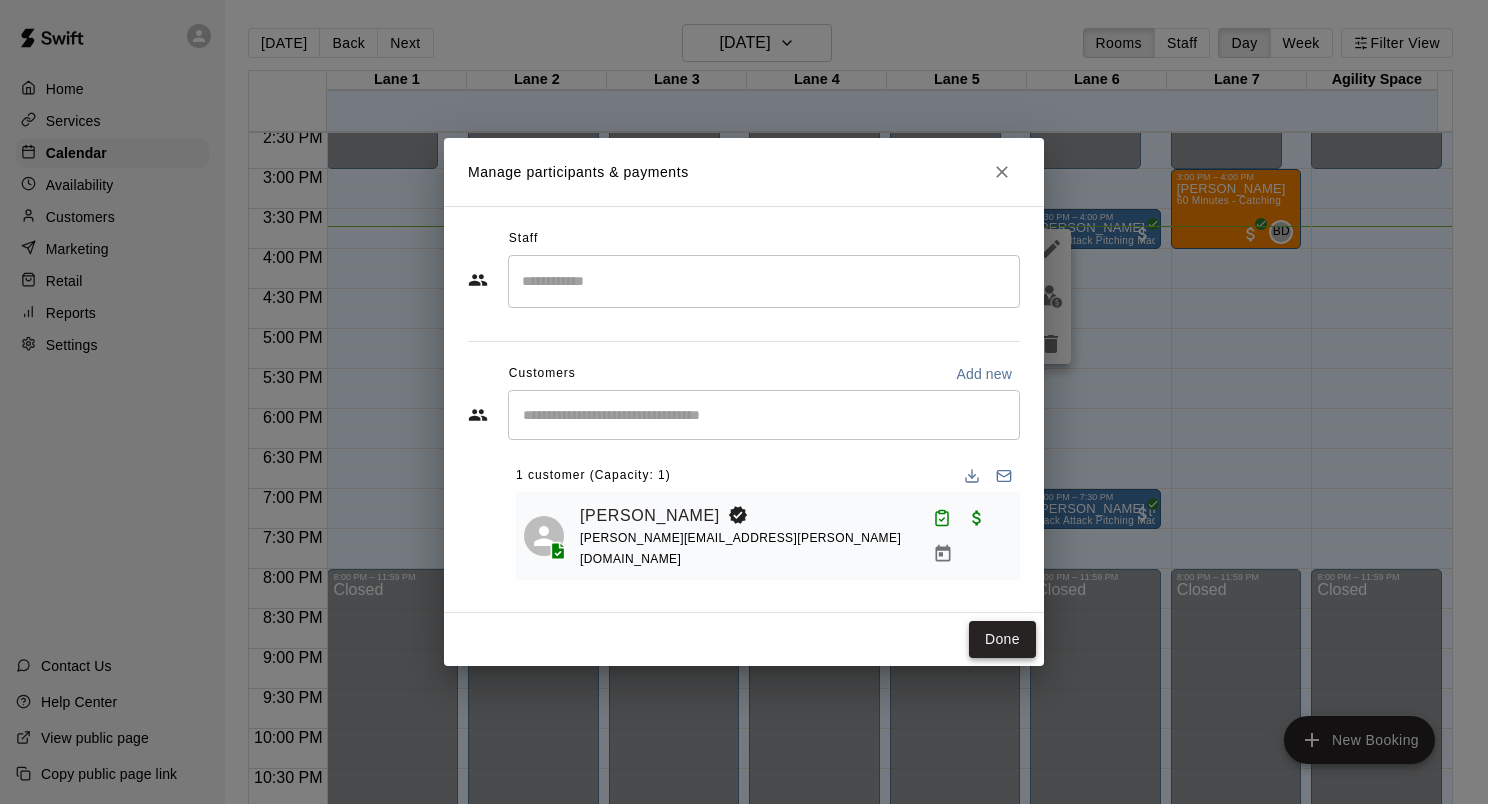 click on "Done" at bounding box center [1002, 639] 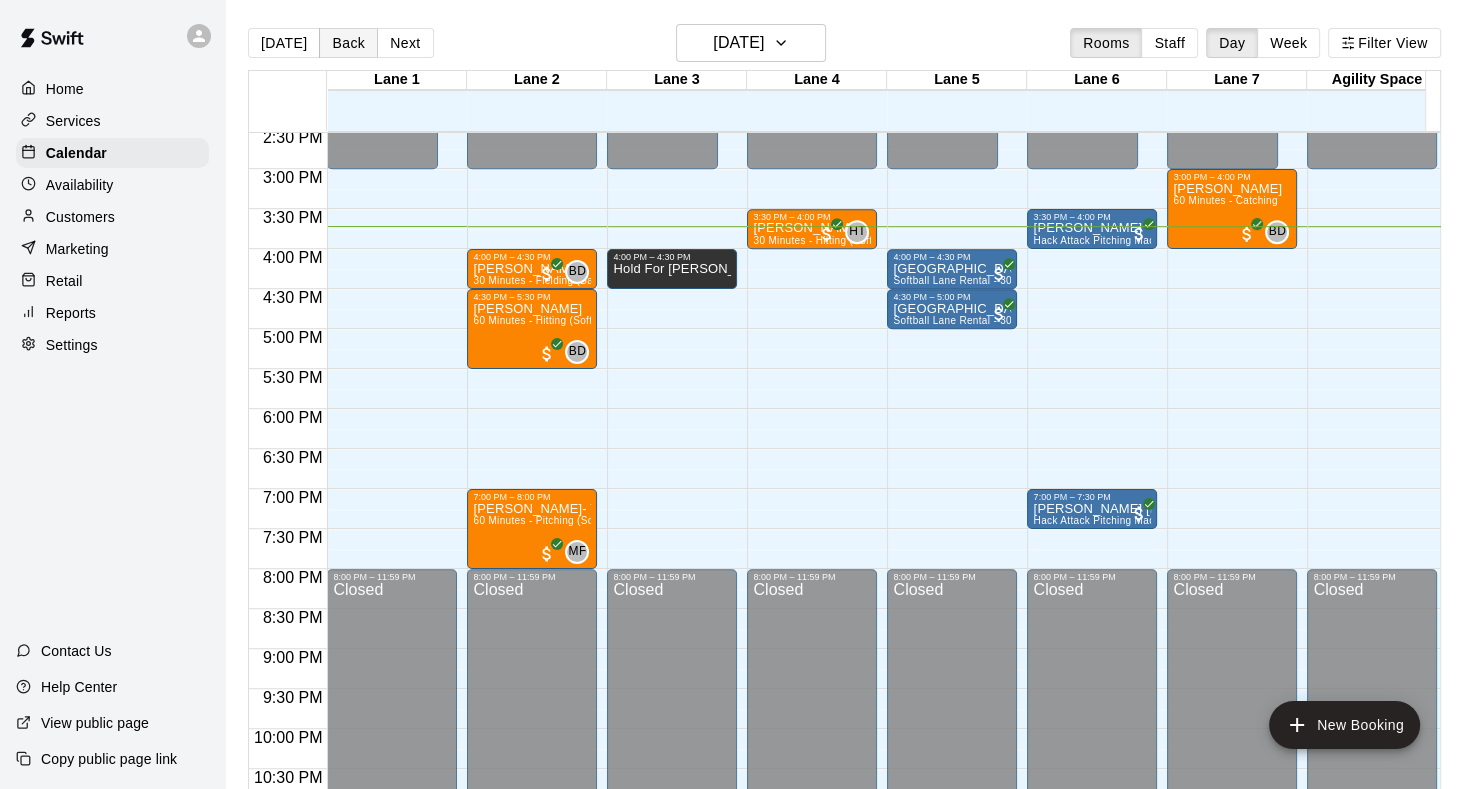 click on "Back" at bounding box center (348, 43) 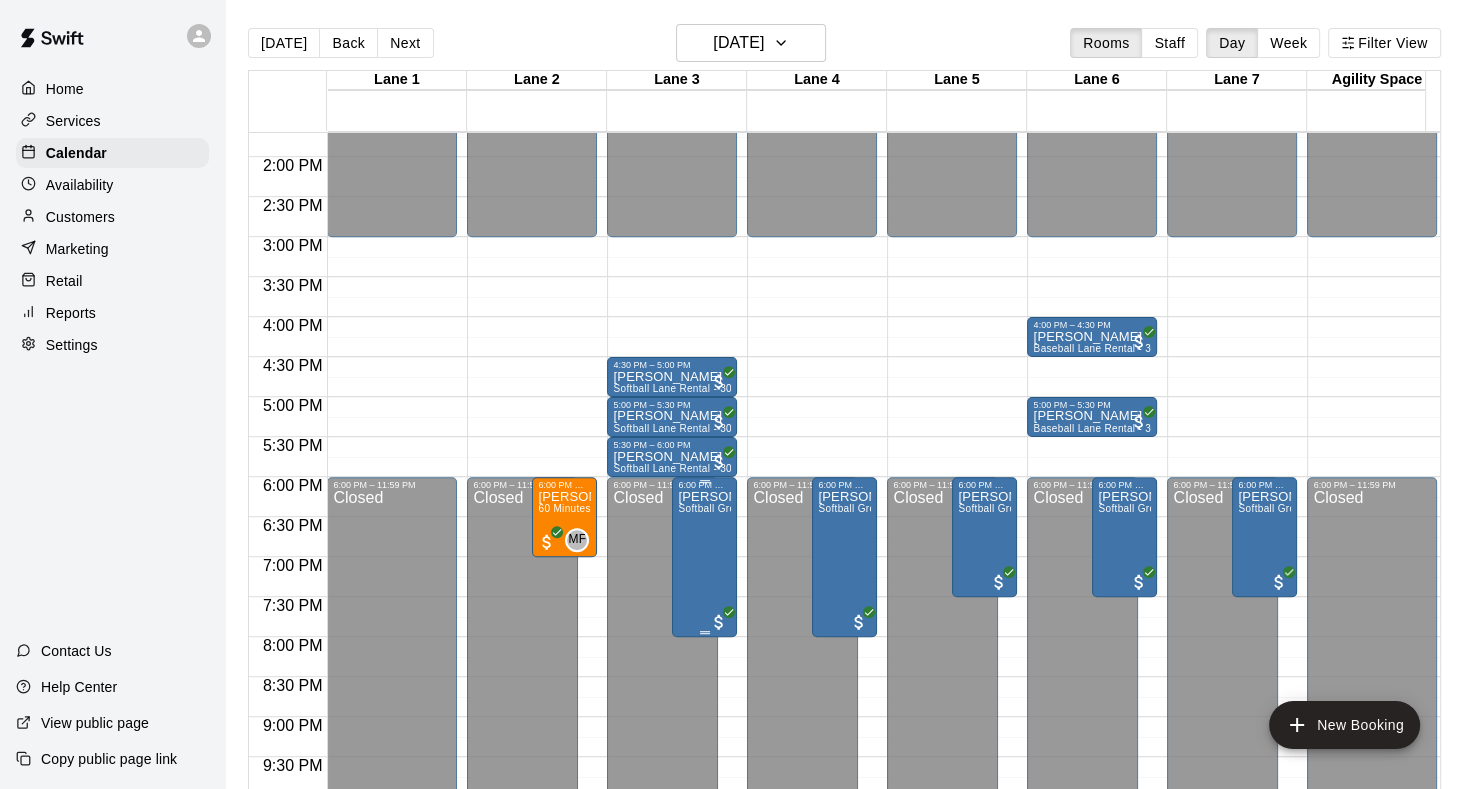 scroll, scrollTop: 1064, scrollLeft: 0, axis: vertical 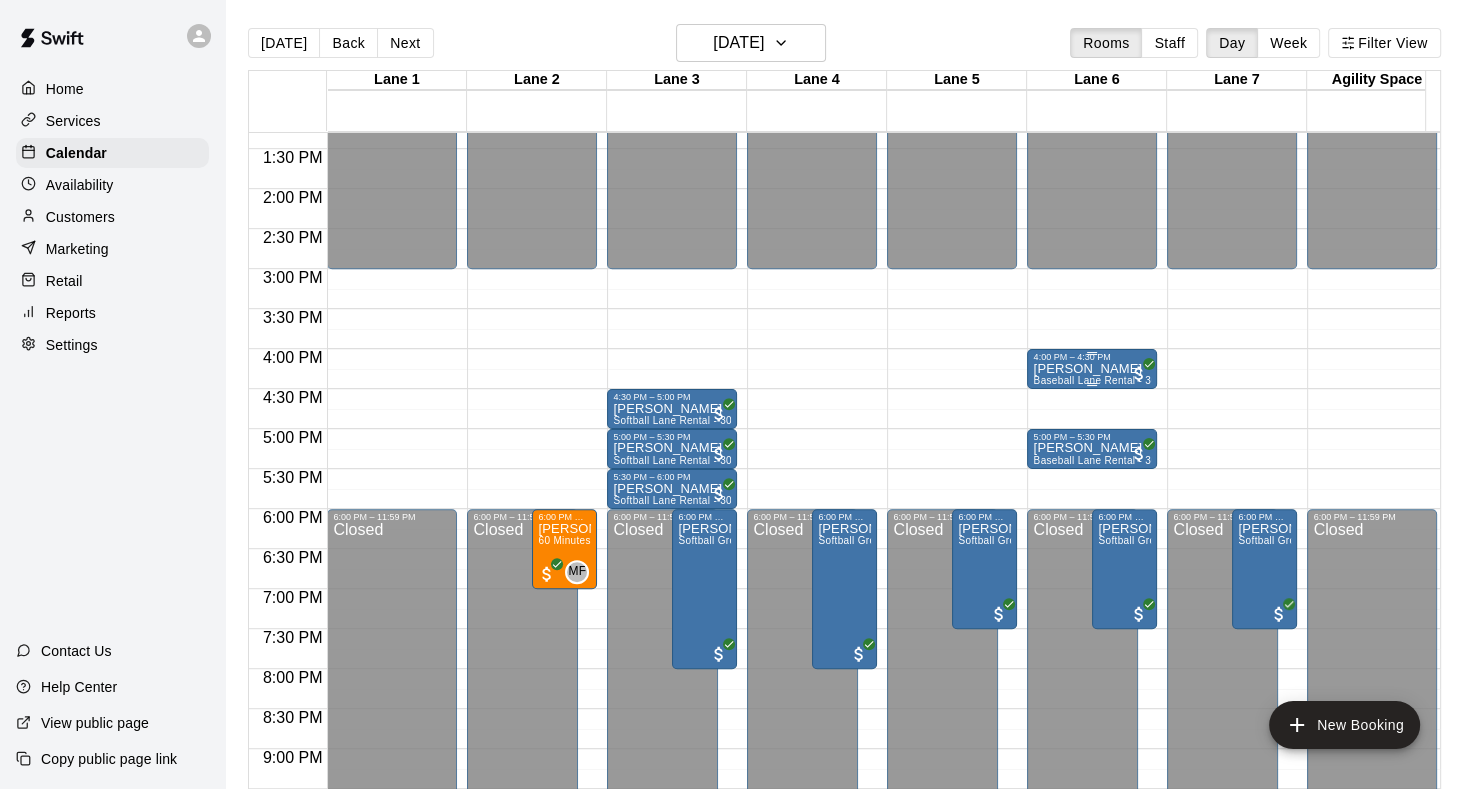 click on "4:00 PM – 4:30 PM" at bounding box center (1092, 357) 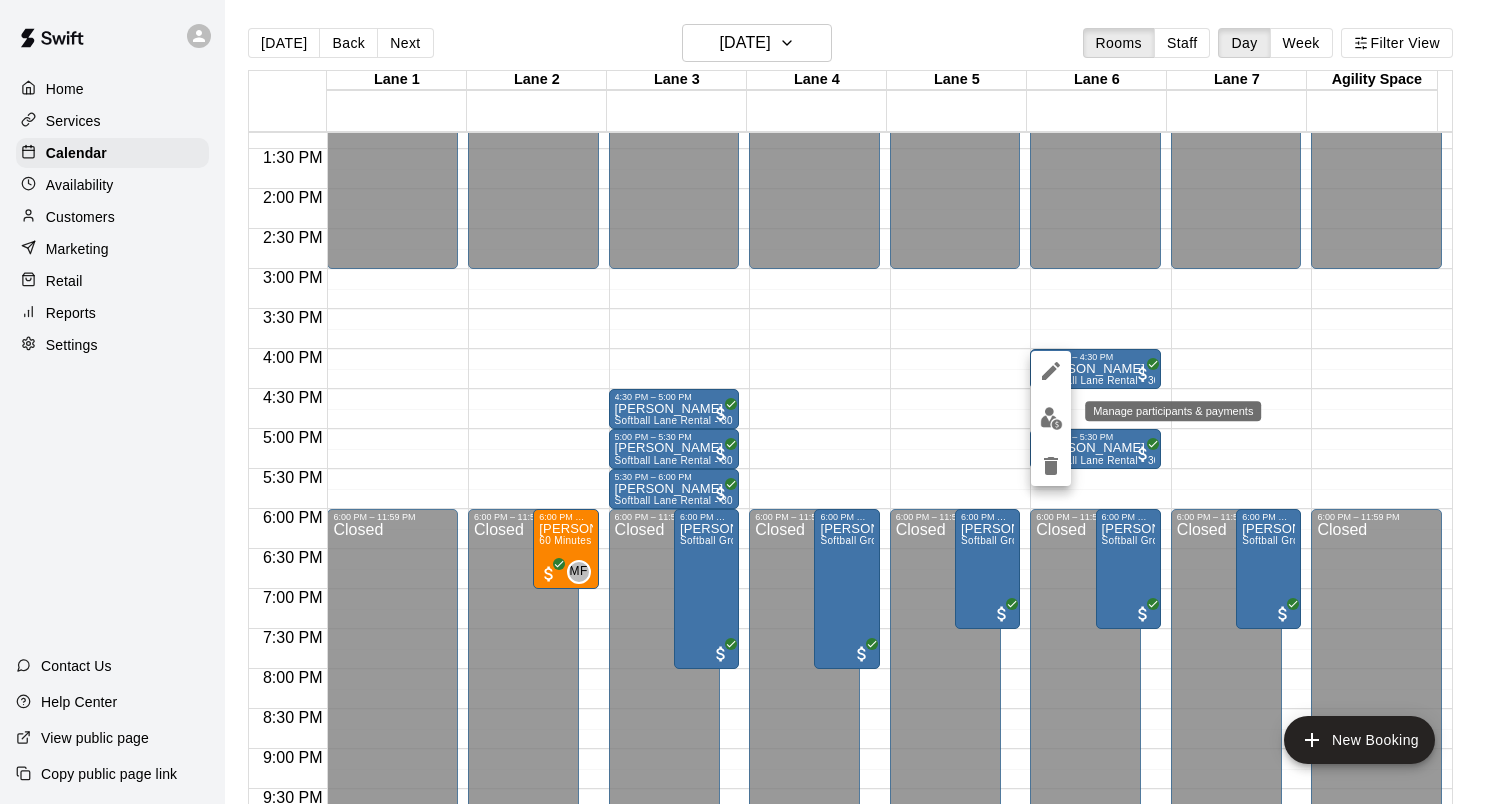 click at bounding box center (1051, 418) 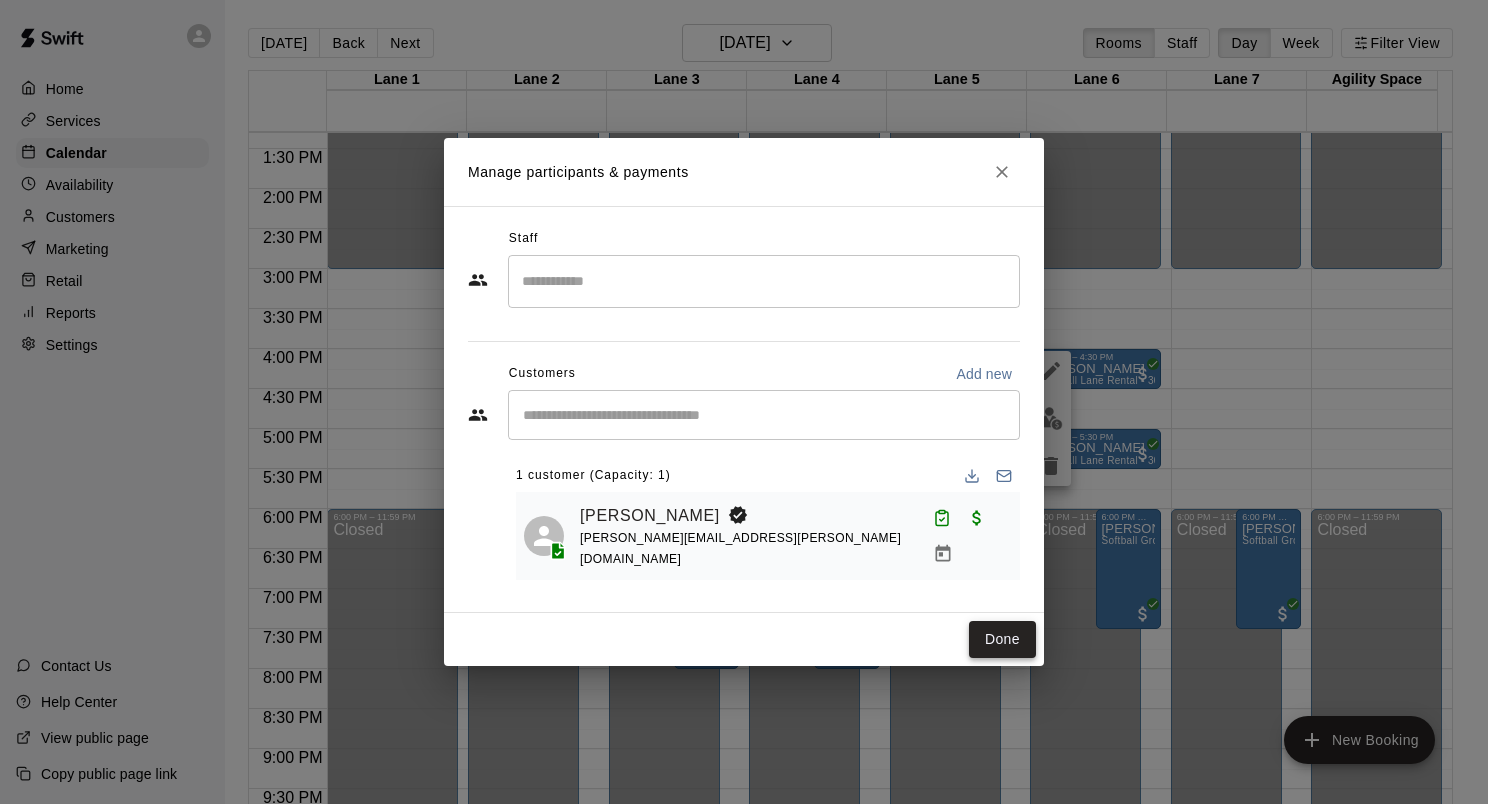 click on "Done" at bounding box center [1002, 639] 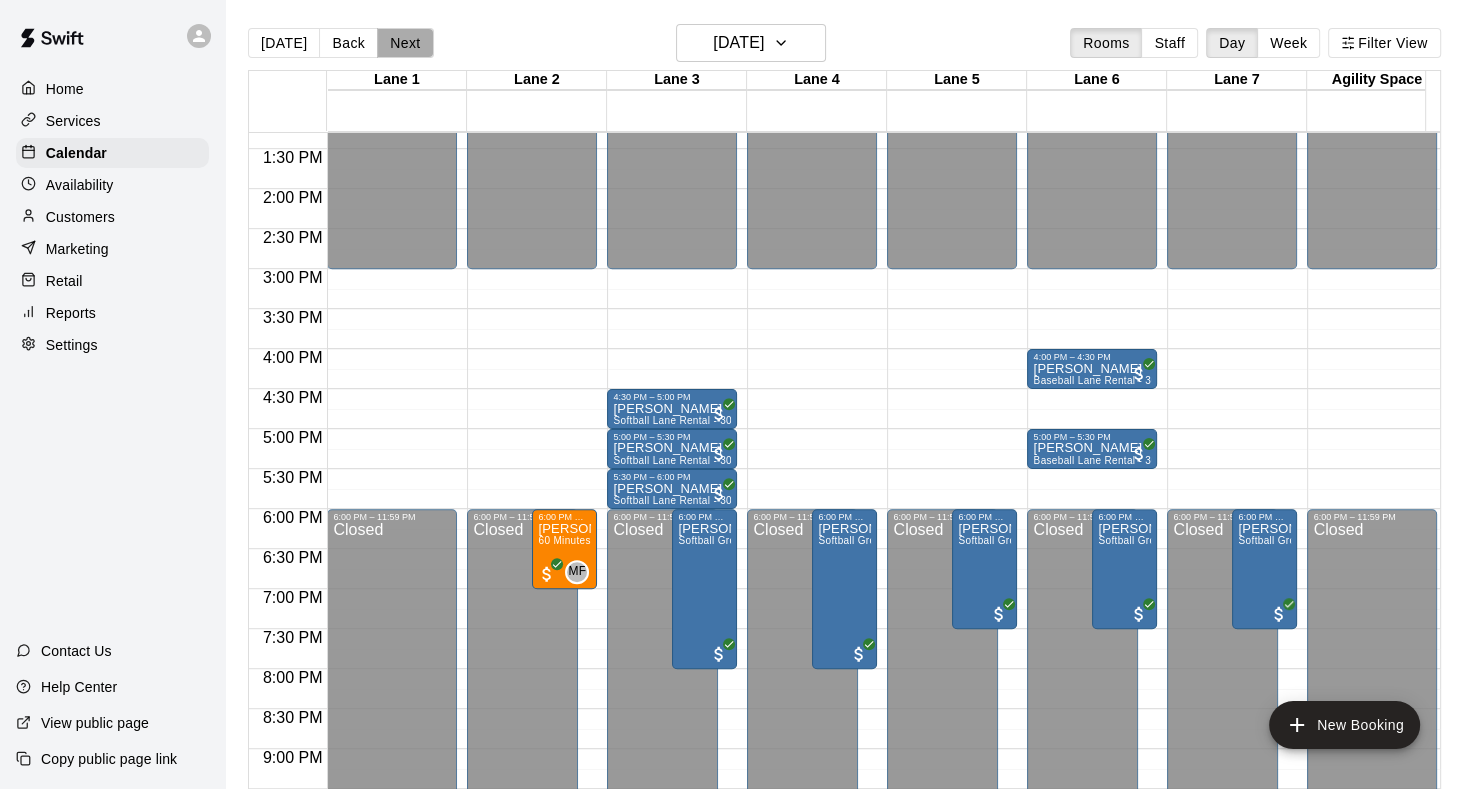 click on "Next" at bounding box center (405, 43) 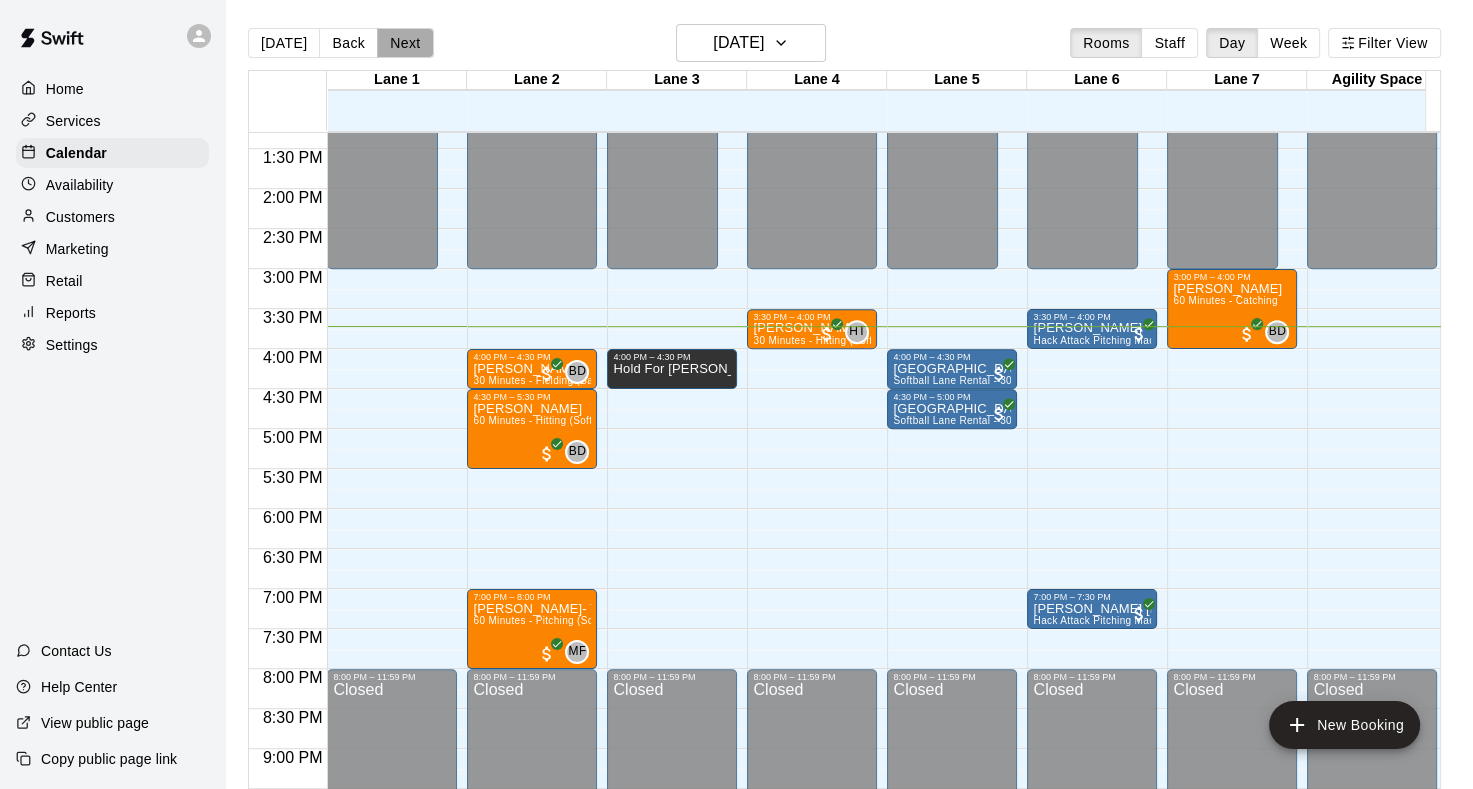 click on "Next" at bounding box center (405, 43) 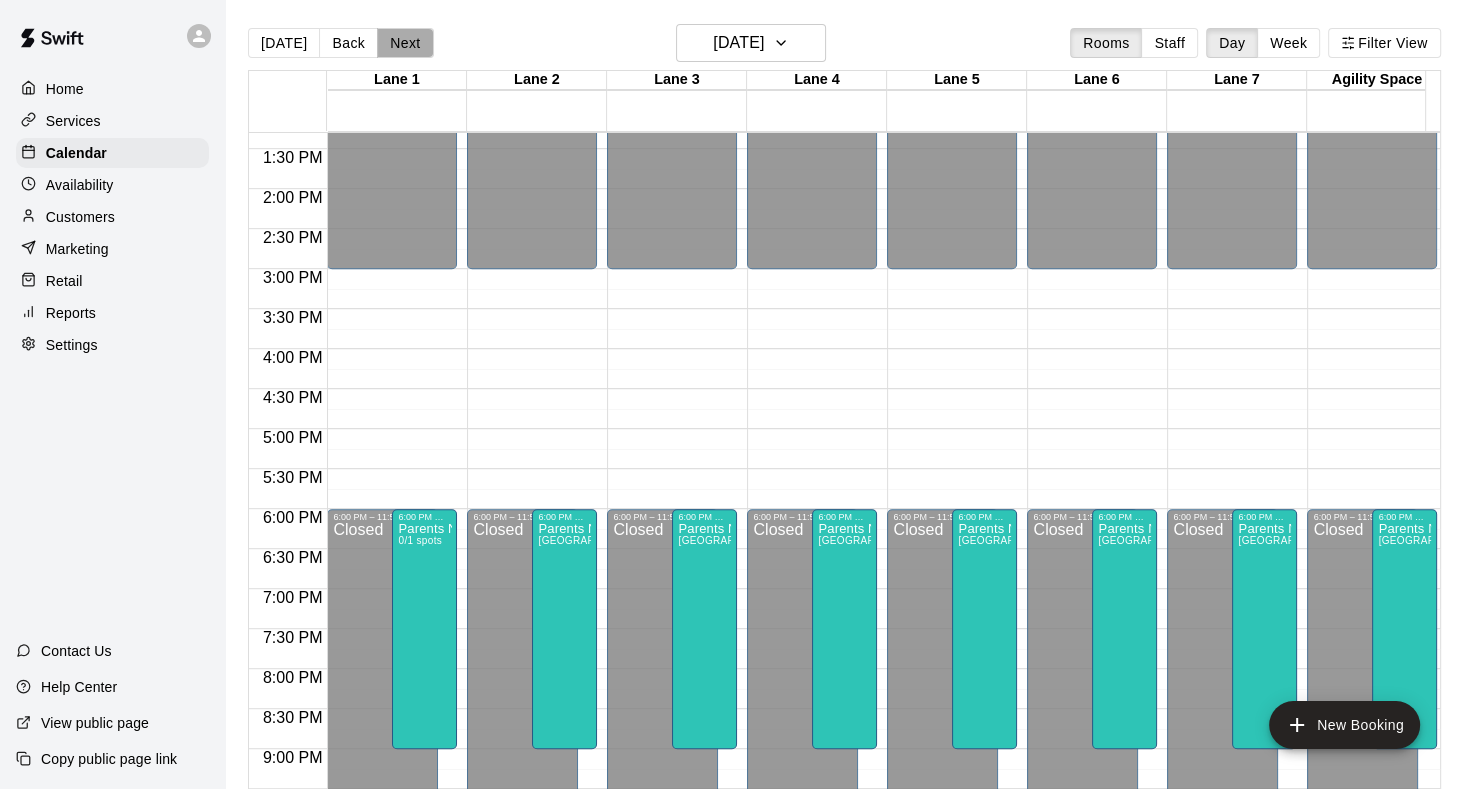 click on "Next" at bounding box center [405, 43] 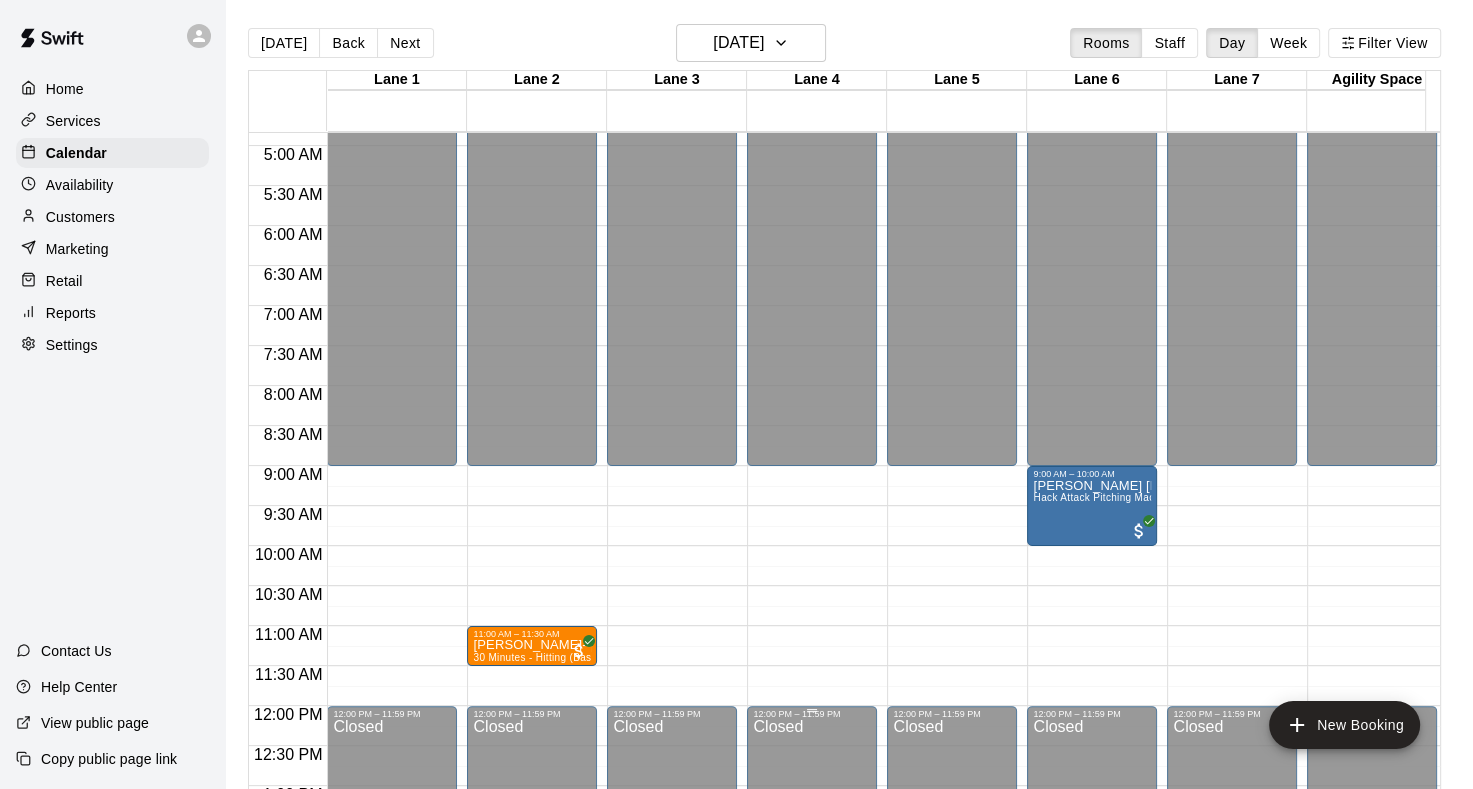 scroll, scrollTop: 540, scrollLeft: 0, axis: vertical 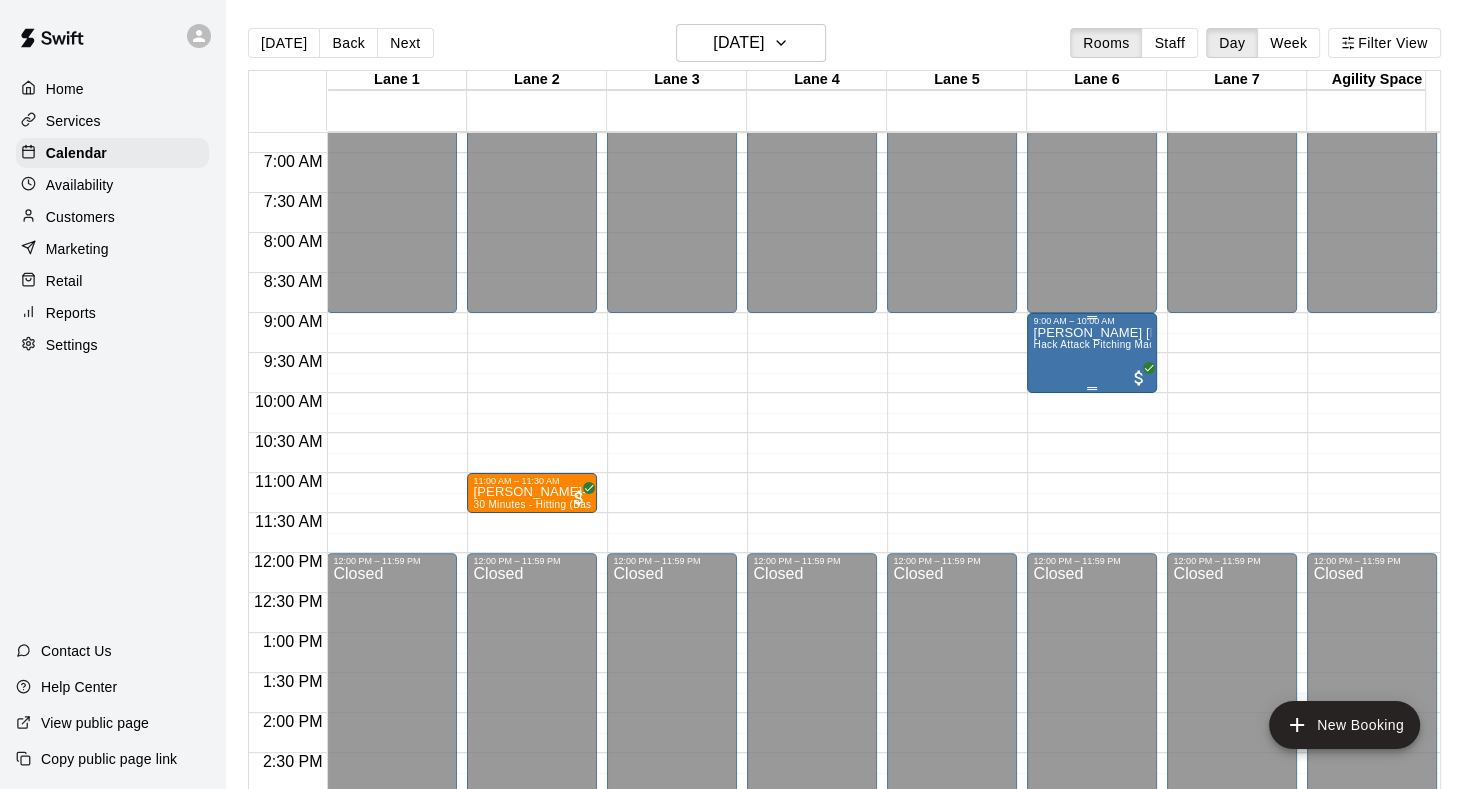 click on "[PERSON_NAME] [PERSON_NAME] Hack Attack Pitching Machine Lane Rental - Baseball" at bounding box center (1092, 720) 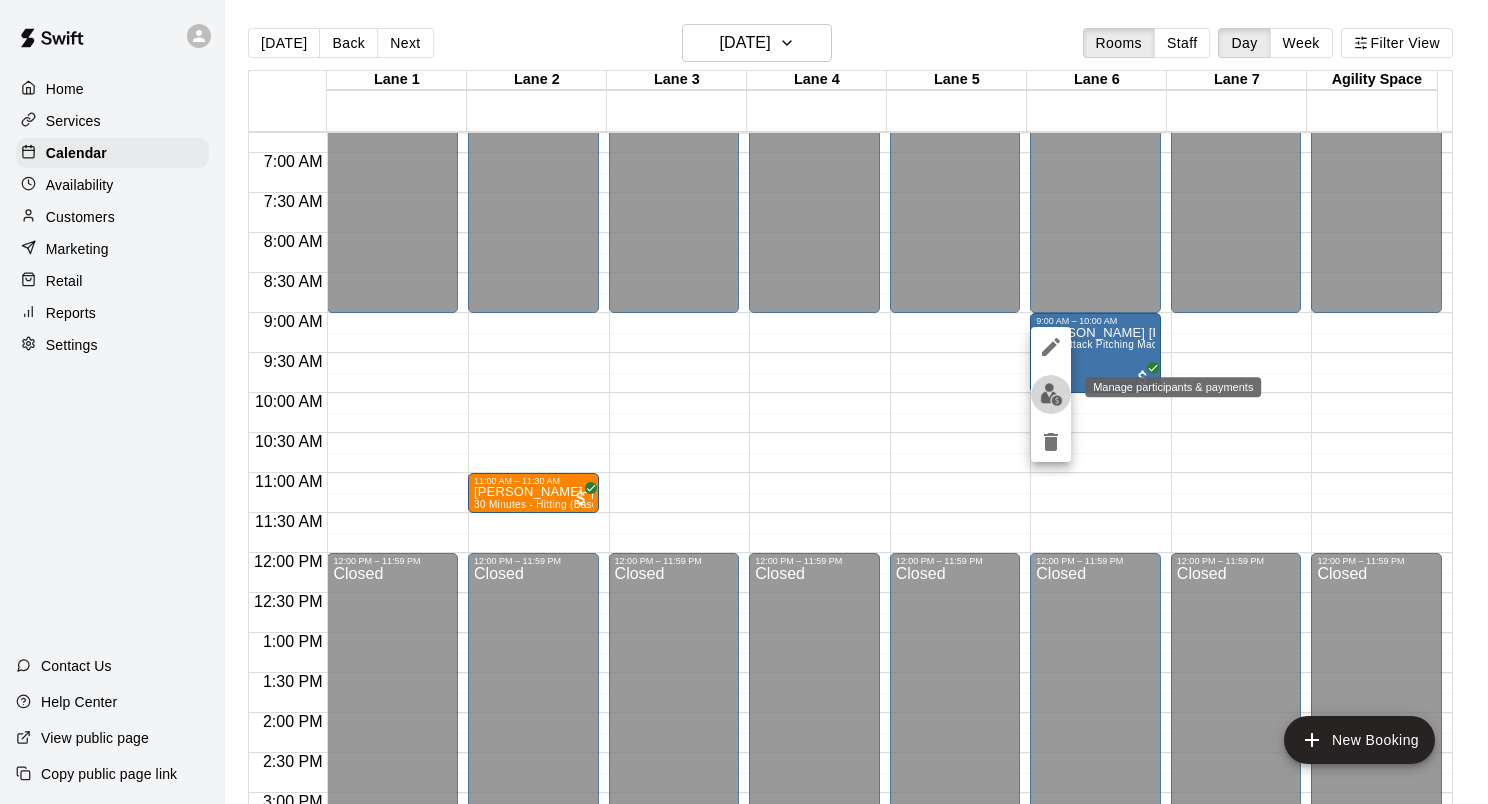 click at bounding box center (1051, 394) 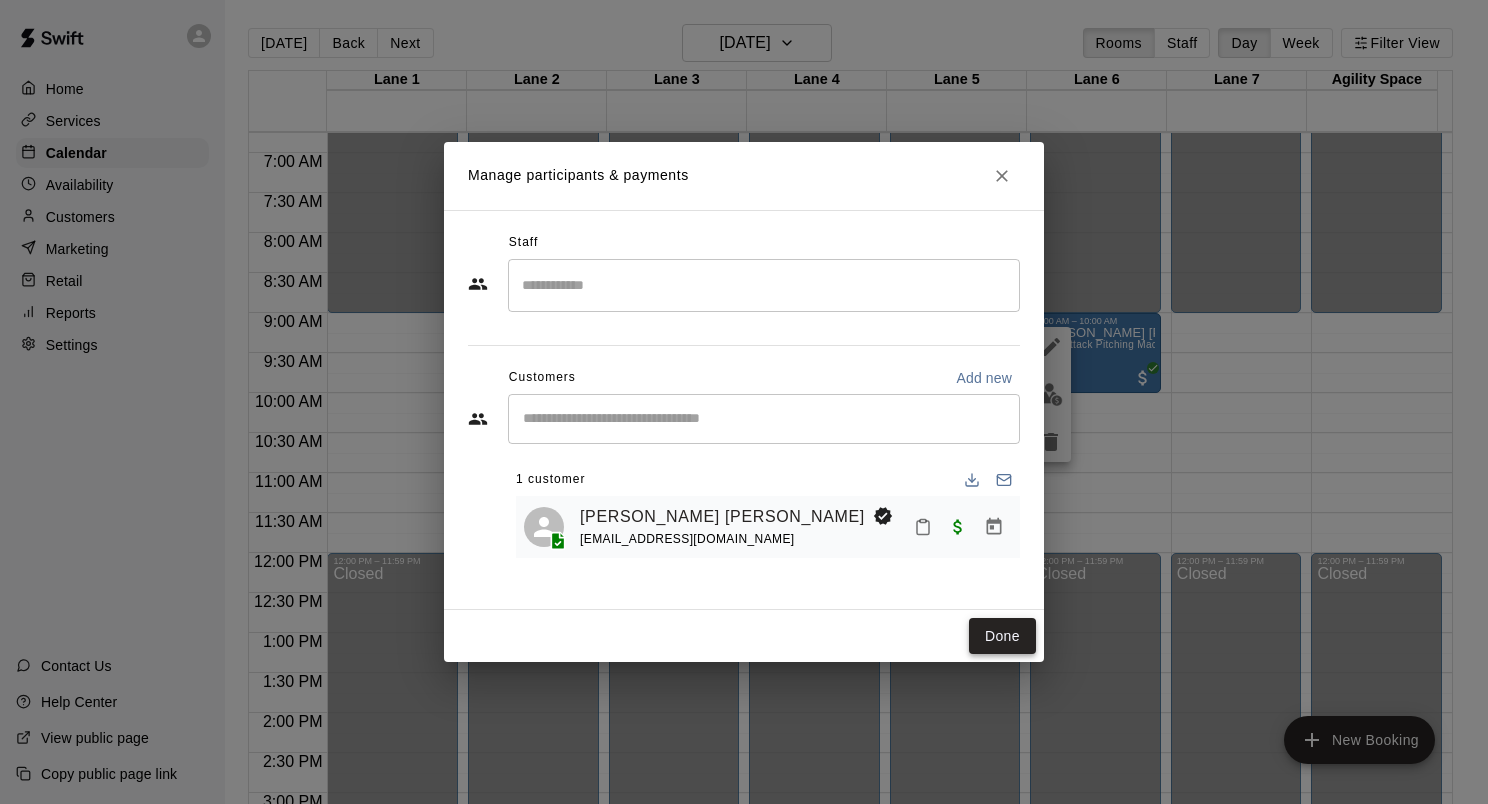 drag, startPoint x: 1013, startPoint y: 634, endPoint x: 970, endPoint y: 648, distance: 45.221676 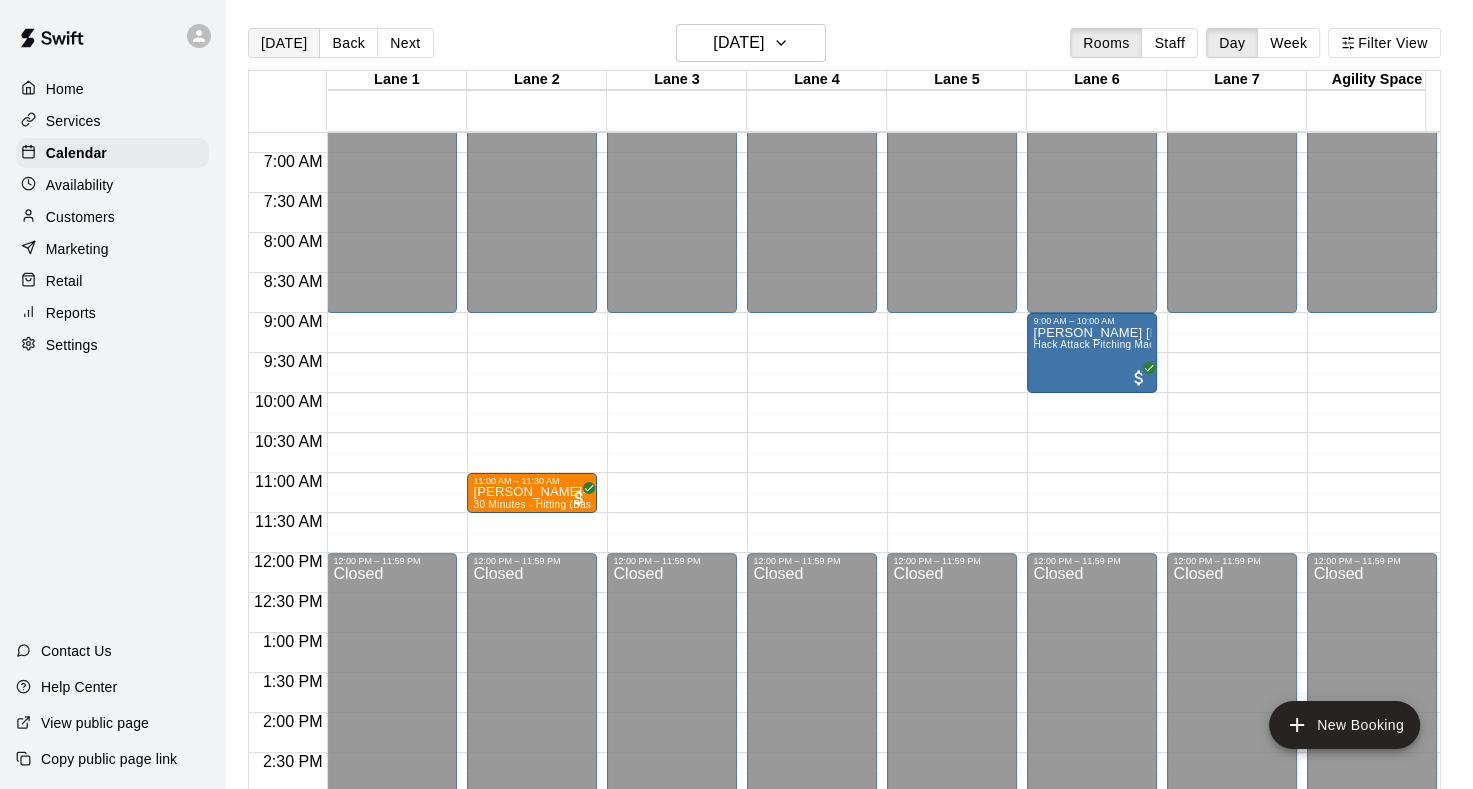 click on "[DATE]" at bounding box center (284, 43) 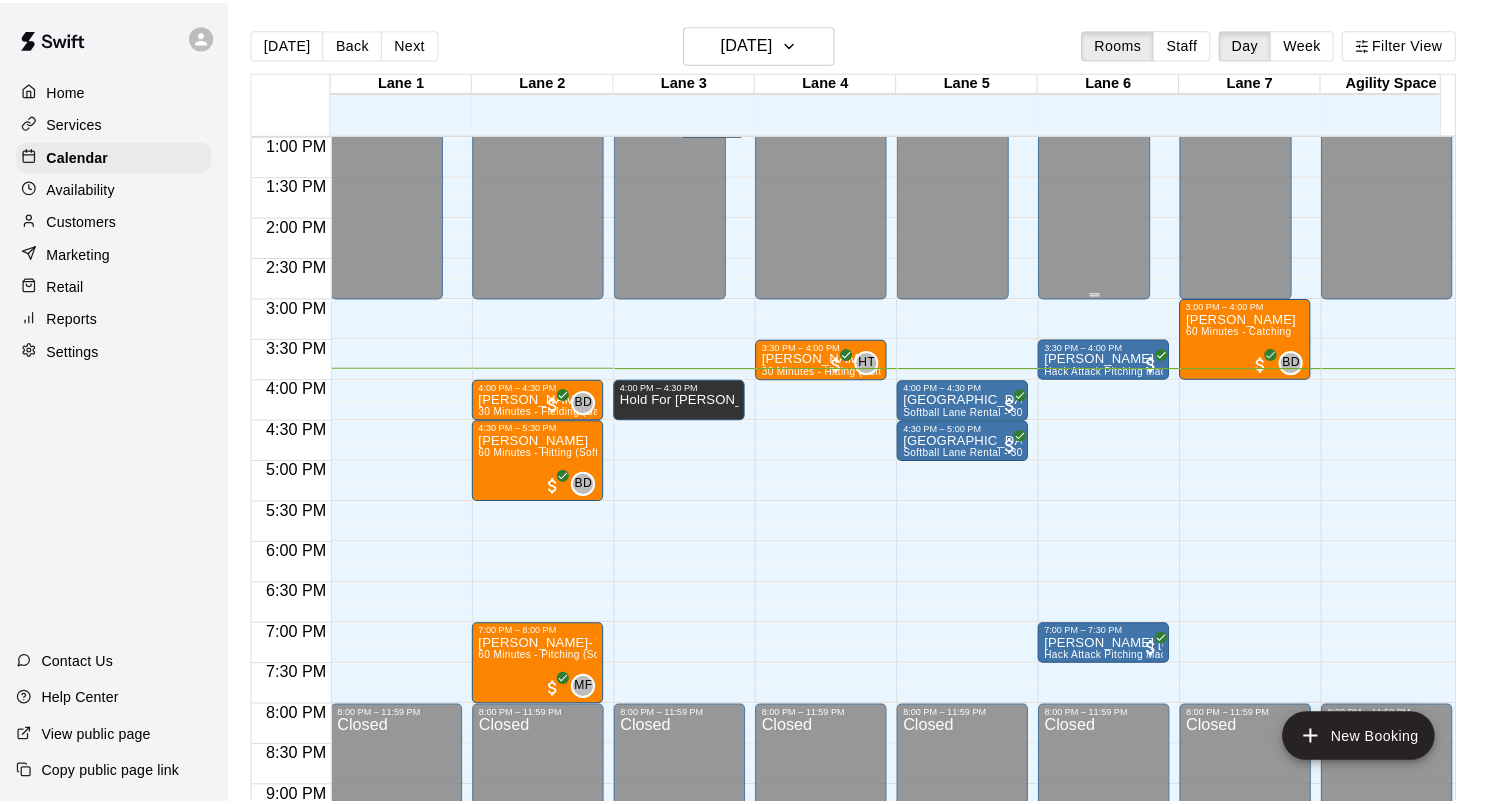 scroll, scrollTop: 640, scrollLeft: 0, axis: vertical 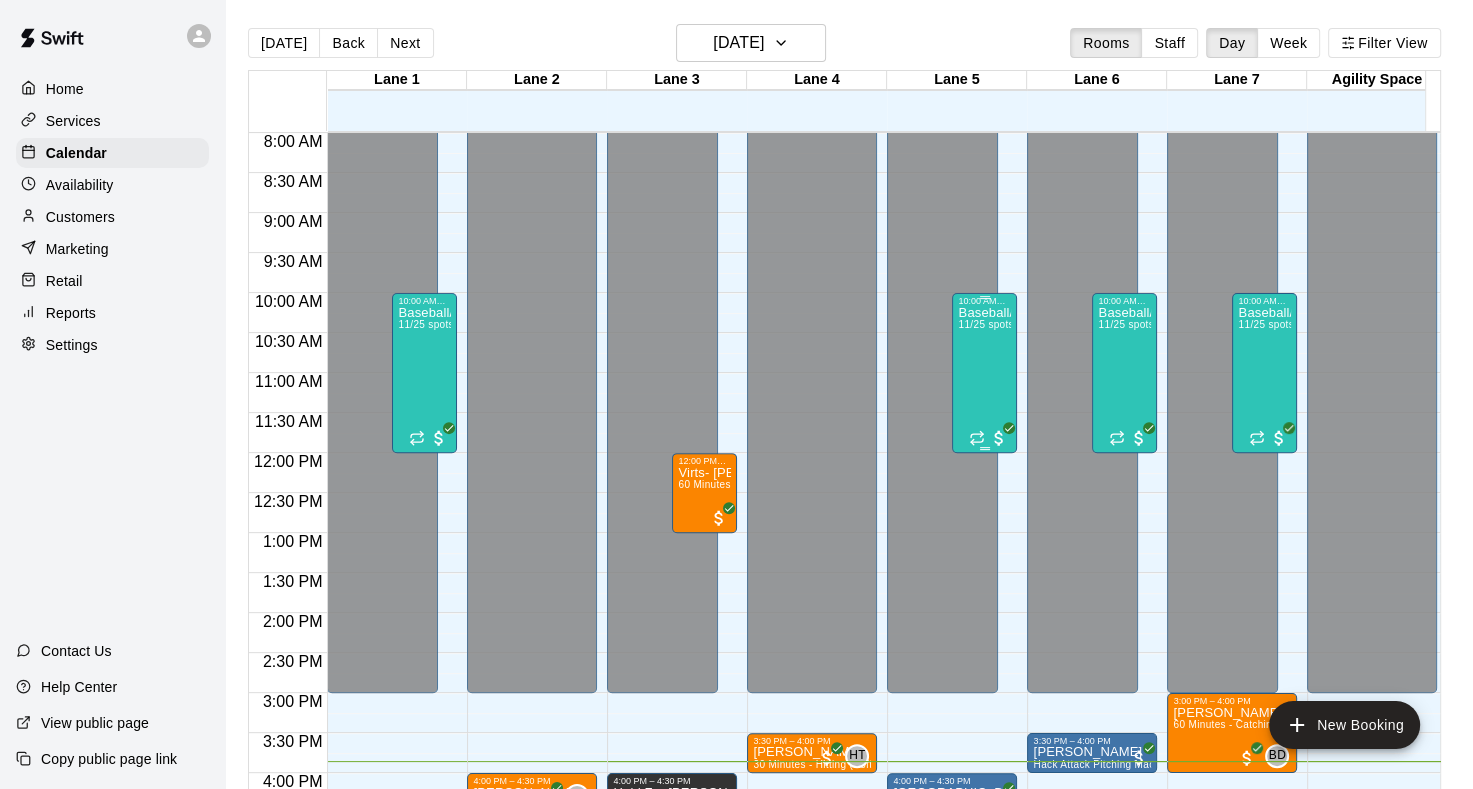 click on "Baseball/Softball Camp with the Purcellville Cannons! [DEMOGRAPHIC_DATA] 11/25 spots" at bounding box center [984, 700] 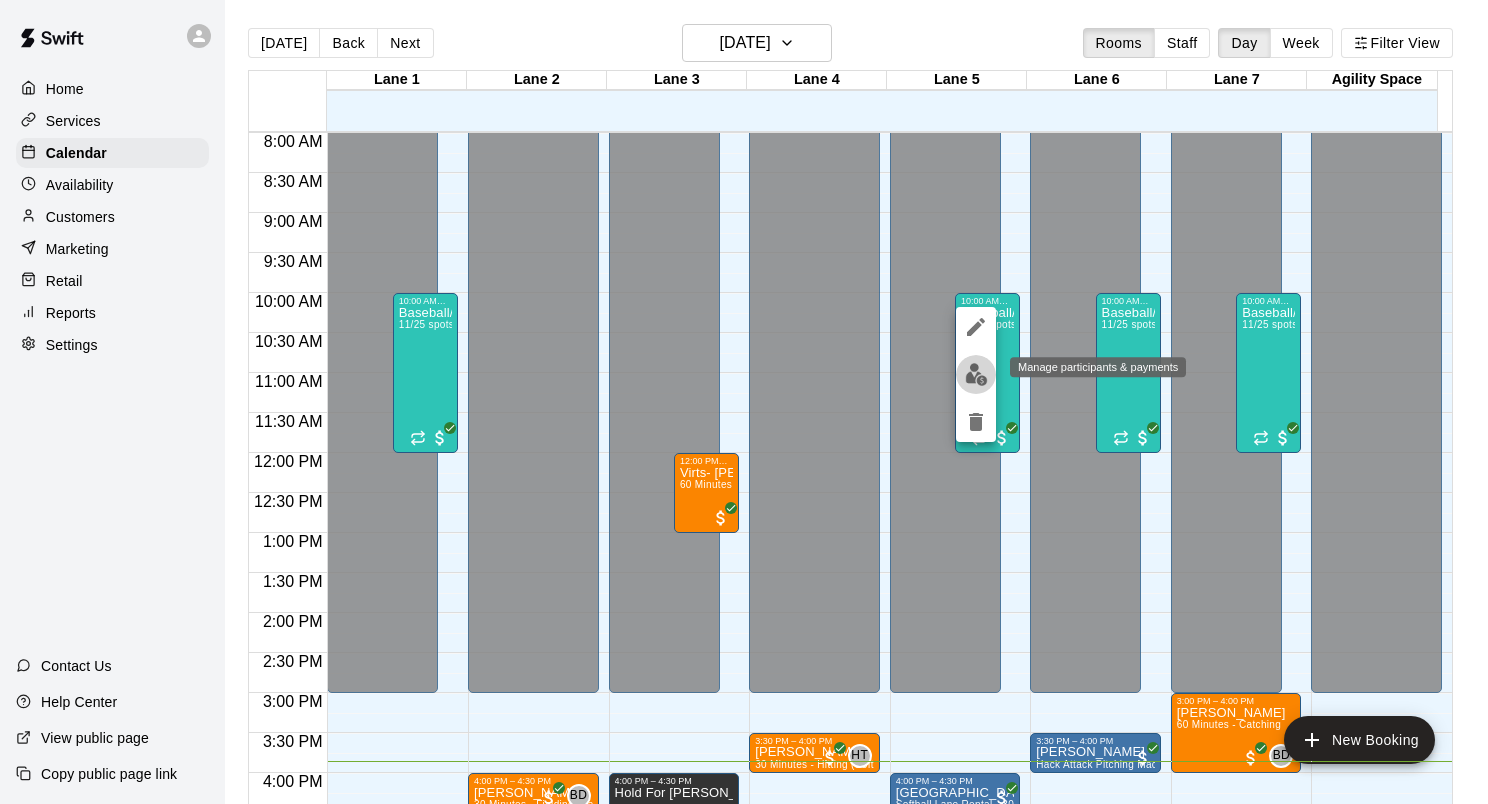 click at bounding box center [976, 374] 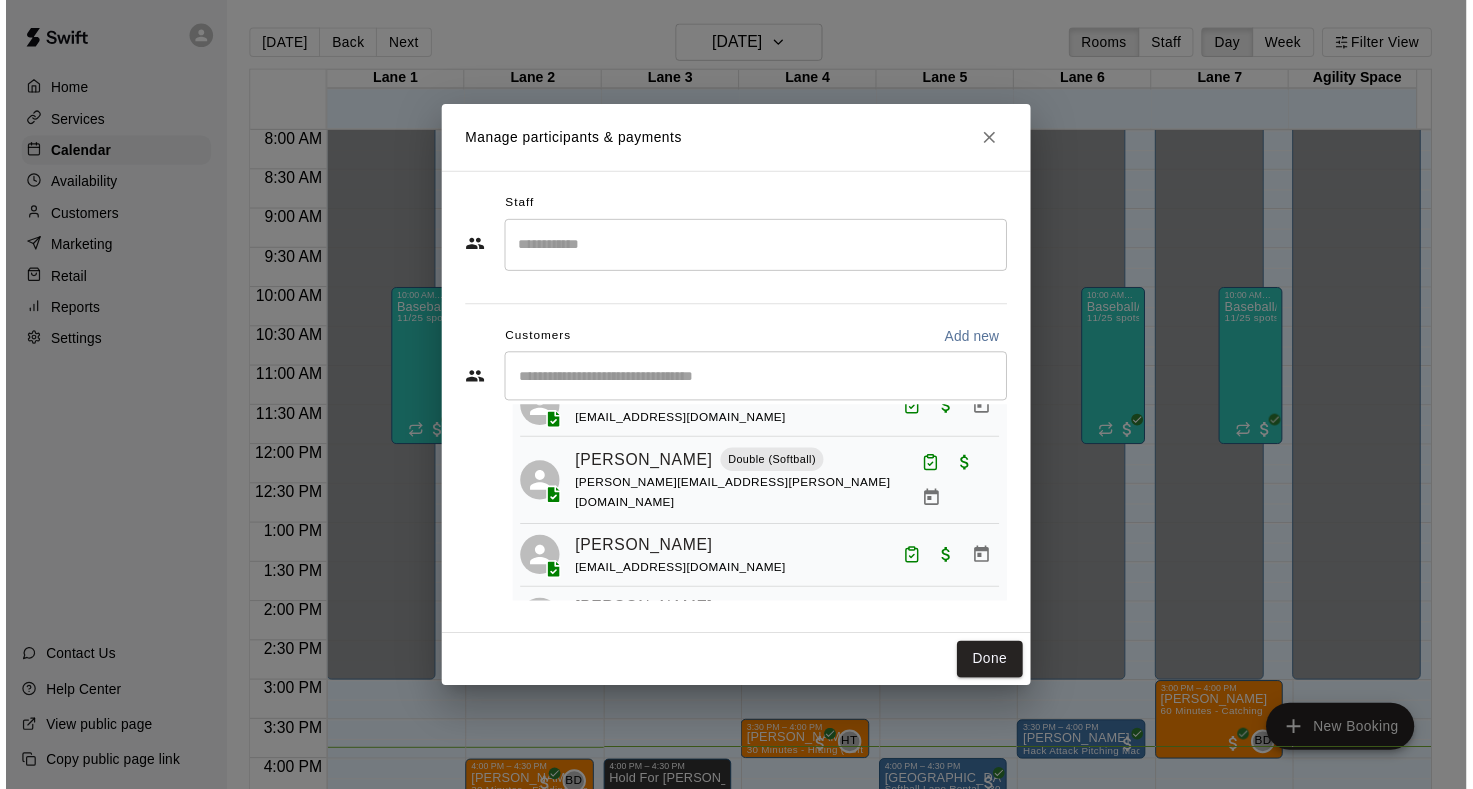 scroll, scrollTop: 585, scrollLeft: 0, axis: vertical 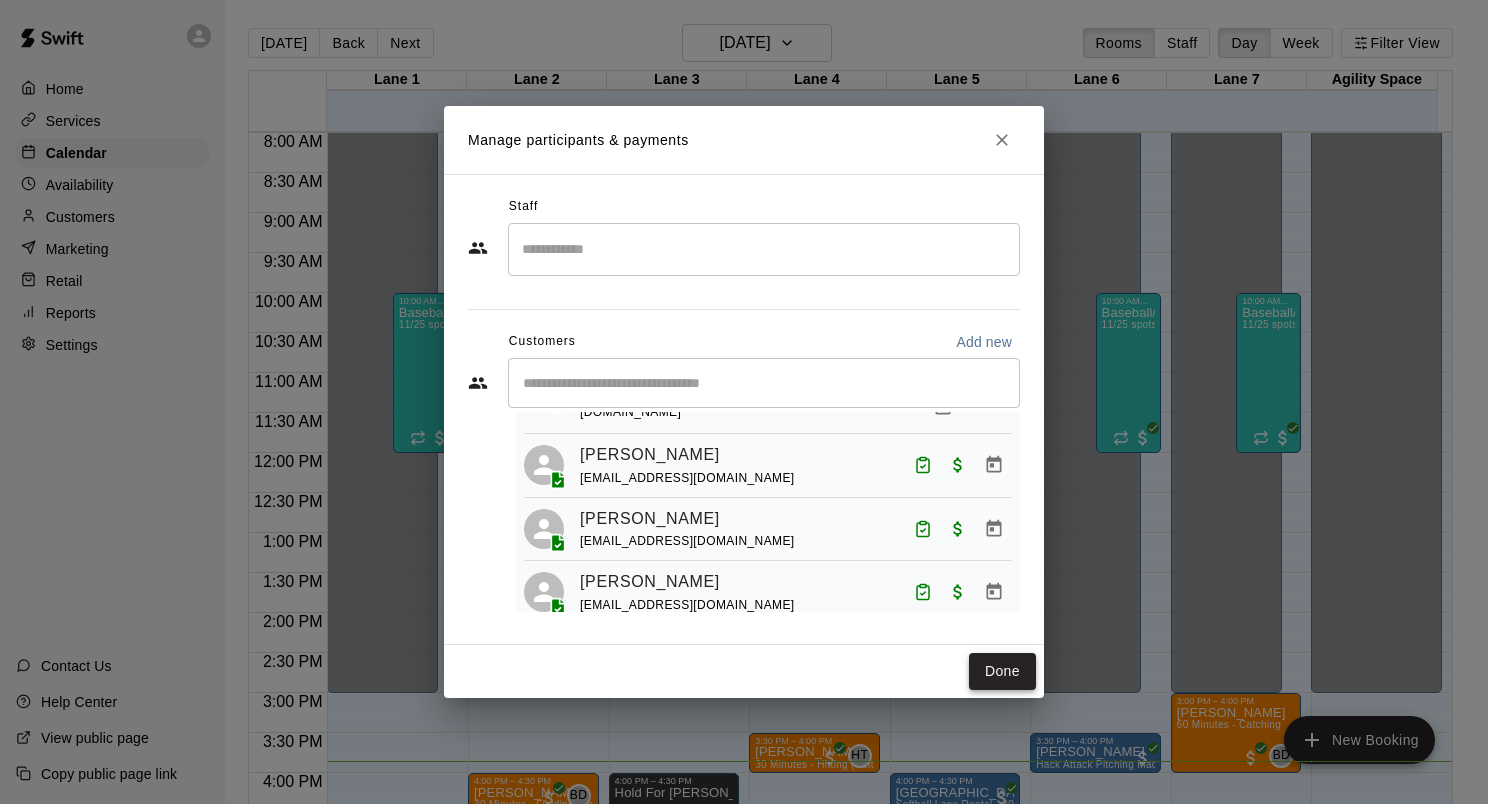 click on "Done" at bounding box center (1002, 671) 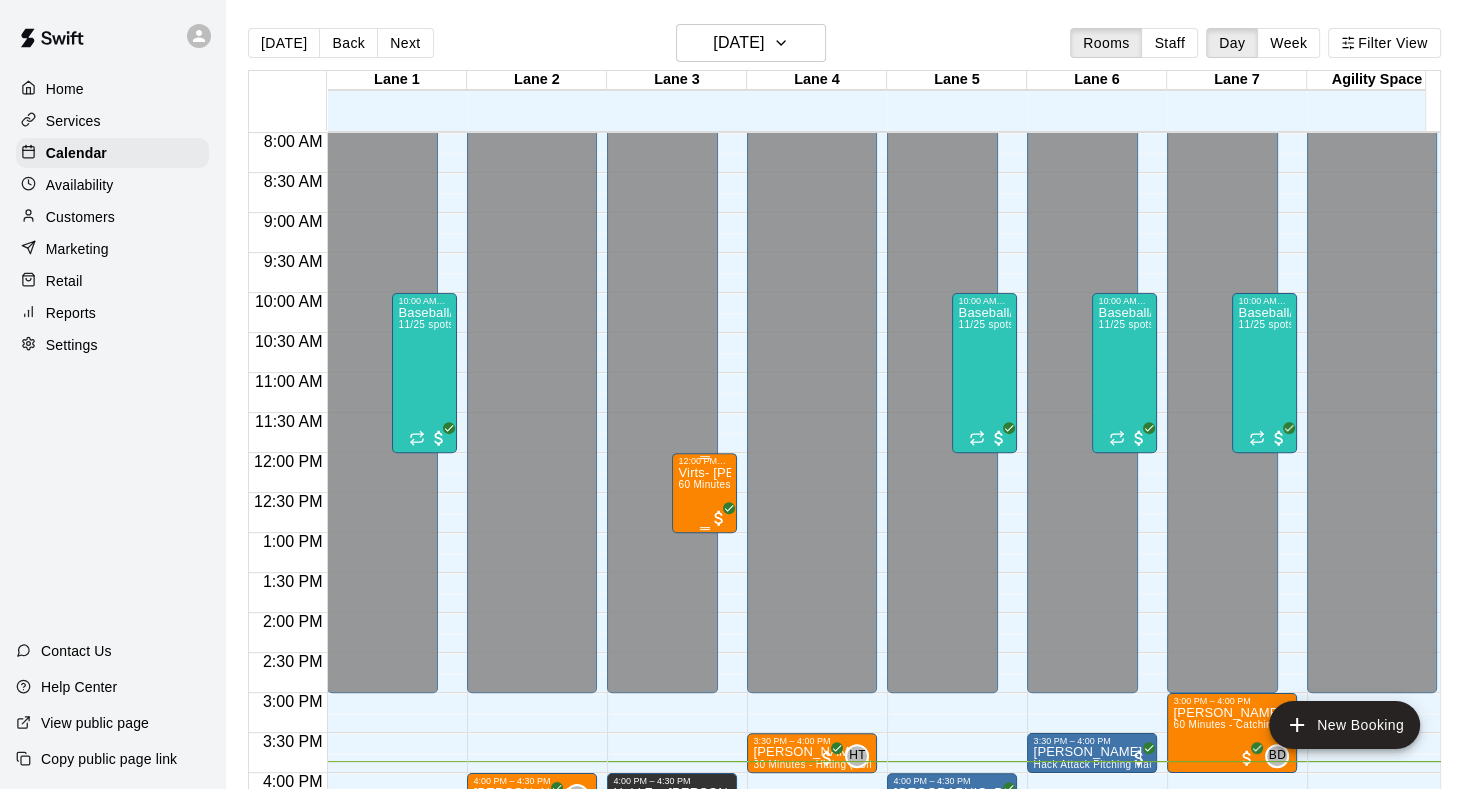 click on "Virts- [PERSON_NAME]" at bounding box center (704, 473) 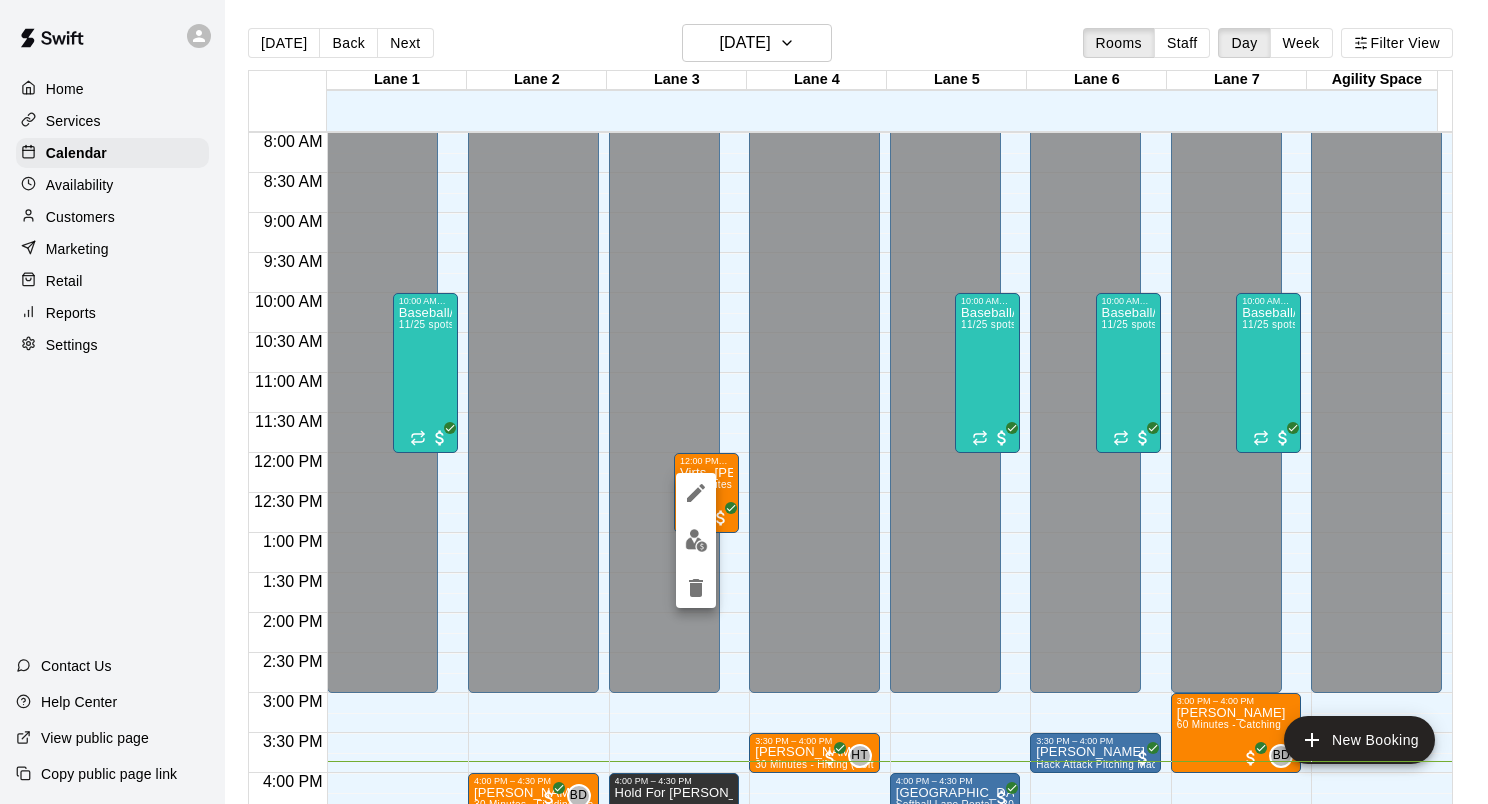 click at bounding box center (696, 540) 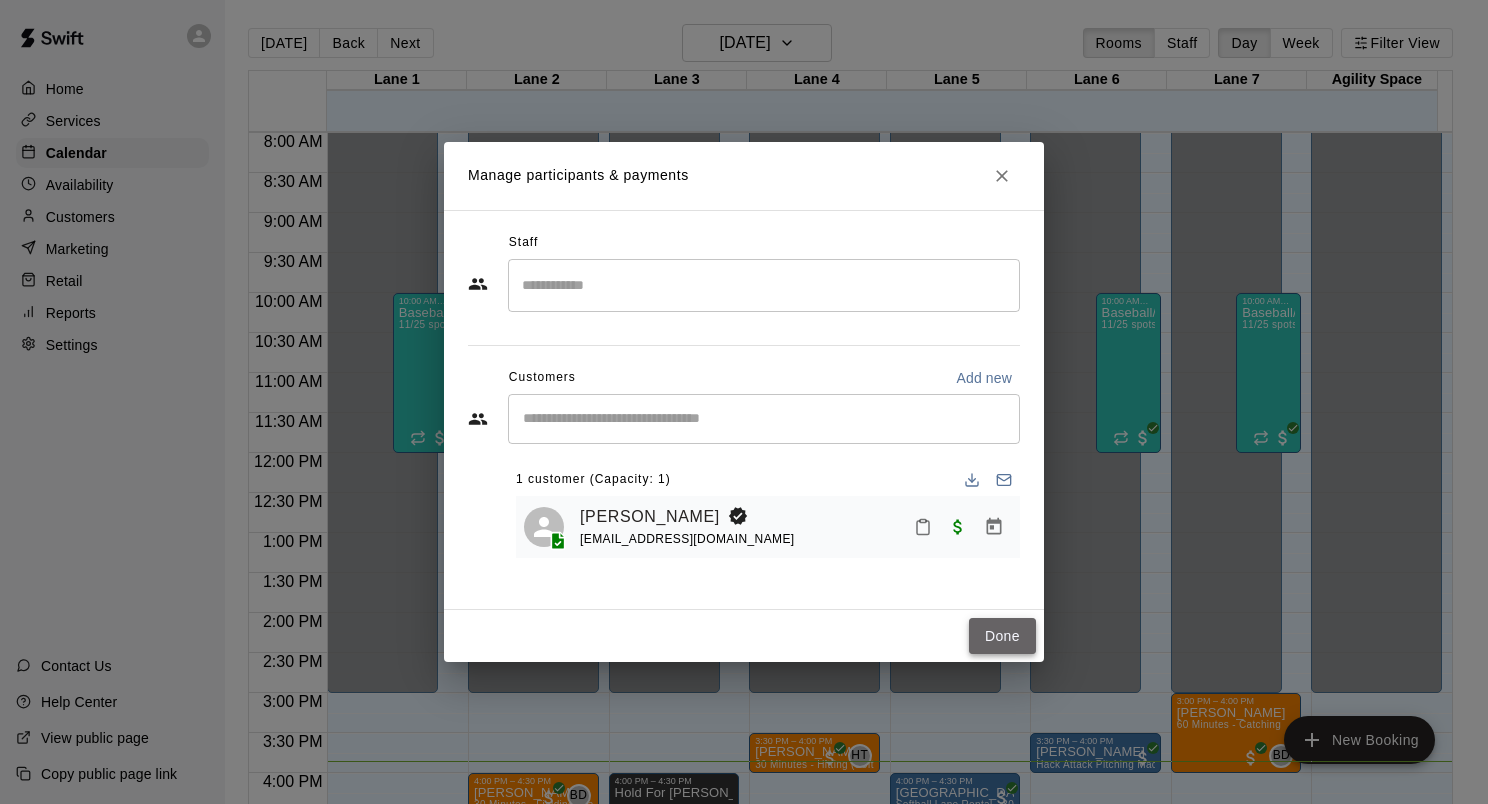 click on "Done" at bounding box center (1002, 636) 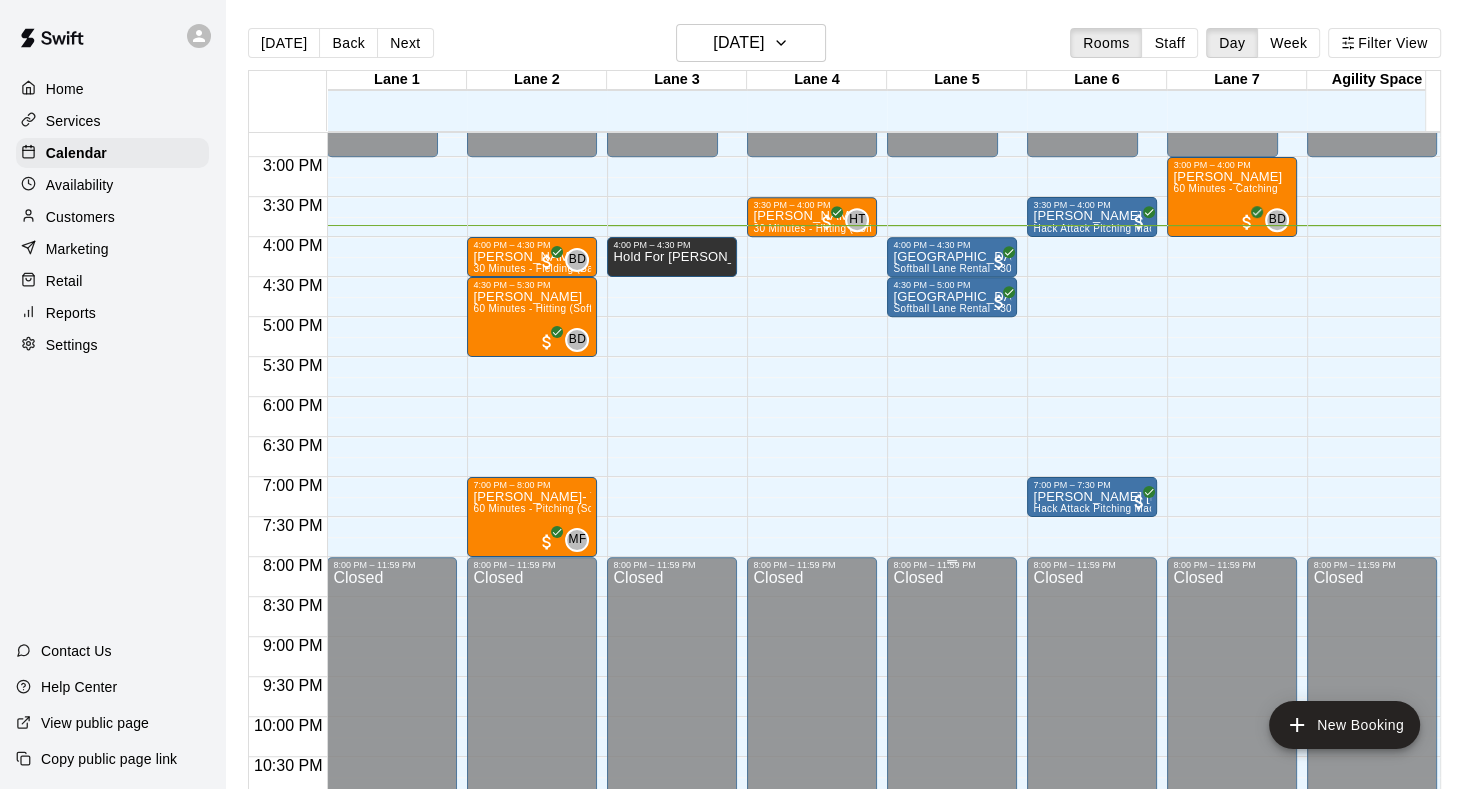scroll, scrollTop: 1140, scrollLeft: 0, axis: vertical 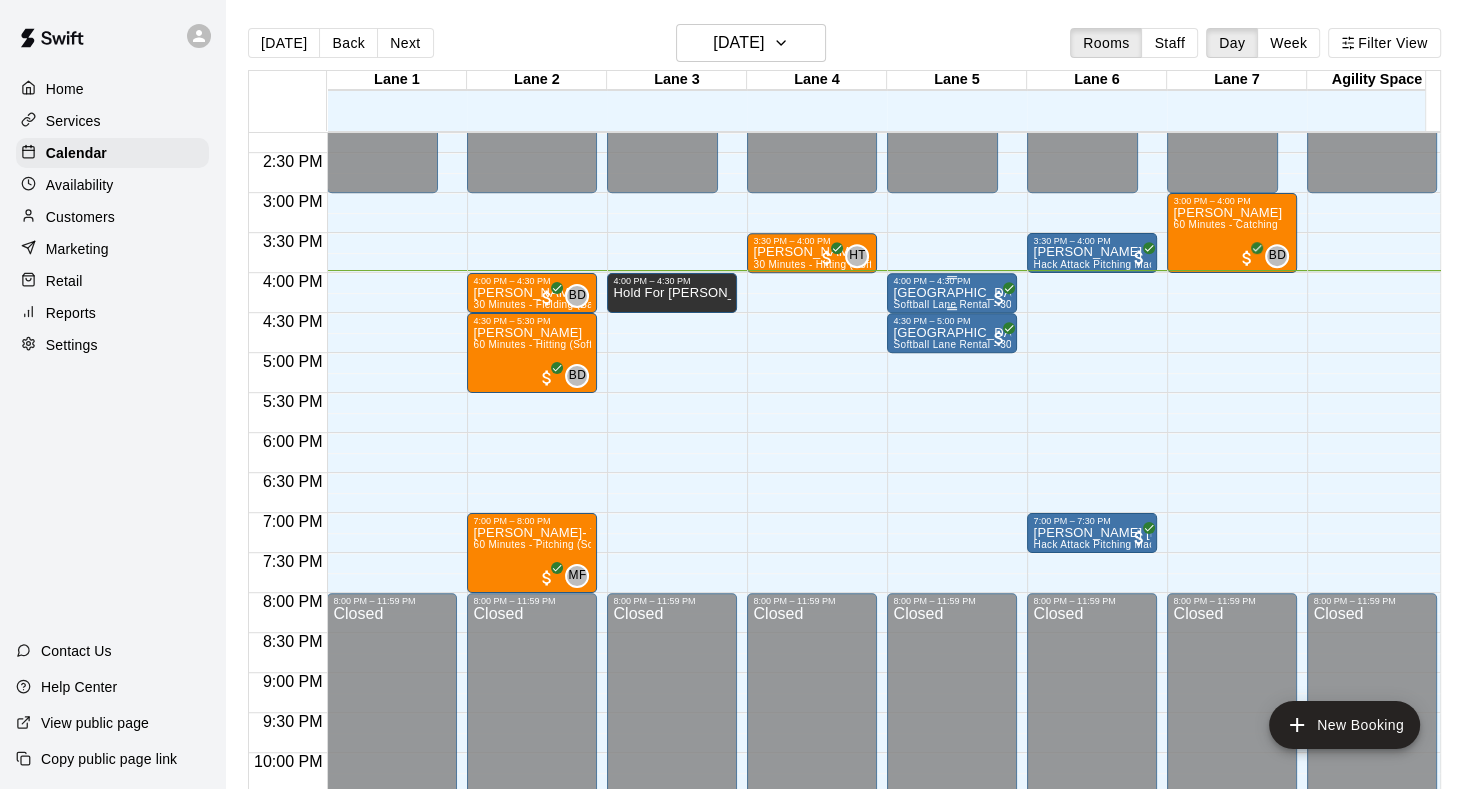 click on "[GEOGRAPHIC_DATA]" at bounding box center [952, 293] 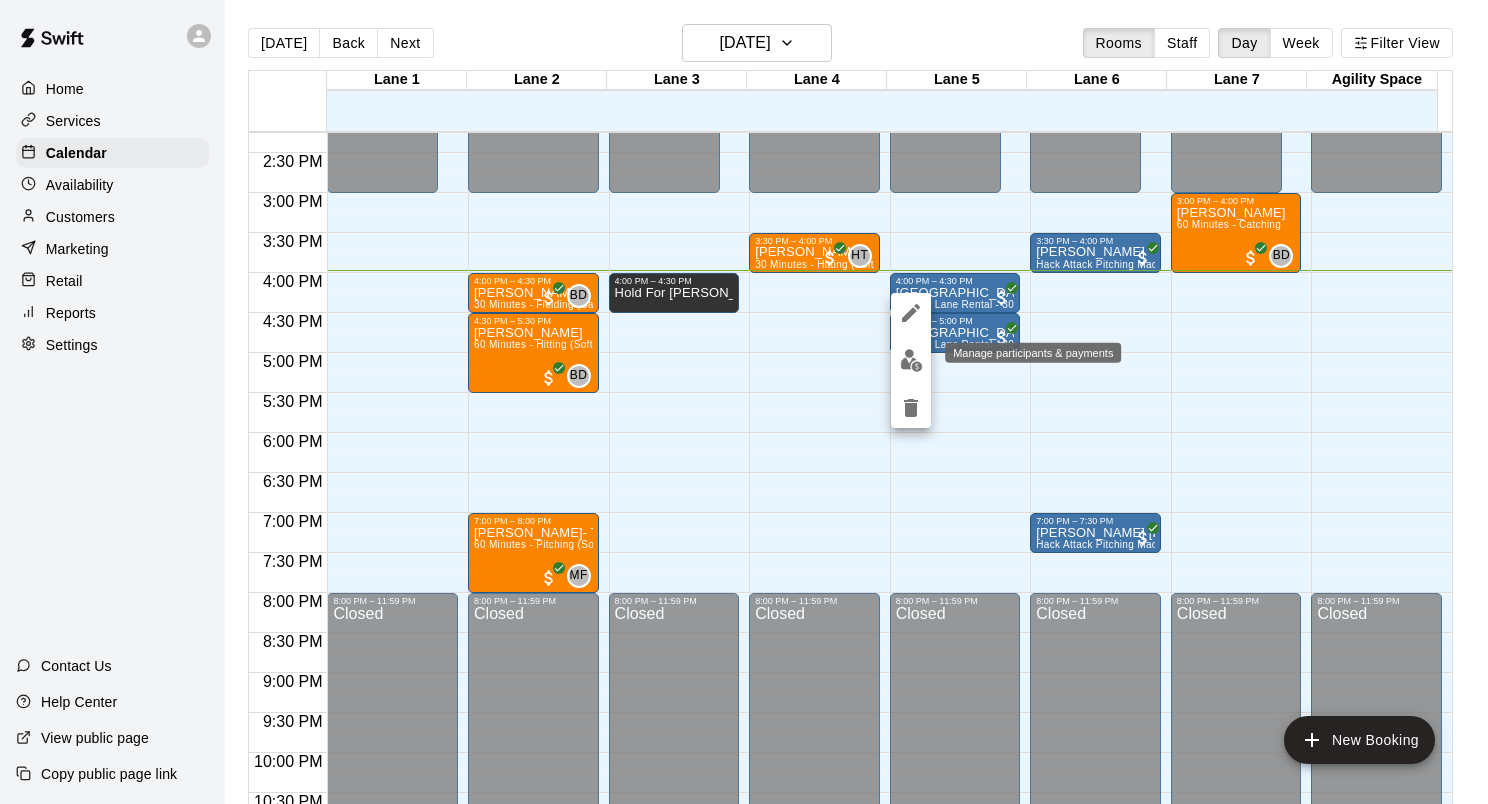 click at bounding box center [911, 360] 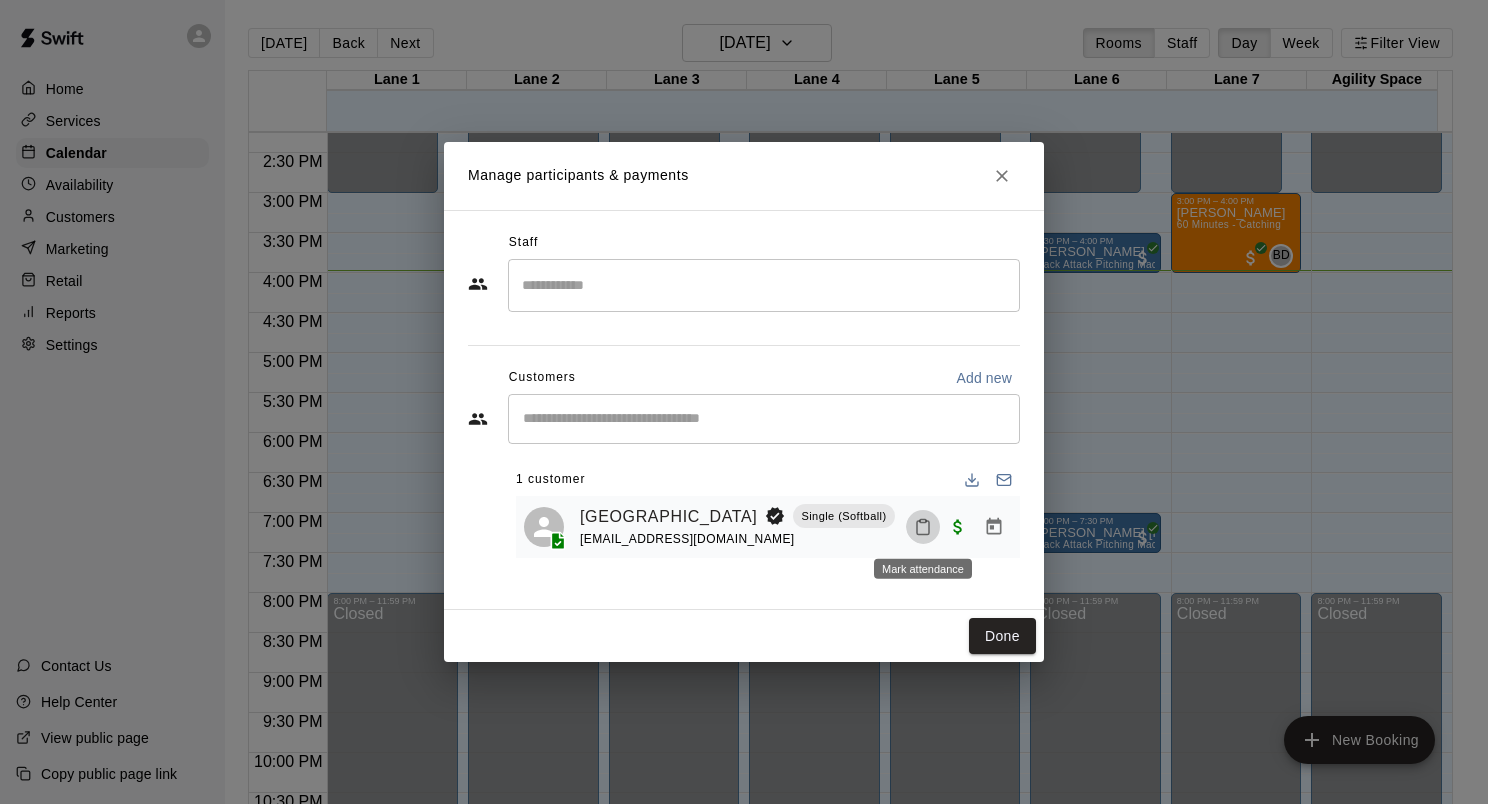 click at bounding box center (923, 527) 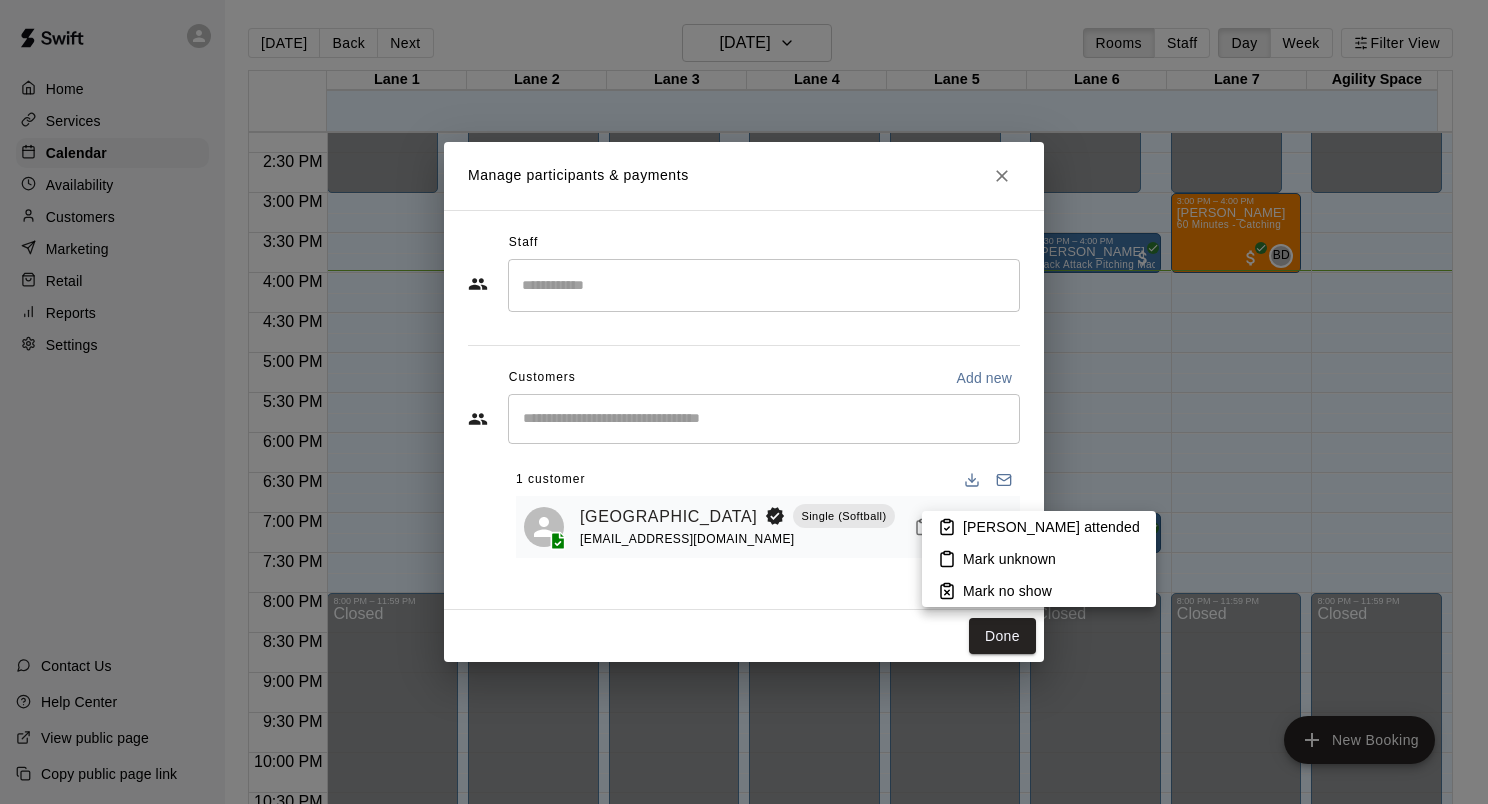 click on "[PERSON_NAME] attended" at bounding box center (1051, 527) 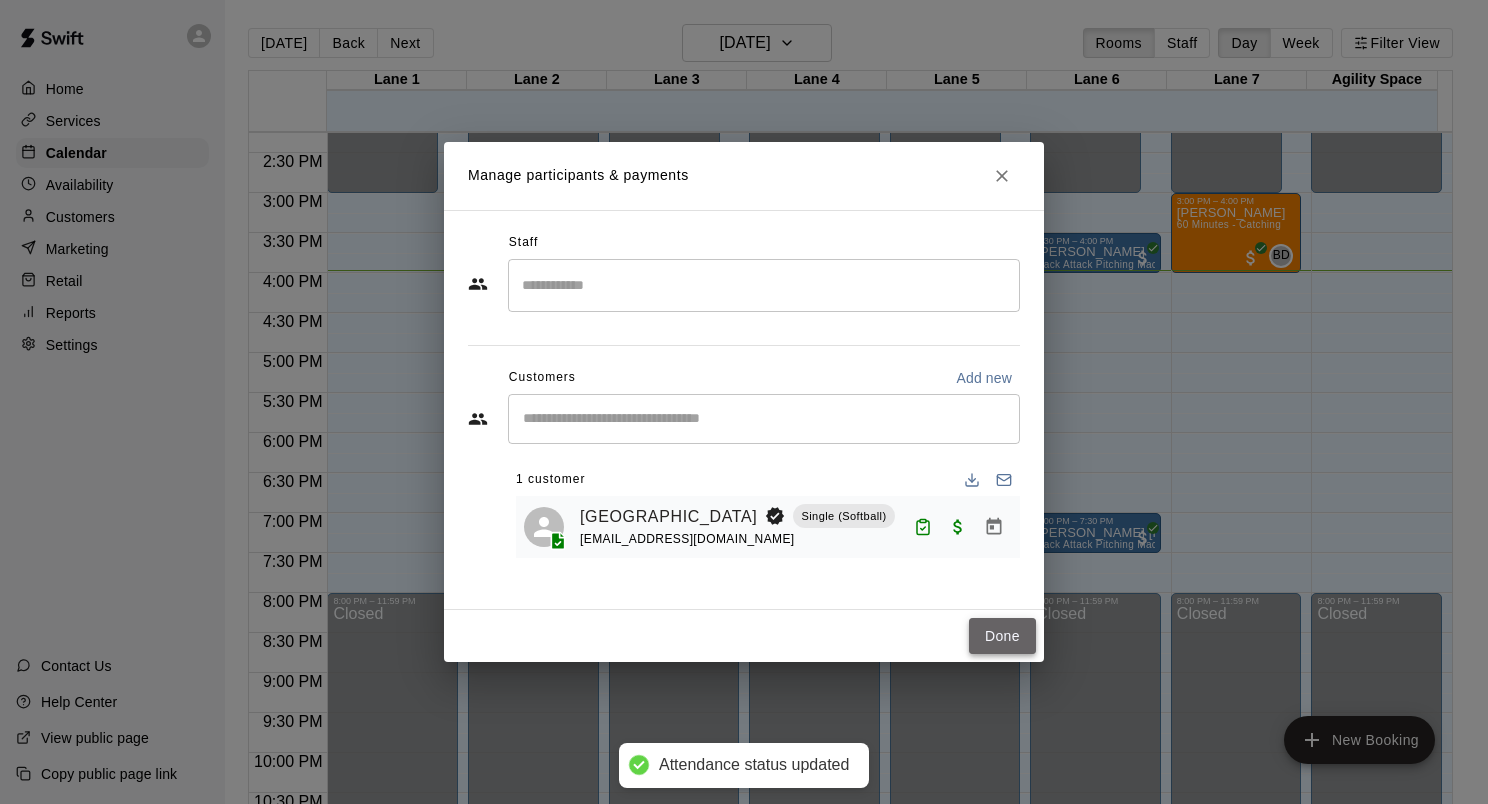 click on "Done" at bounding box center [1002, 636] 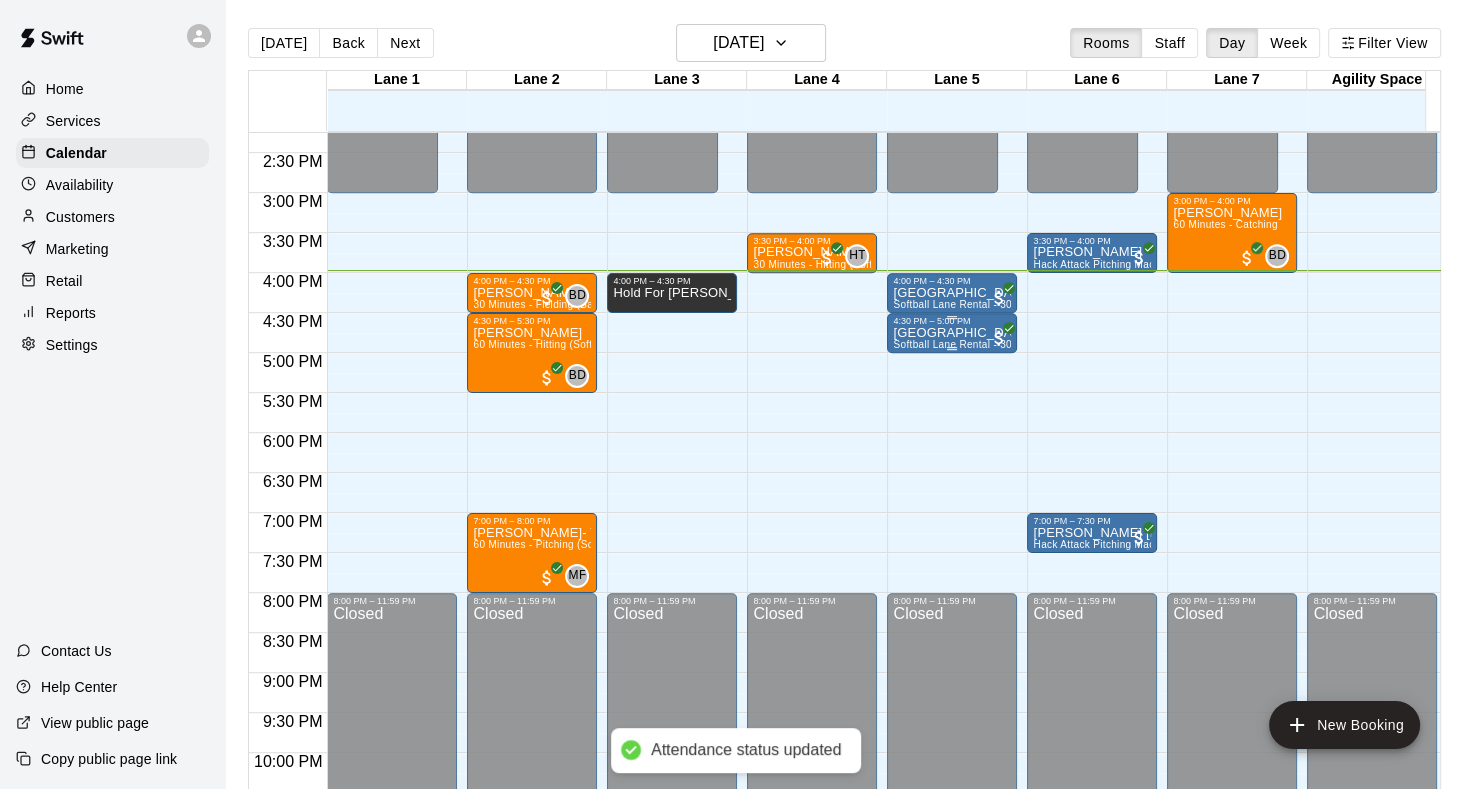 click on "4:30 PM – 5:00 PM" at bounding box center (952, 321) 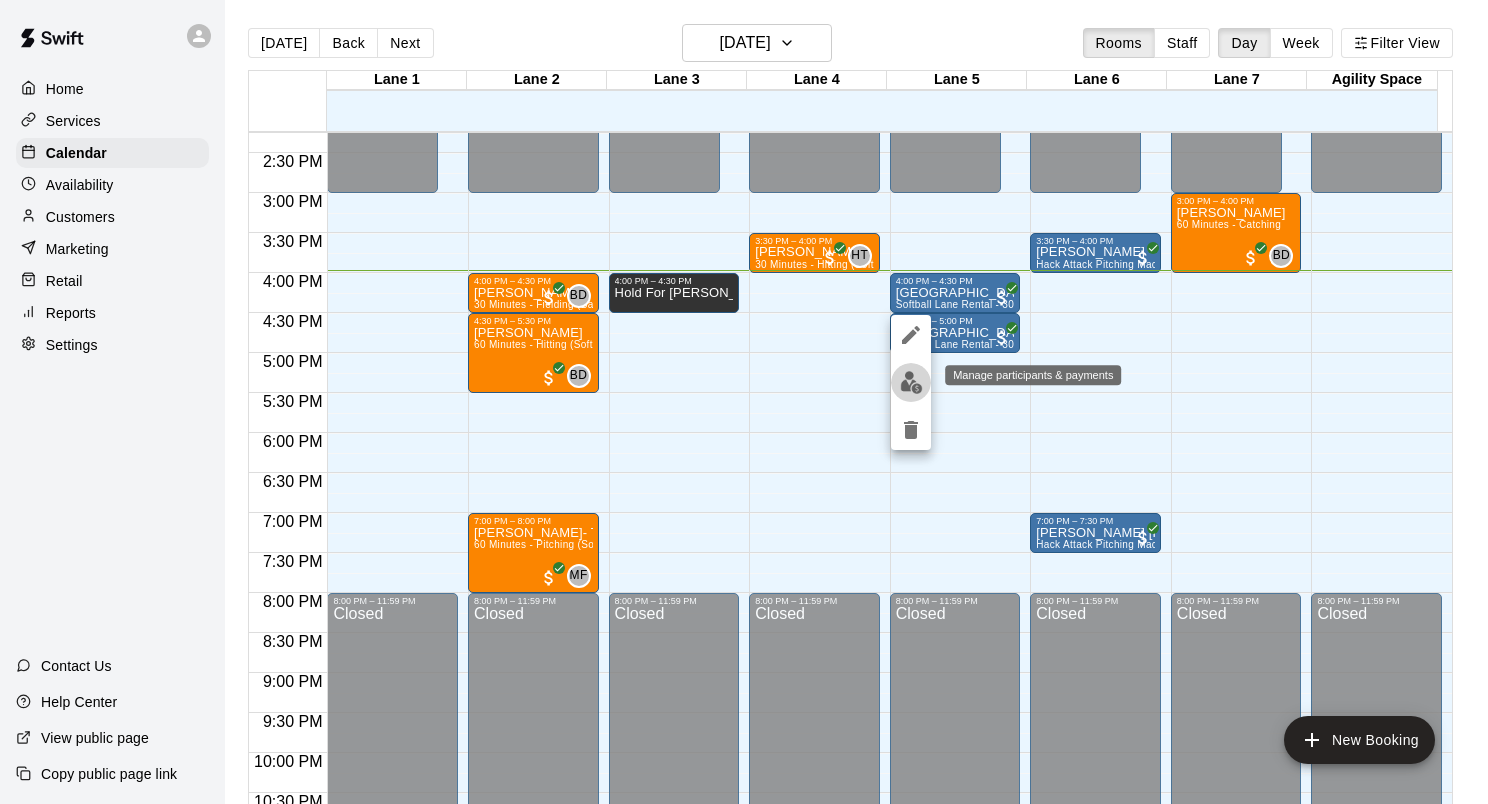 click at bounding box center (911, 382) 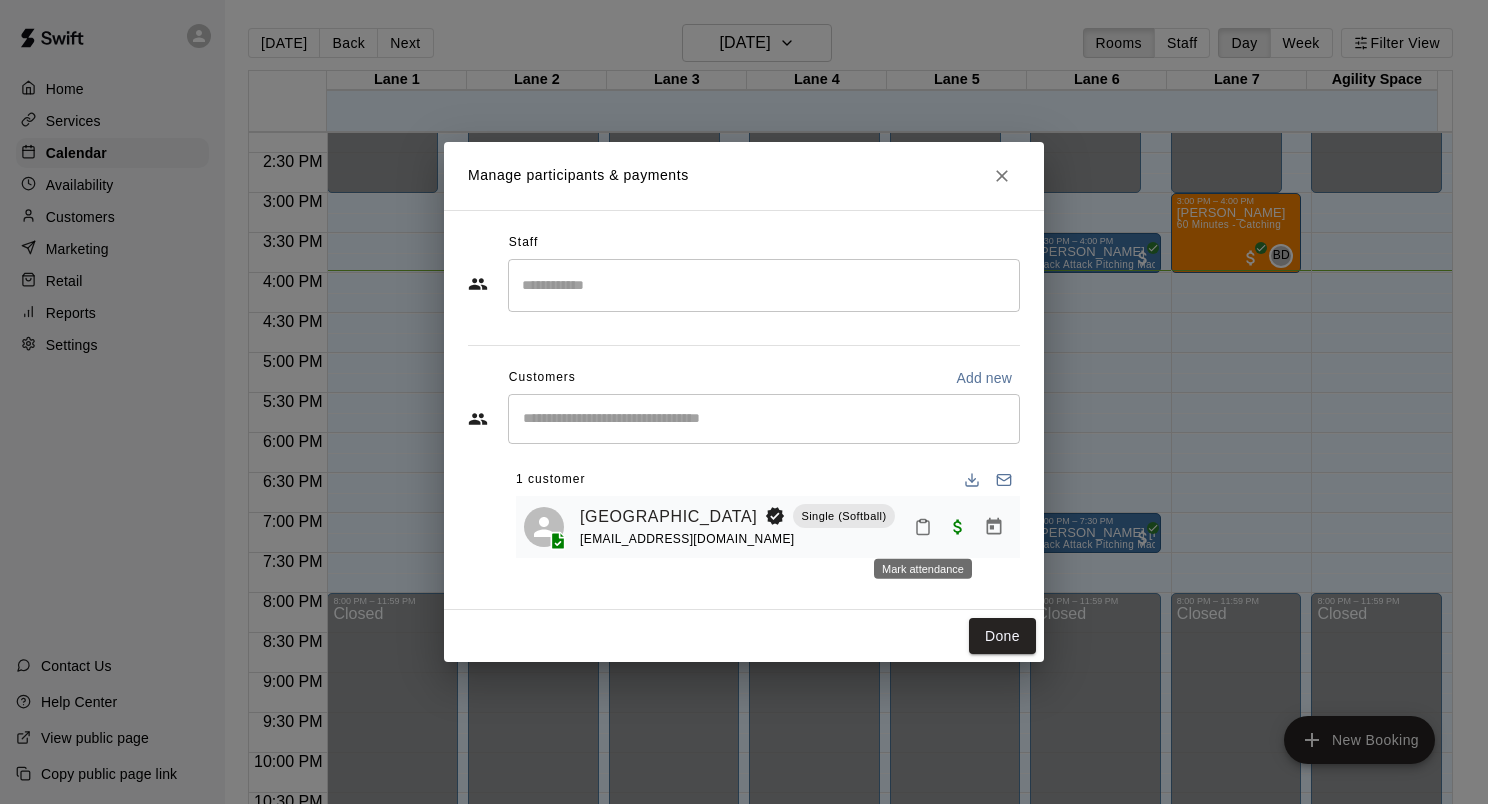 click 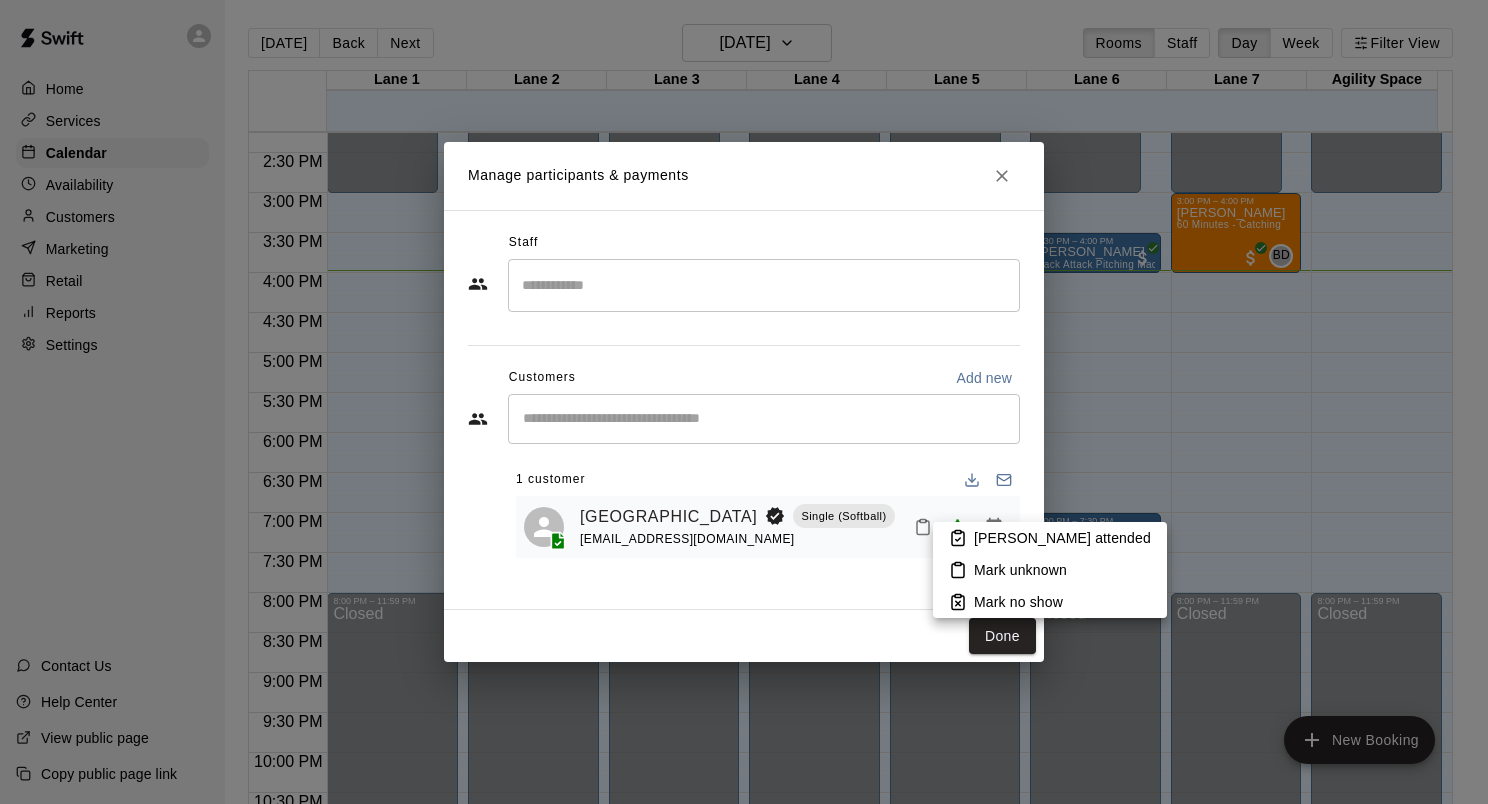 click 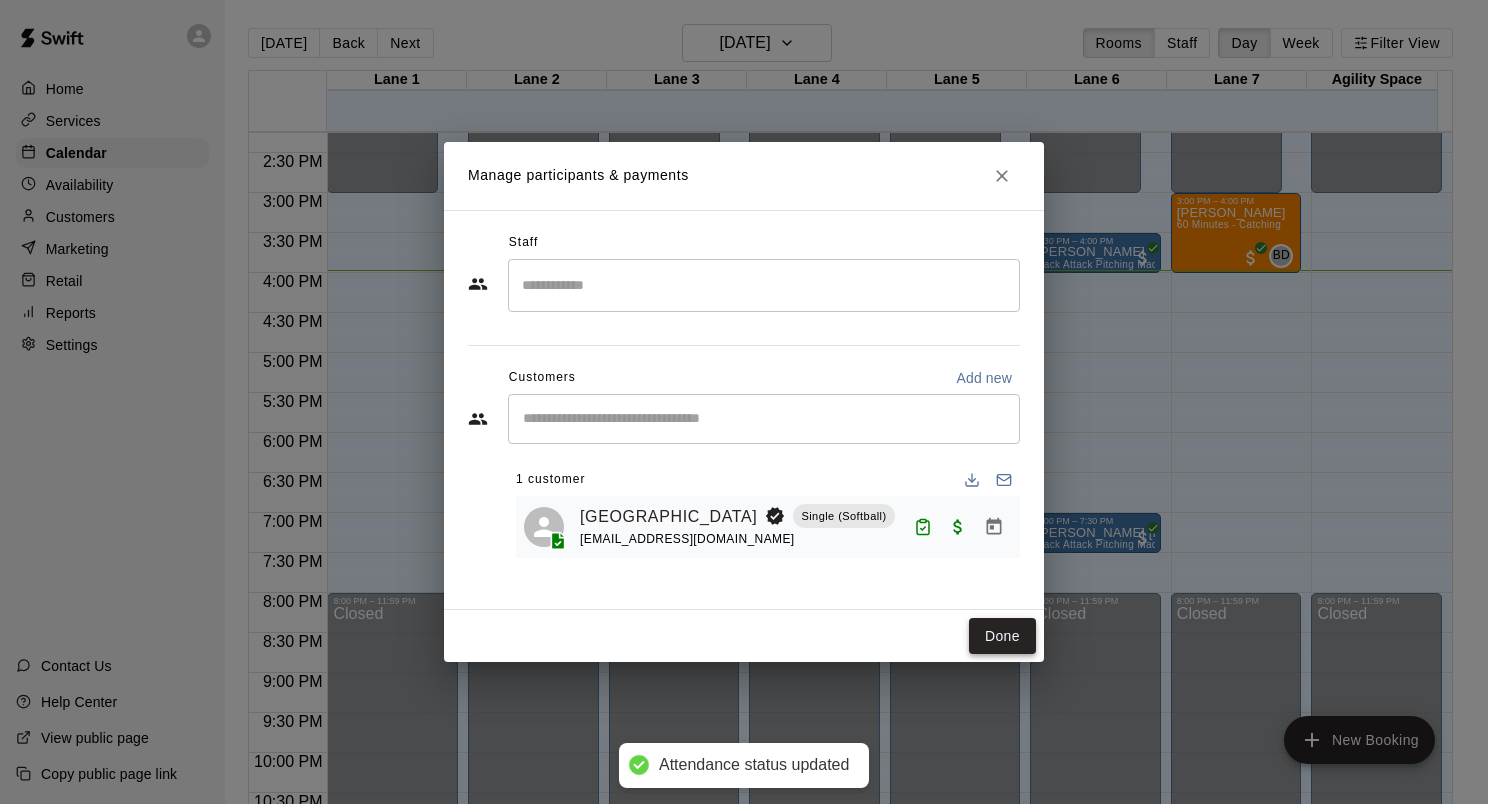 click on "Done" at bounding box center [1002, 636] 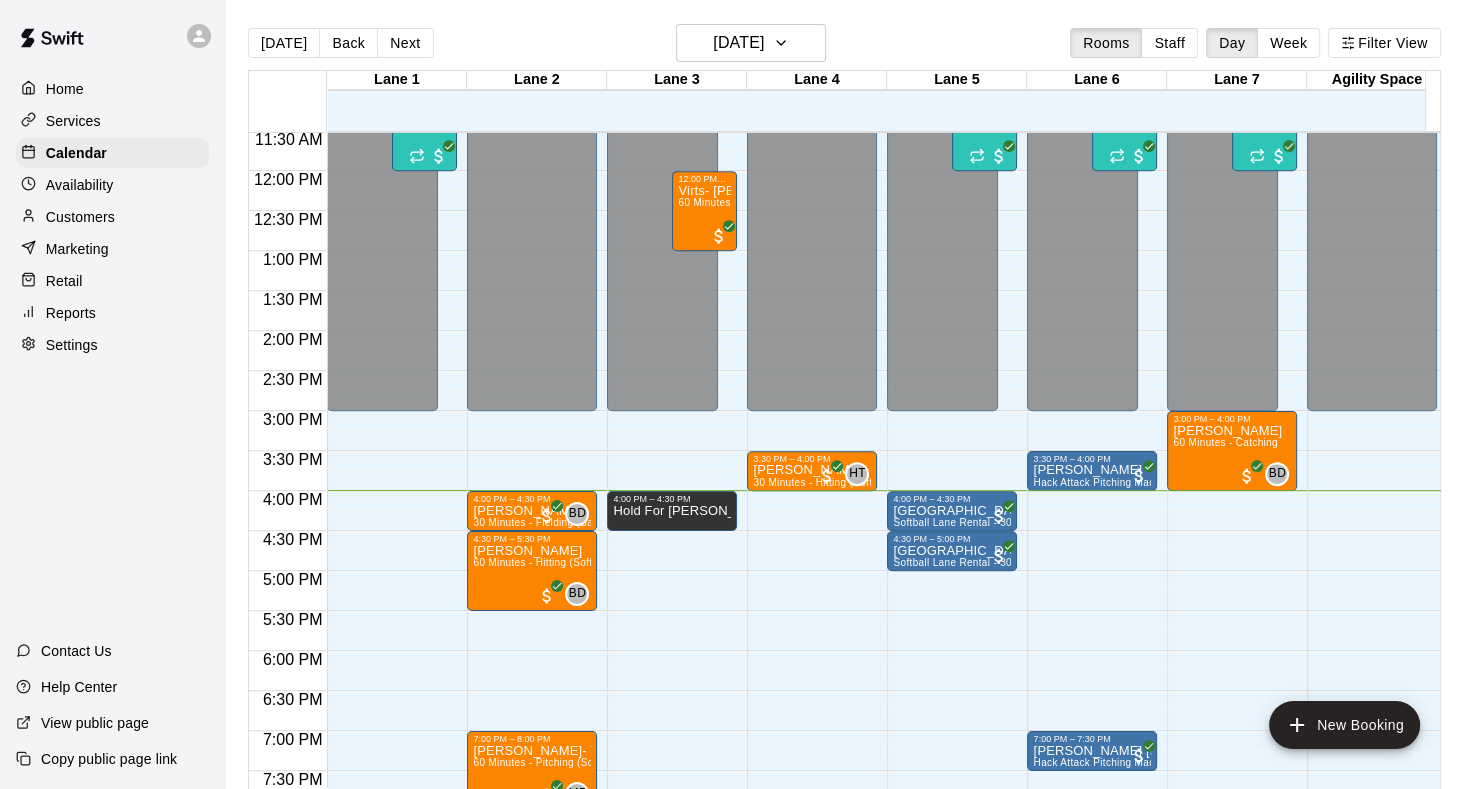 scroll, scrollTop: 910, scrollLeft: 0, axis: vertical 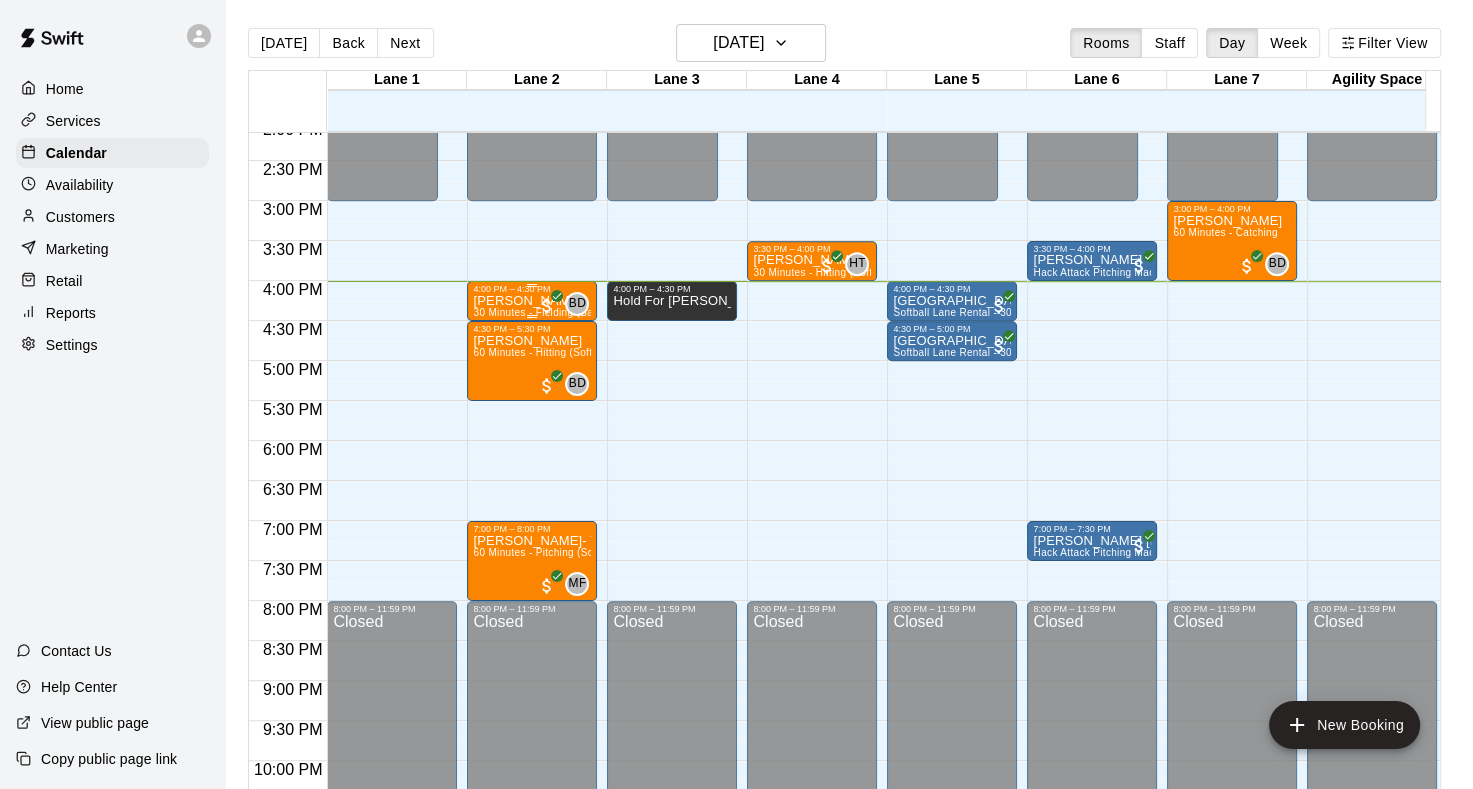 click on "4:00 PM – 4:30 PM" at bounding box center [532, 289] 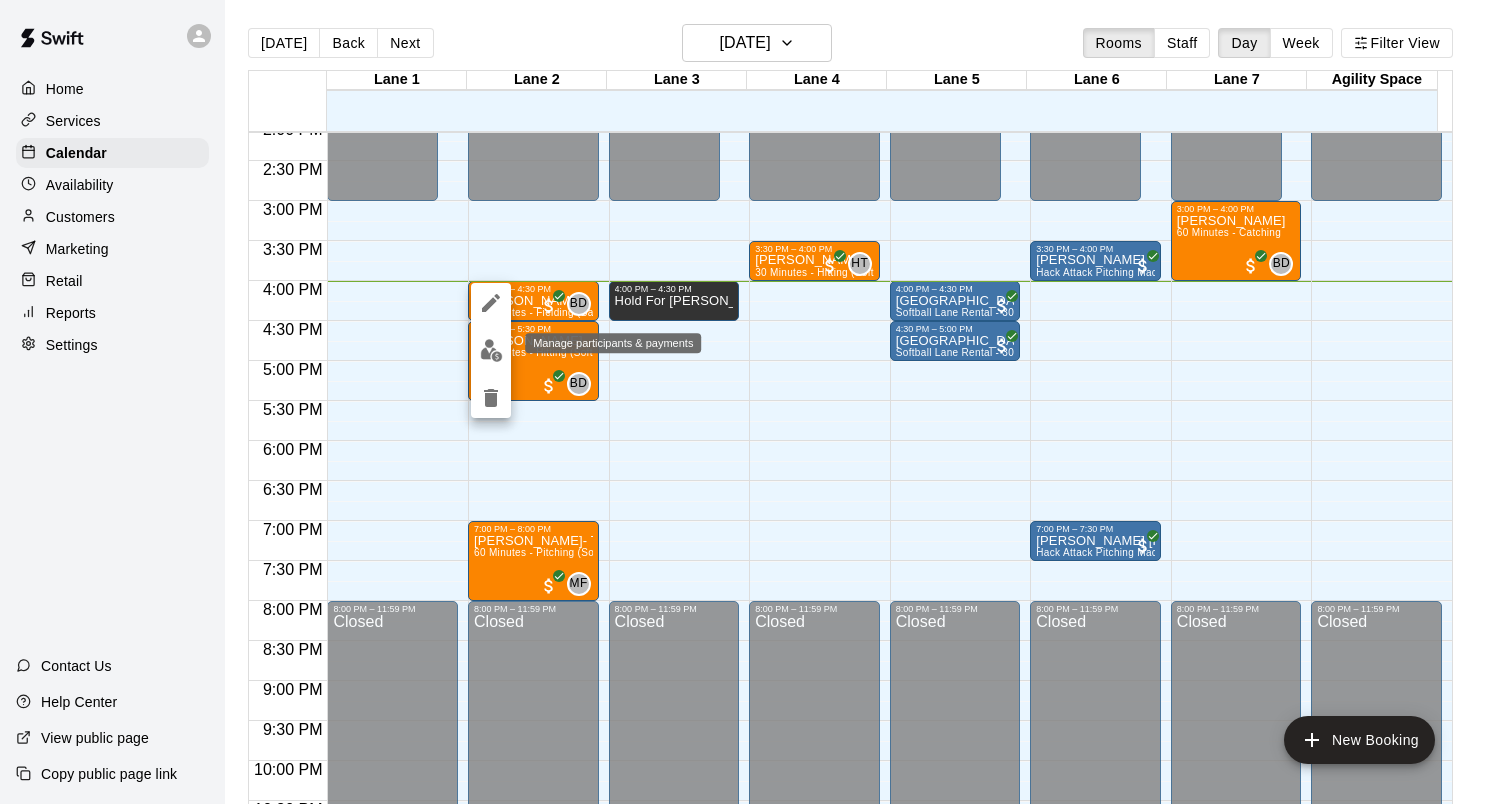 click at bounding box center (491, 350) 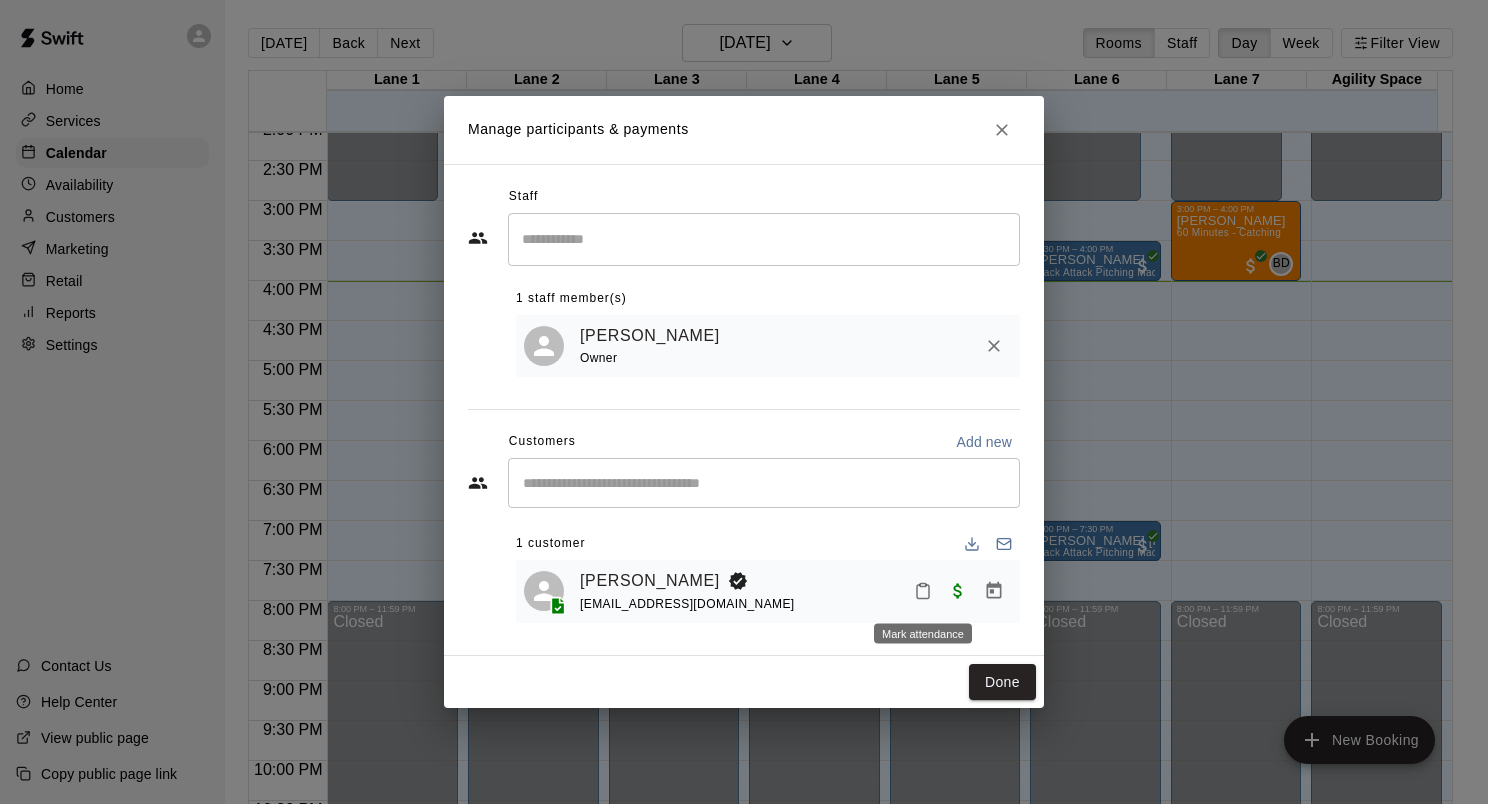 click at bounding box center [923, 591] 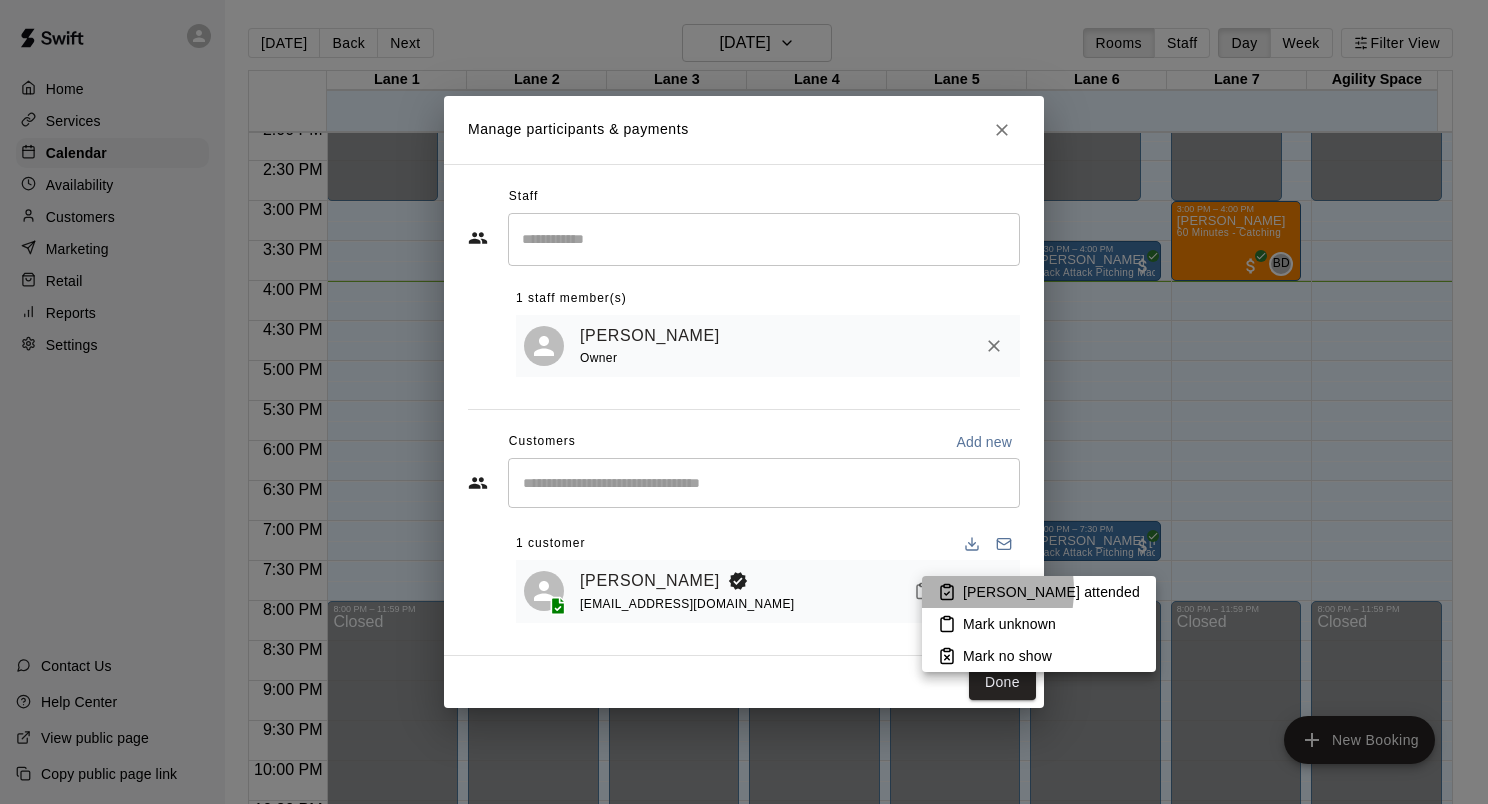 click 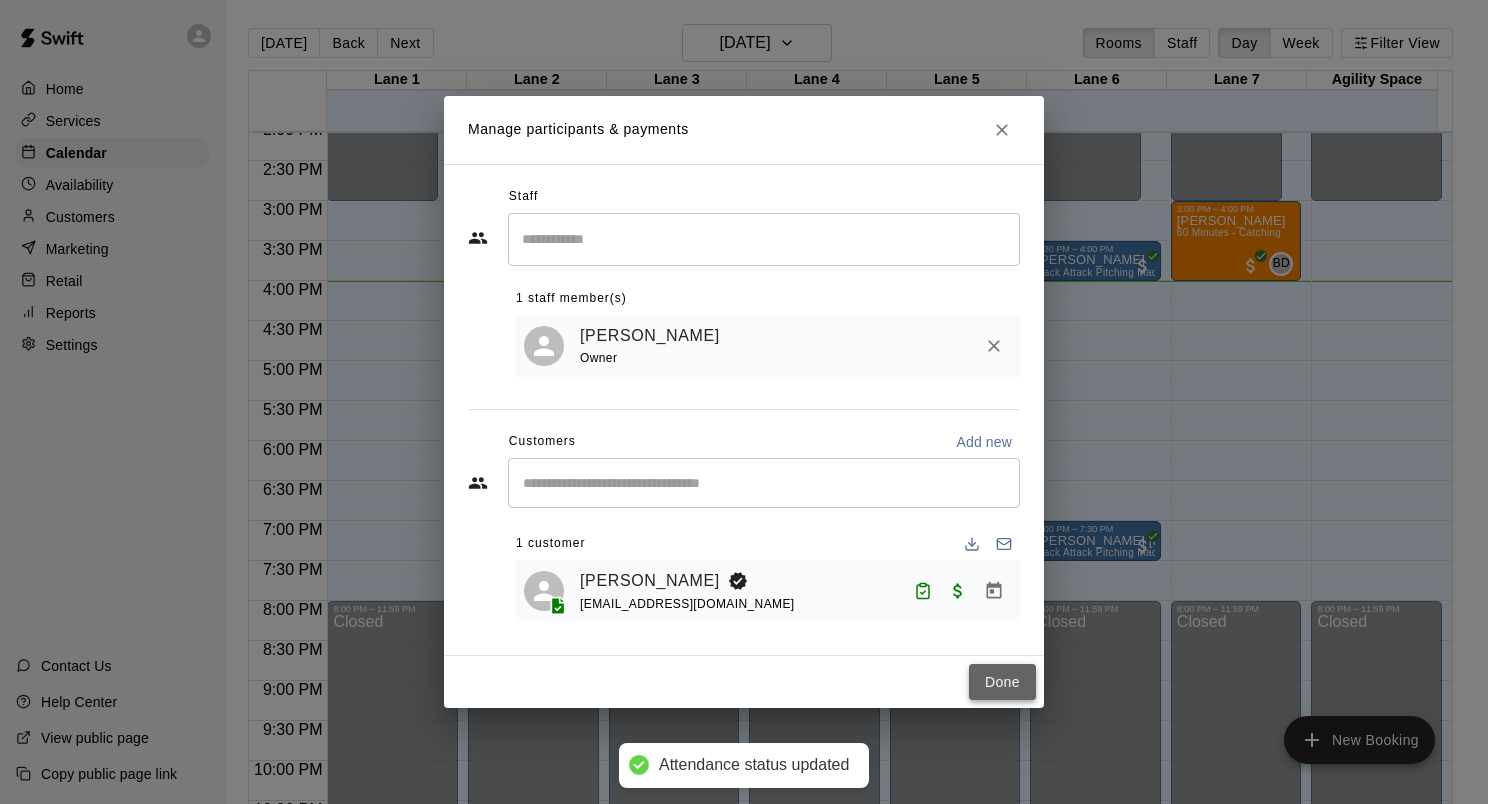 click on "Done" at bounding box center (1002, 682) 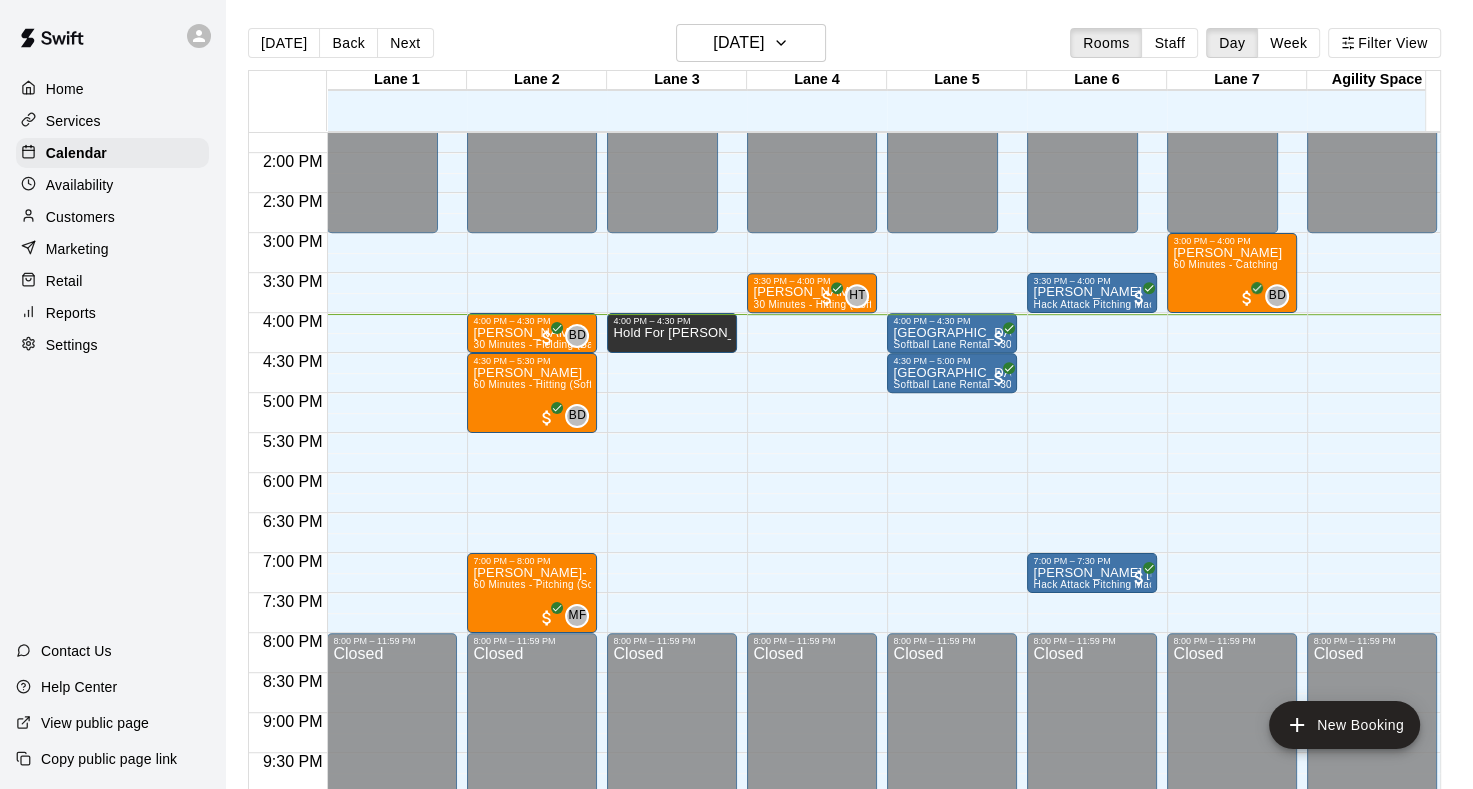 scroll, scrollTop: 1100, scrollLeft: 0, axis: vertical 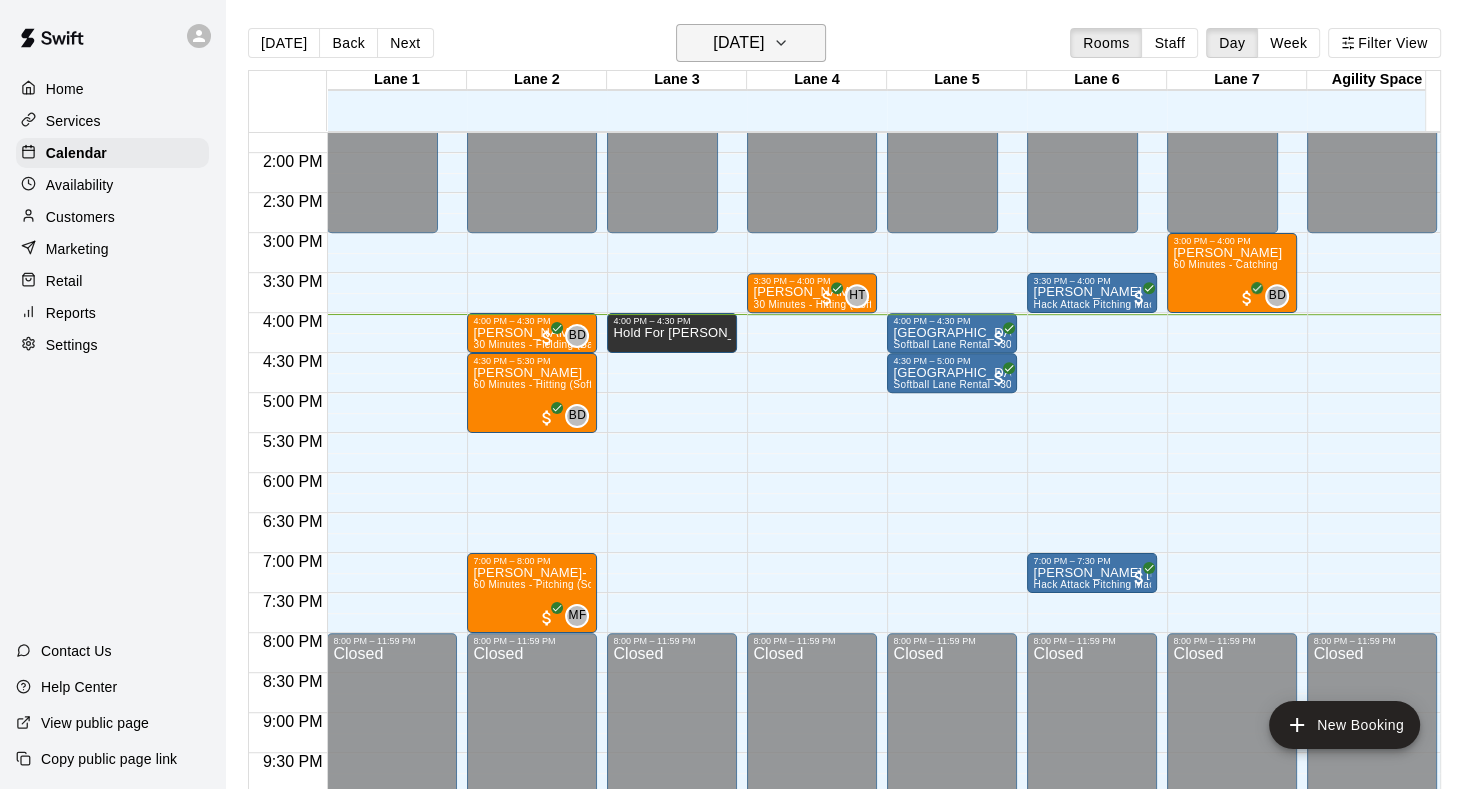 click 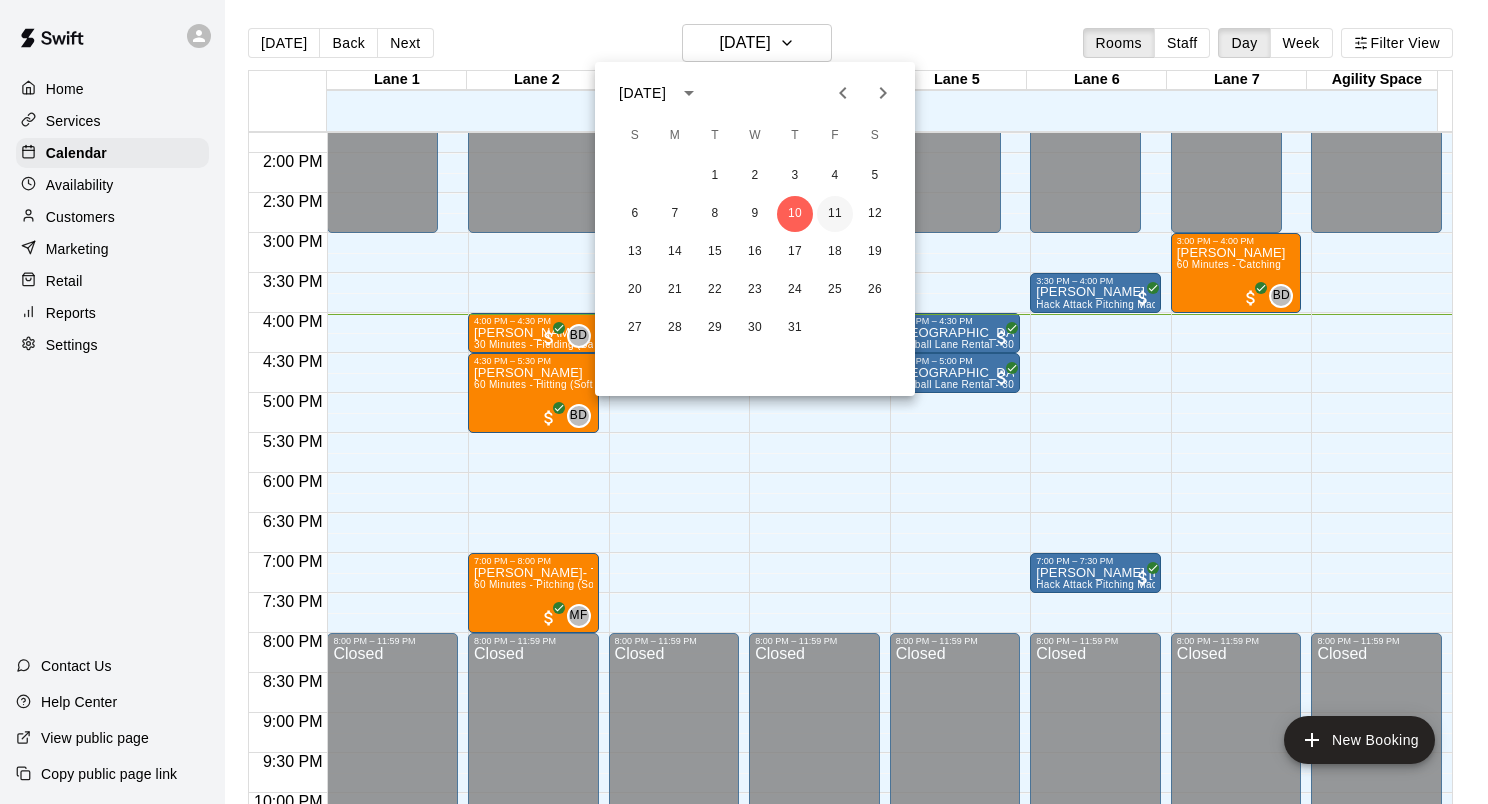 click on "11" at bounding box center (835, 214) 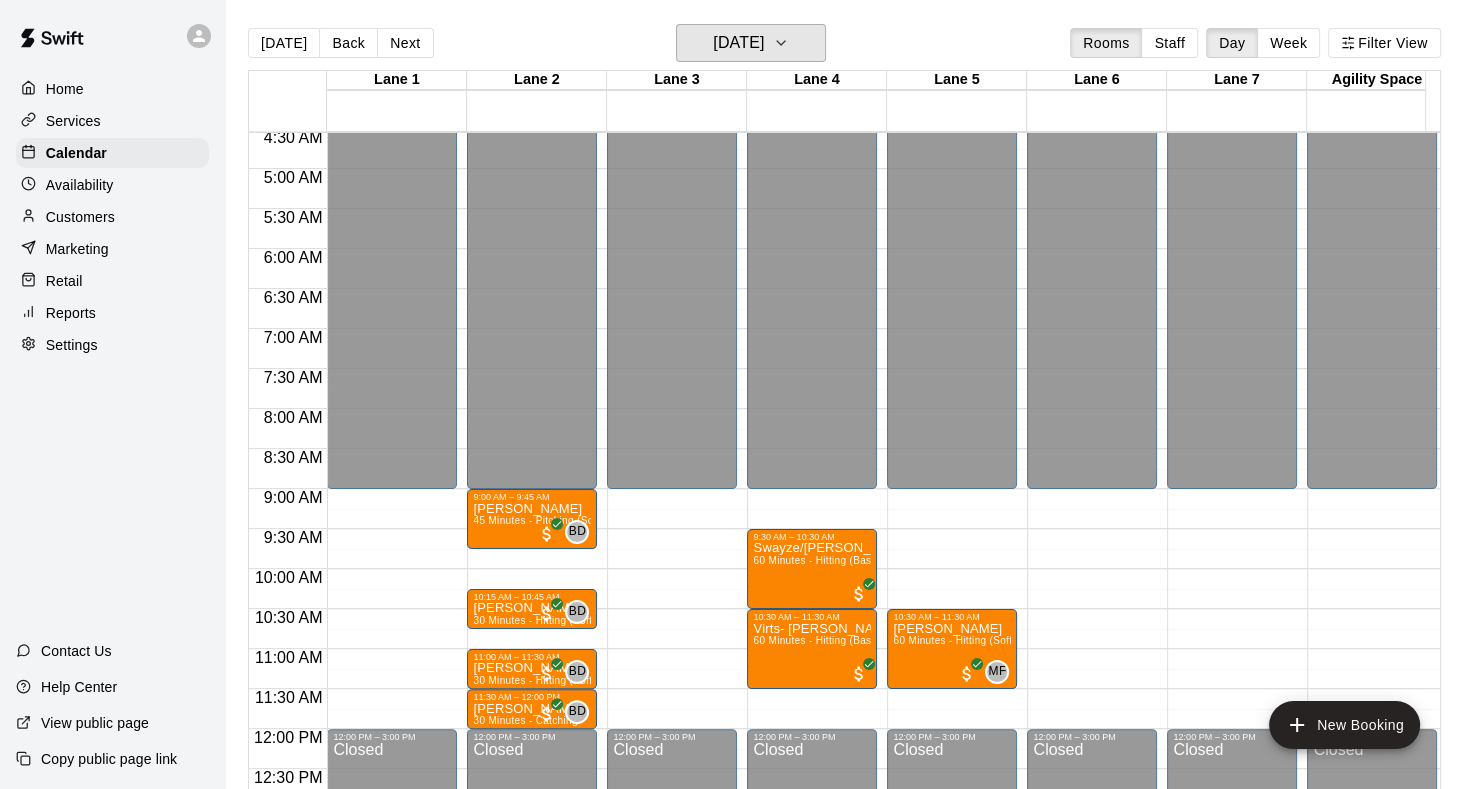 scroll, scrollTop: 600, scrollLeft: 0, axis: vertical 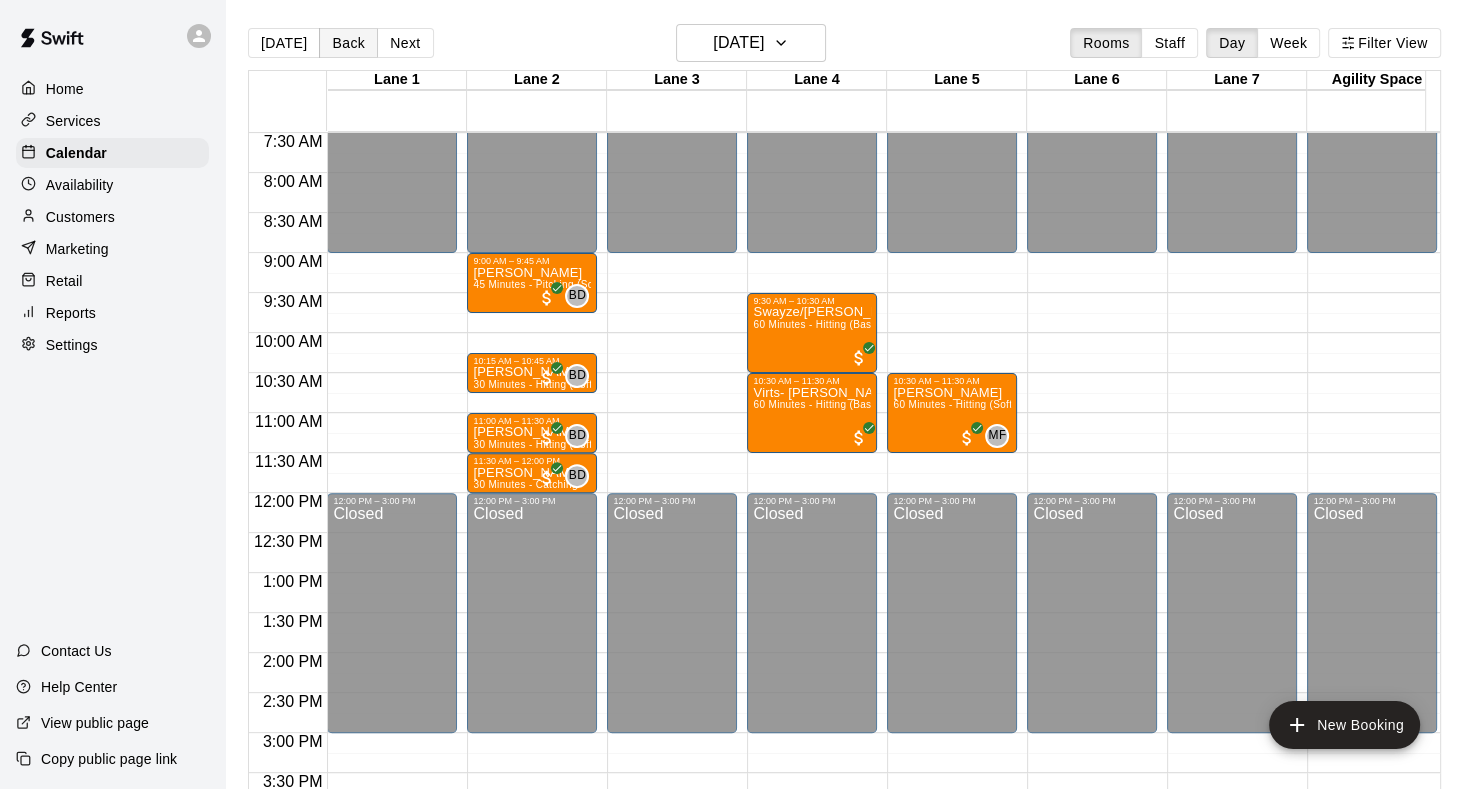 click on "Back" at bounding box center [348, 43] 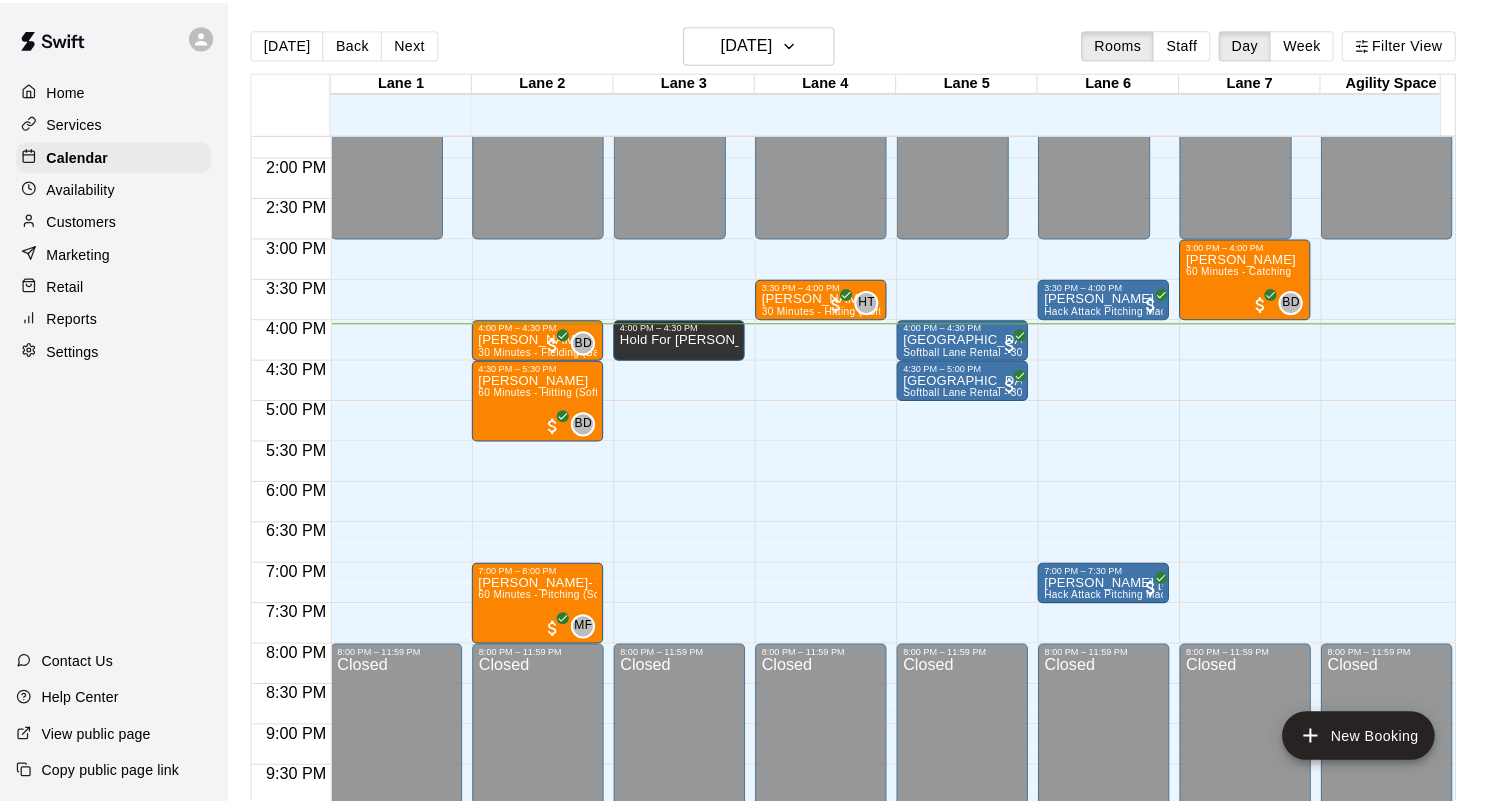 scroll, scrollTop: 1100, scrollLeft: 0, axis: vertical 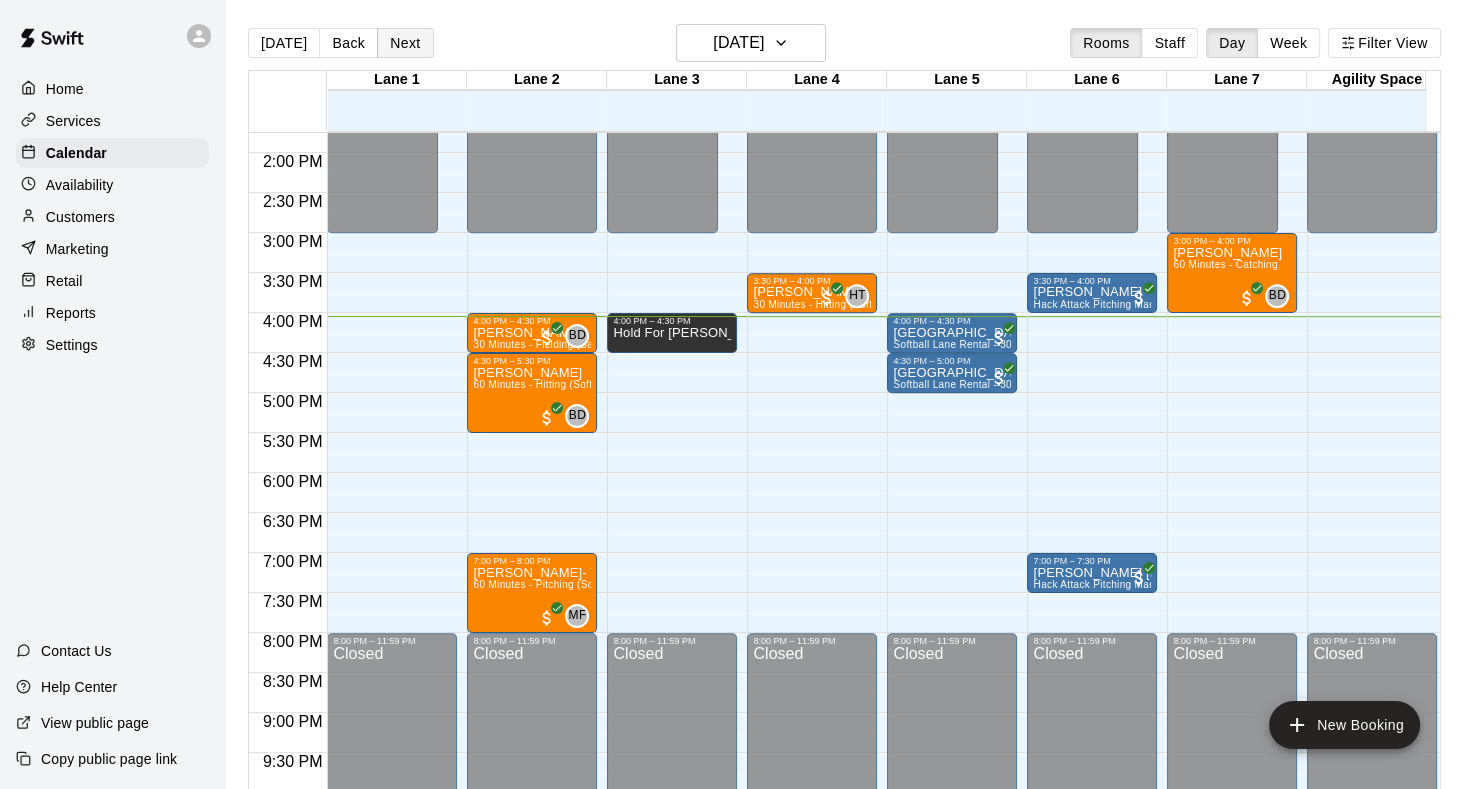 click on "Next" at bounding box center [405, 43] 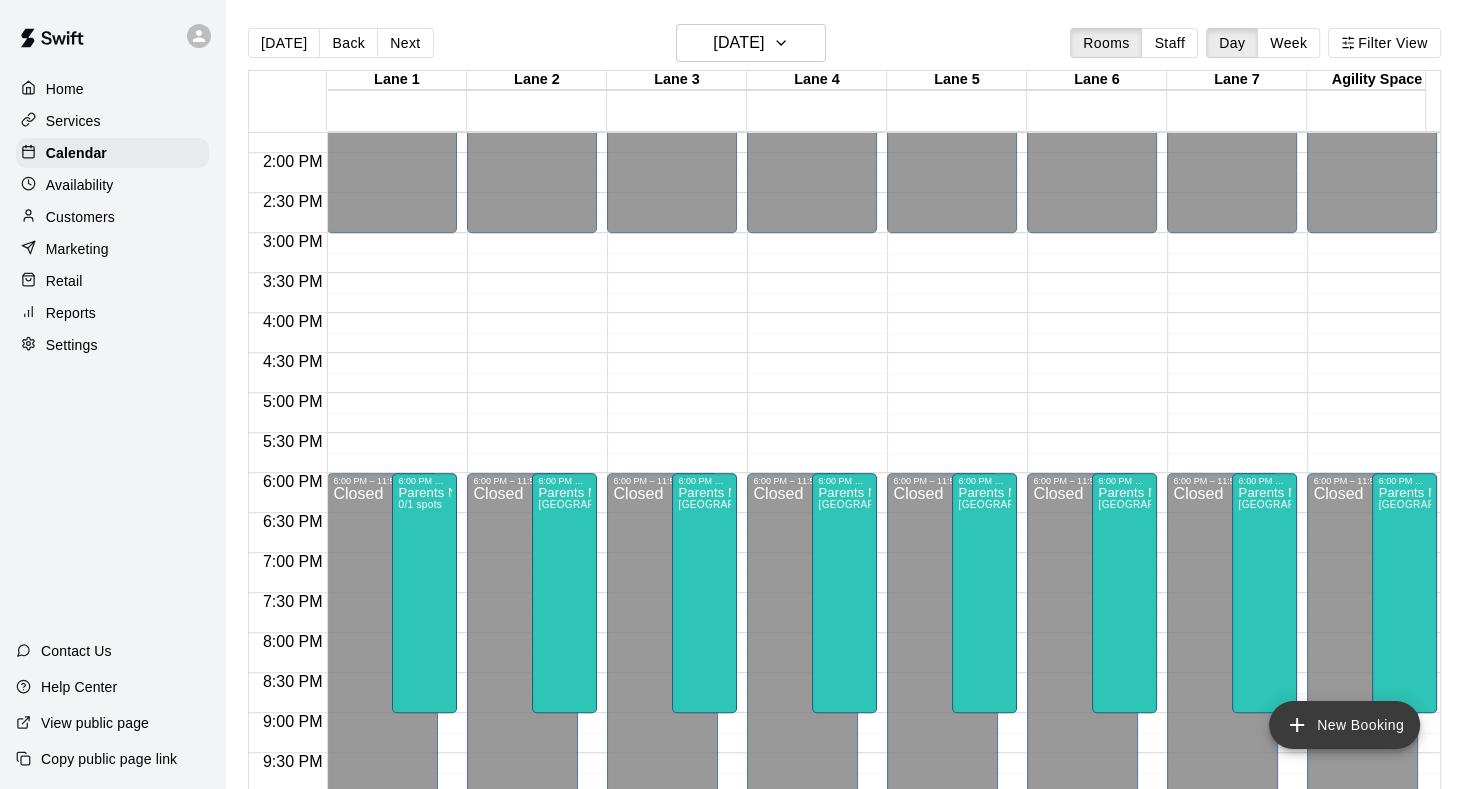 click 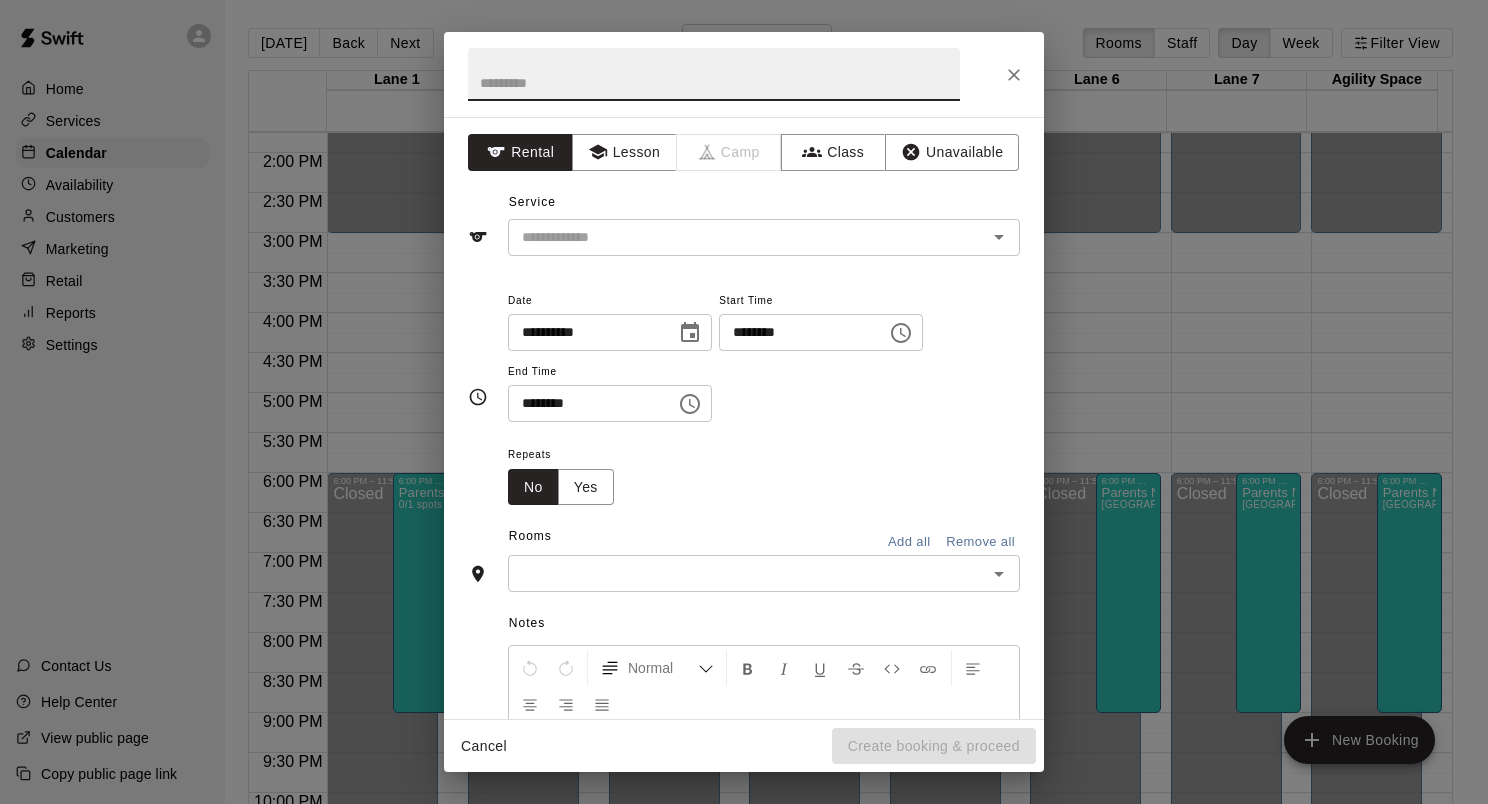 click at bounding box center (714, 74) 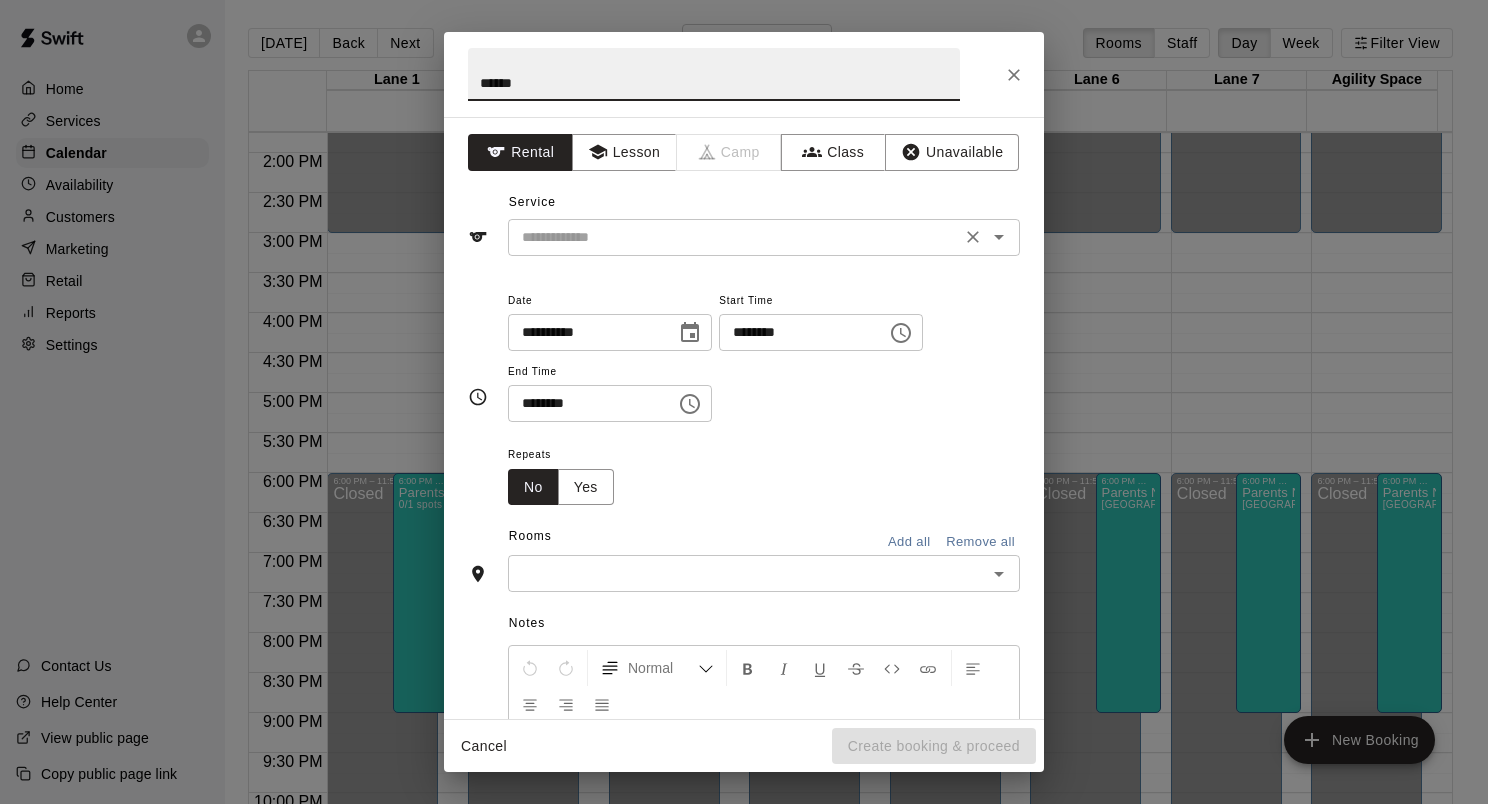 click 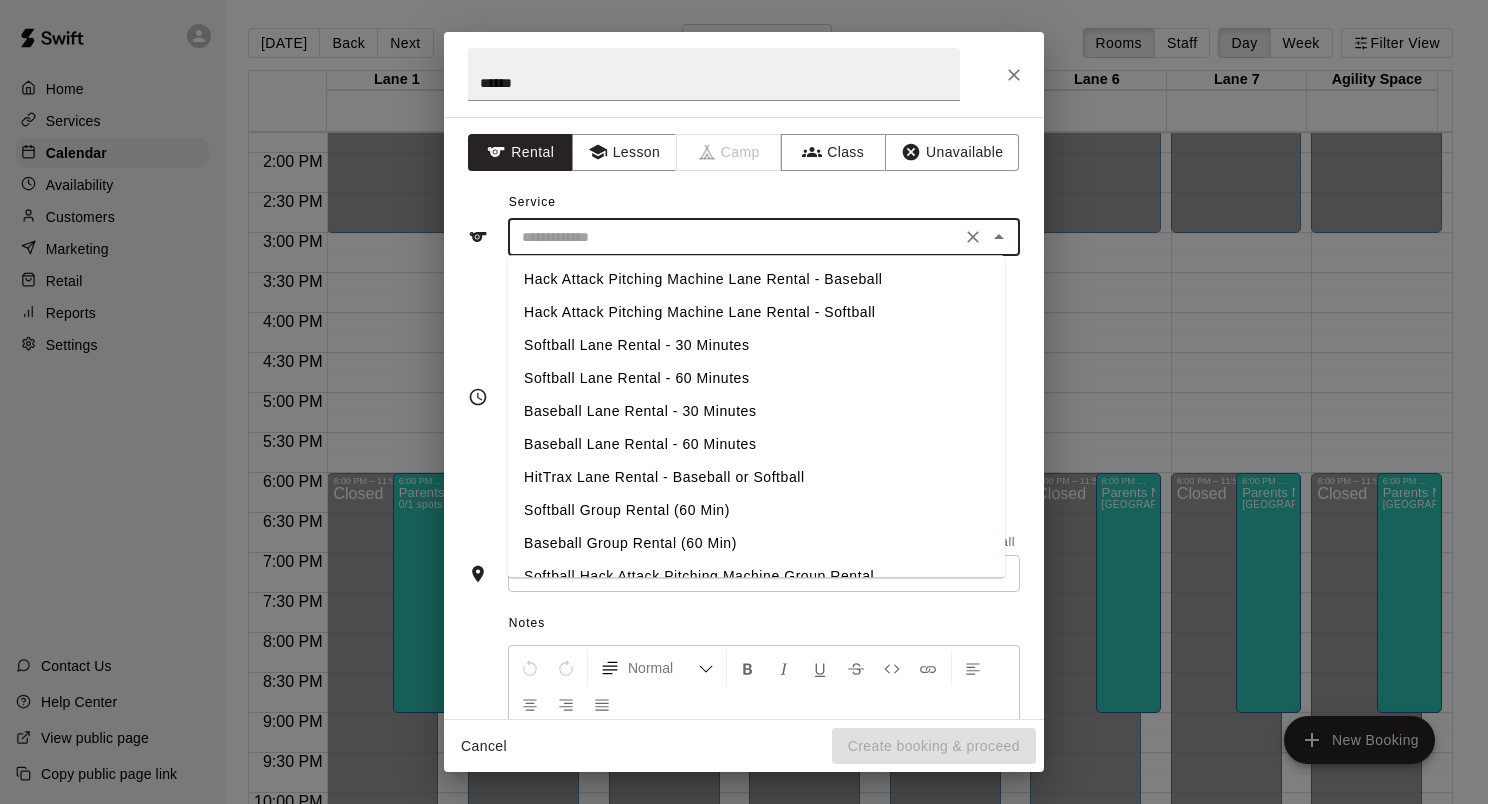 click on "Baseball Lane Rental - 30 Minutes" at bounding box center [756, 411] 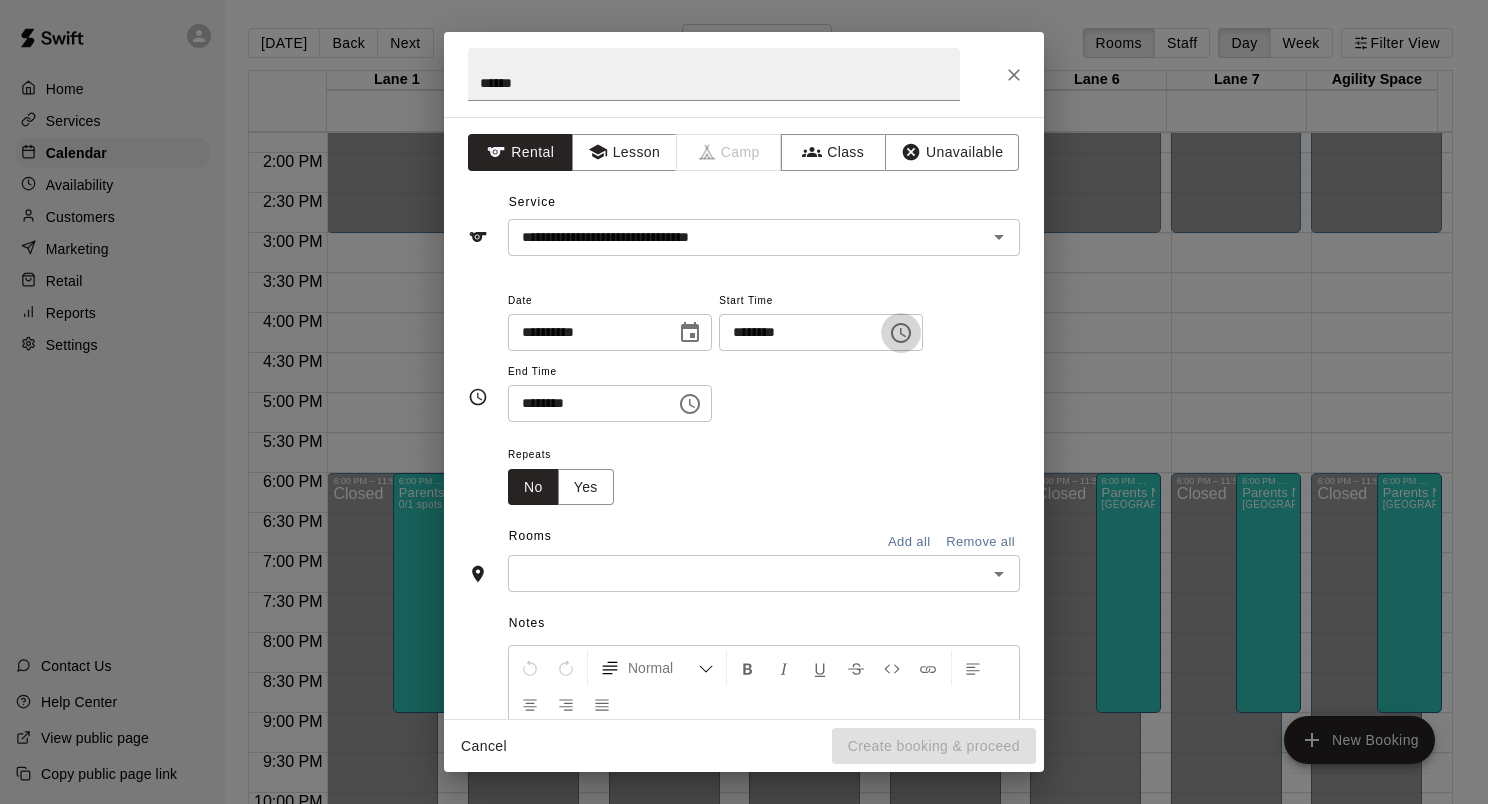 click 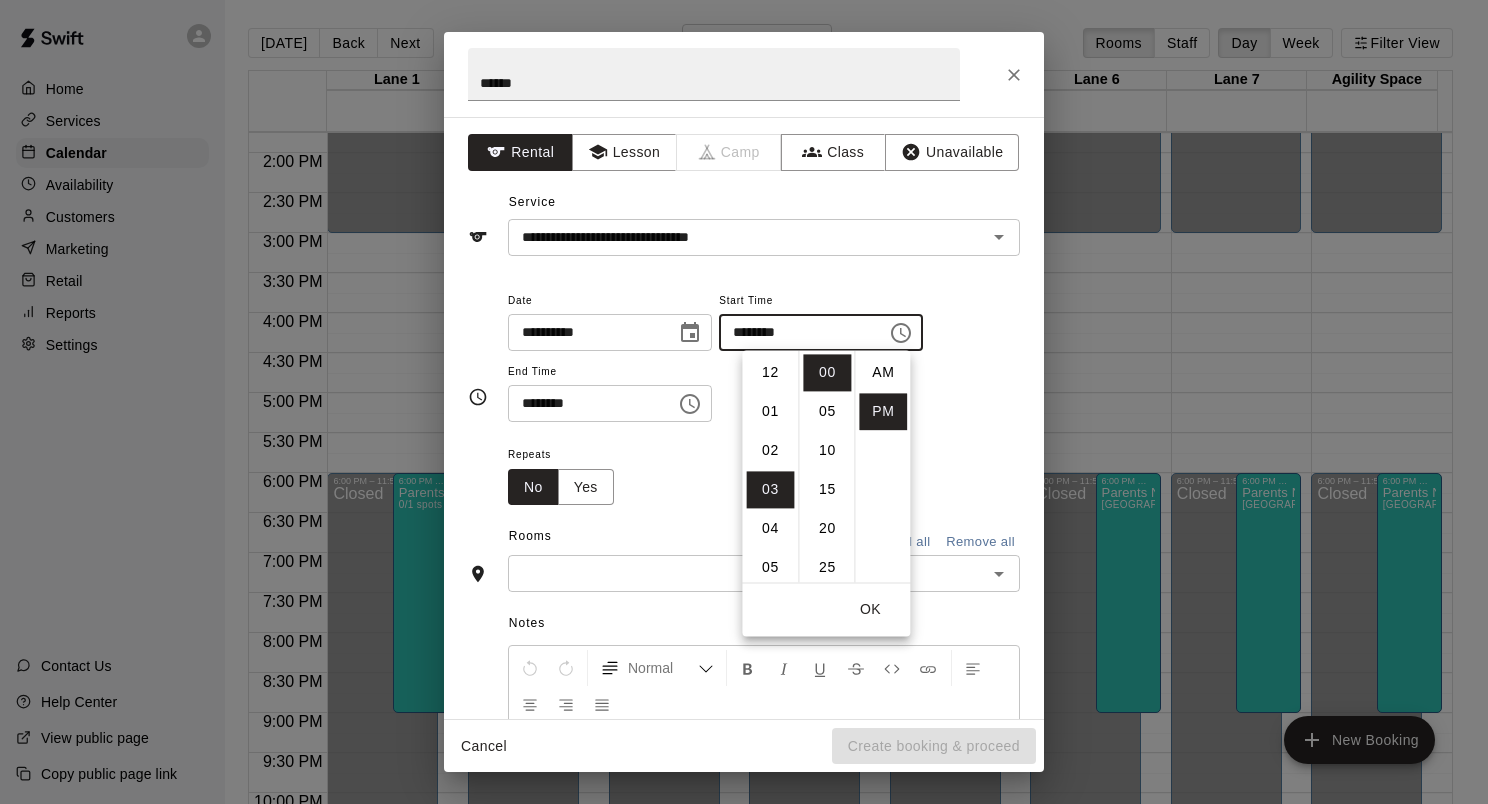 scroll, scrollTop: 116, scrollLeft: 0, axis: vertical 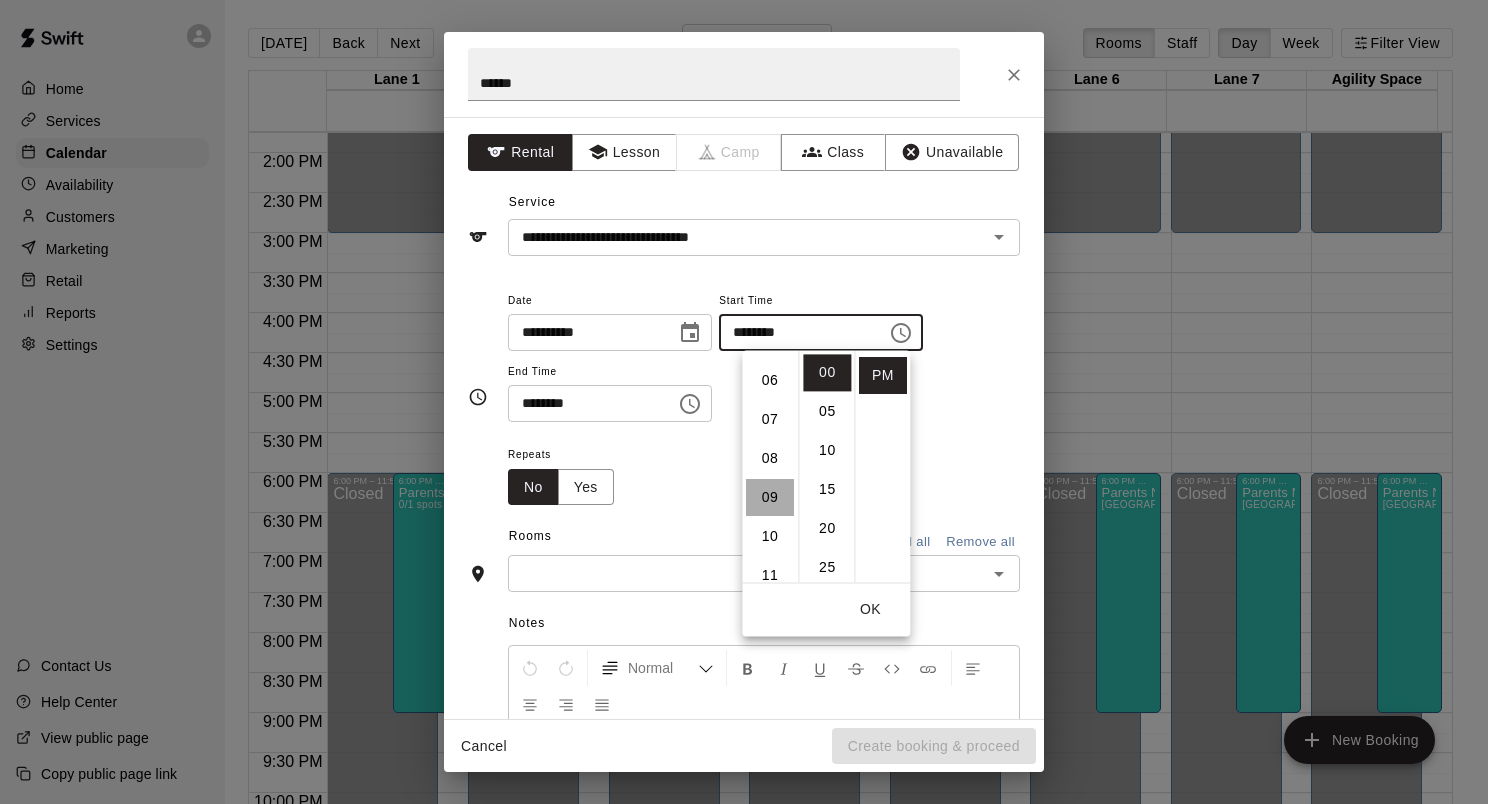 click on "09" at bounding box center (770, 497) 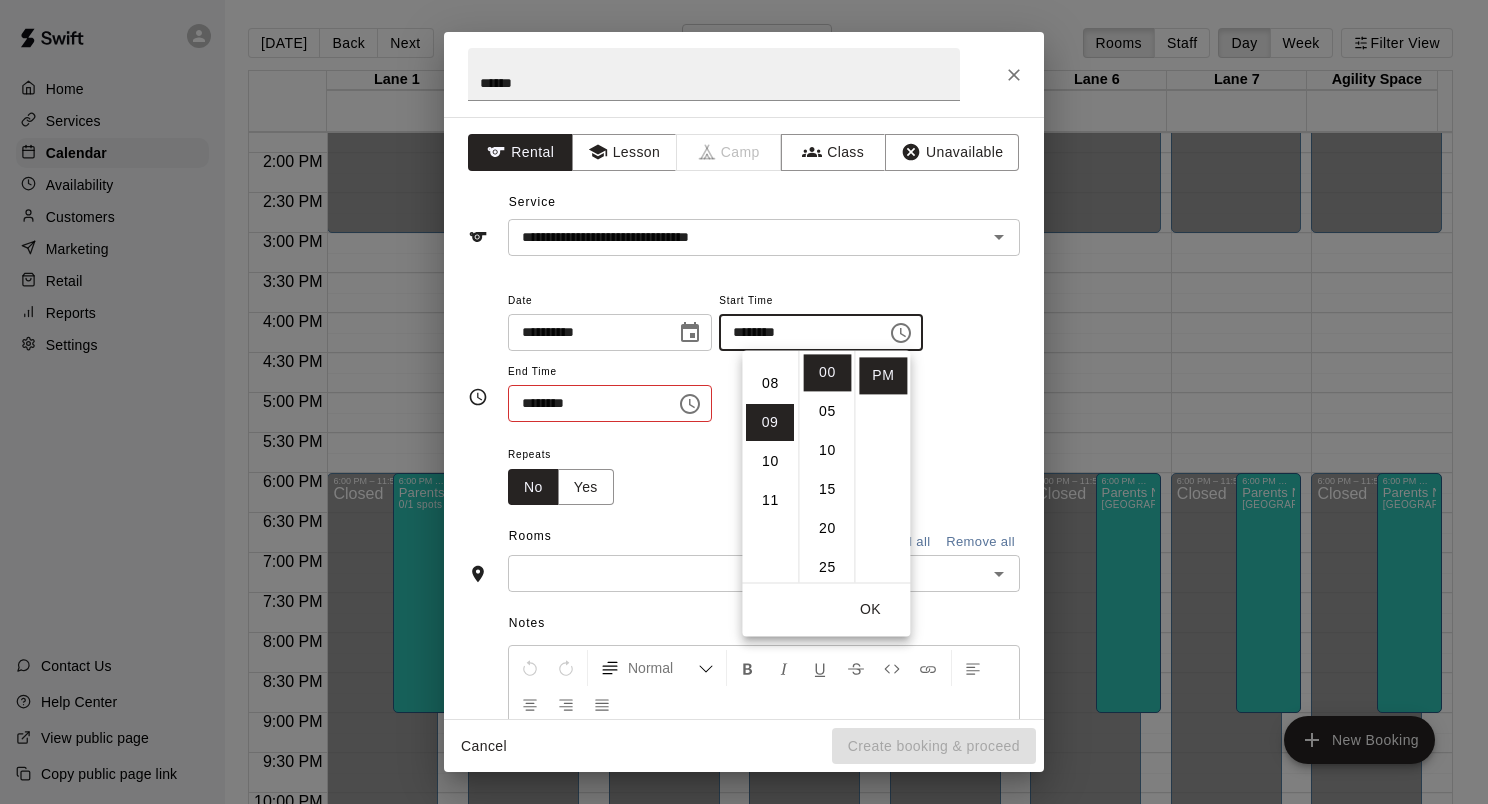 scroll, scrollTop: 351, scrollLeft: 0, axis: vertical 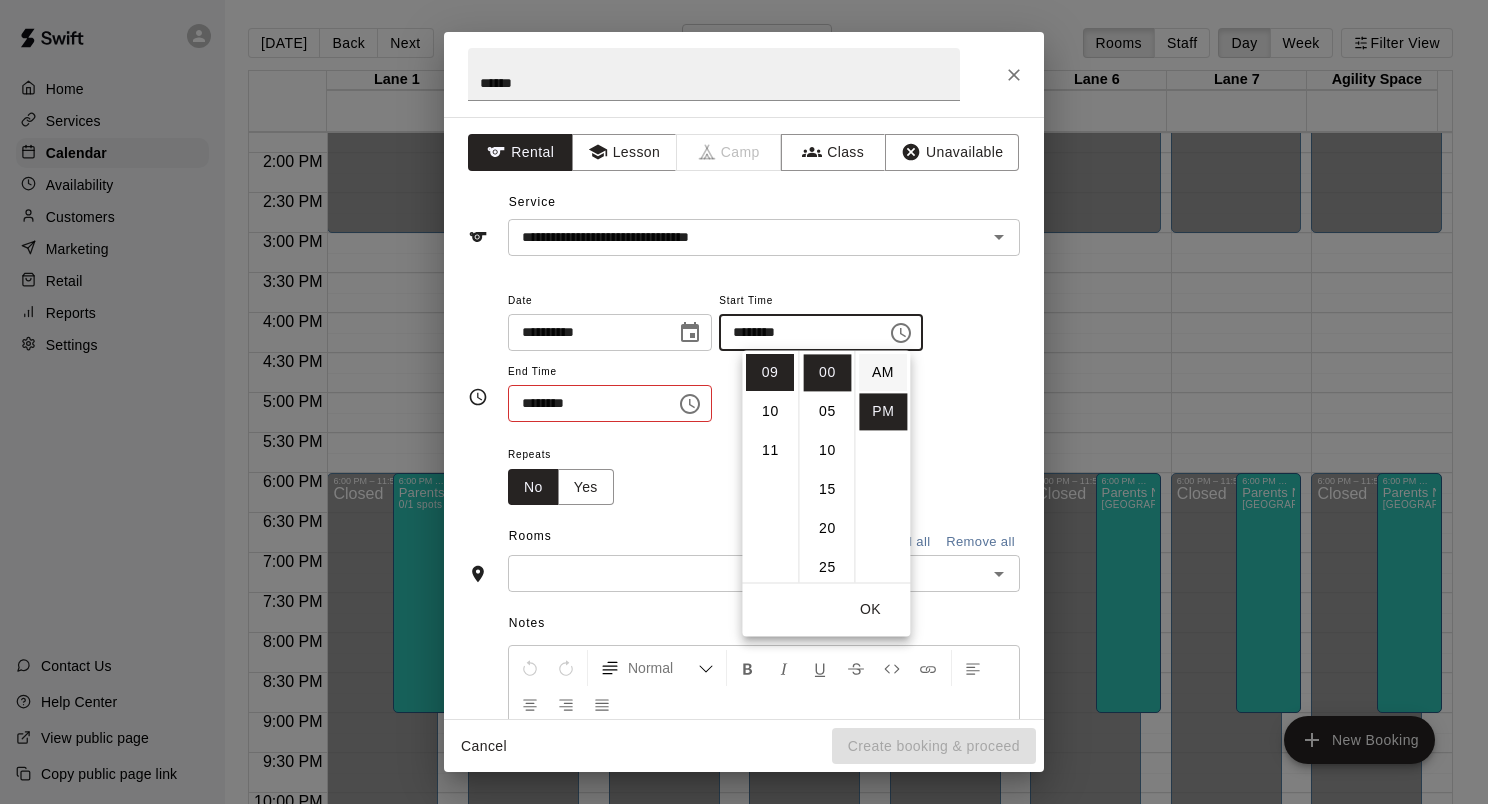 click on "AM" at bounding box center [883, 372] 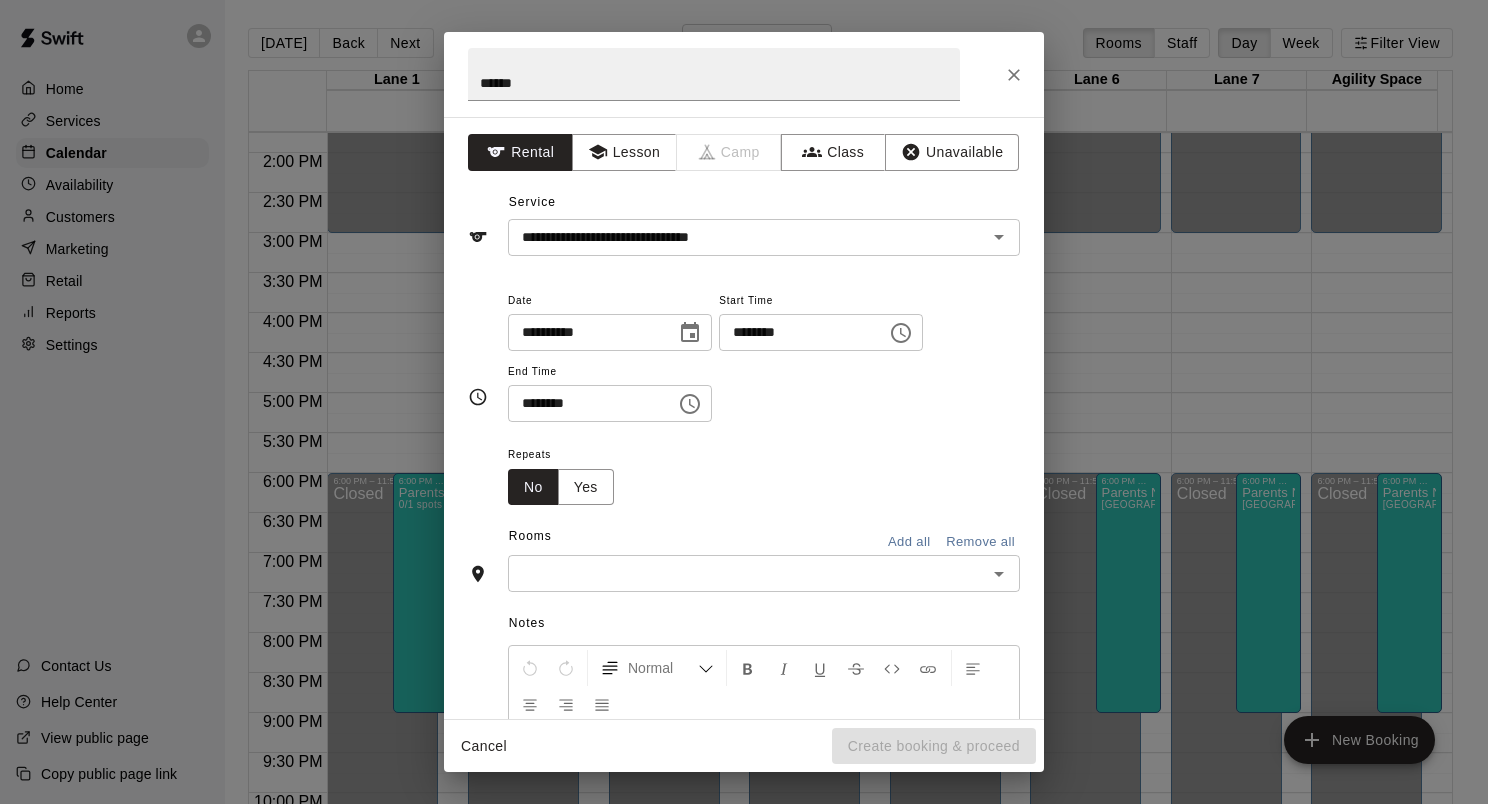 type on "********" 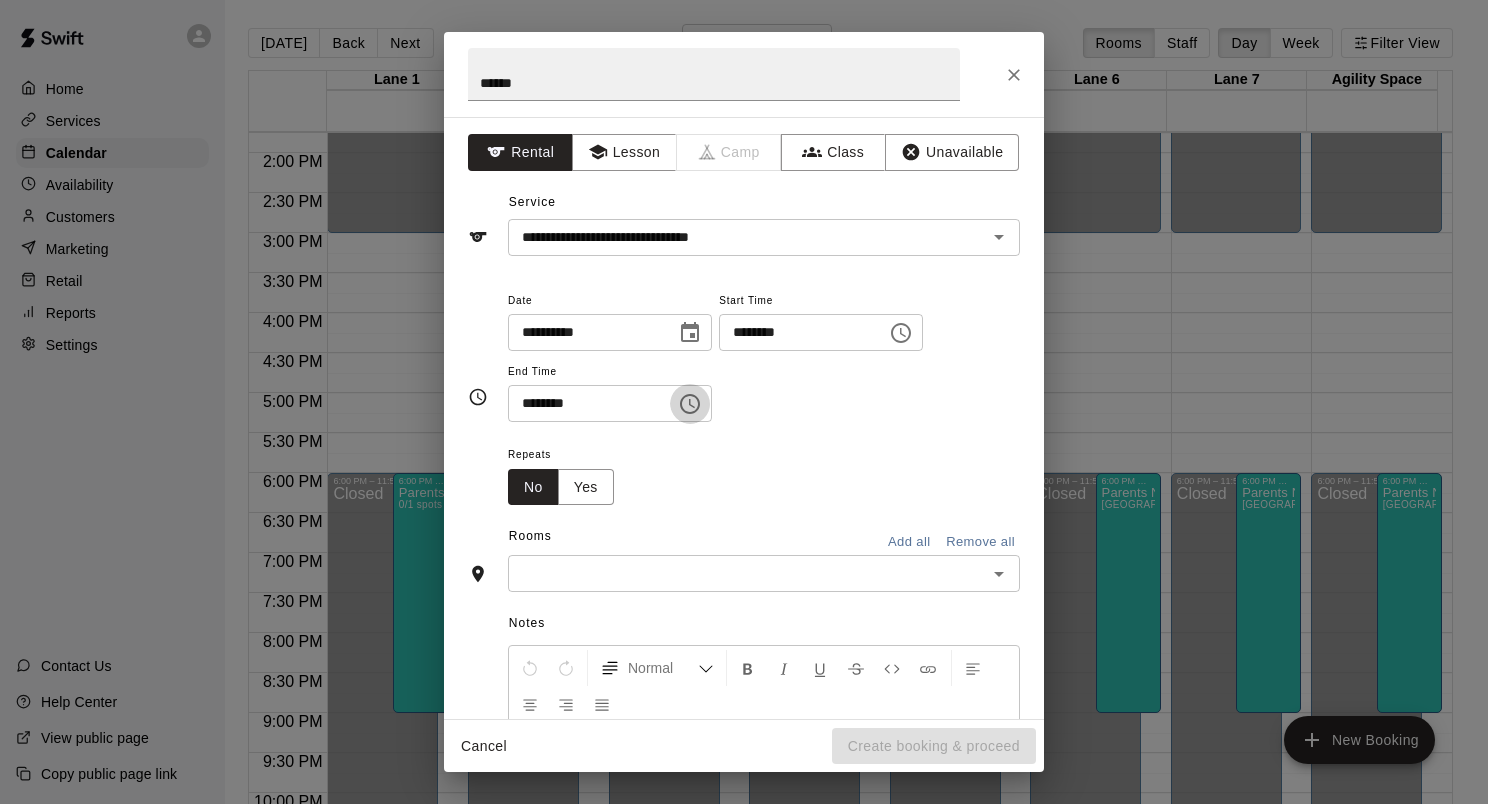 click 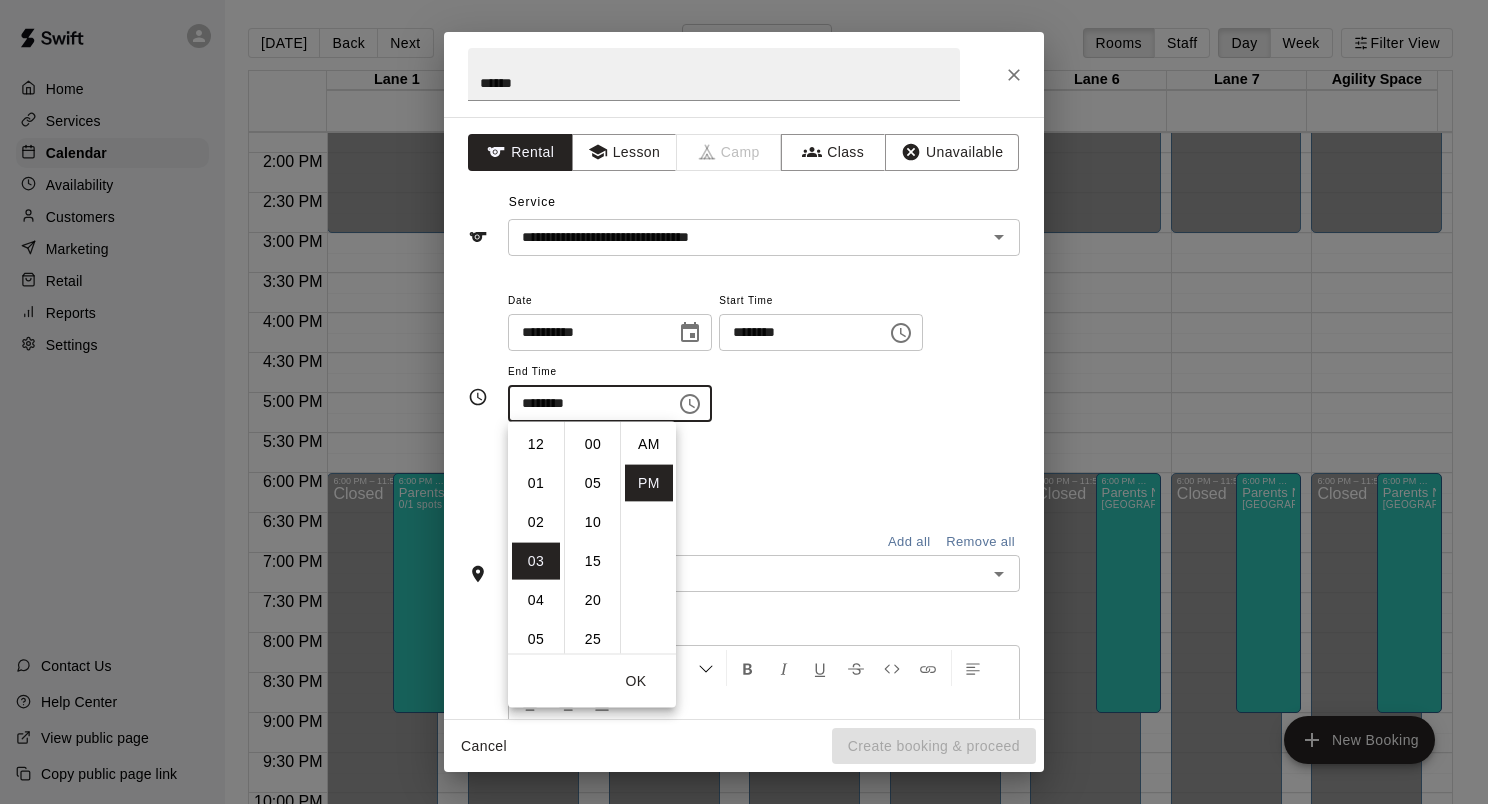 scroll, scrollTop: 116, scrollLeft: 0, axis: vertical 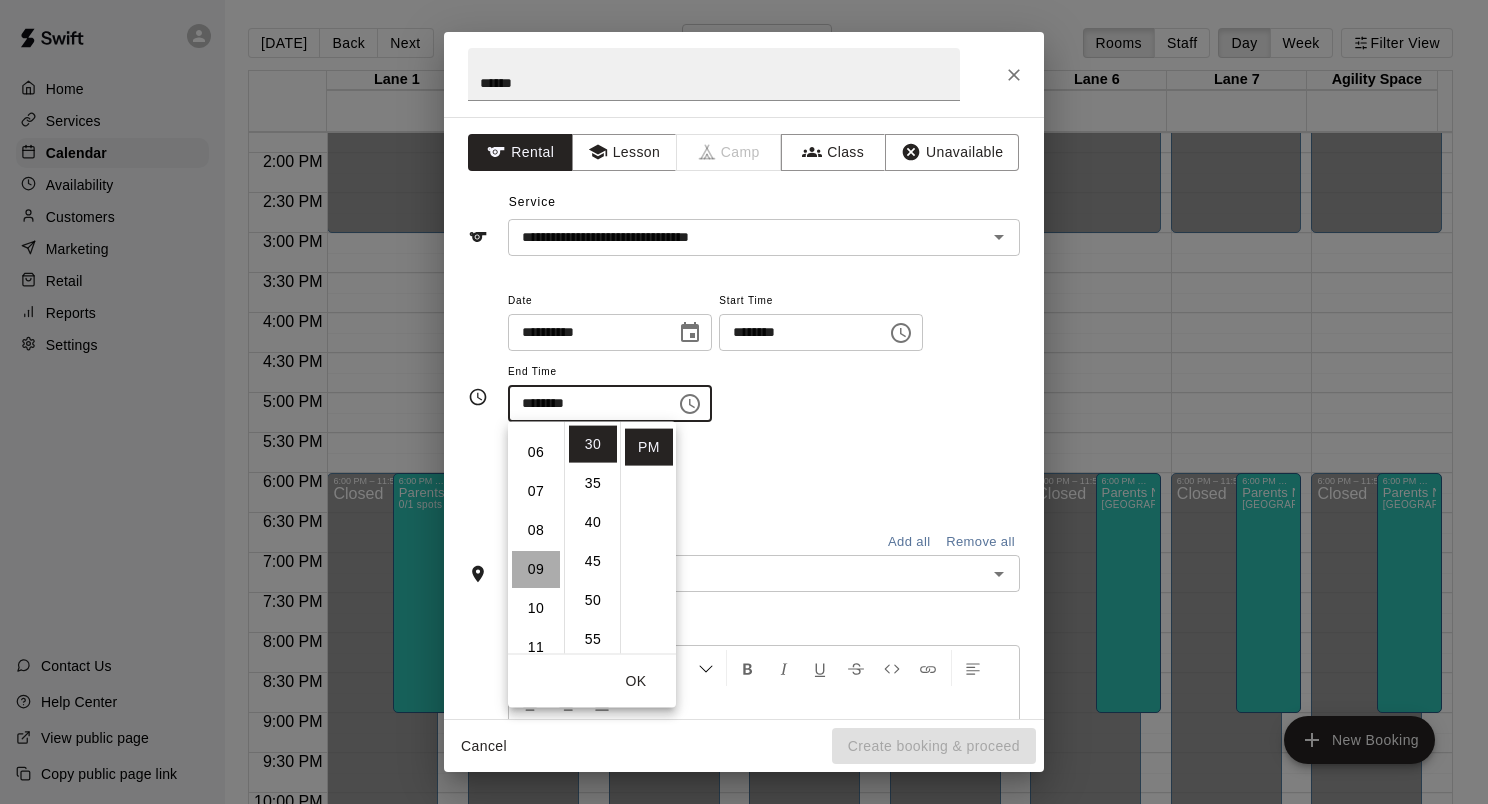 click on "09" at bounding box center [536, 569] 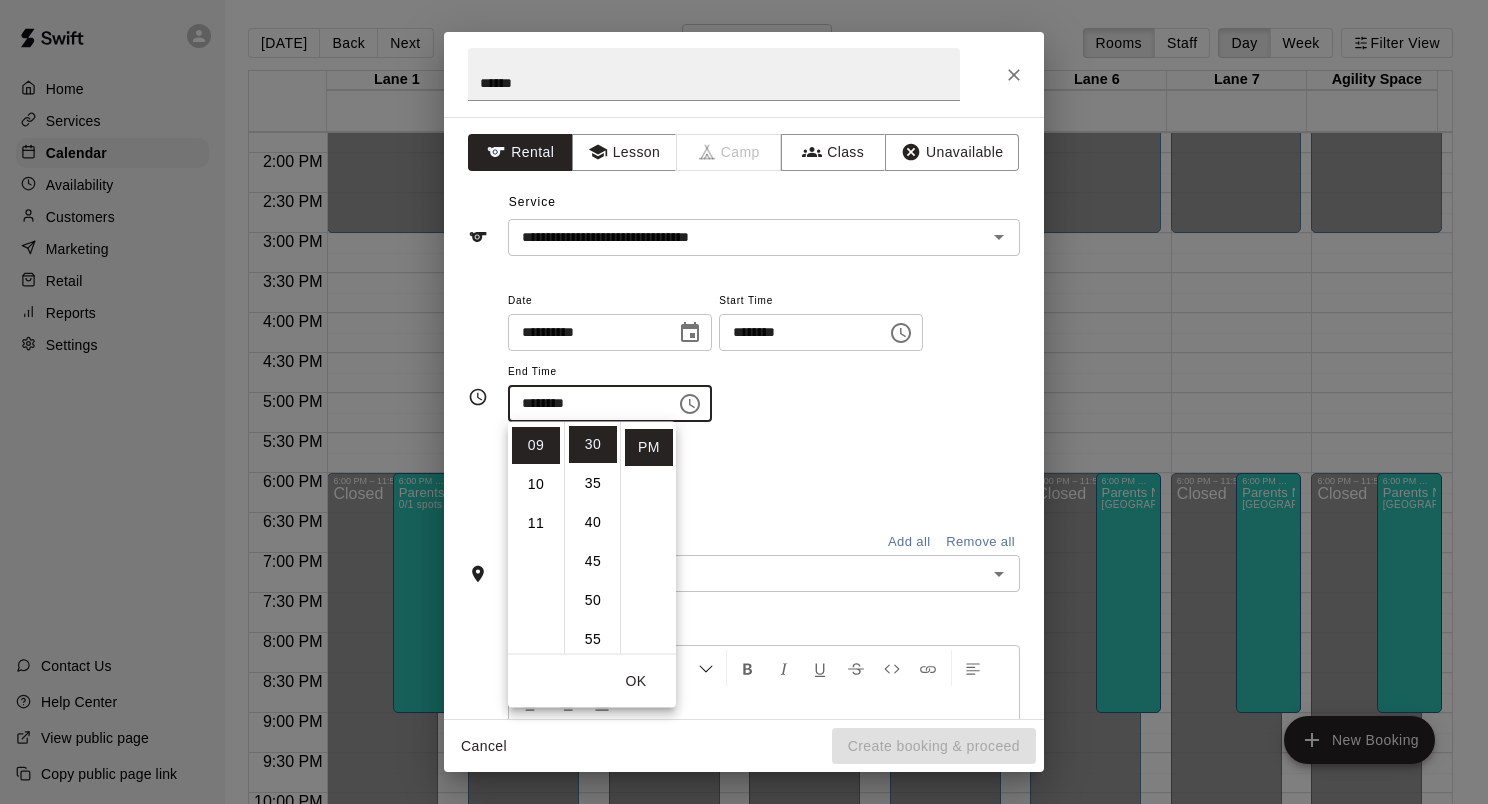 scroll, scrollTop: 351, scrollLeft: 0, axis: vertical 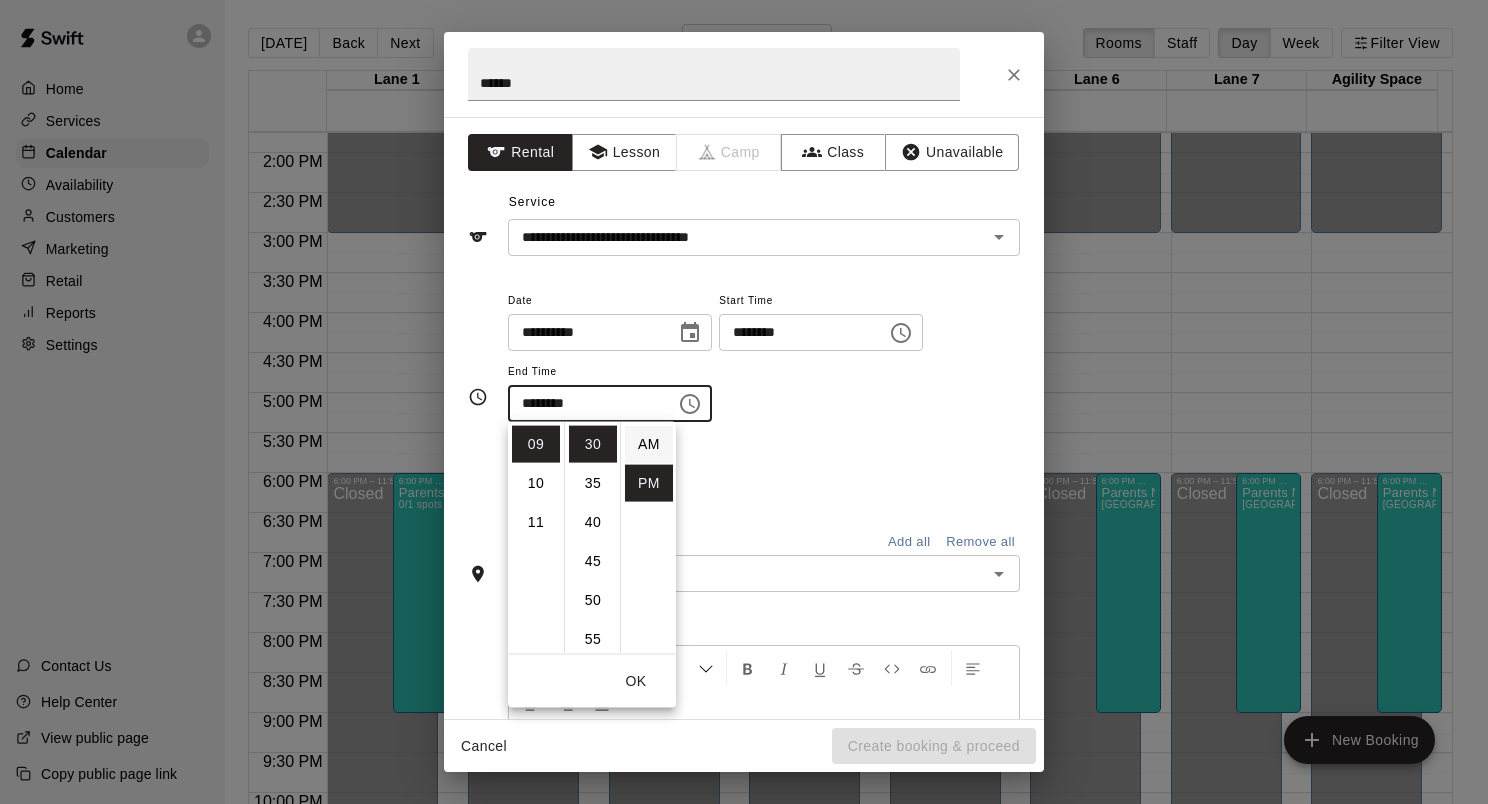 click on "AM" at bounding box center (649, 444) 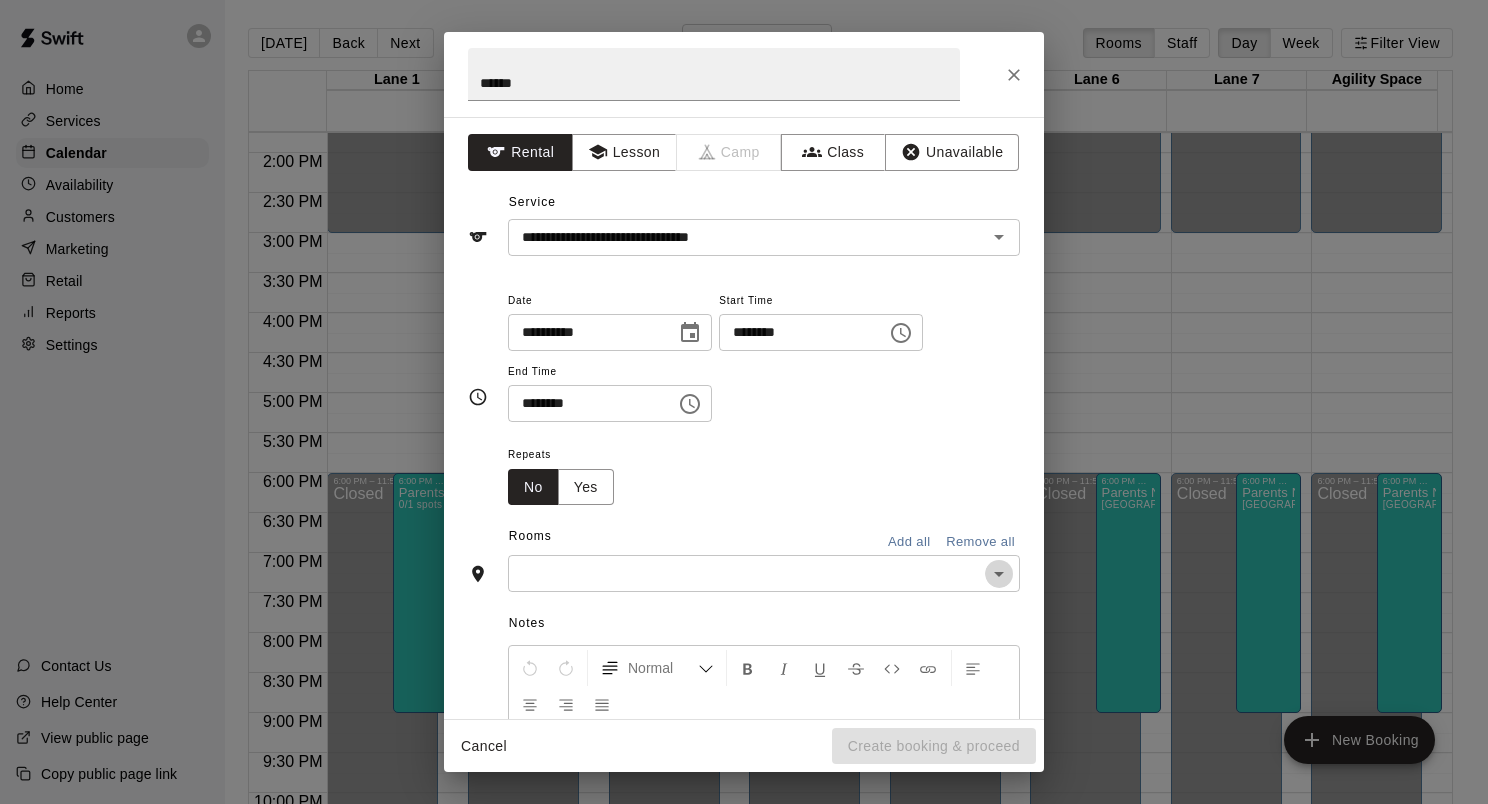 click 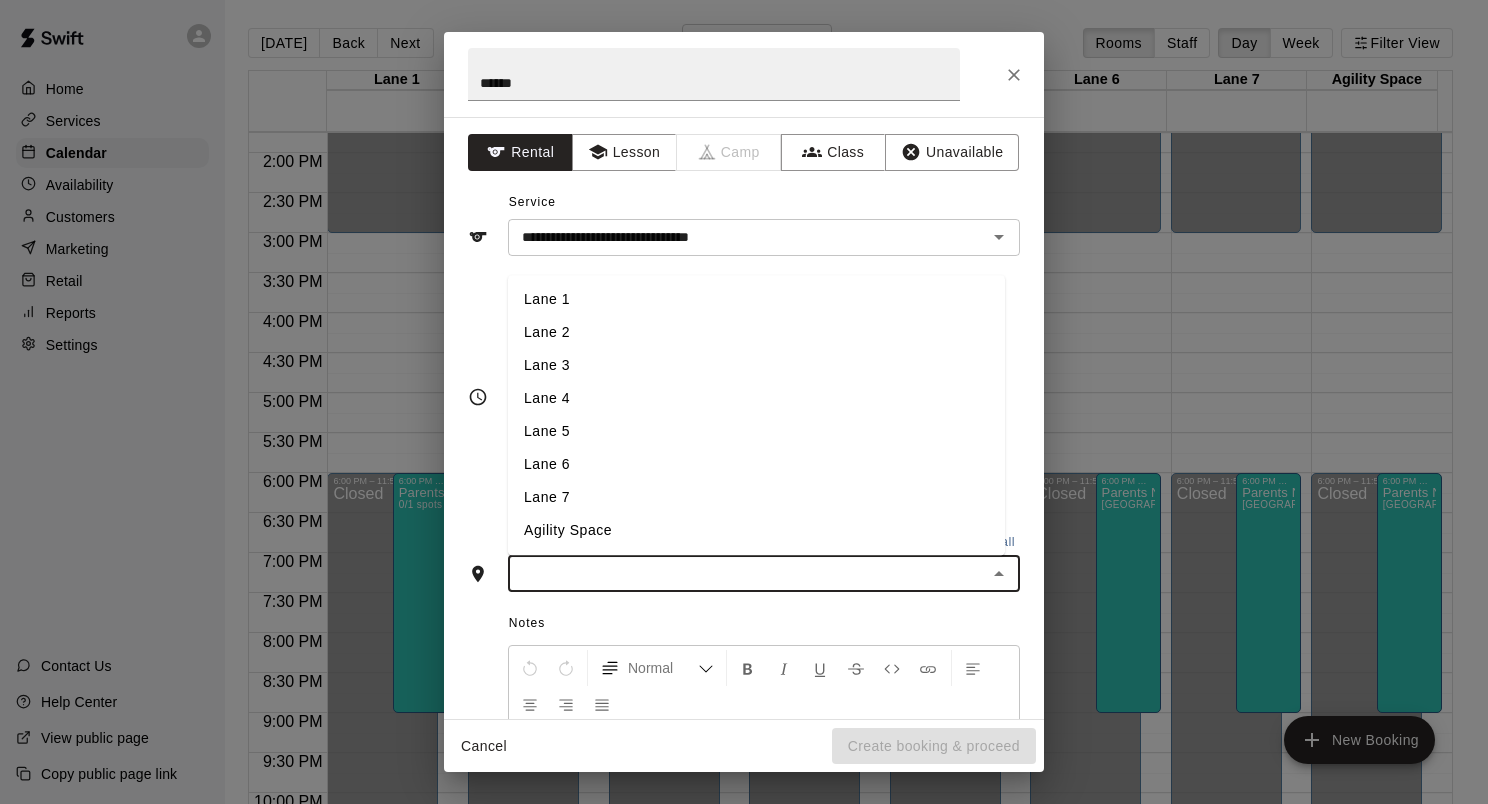click on "Lane 6" at bounding box center (756, 465) 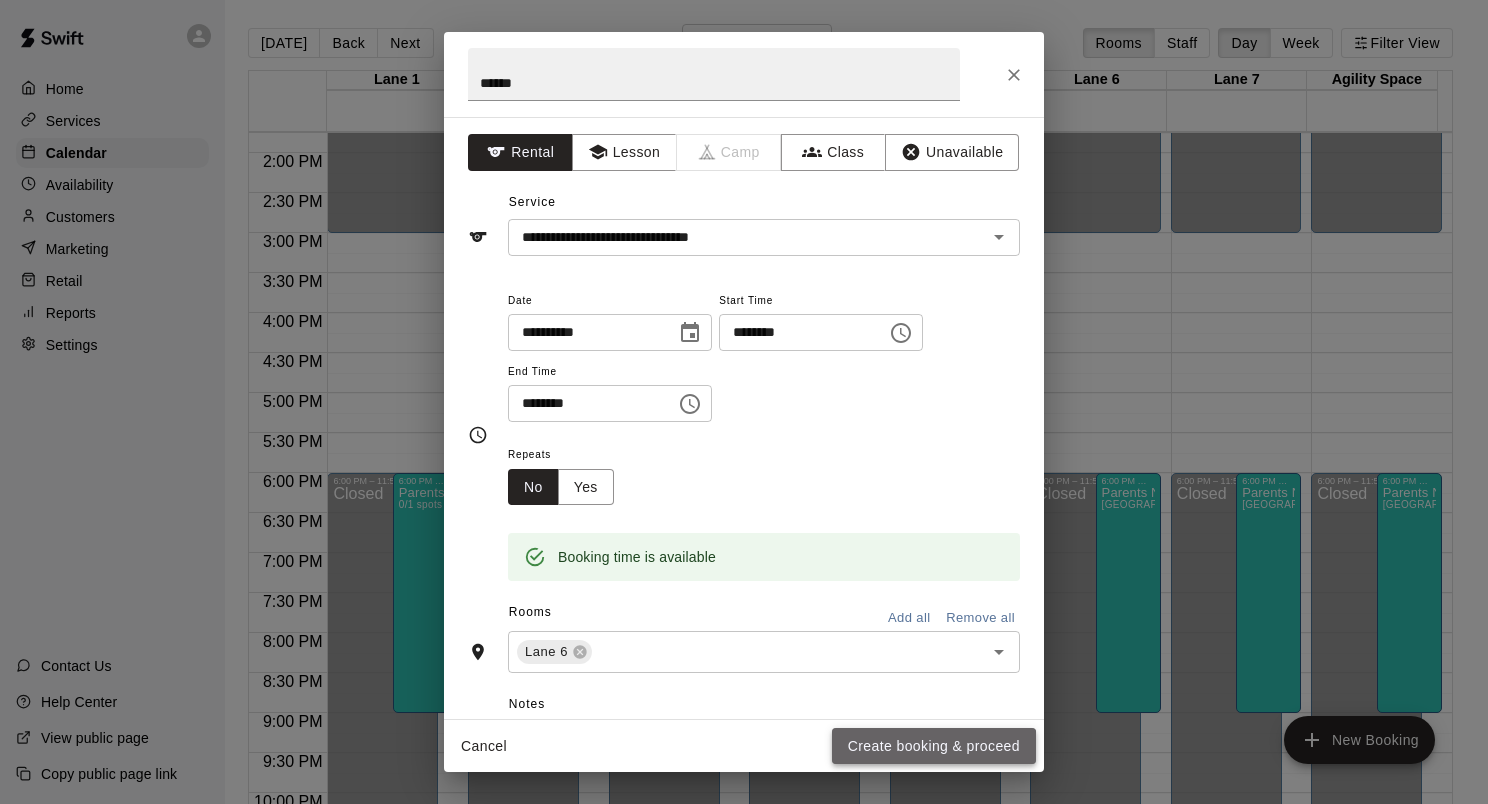 click on "Create booking & proceed" at bounding box center [934, 746] 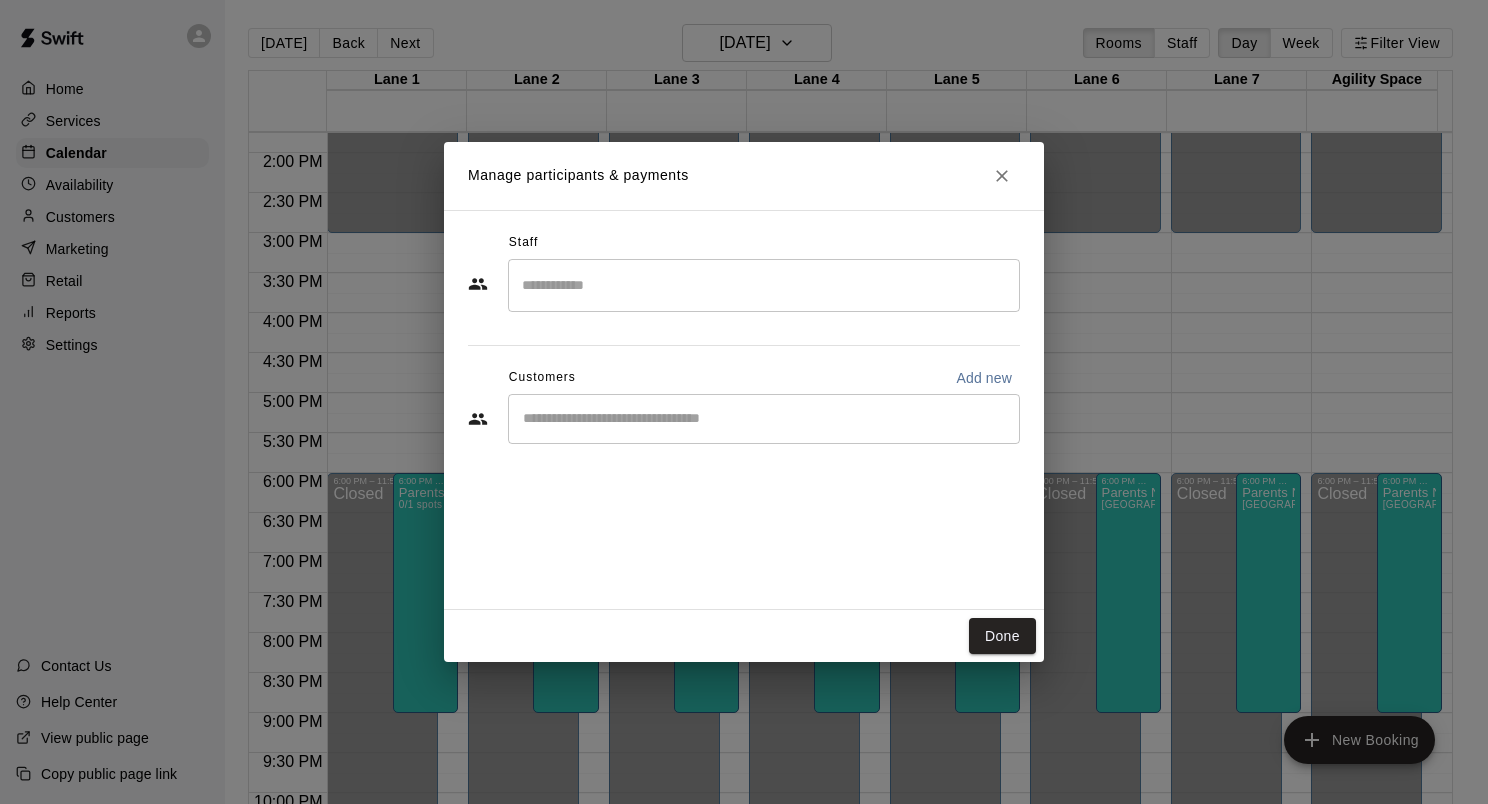 click on "​" at bounding box center (764, 419) 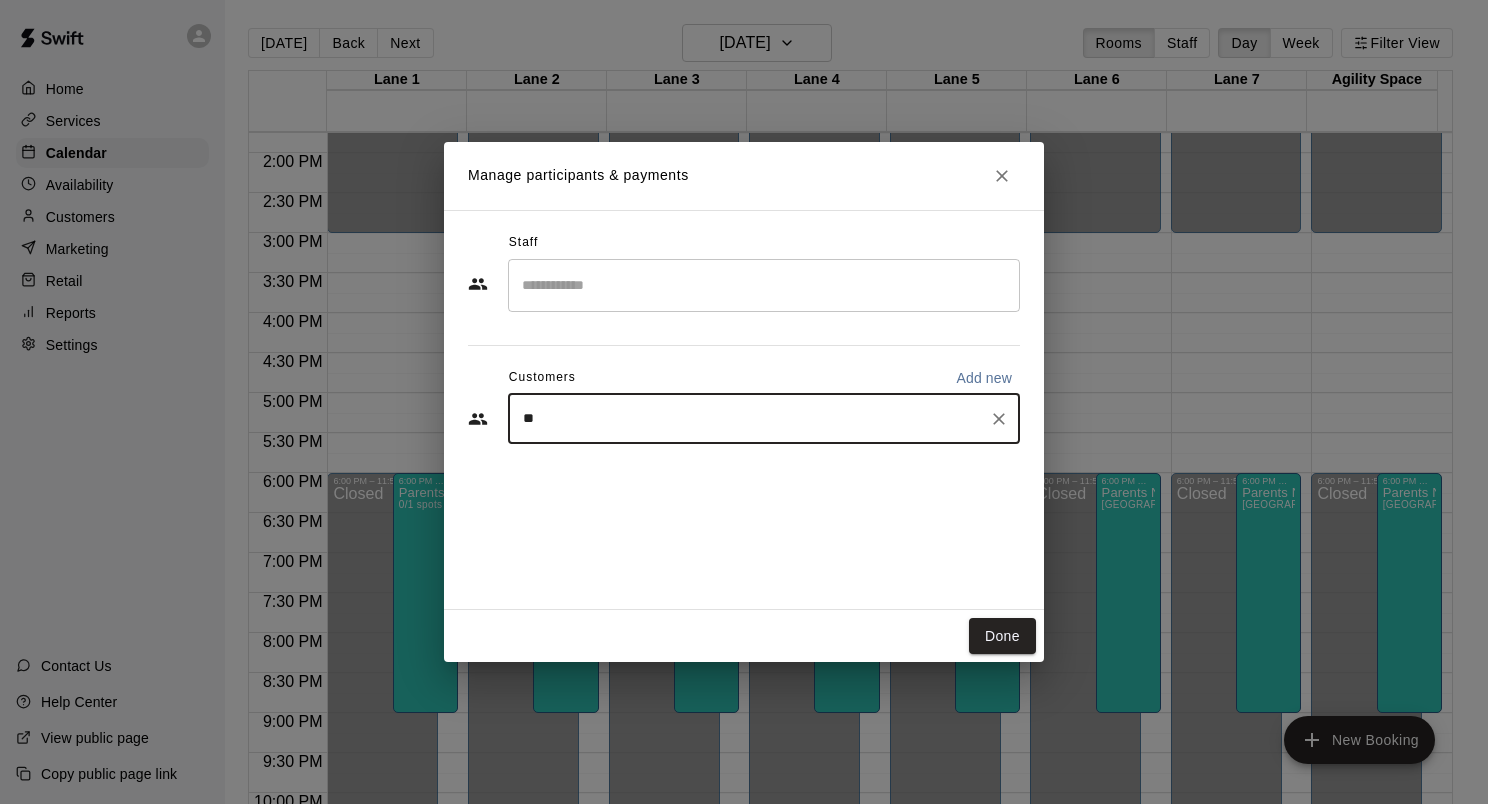 type on "*" 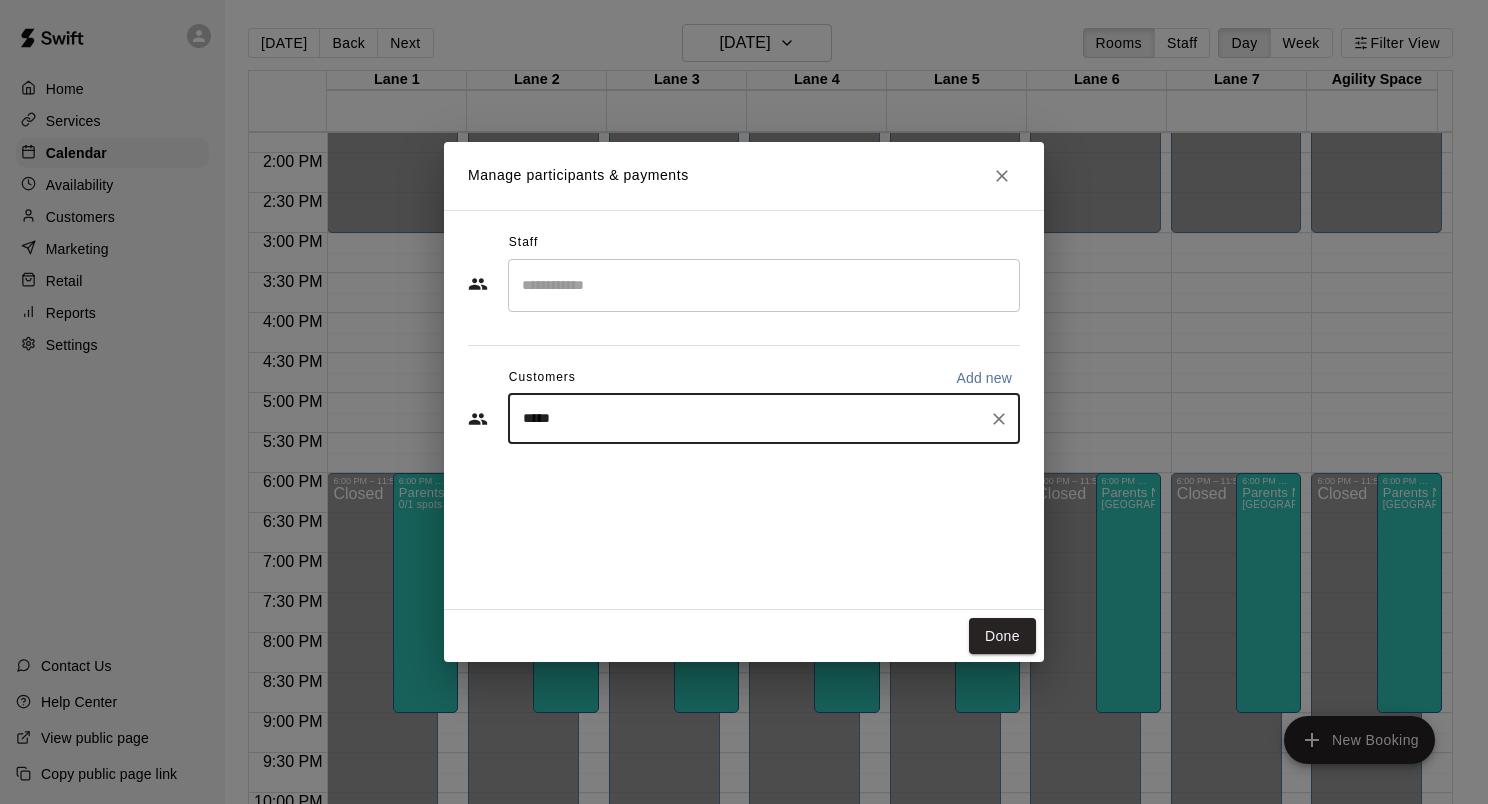type on "******" 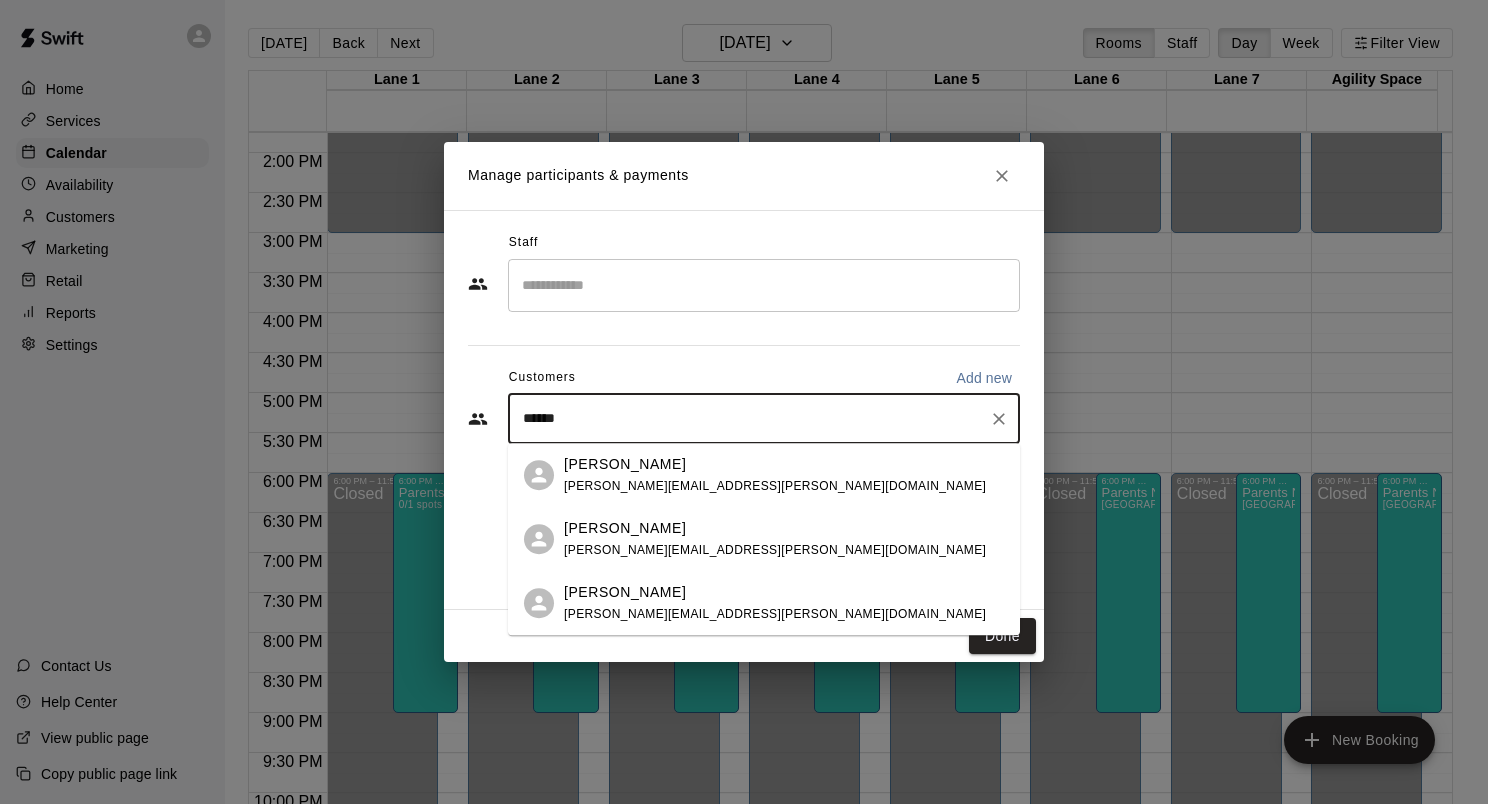 click on "[PERSON_NAME] [PERSON_NAME][EMAIL_ADDRESS][PERSON_NAME][DOMAIN_NAME]" at bounding box center [775, 475] 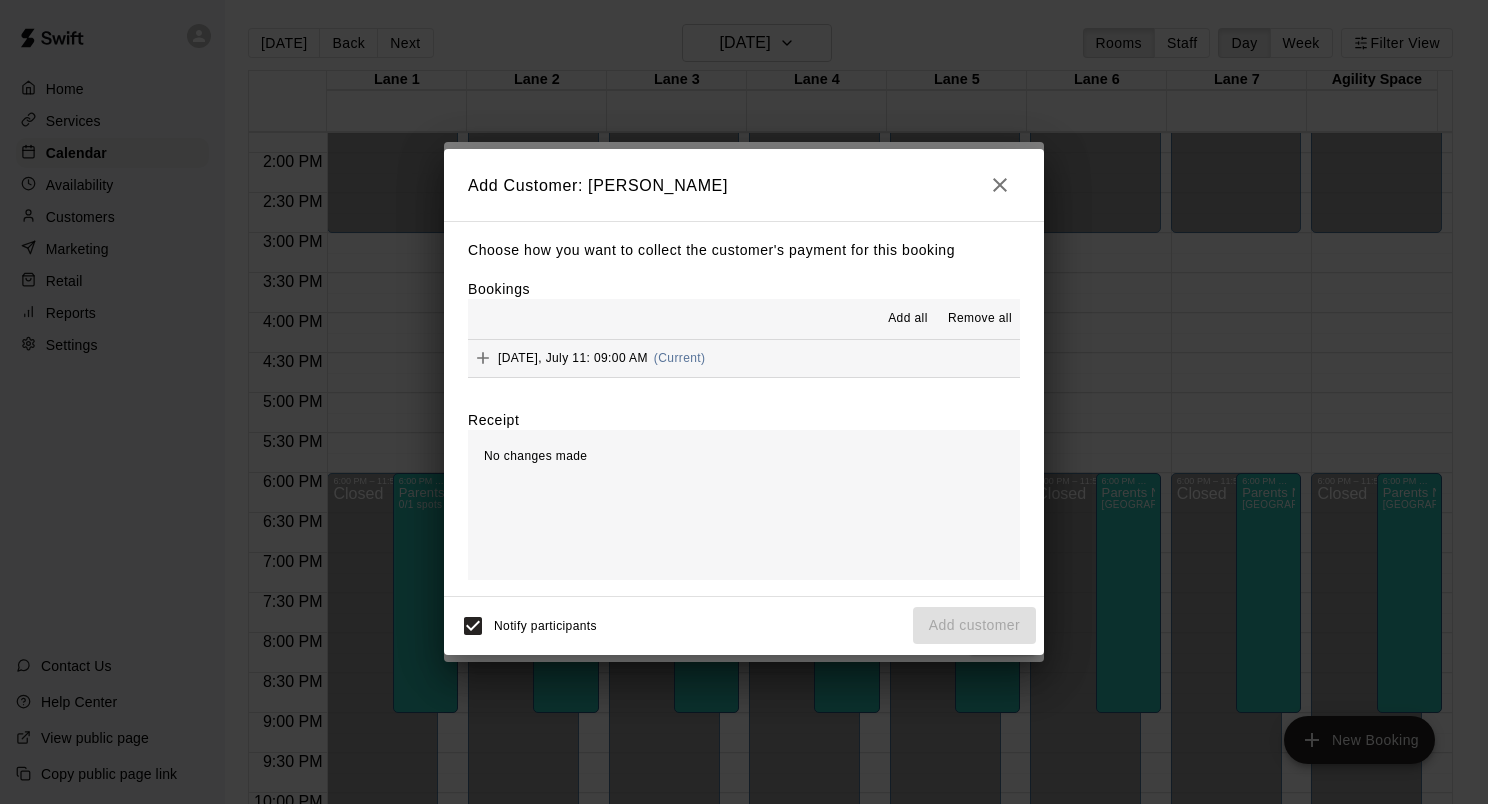 click on "[DATE], July 11: 09:00 AM (Current)" at bounding box center [744, 358] 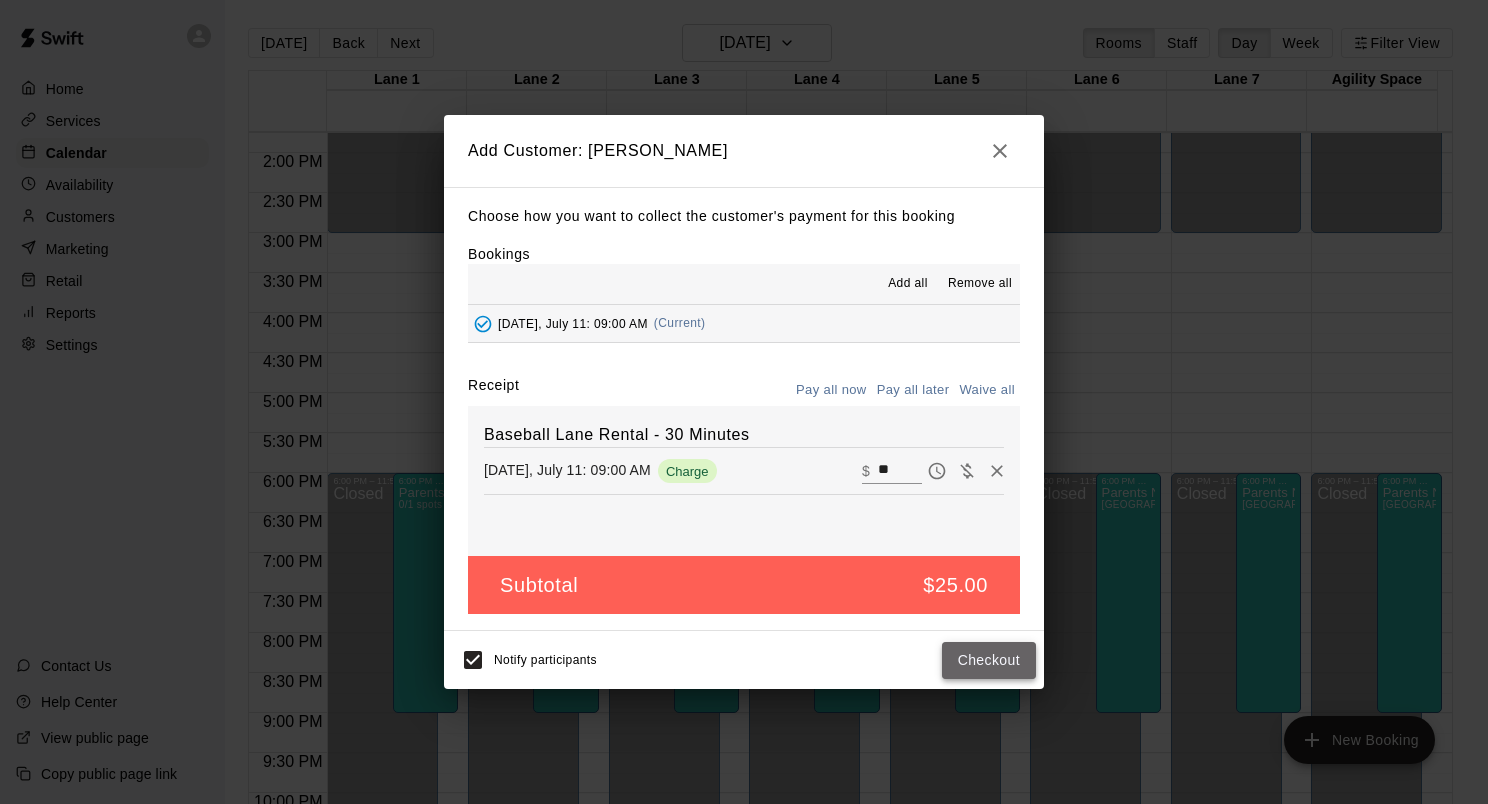 click on "Checkout" at bounding box center [989, 660] 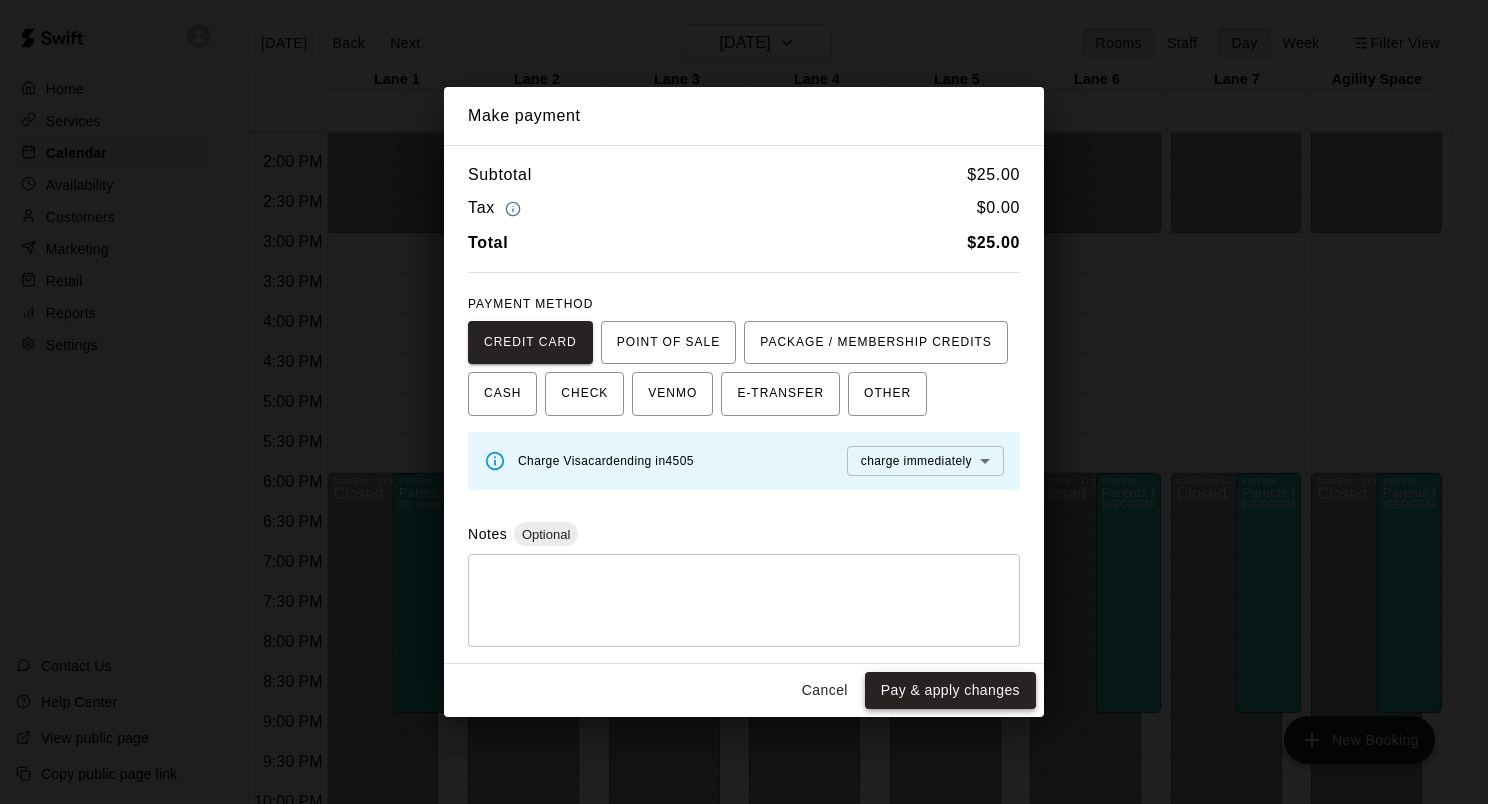 click on "Pay & apply changes" at bounding box center [950, 690] 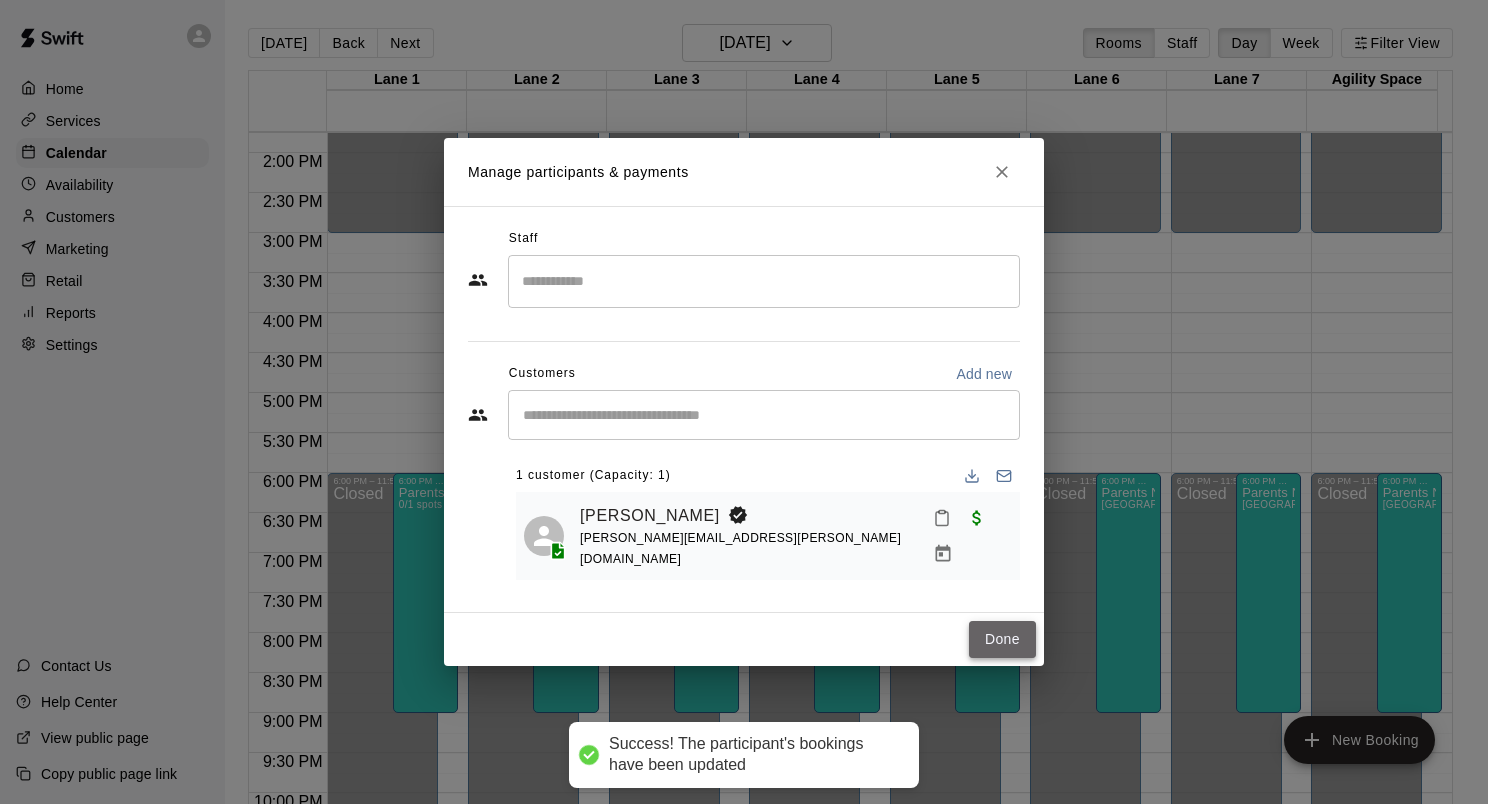 click on "Done" at bounding box center [1002, 639] 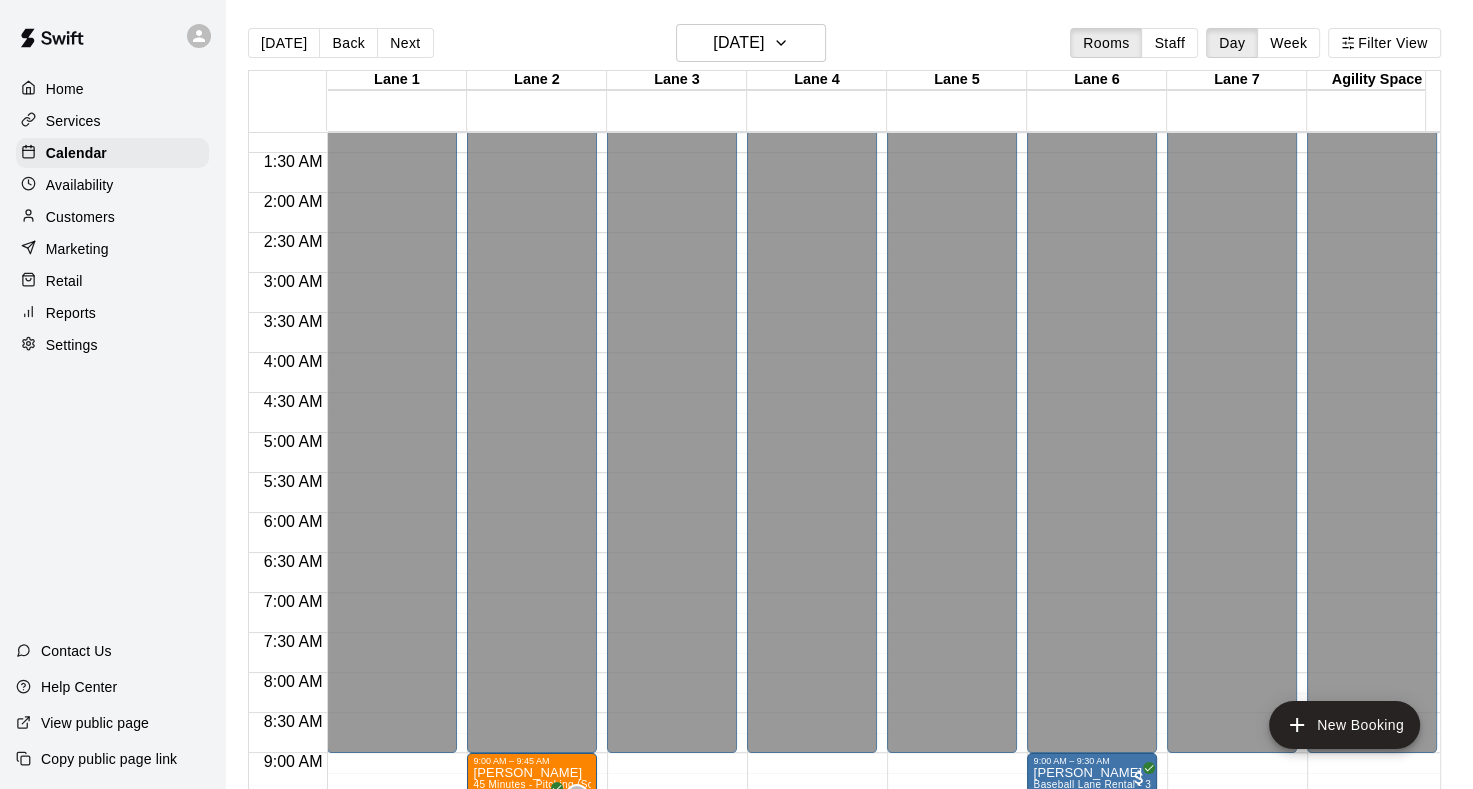 scroll, scrollTop: 400, scrollLeft: 0, axis: vertical 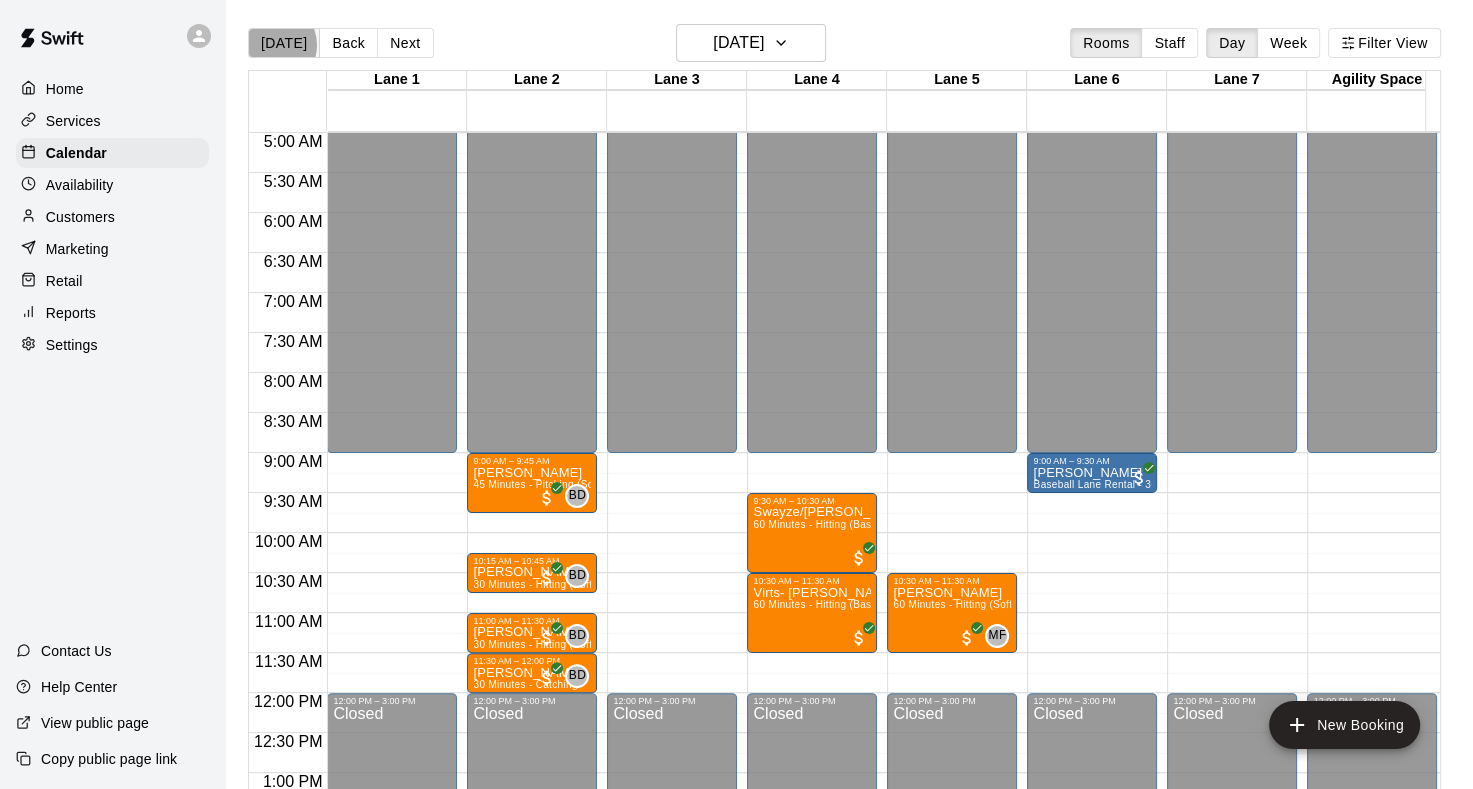 click on "[DATE]" at bounding box center [284, 43] 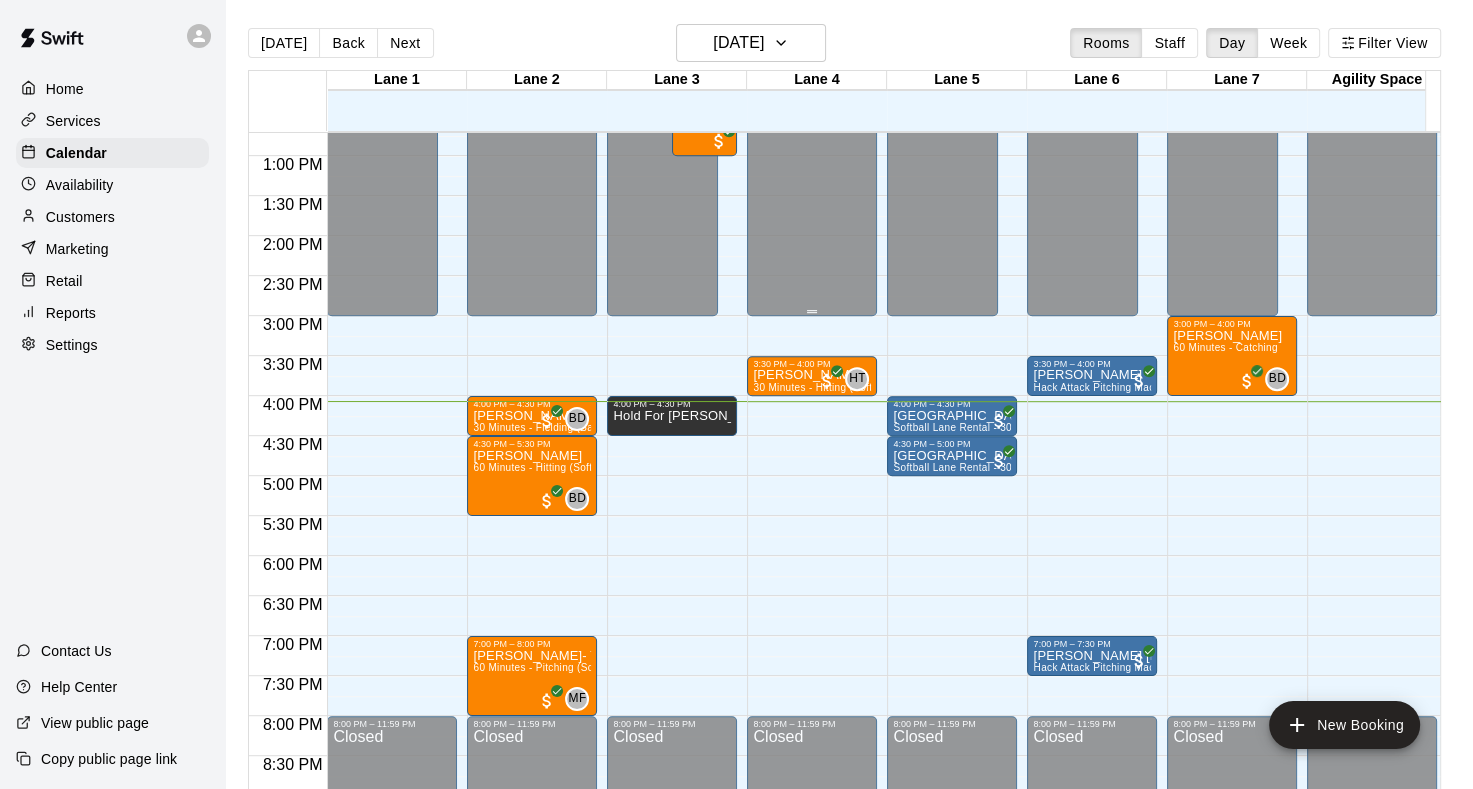 scroll, scrollTop: 1100, scrollLeft: 0, axis: vertical 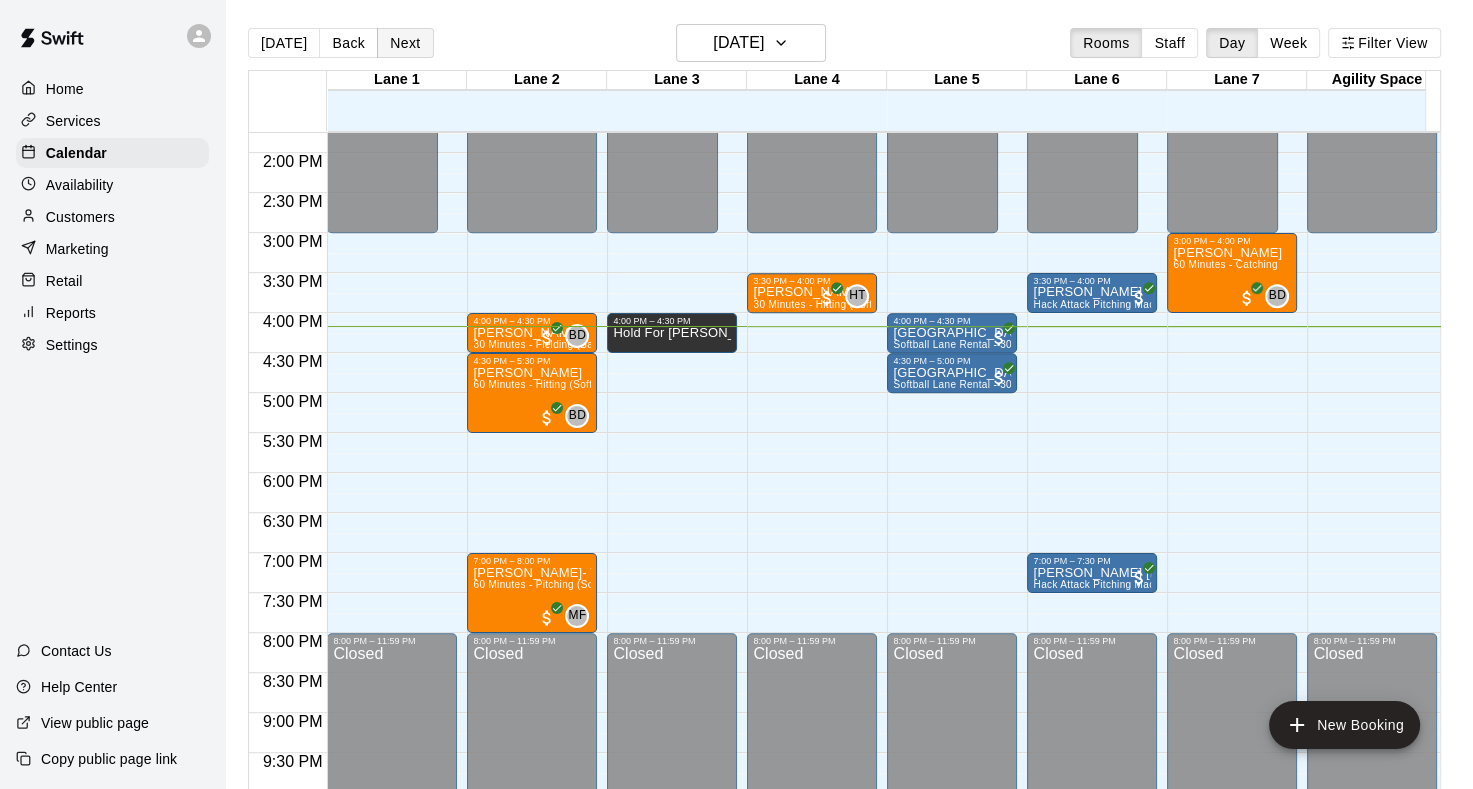 click on "Next" at bounding box center (405, 43) 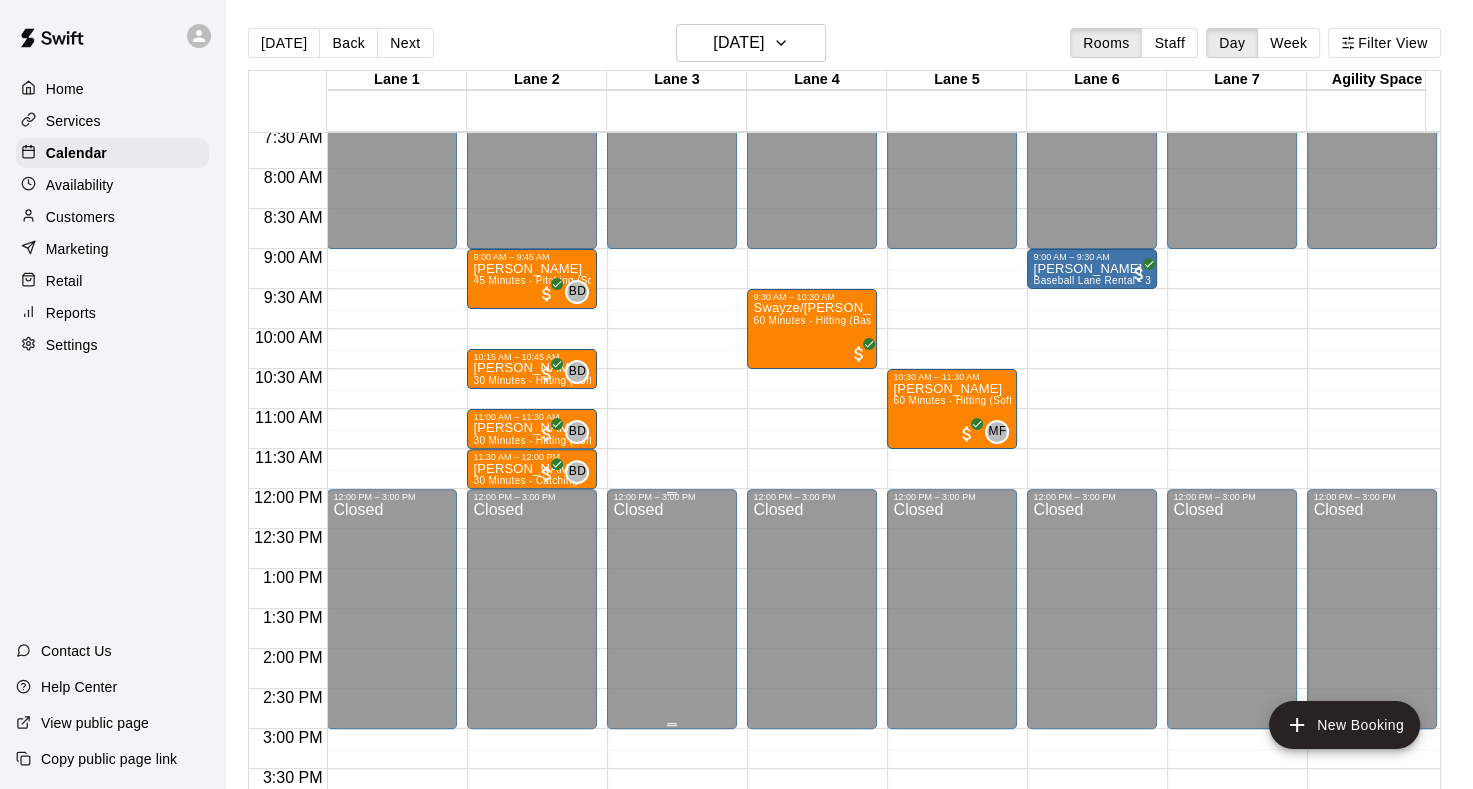 scroll, scrollTop: 600, scrollLeft: 0, axis: vertical 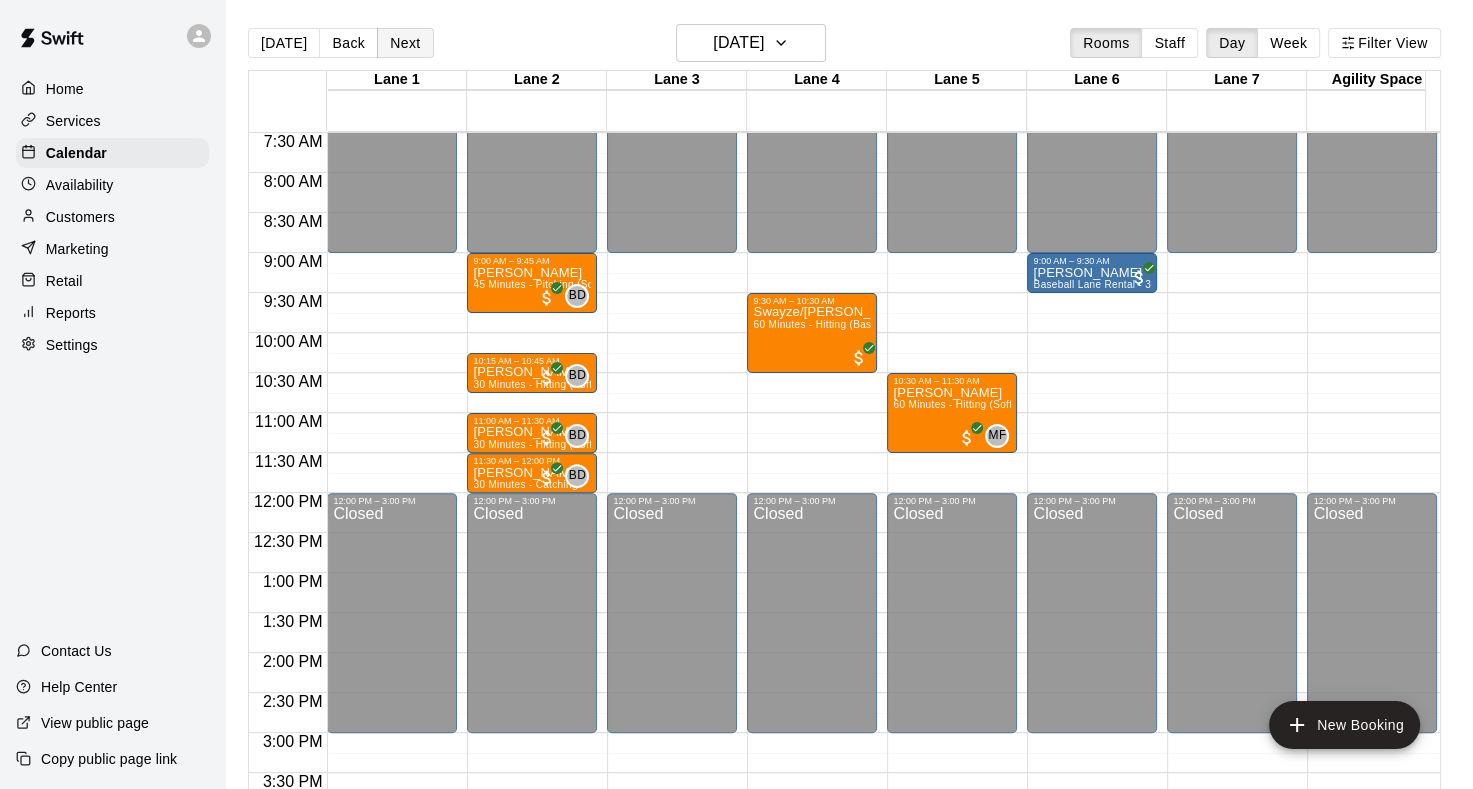 click on "Next" at bounding box center [405, 43] 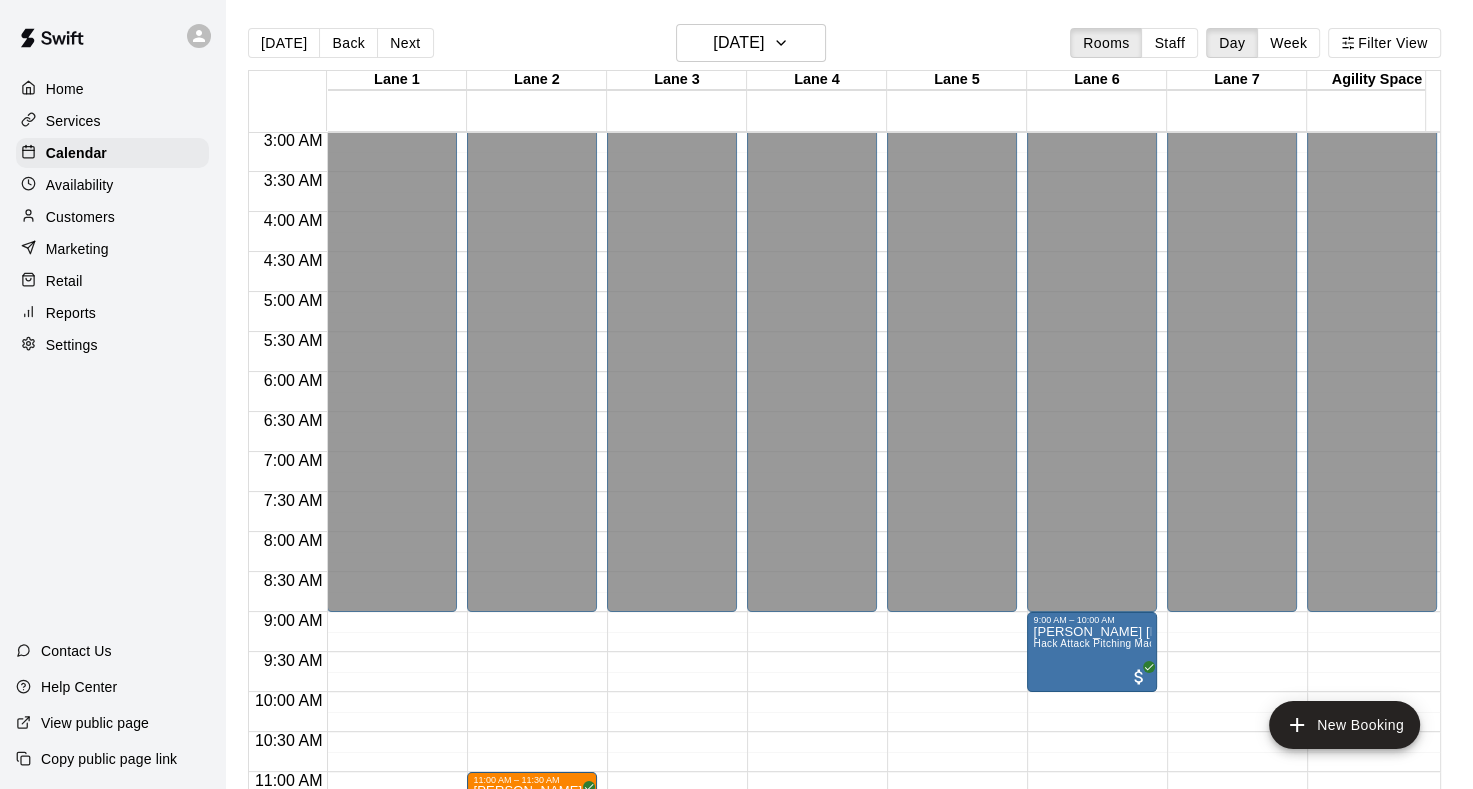 scroll, scrollTop: 240, scrollLeft: 0, axis: vertical 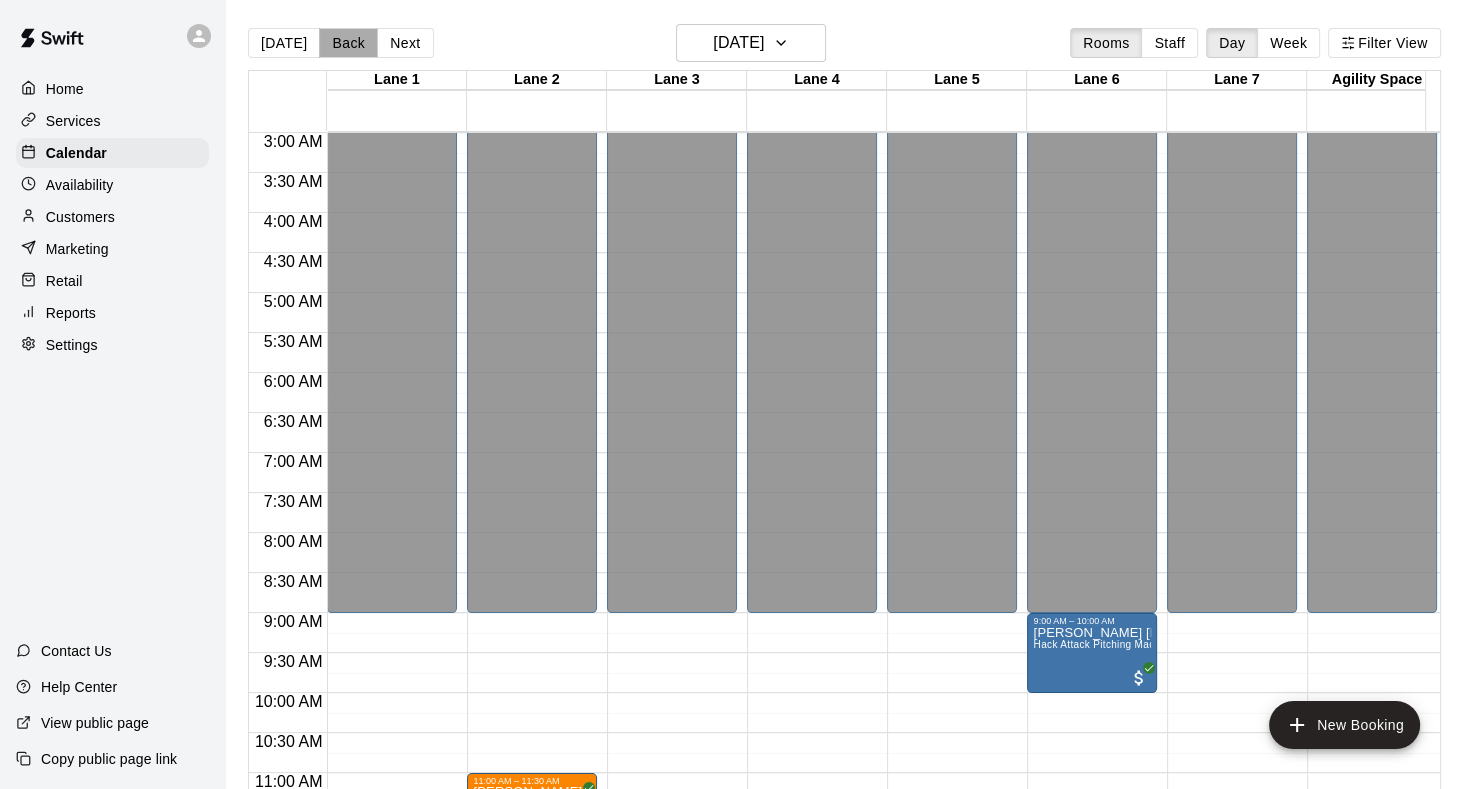 click on "Back" at bounding box center (348, 43) 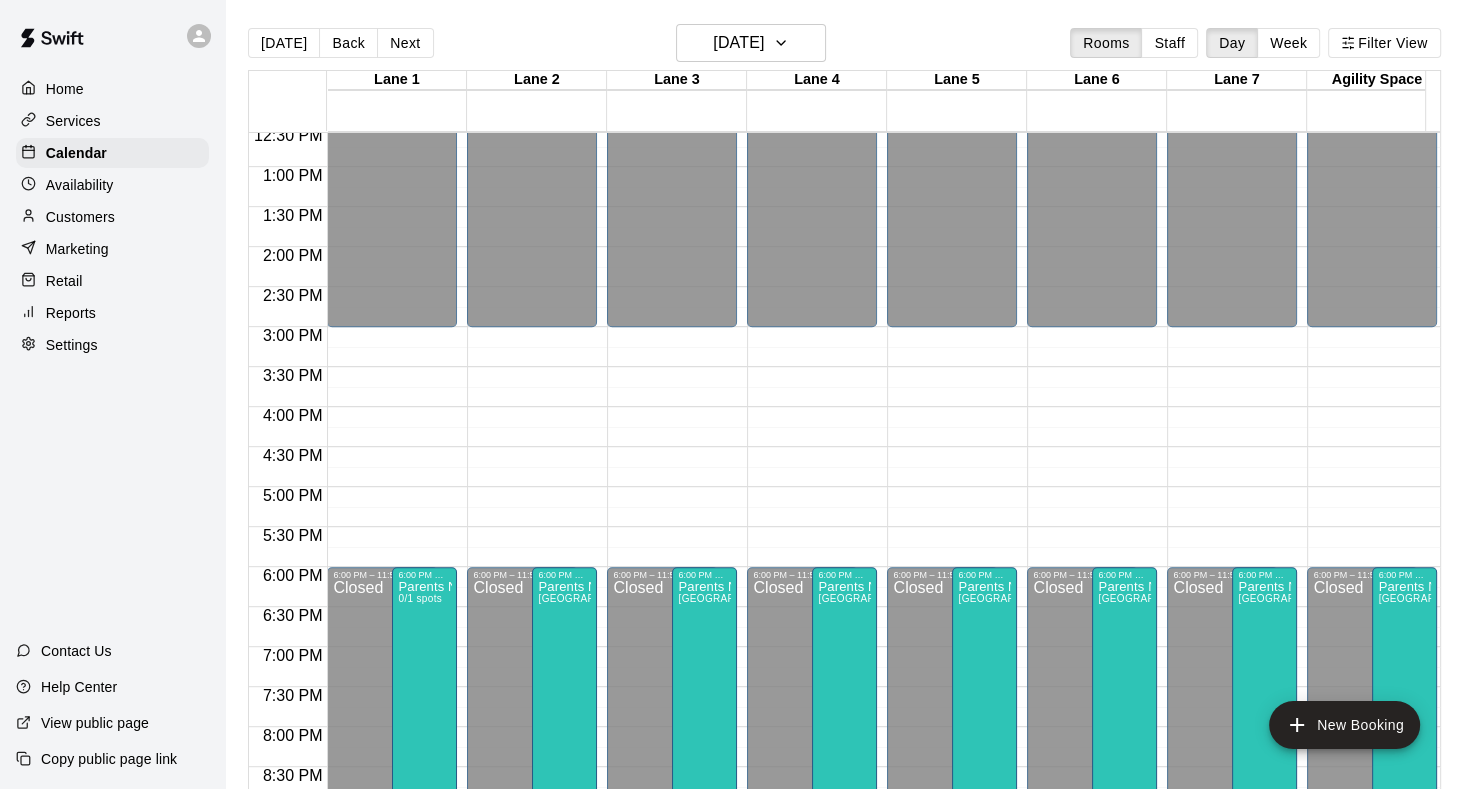 scroll, scrollTop: 1040, scrollLeft: 0, axis: vertical 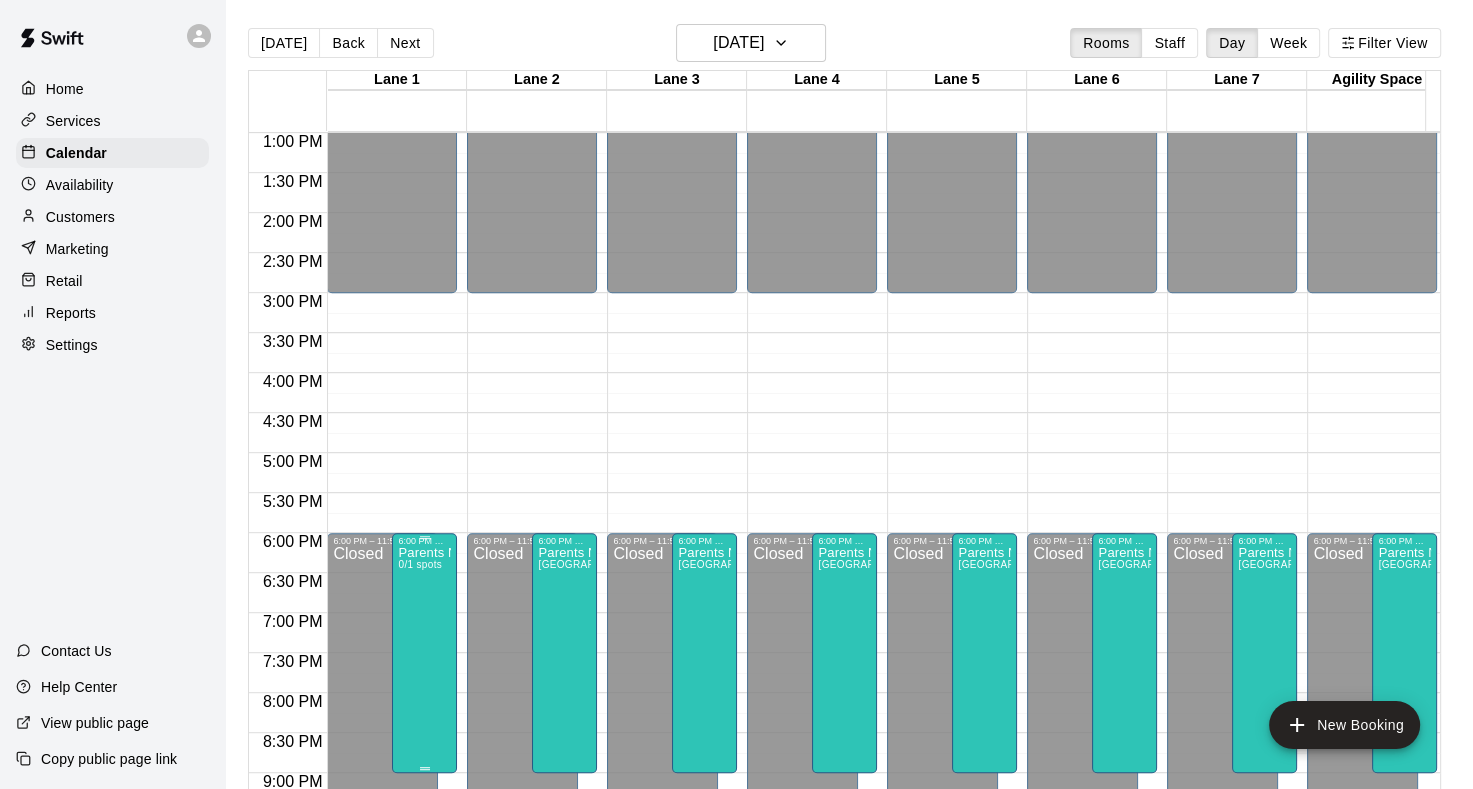 click on "Parents Night Out 0/1 spots" at bounding box center (424, 940) 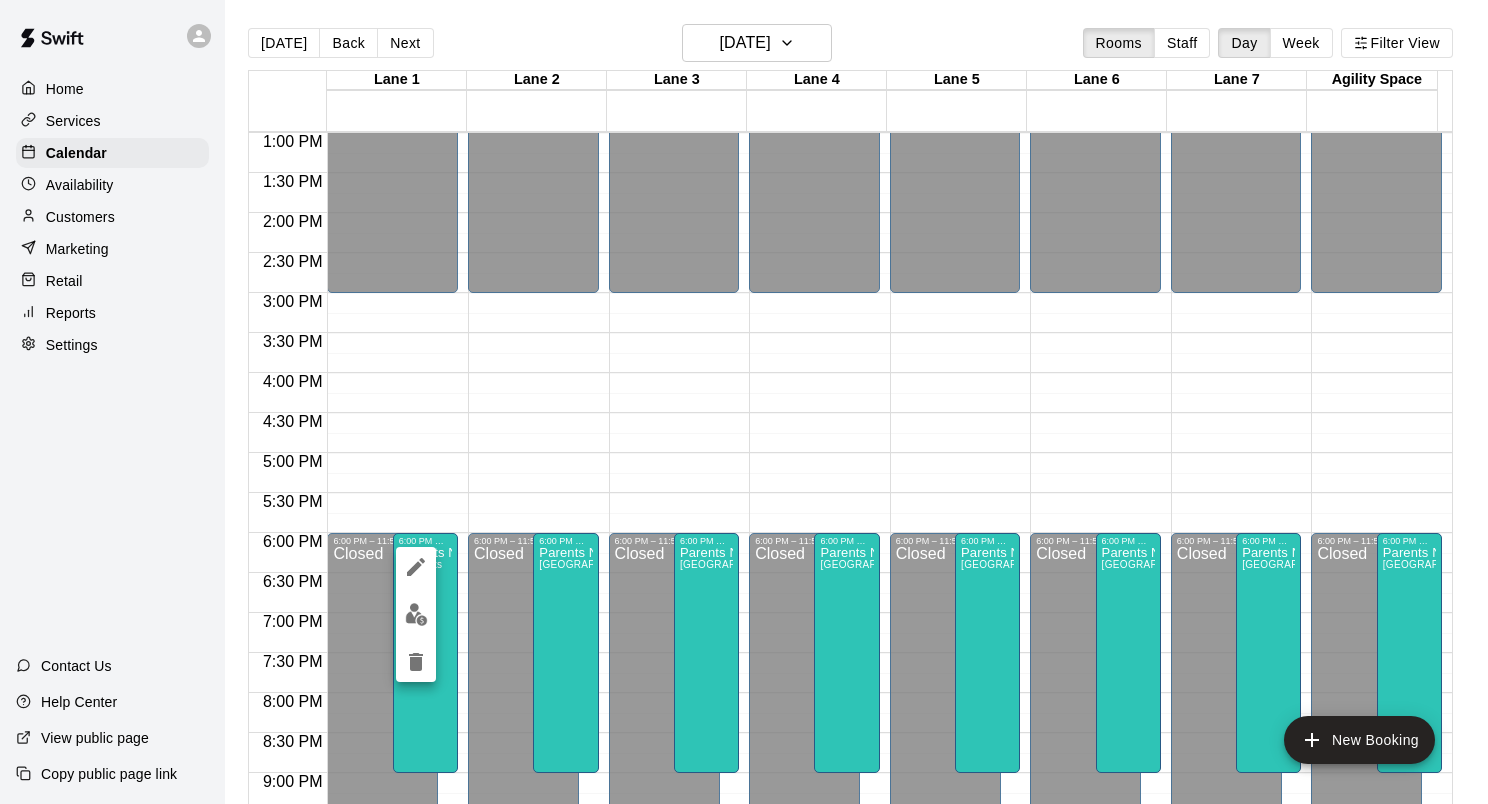 click at bounding box center [744, 402] 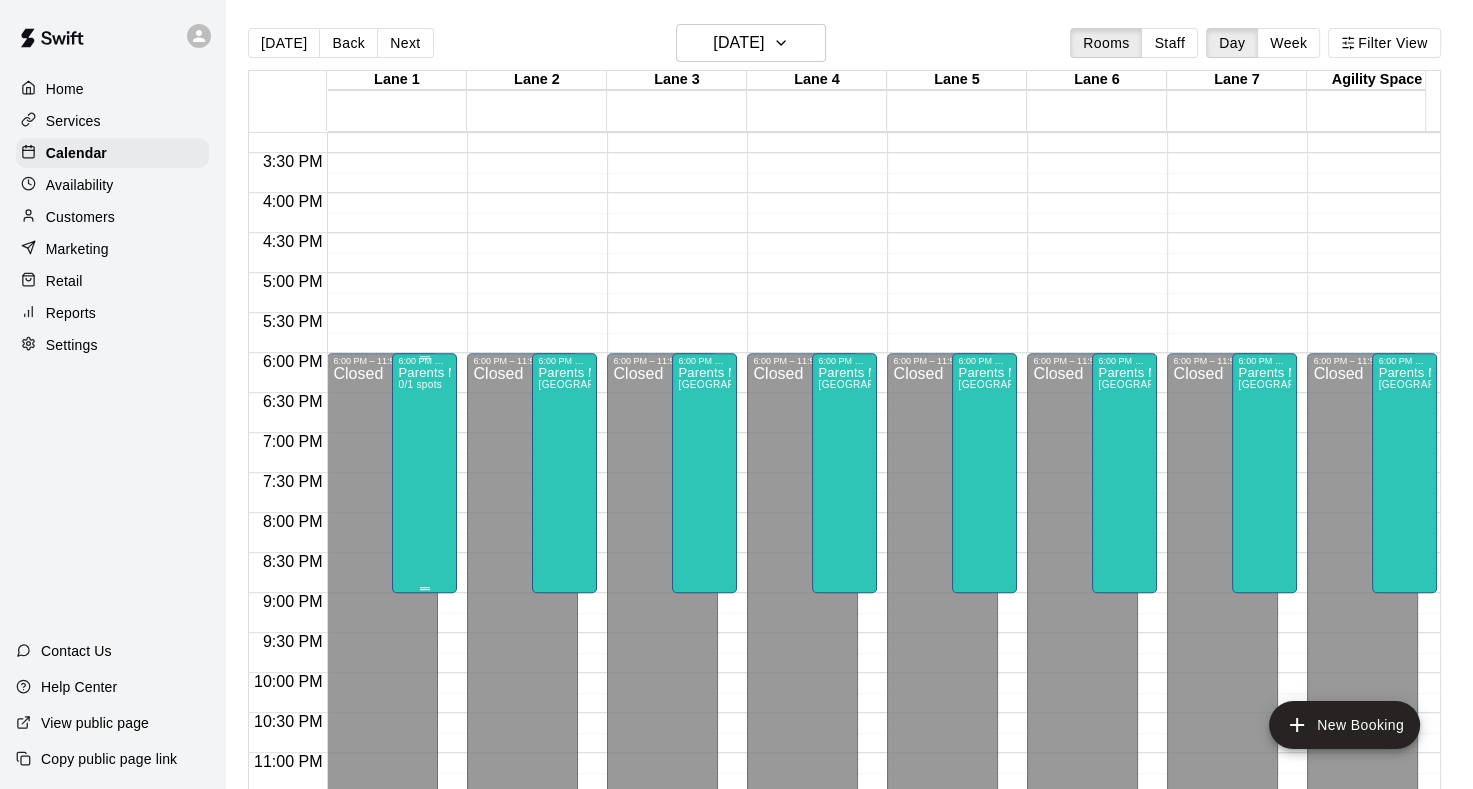 scroll, scrollTop: 1240, scrollLeft: 0, axis: vertical 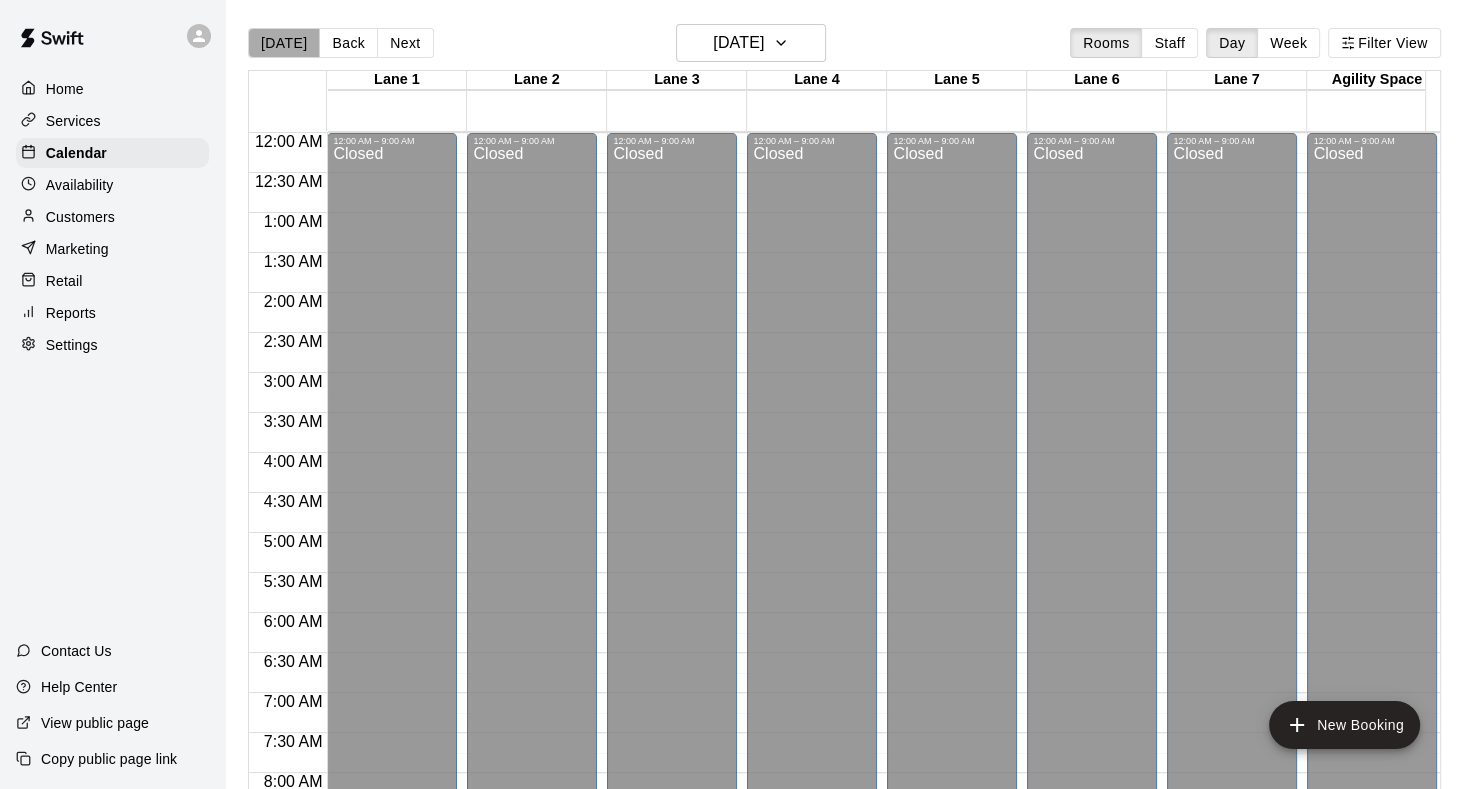 click on "[DATE]" at bounding box center [284, 43] 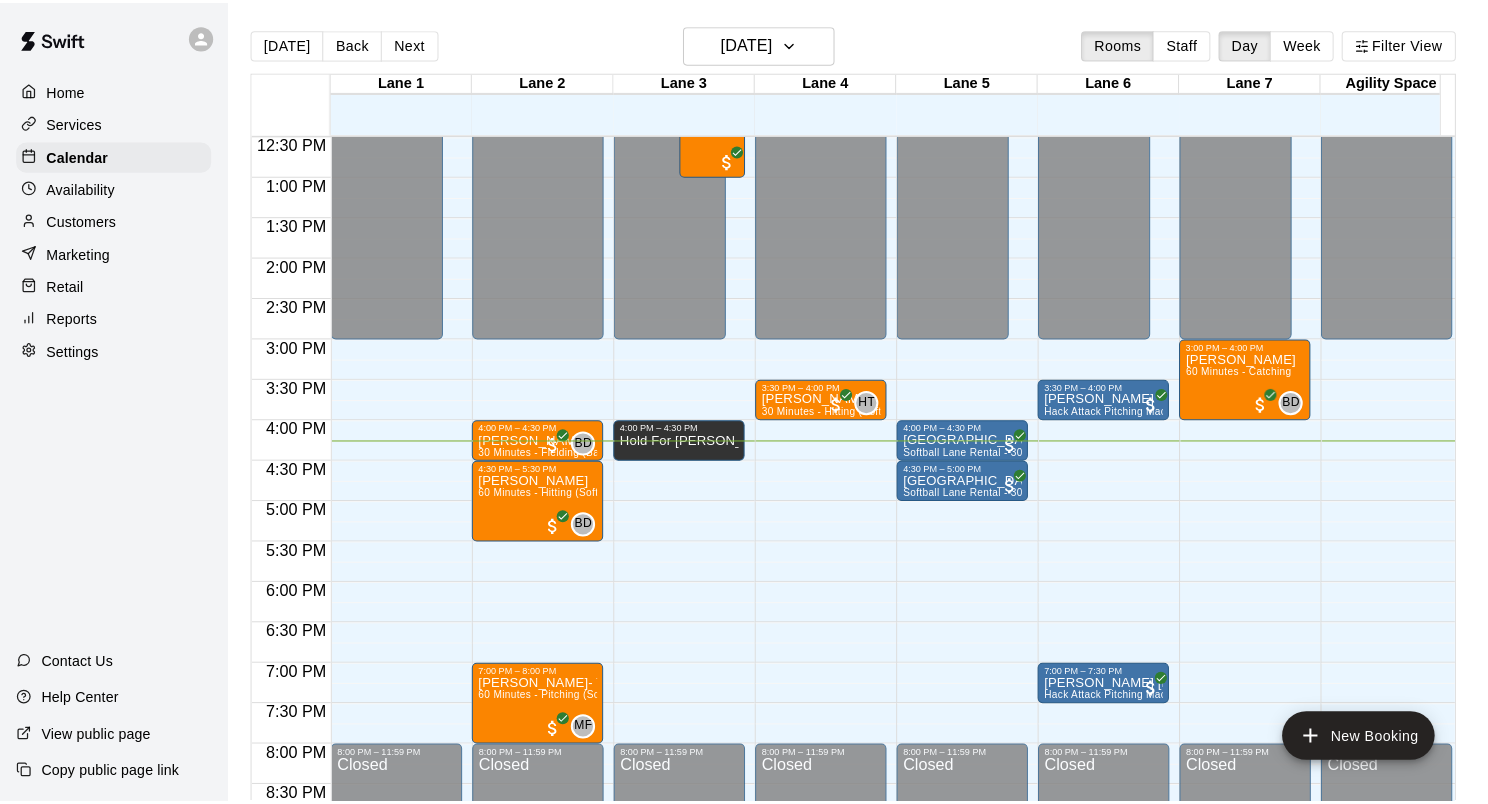 scroll, scrollTop: 1240, scrollLeft: 0, axis: vertical 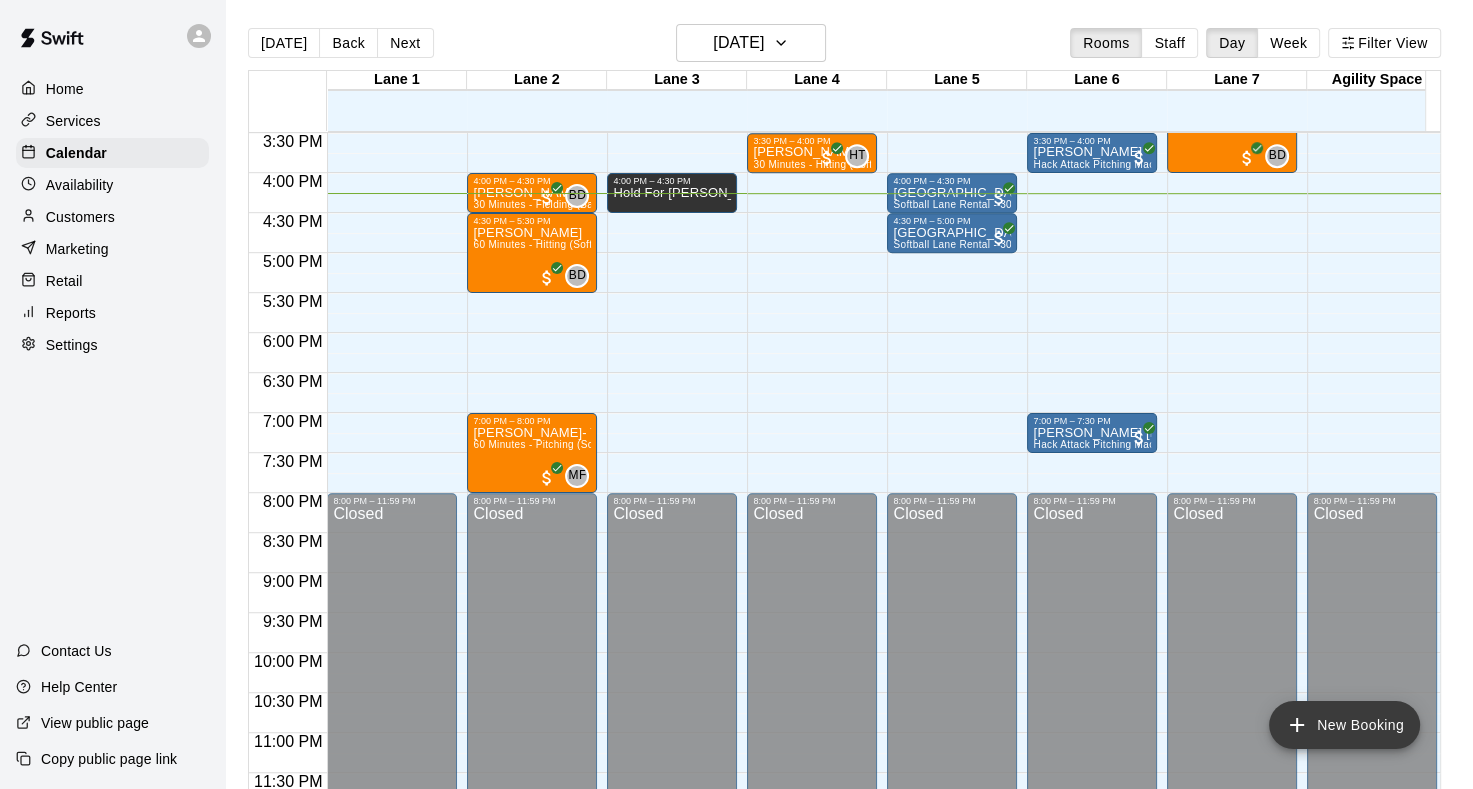 click 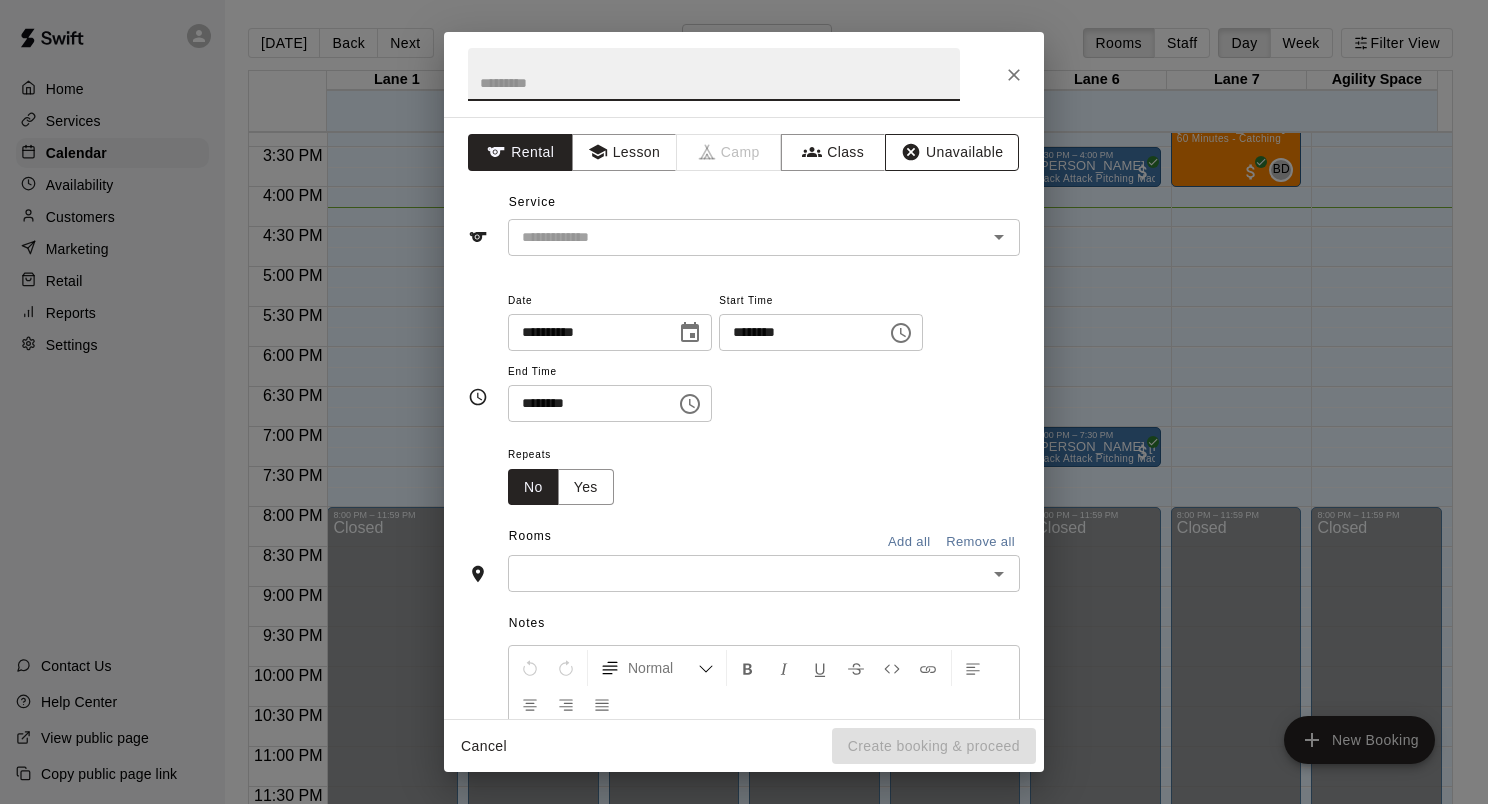 click on "Unavailable" at bounding box center [952, 152] 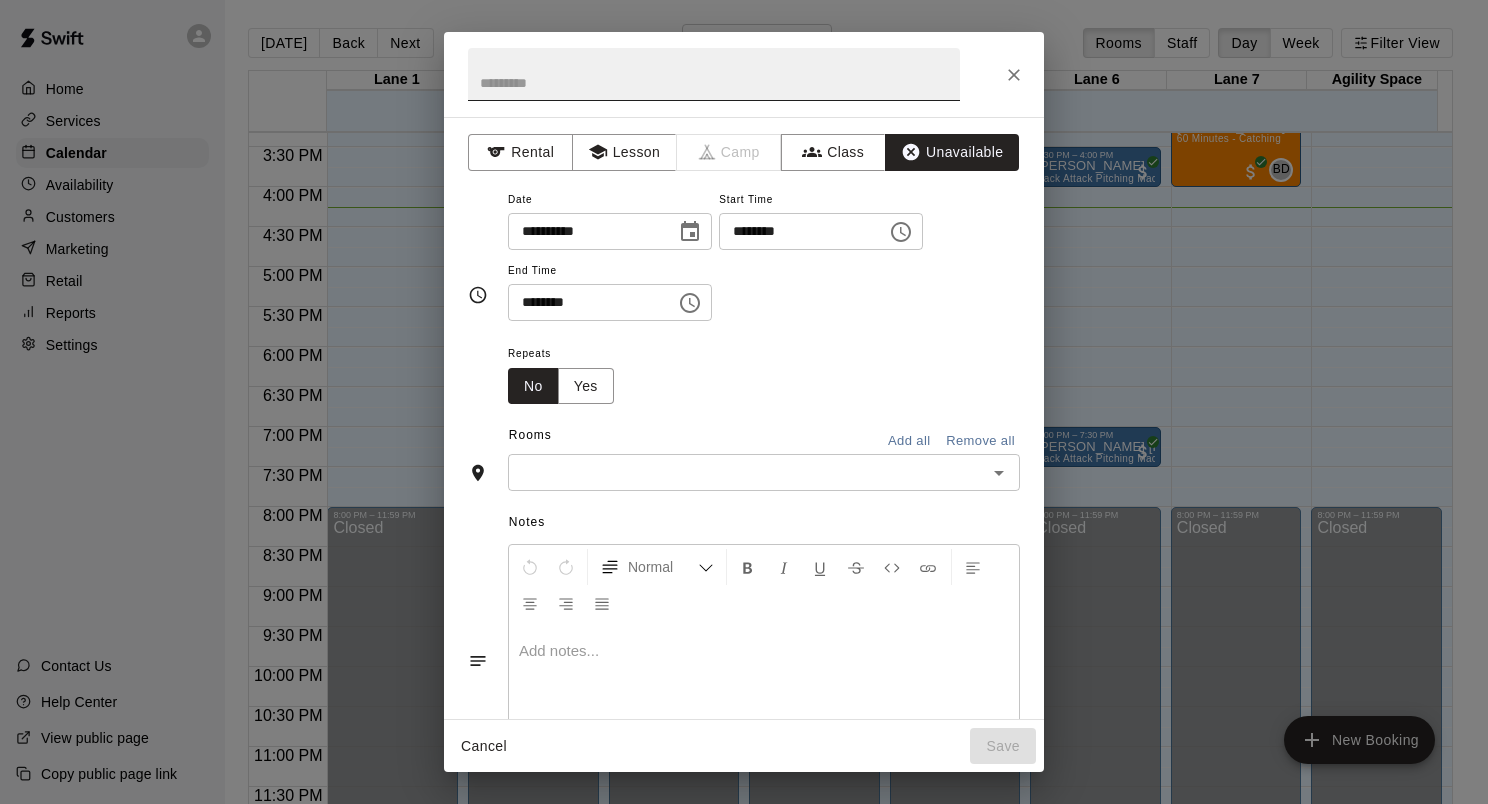 click at bounding box center (714, 74) 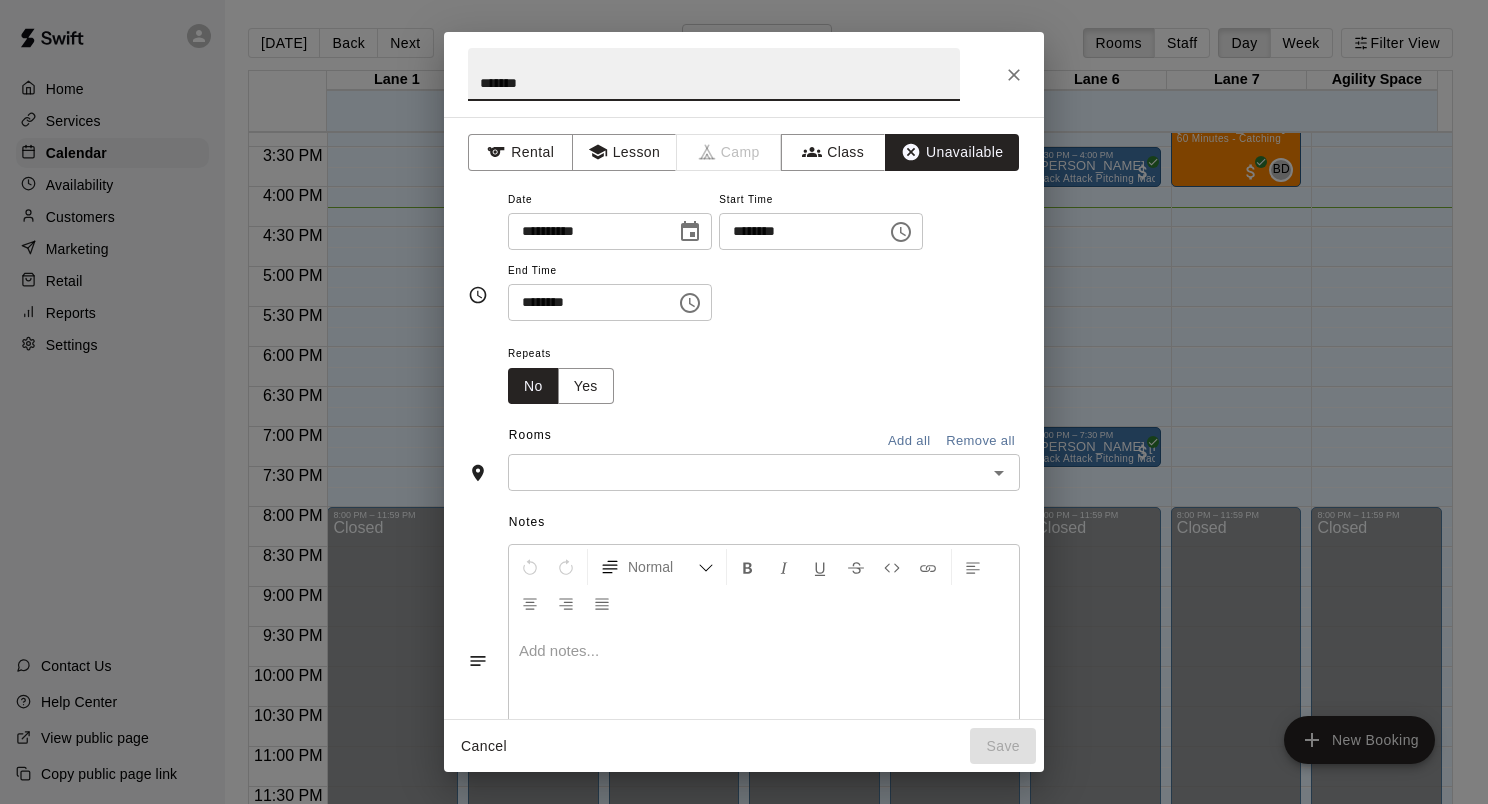 type on "*******" 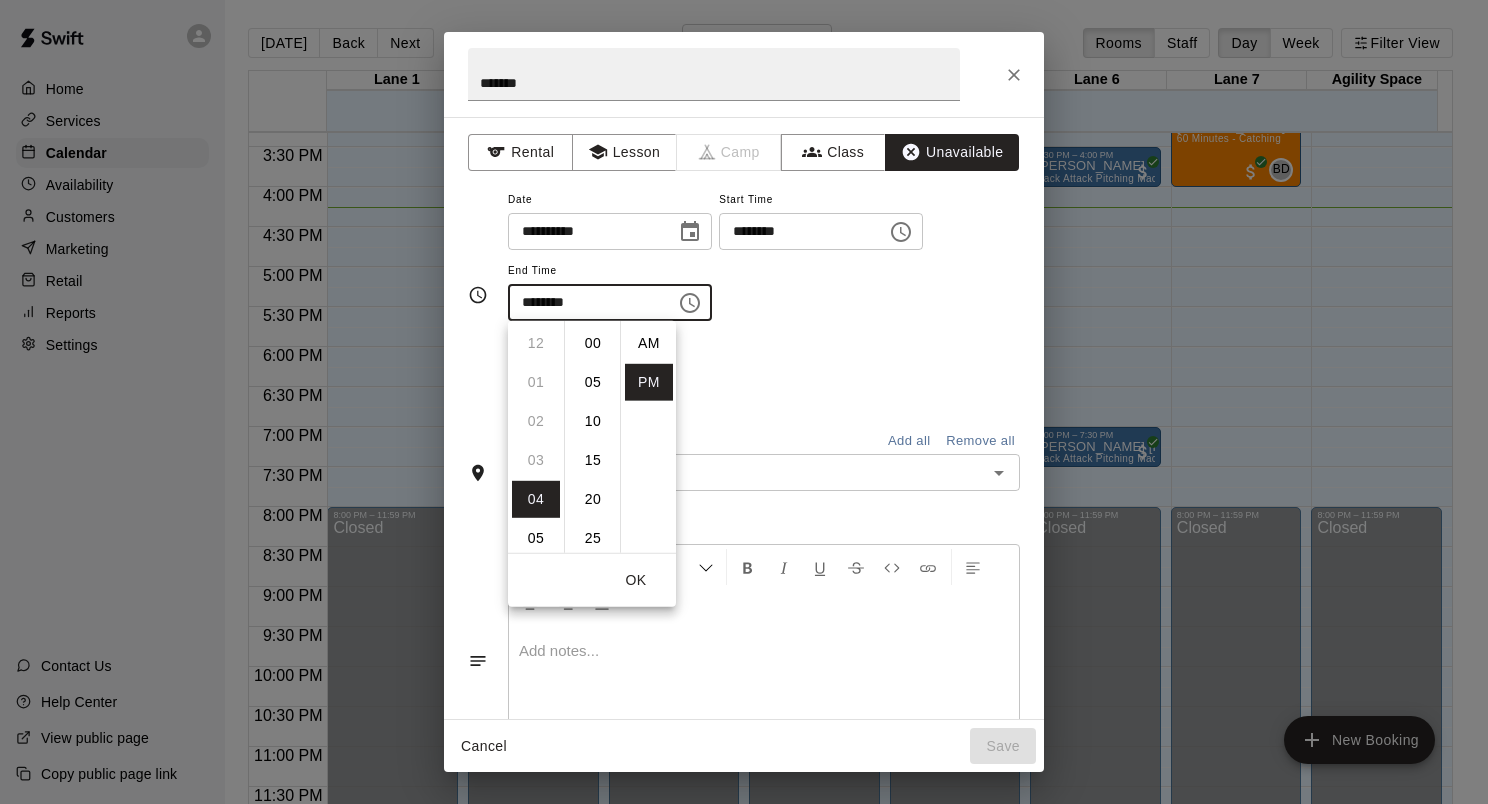 scroll, scrollTop: 156, scrollLeft: 0, axis: vertical 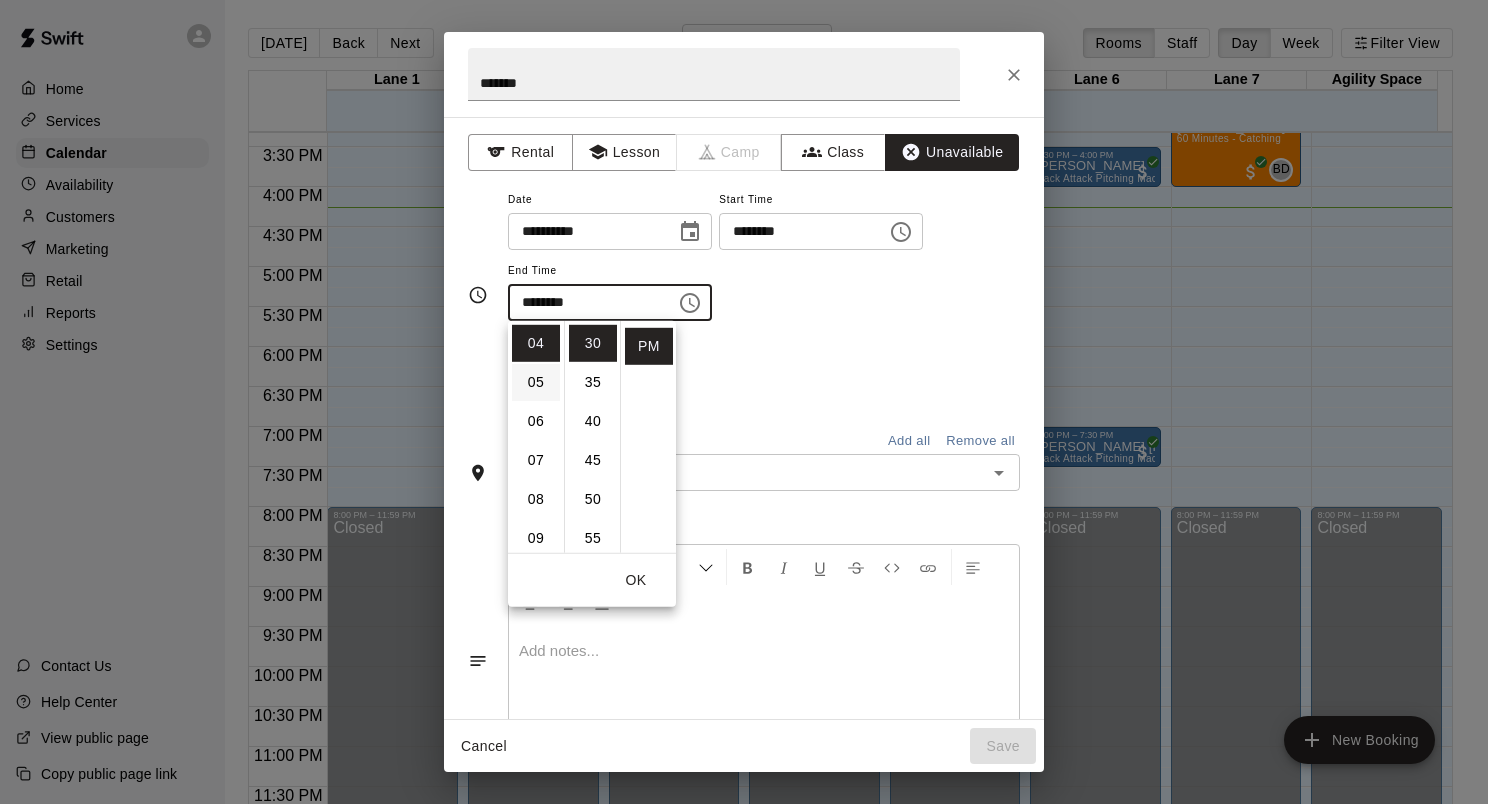 click on "05" at bounding box center [536, 382] 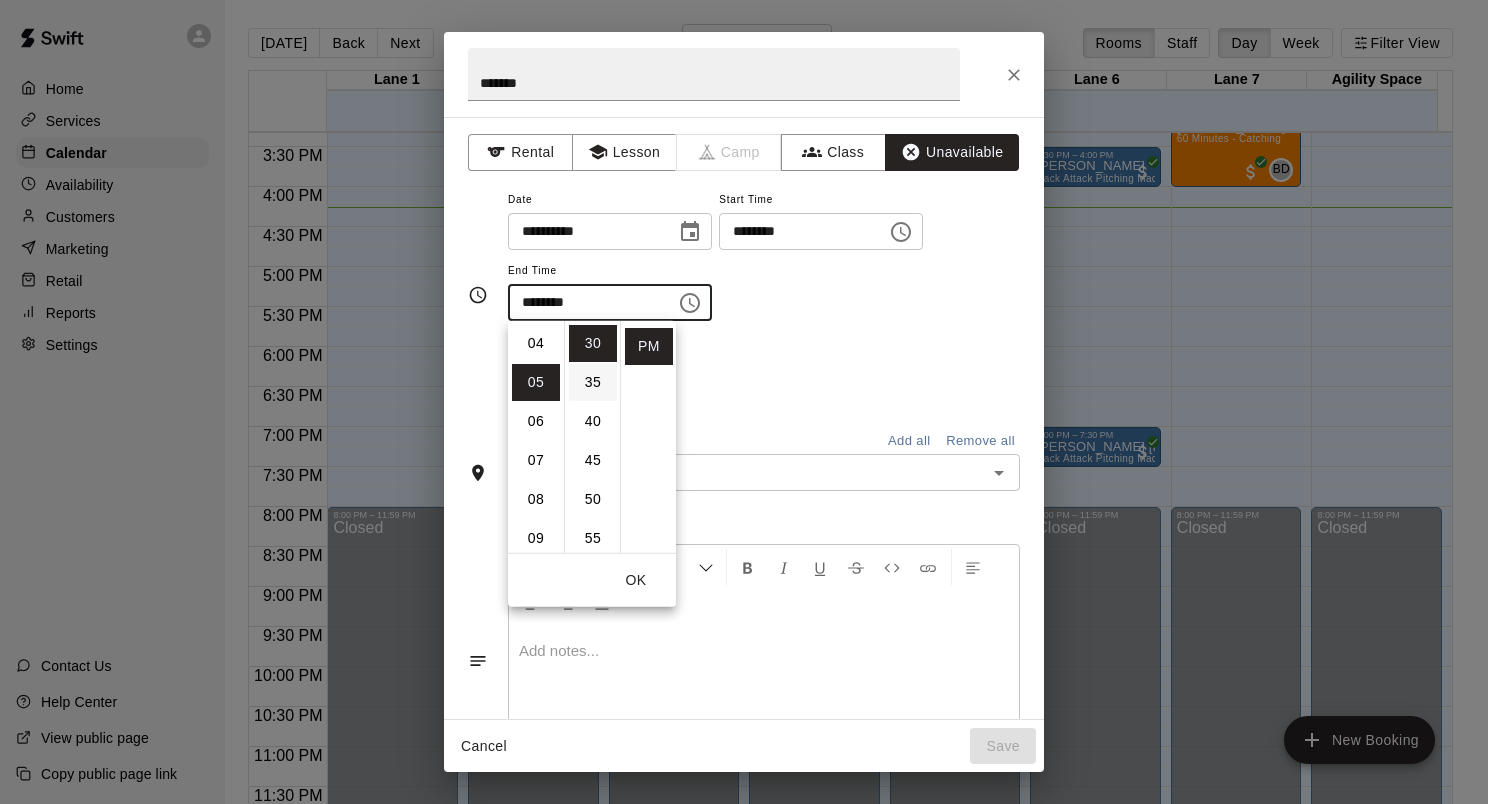 scroll, scrollTop: 195, scrollLeft: 0, axis: vertical 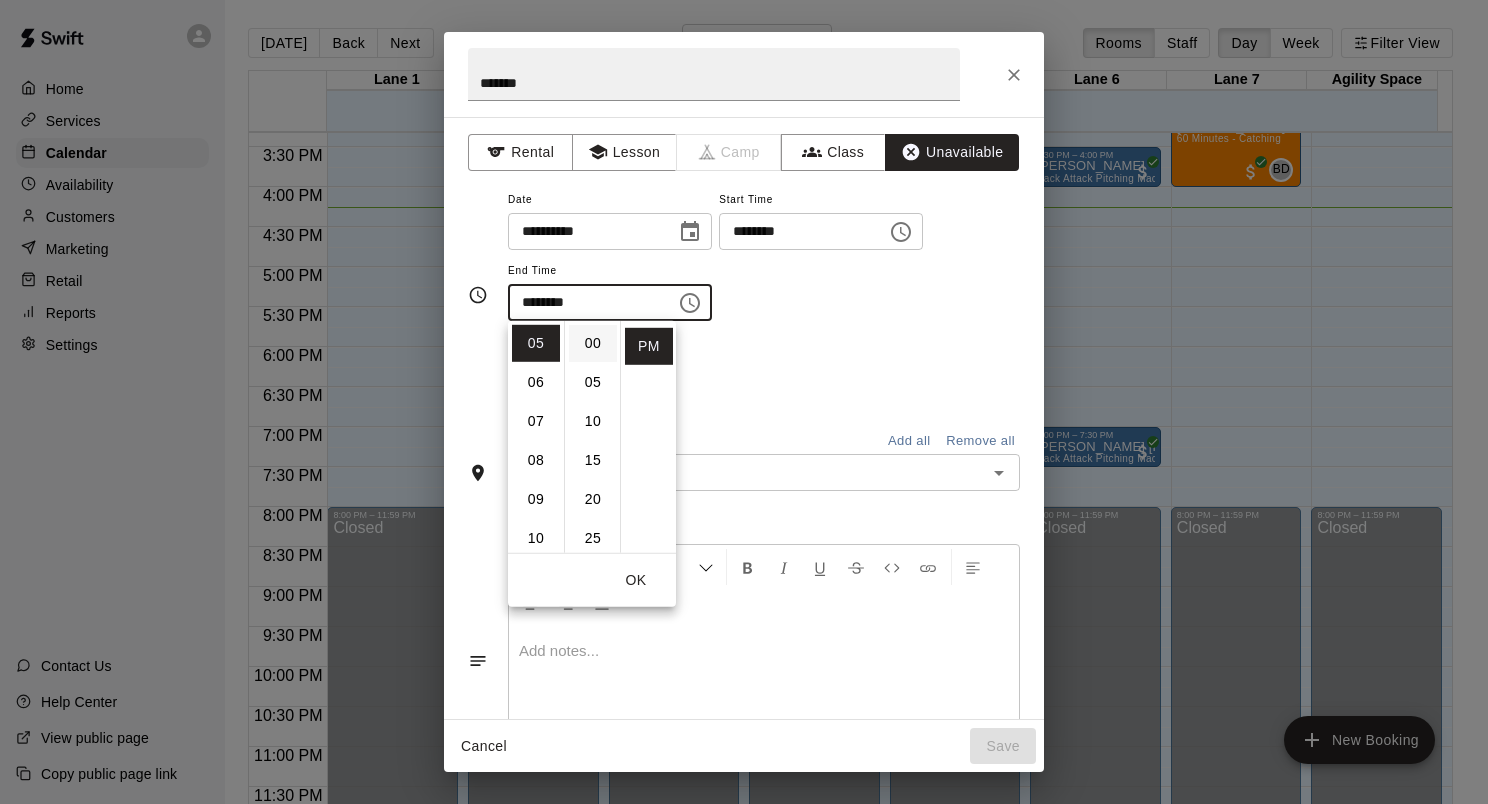 click on "00" at bounding box center (593, 343) 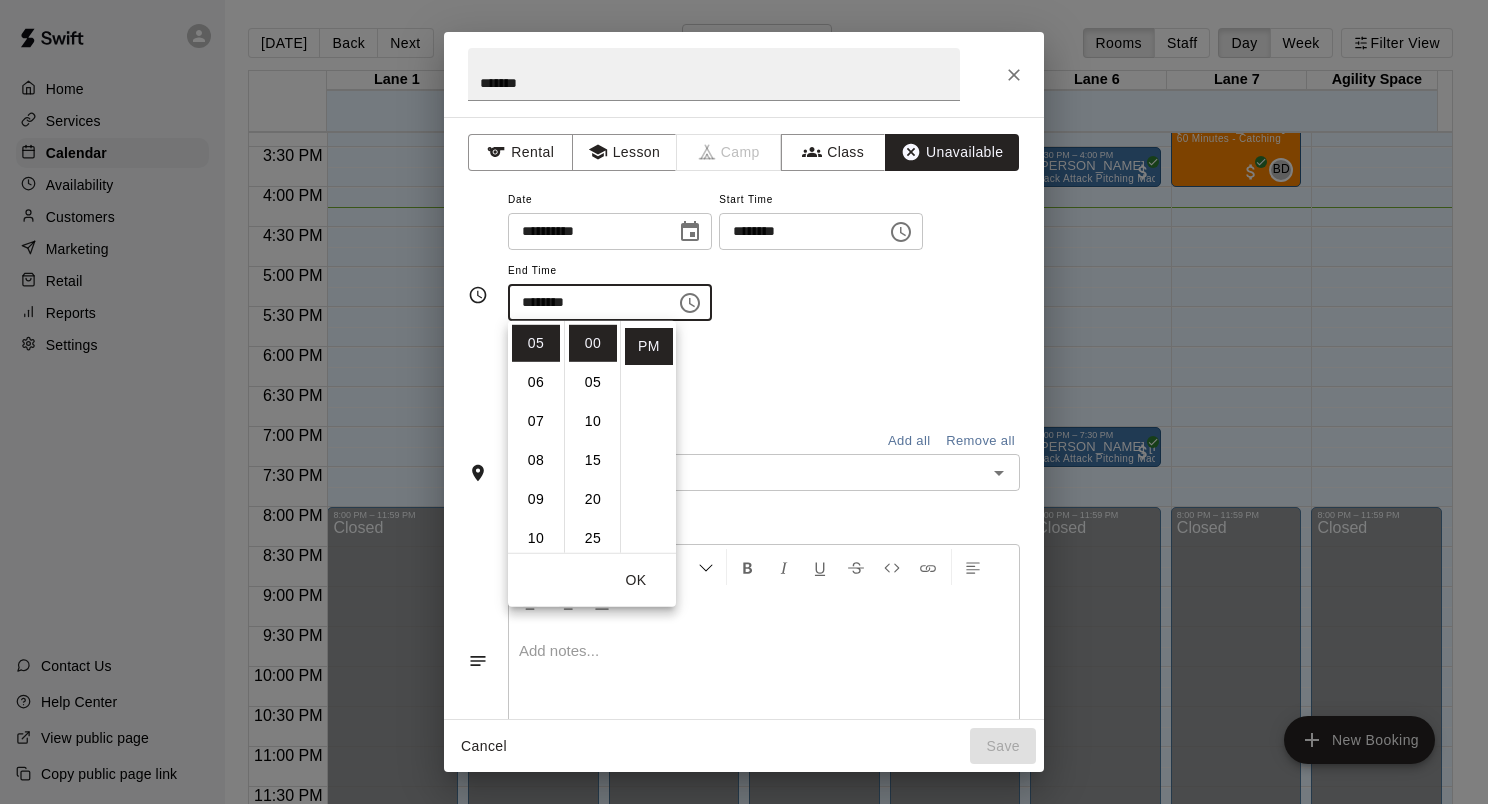 click on "Repeats No Yes" at bounding box center (764, 372) 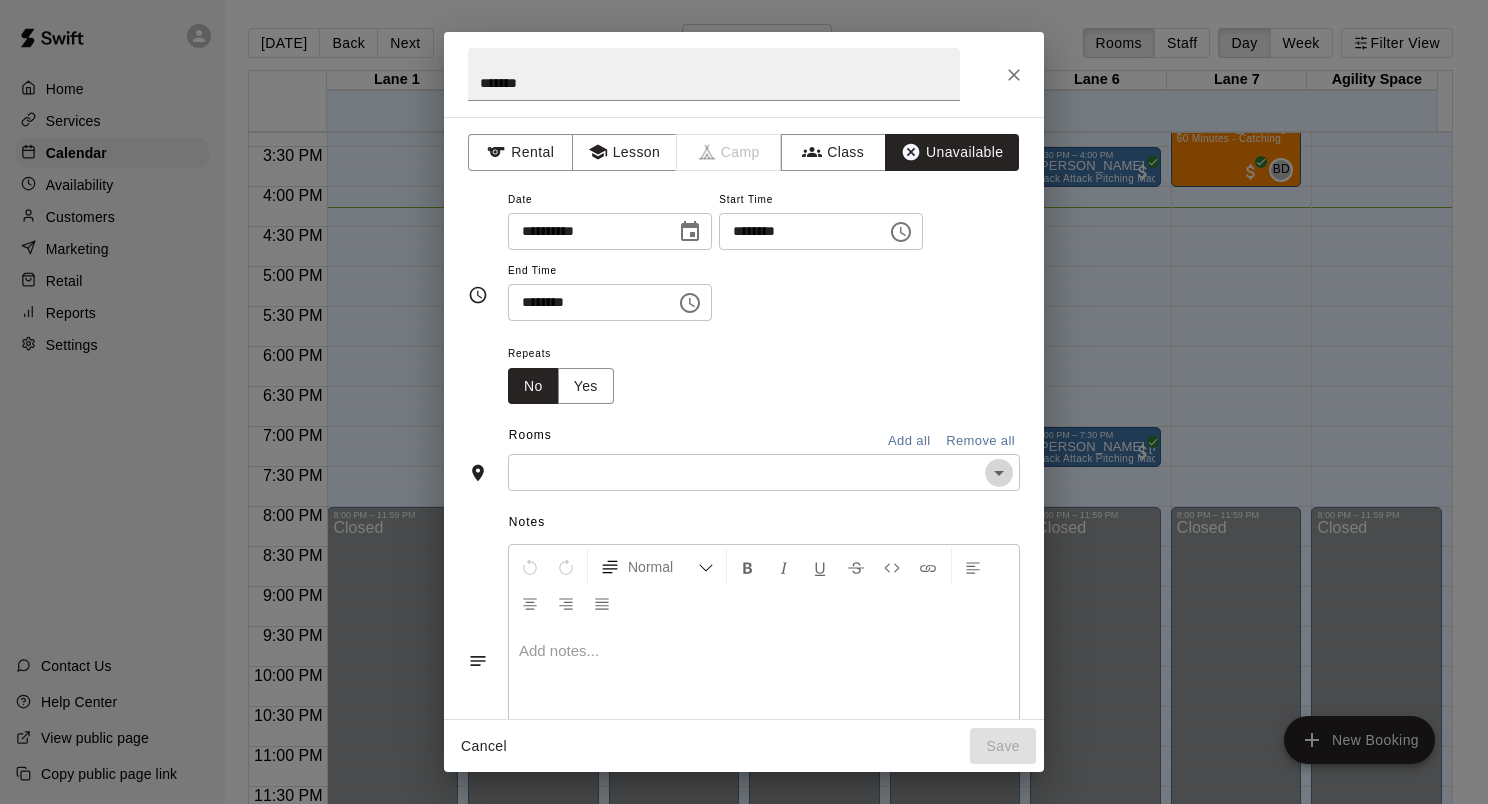 click 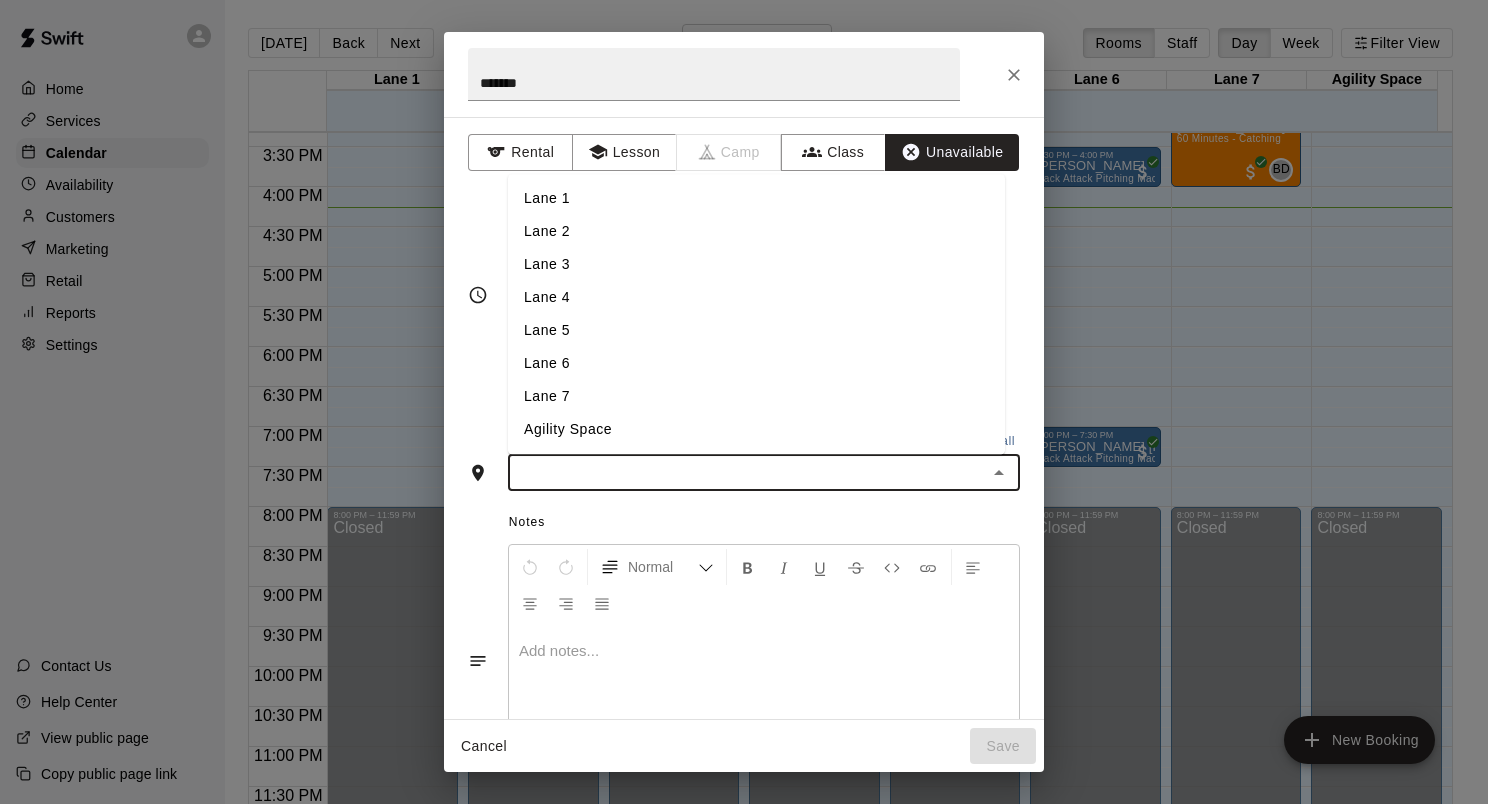 click on "Lane 6" at bounding box center [756, 364] 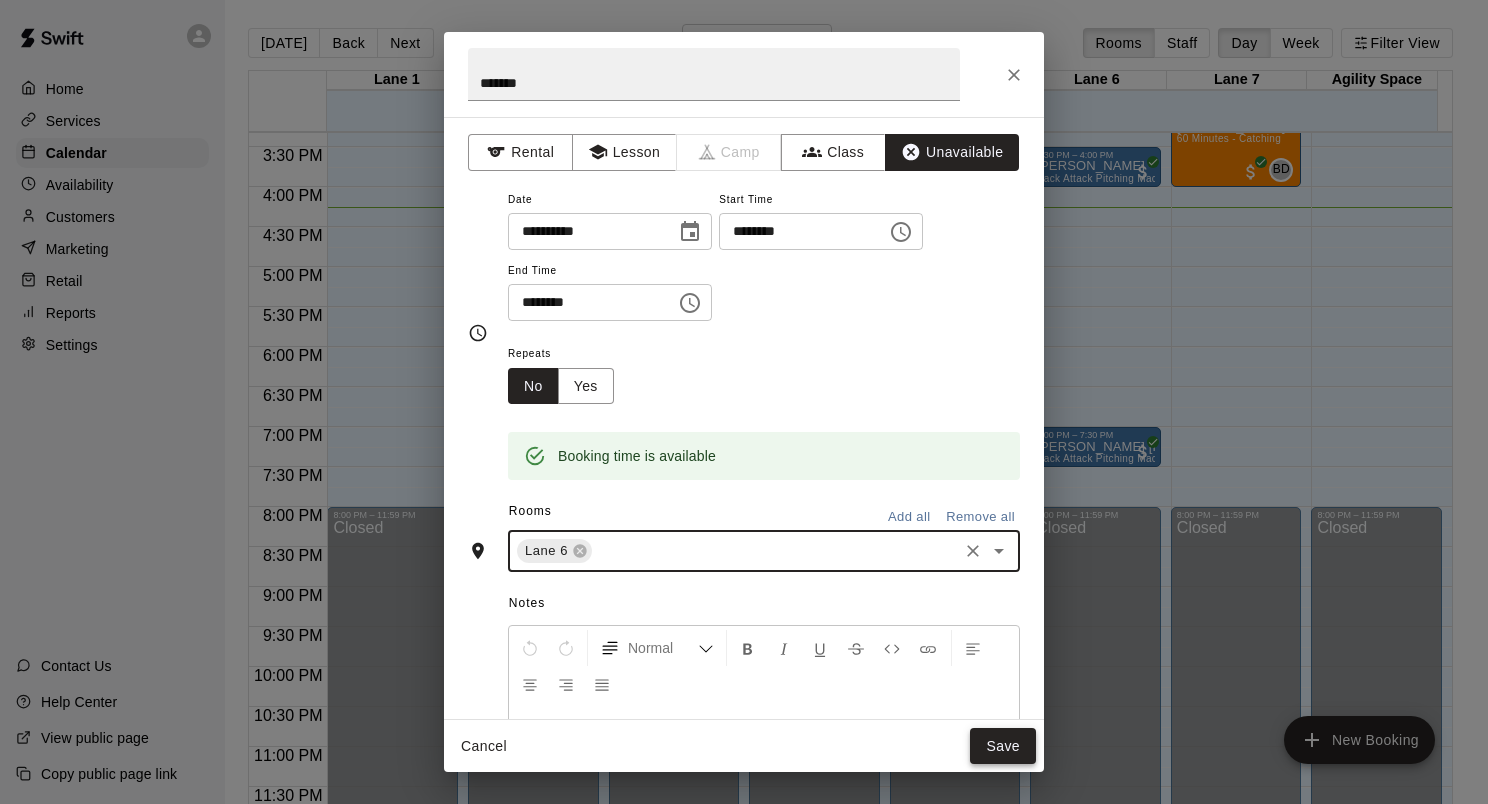 click on "Save" at bounding box center (1003, 746) 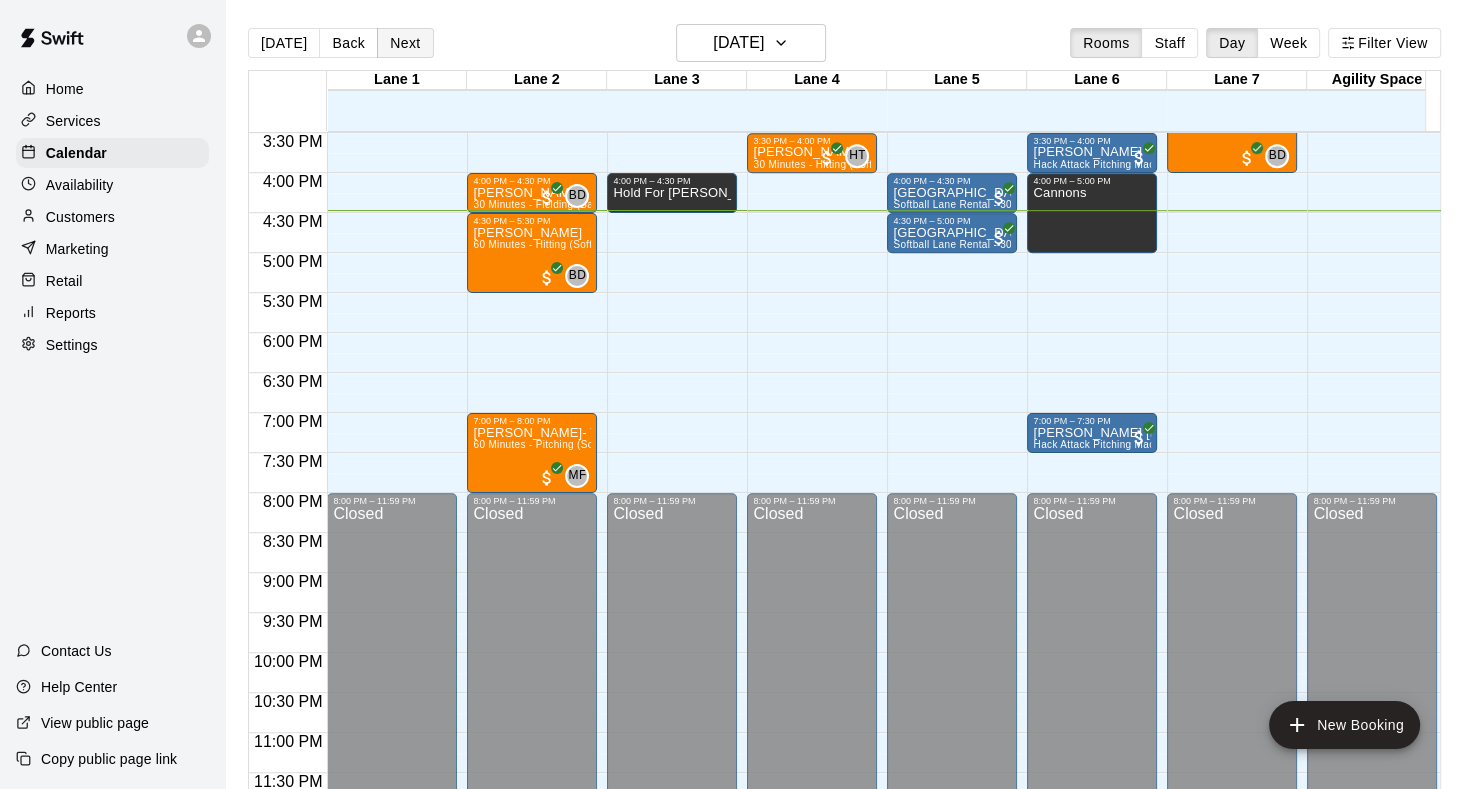 click on "Next" at bounding box center (405, 43) 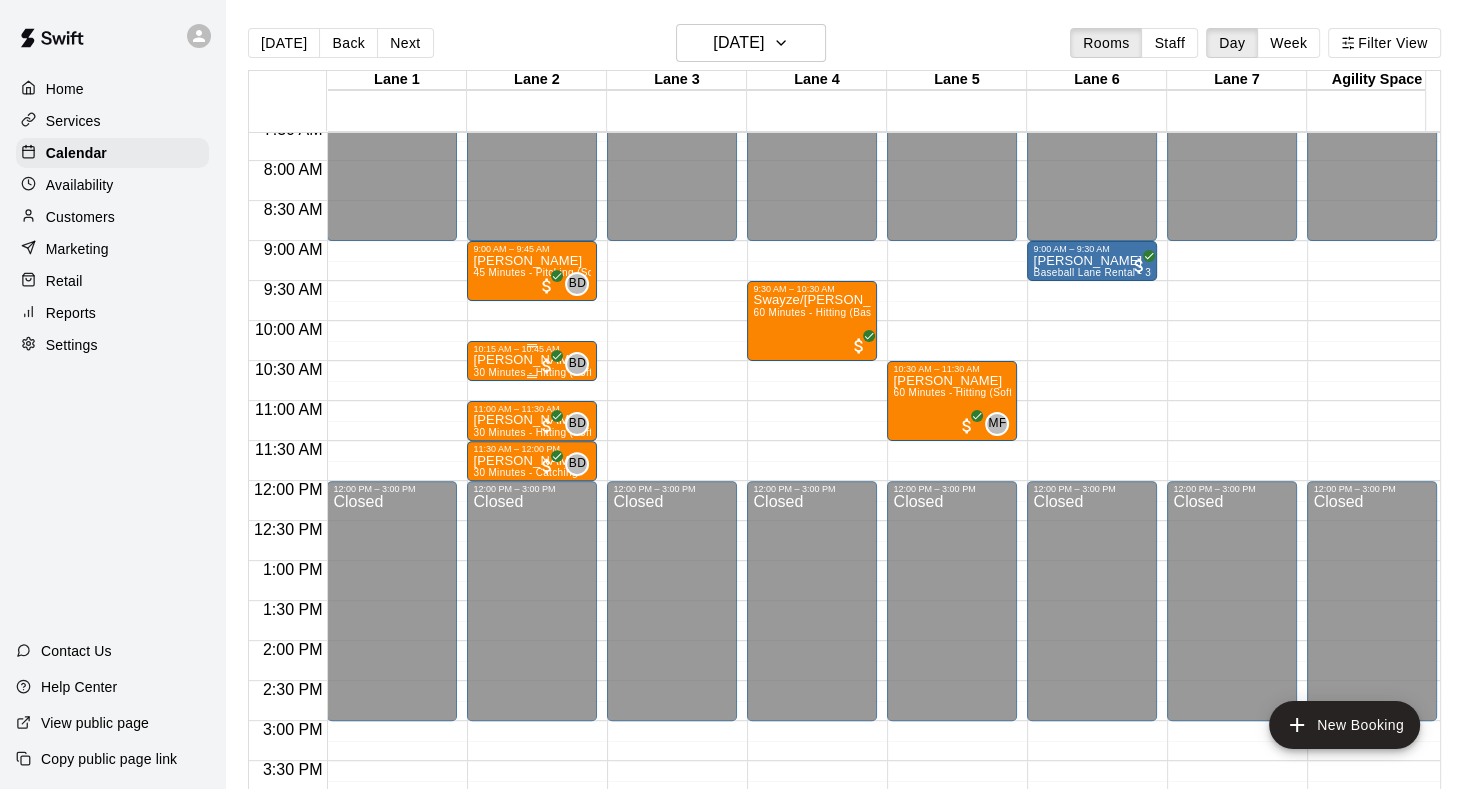 scroll, scrollTop: 640, scrollLeft: 0, axis: vertical 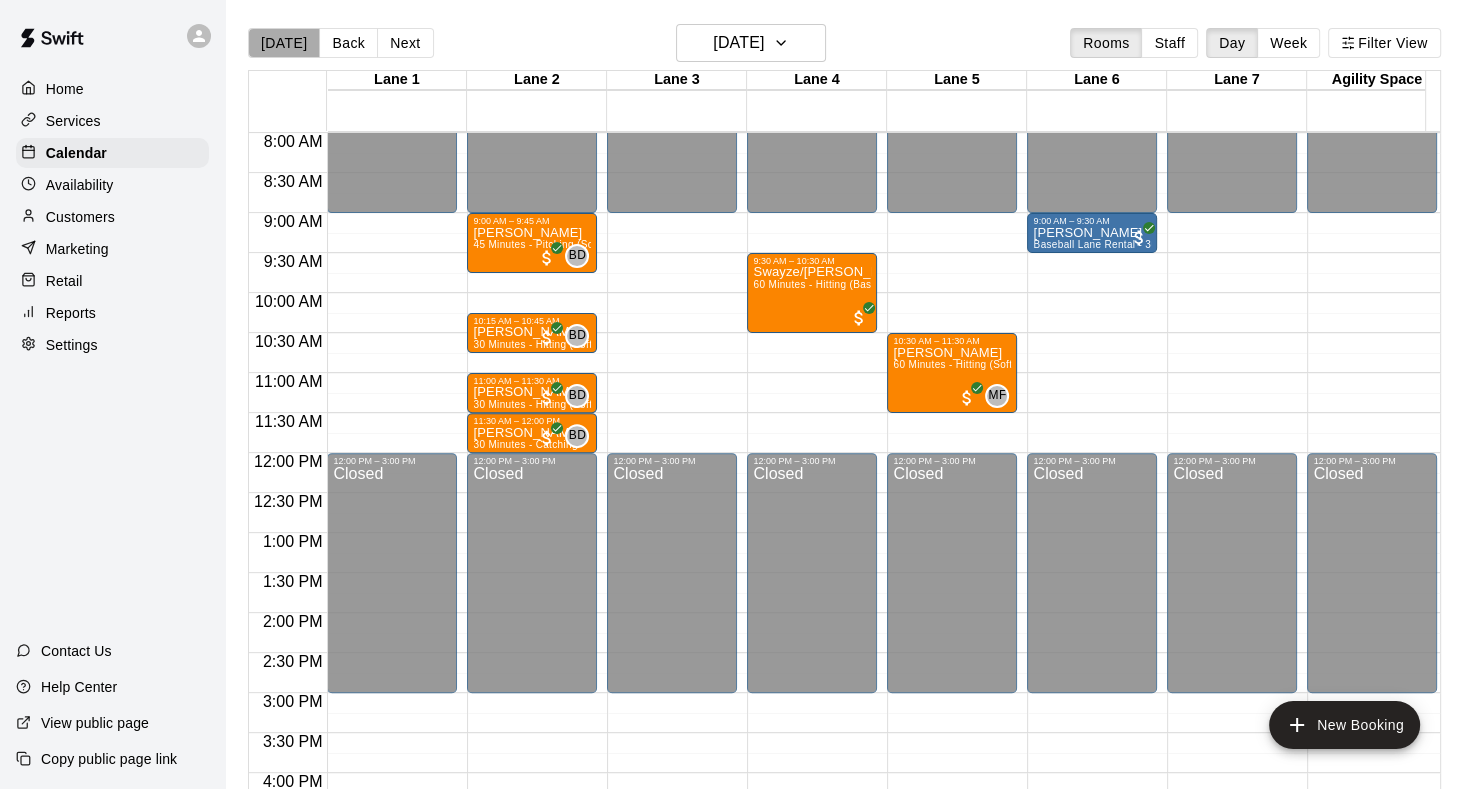 click on "[DATE]" at bounding box center (284, 43) 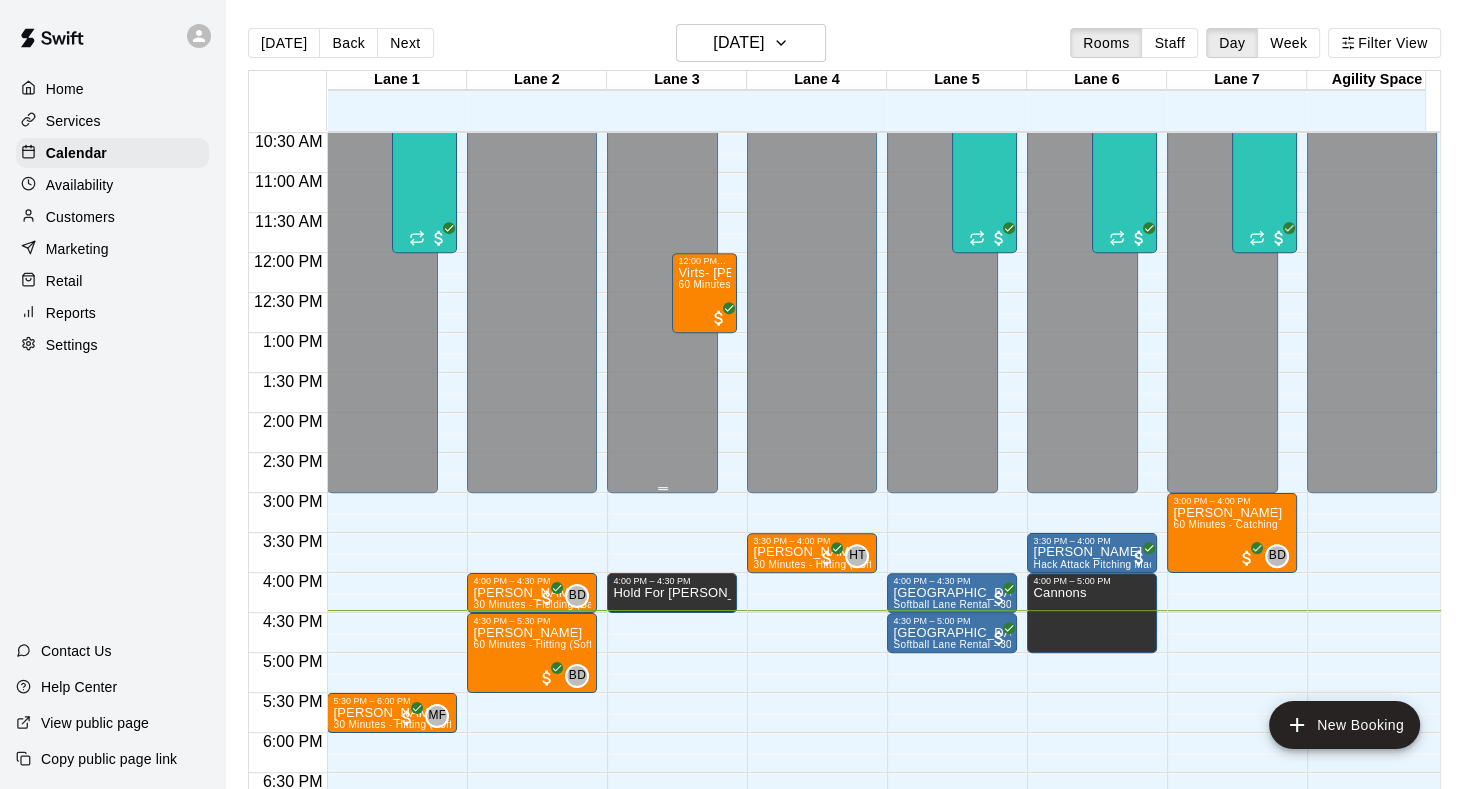 scroll, scrollTop: 940, scrollLeft: 0, axis: vertical 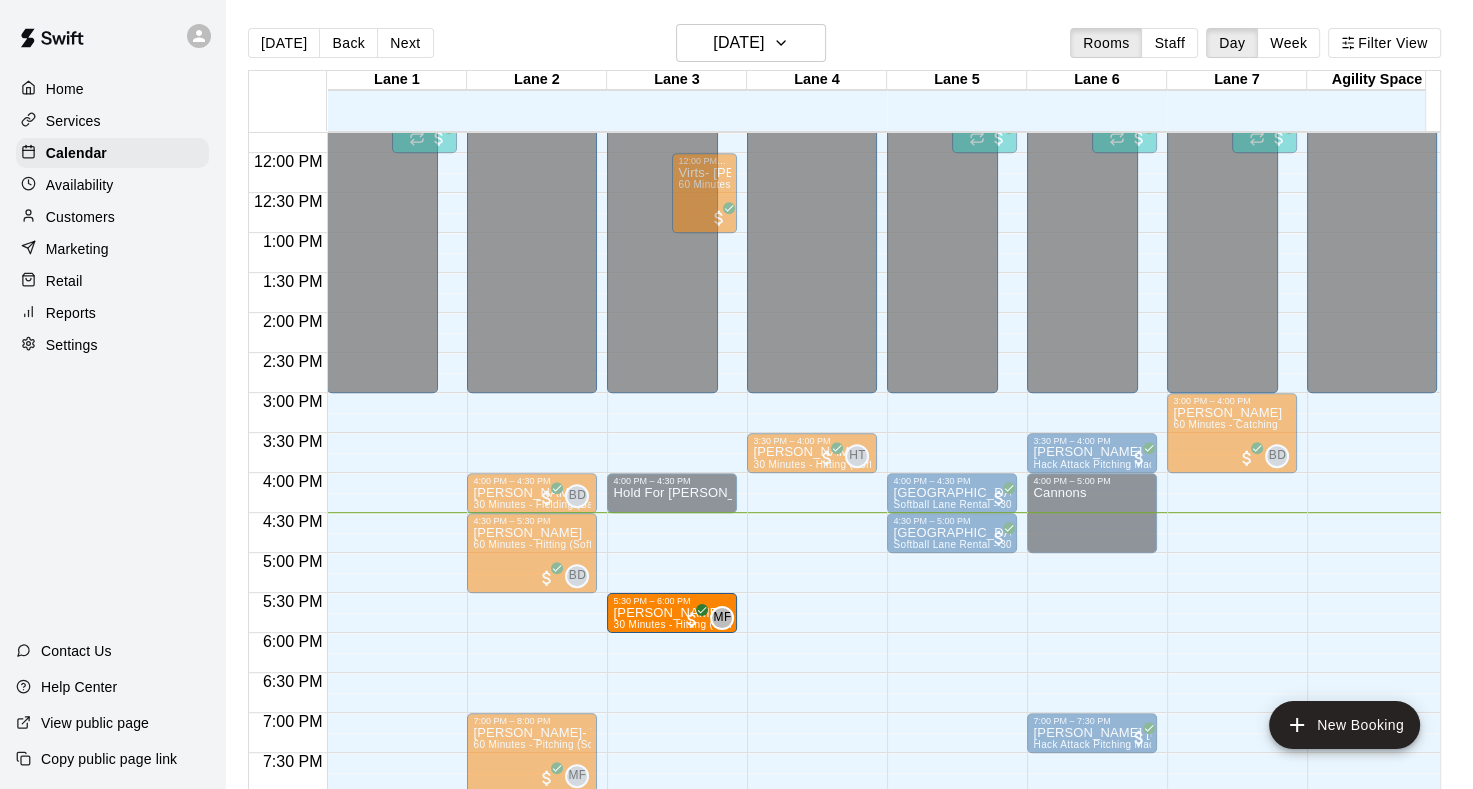 drag, startPoint x: 359, startPoint y: 616, endPoint x: 636, endPoint y: 618, distance: 277.00723 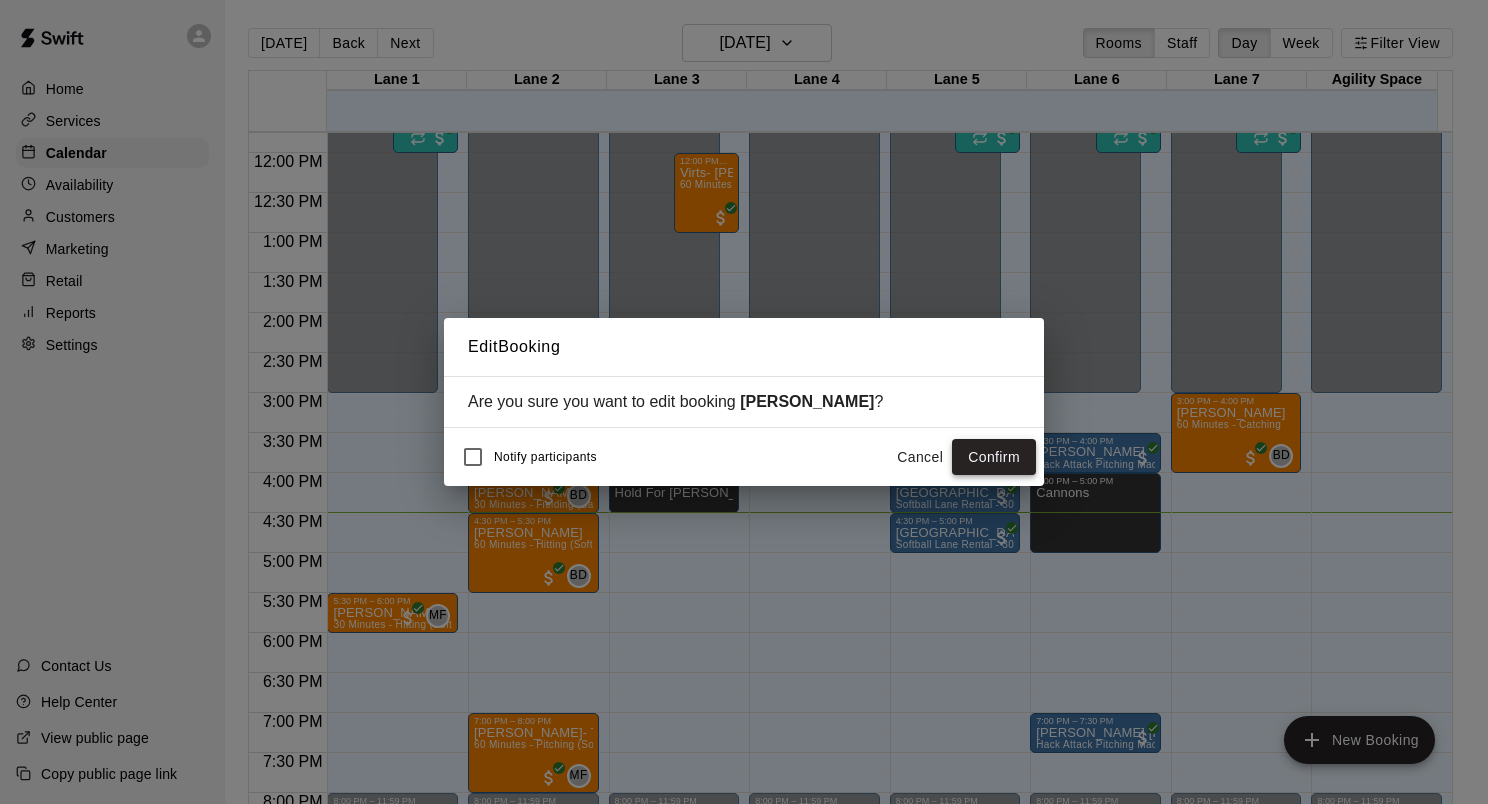click on "Confirm" at bounding box center (994, 457) 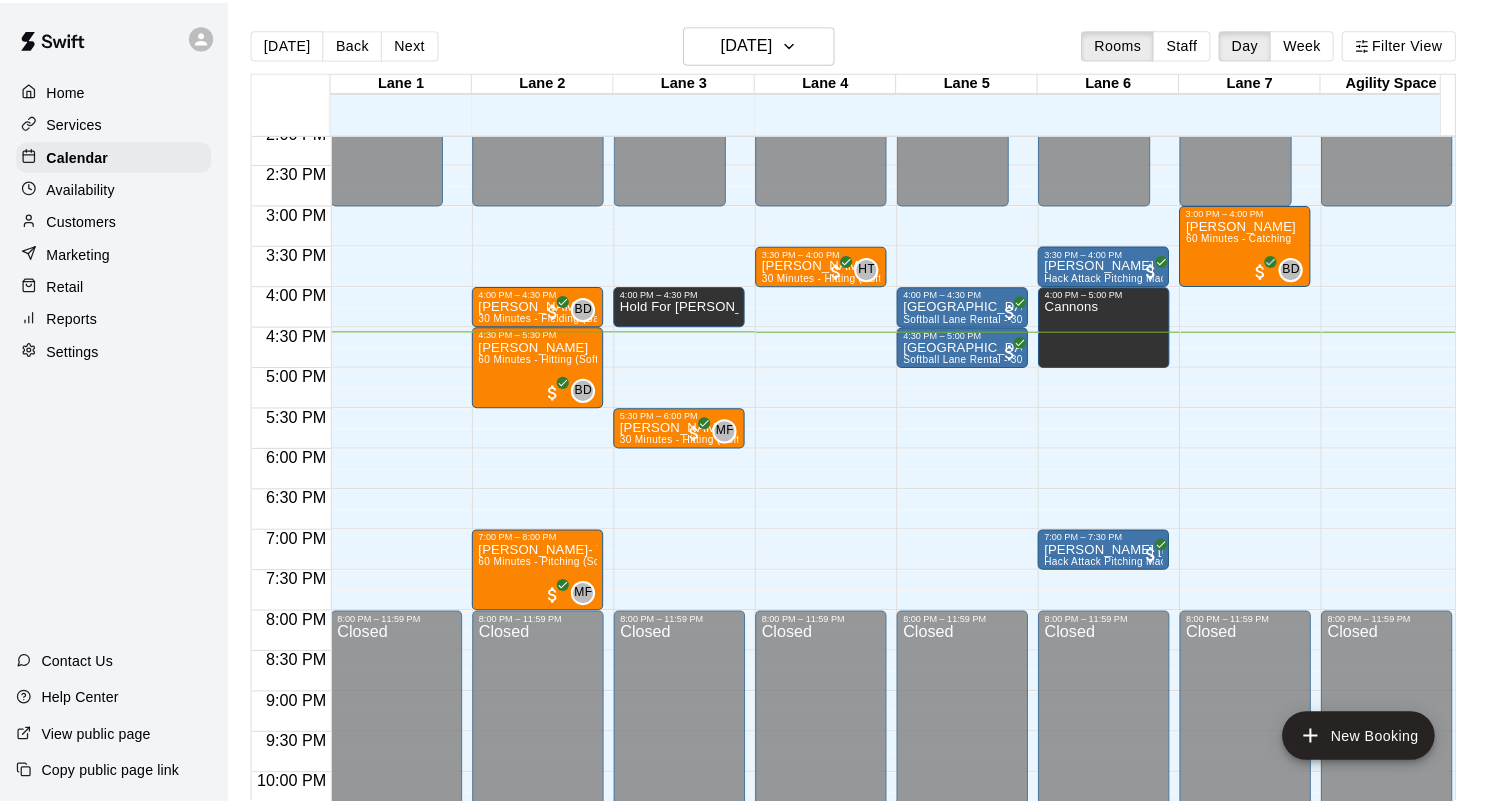 scroll, scrollTop: 1140, scrollLeft: 0, axis: vertical 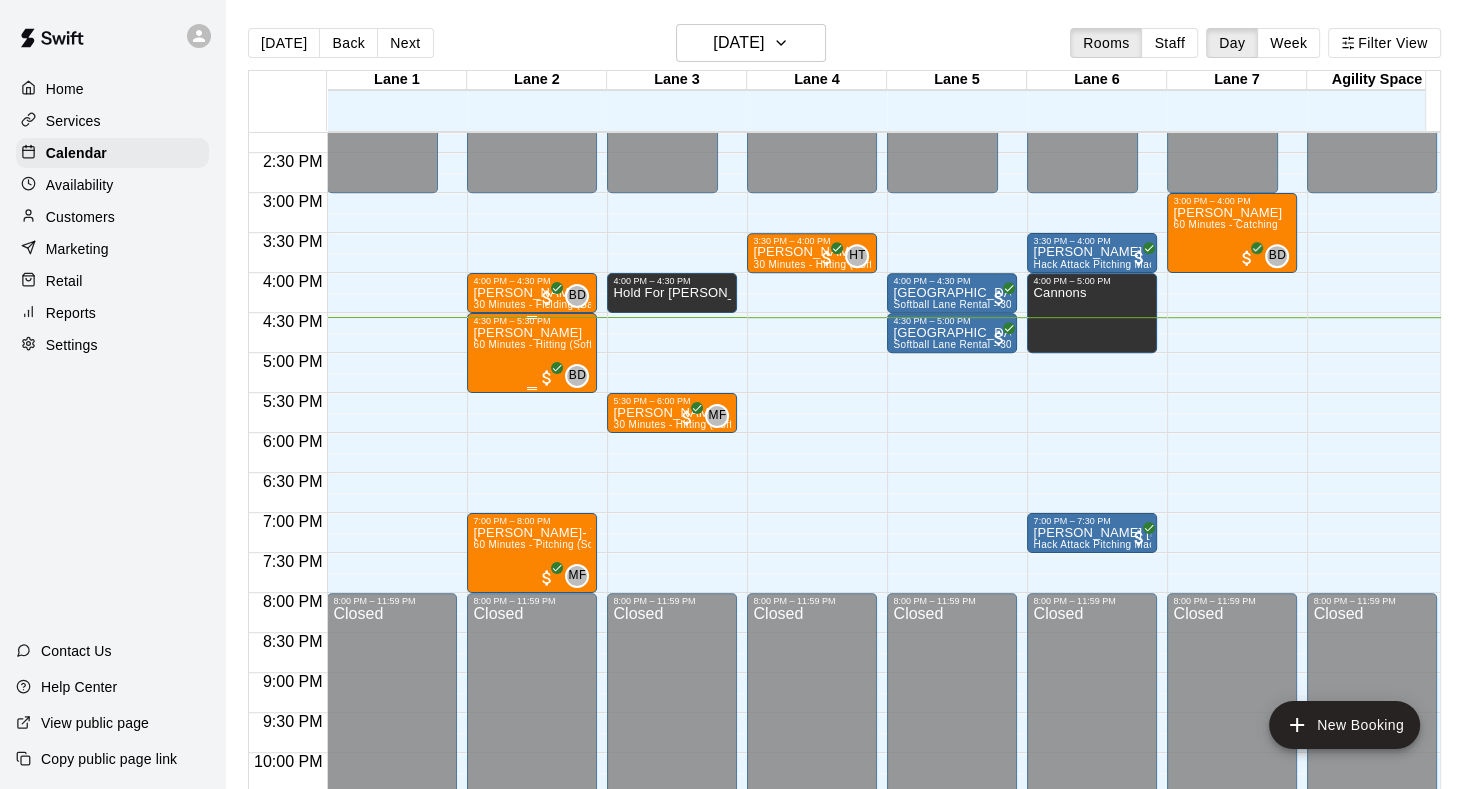 click on "[PERSON_NAME]" at bounding box center [532, 333] 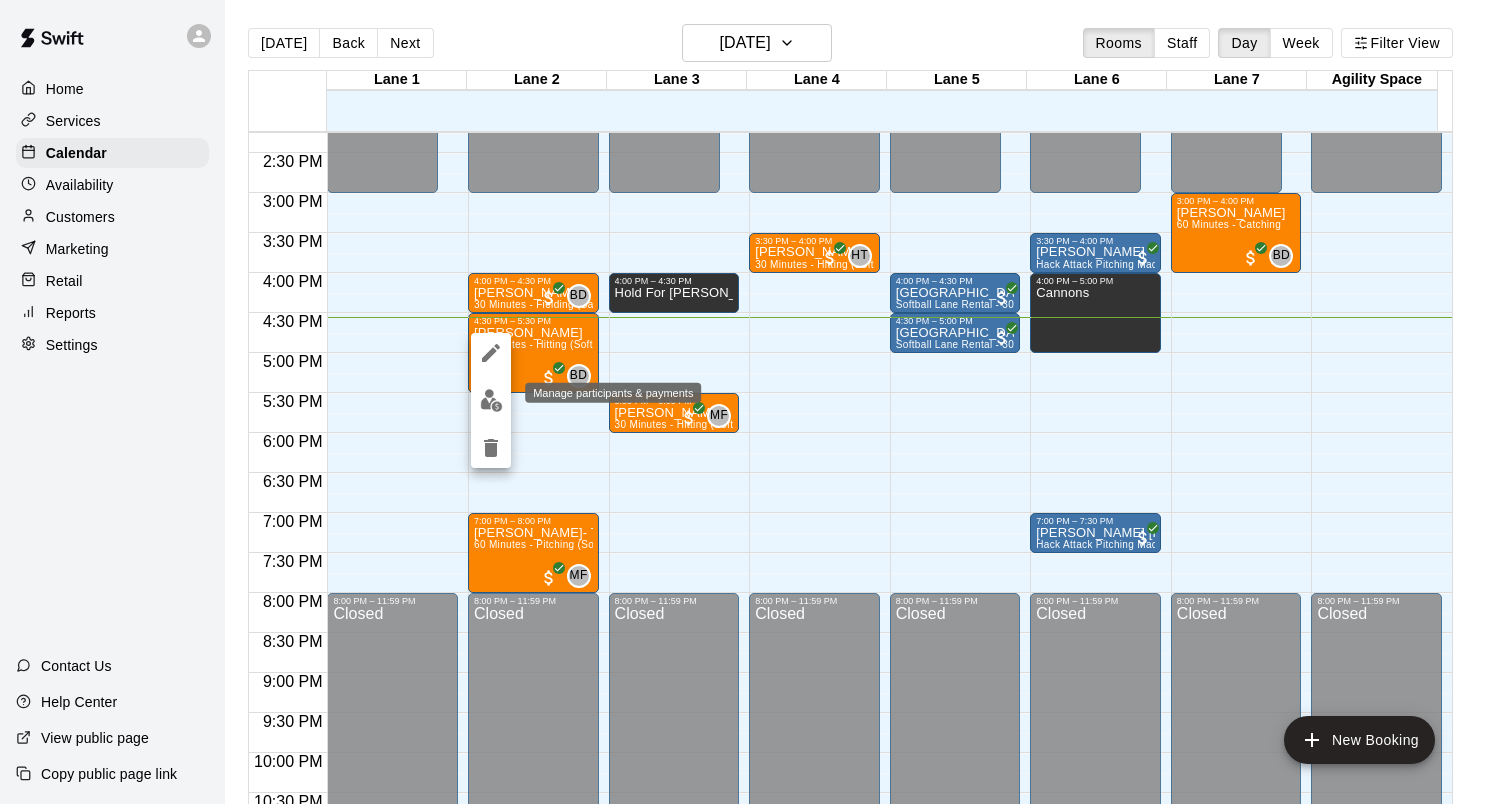 click at bounding box center [491, 400] 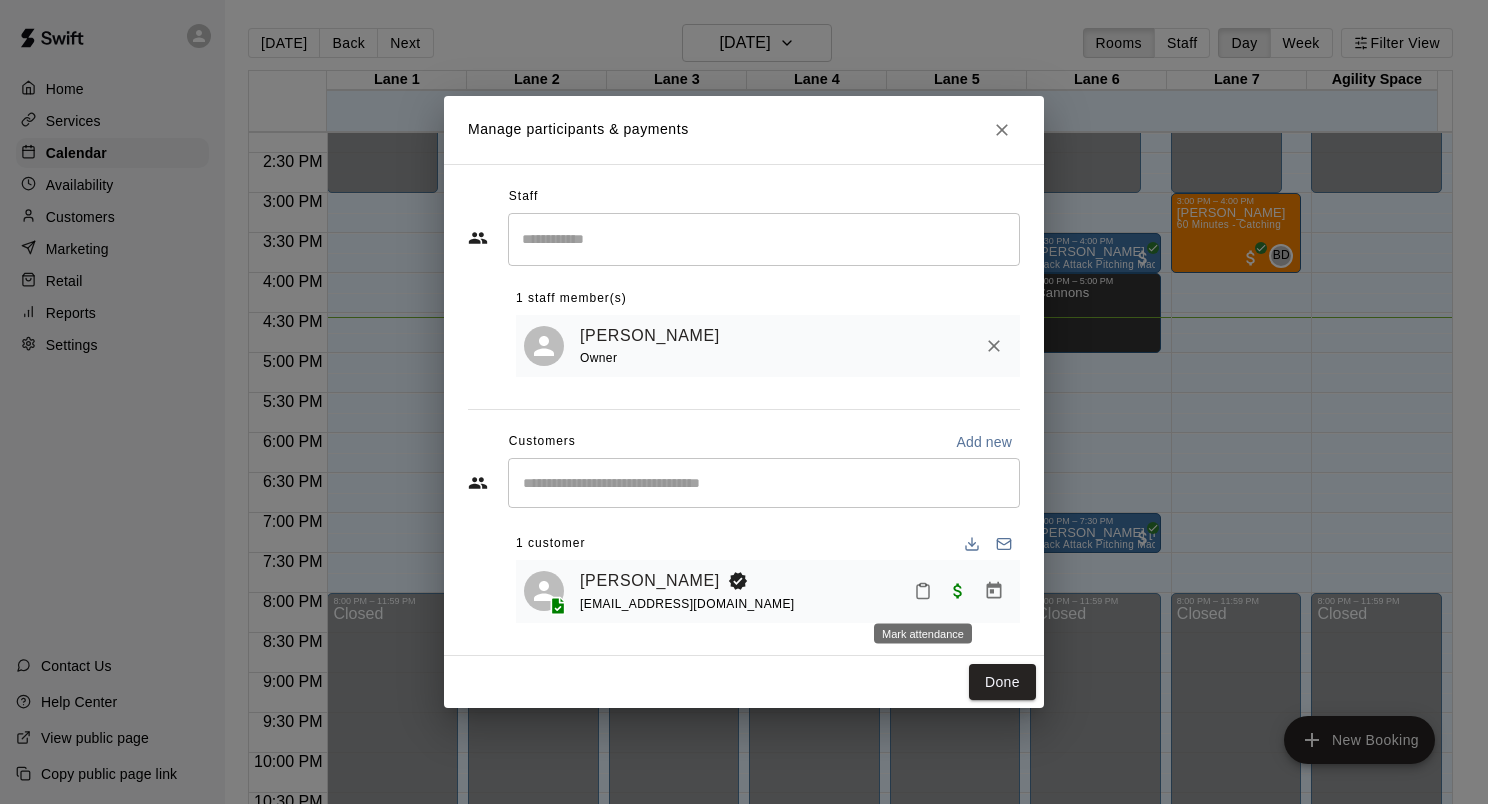 click 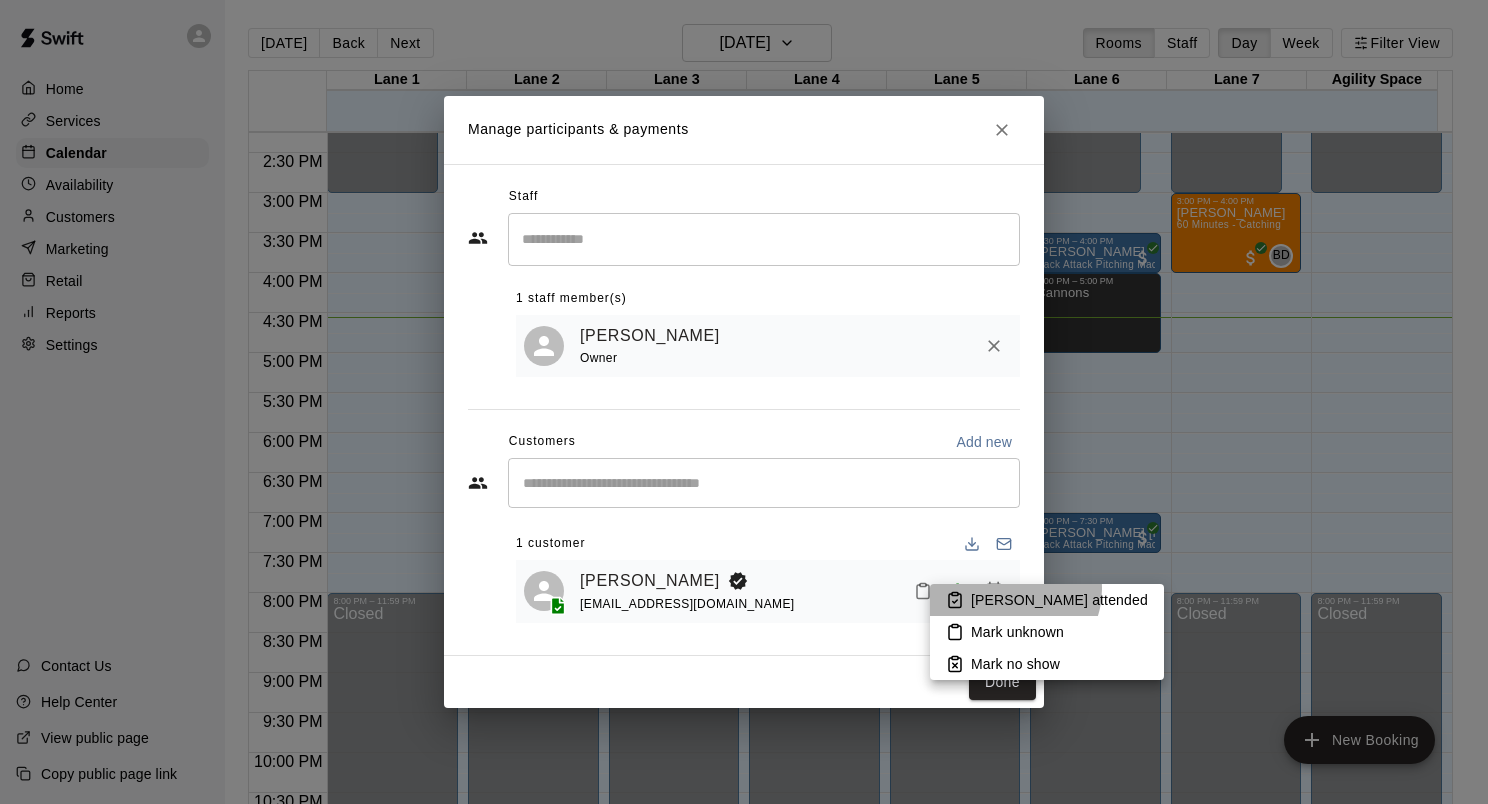 click on "[PERSON_NAME] attended" at bounding box center (1059, 600) 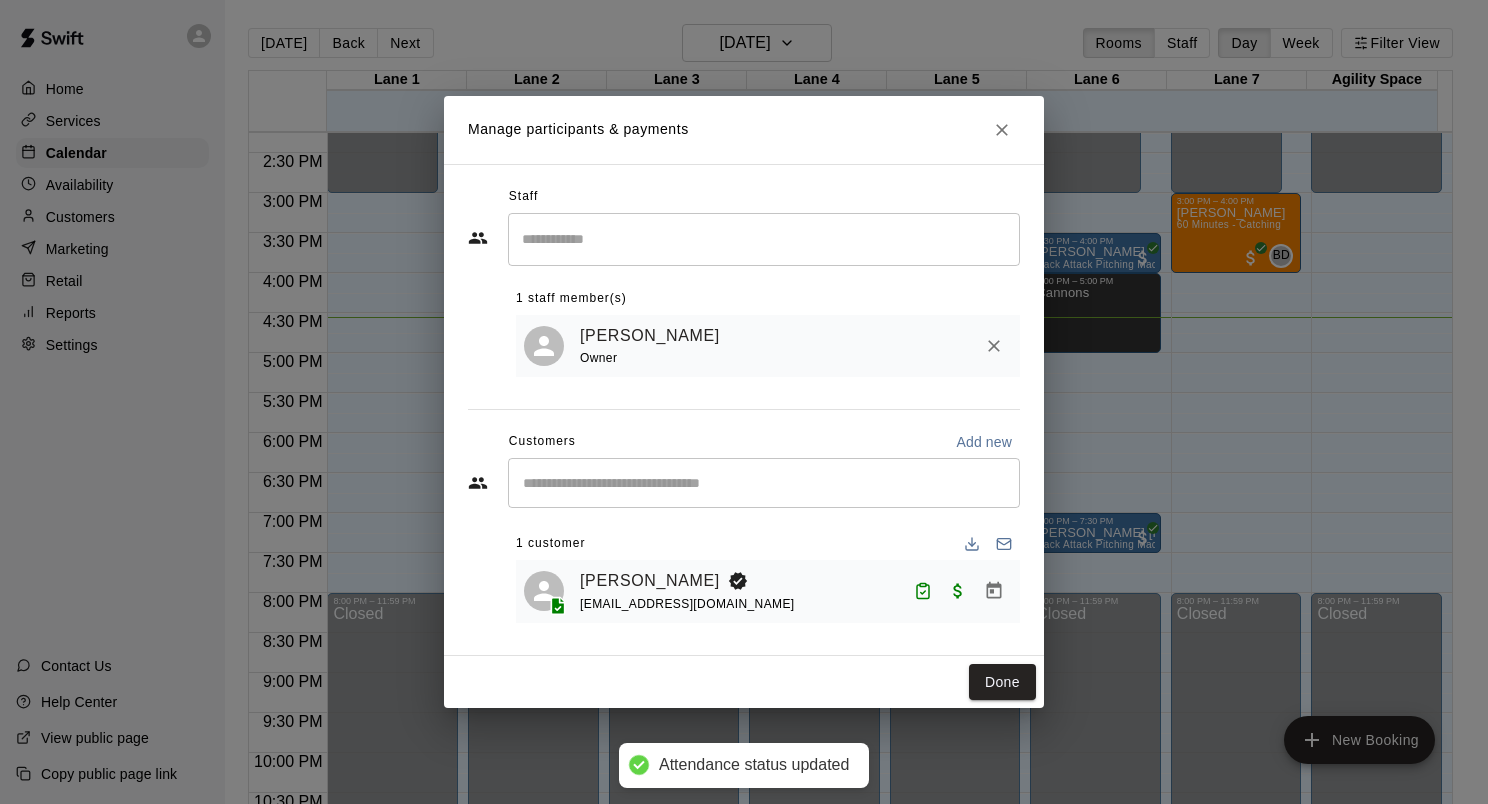 drag, startPoint x: 1019, startPoint y: 670, endPoint x: 1010, endPoint y: 658, distance: 15 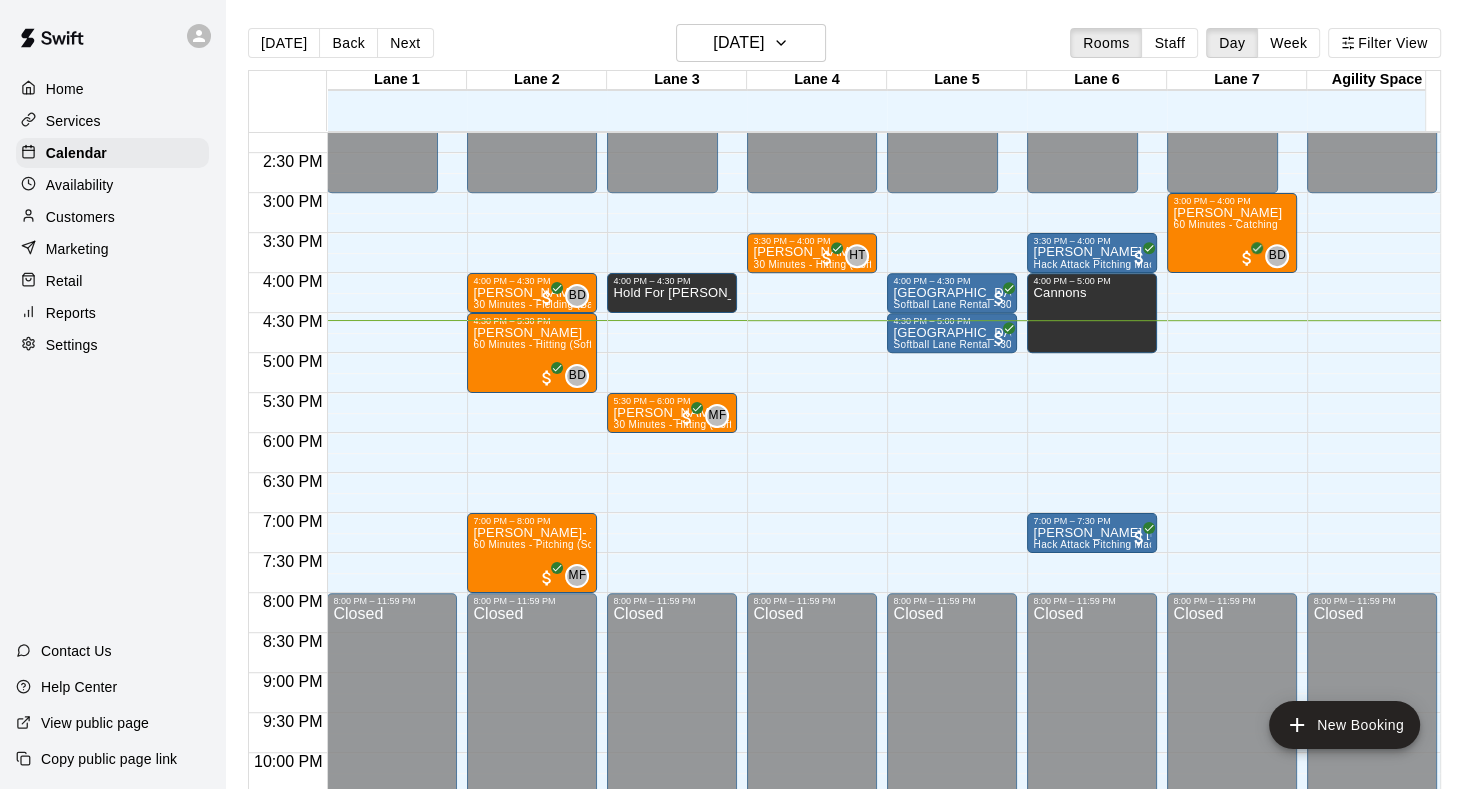 click on "Retail" at bounding box center [112, 281] 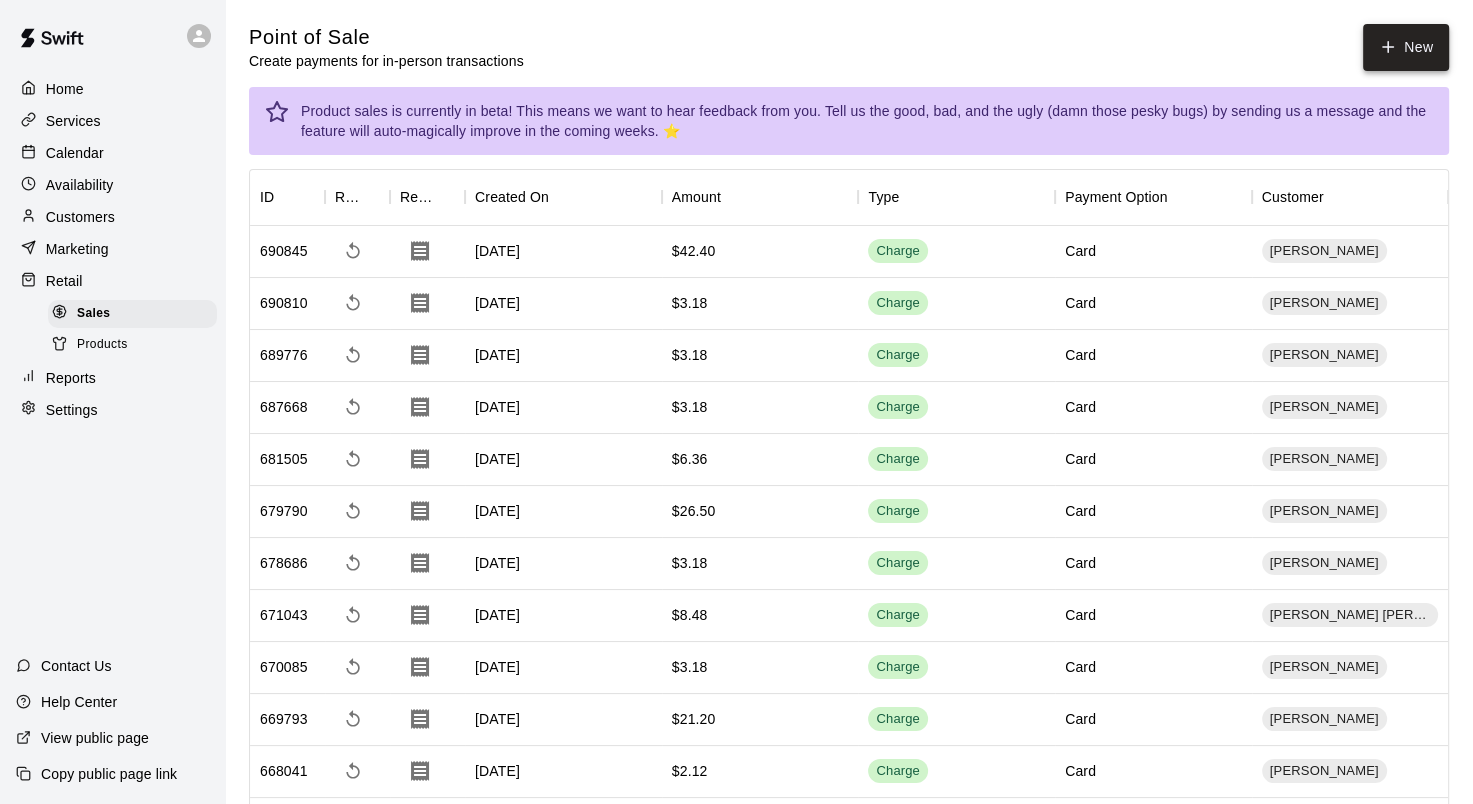 click 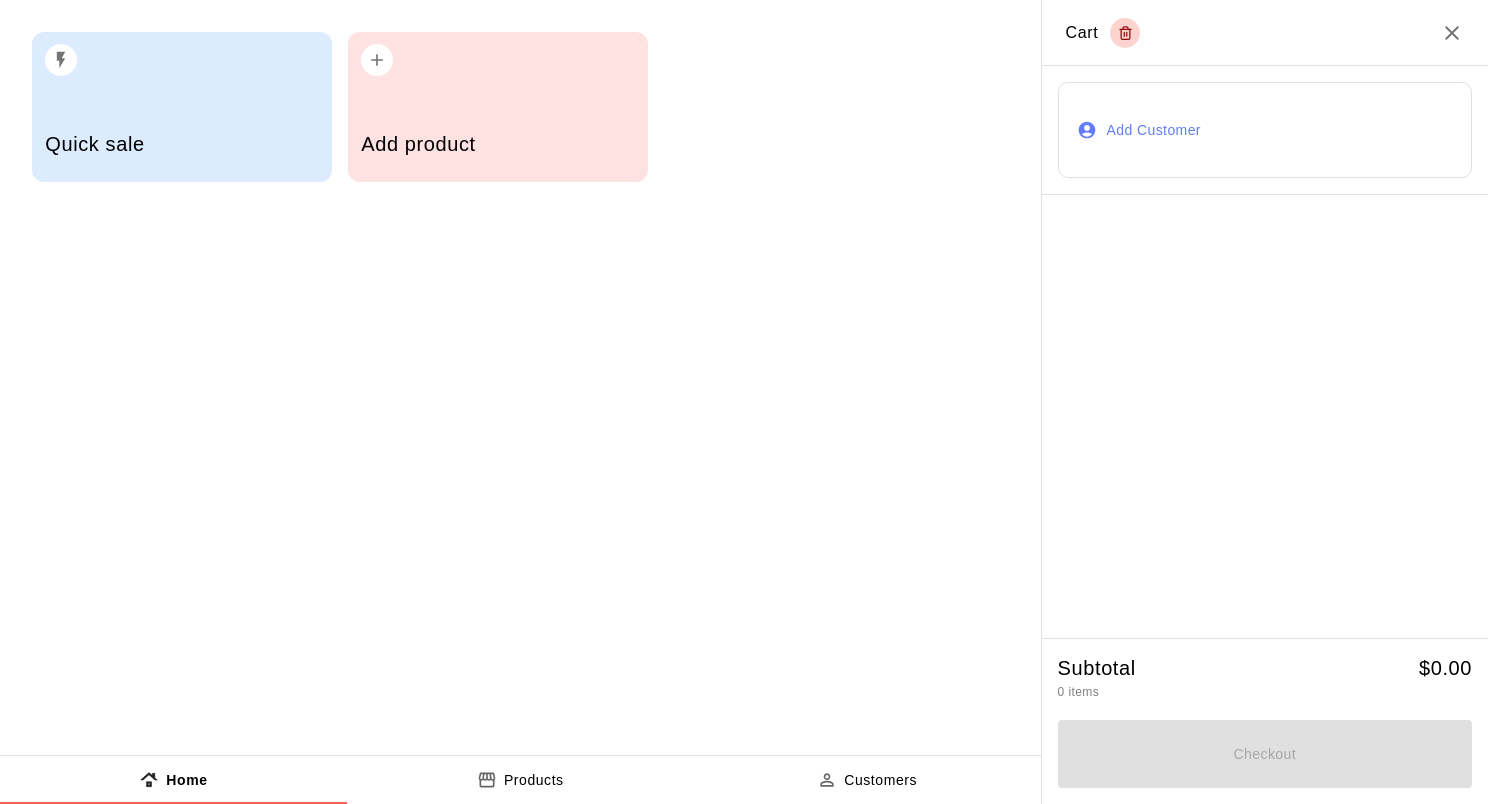 click on "Add Customer" at bounding box center (1265, 130) 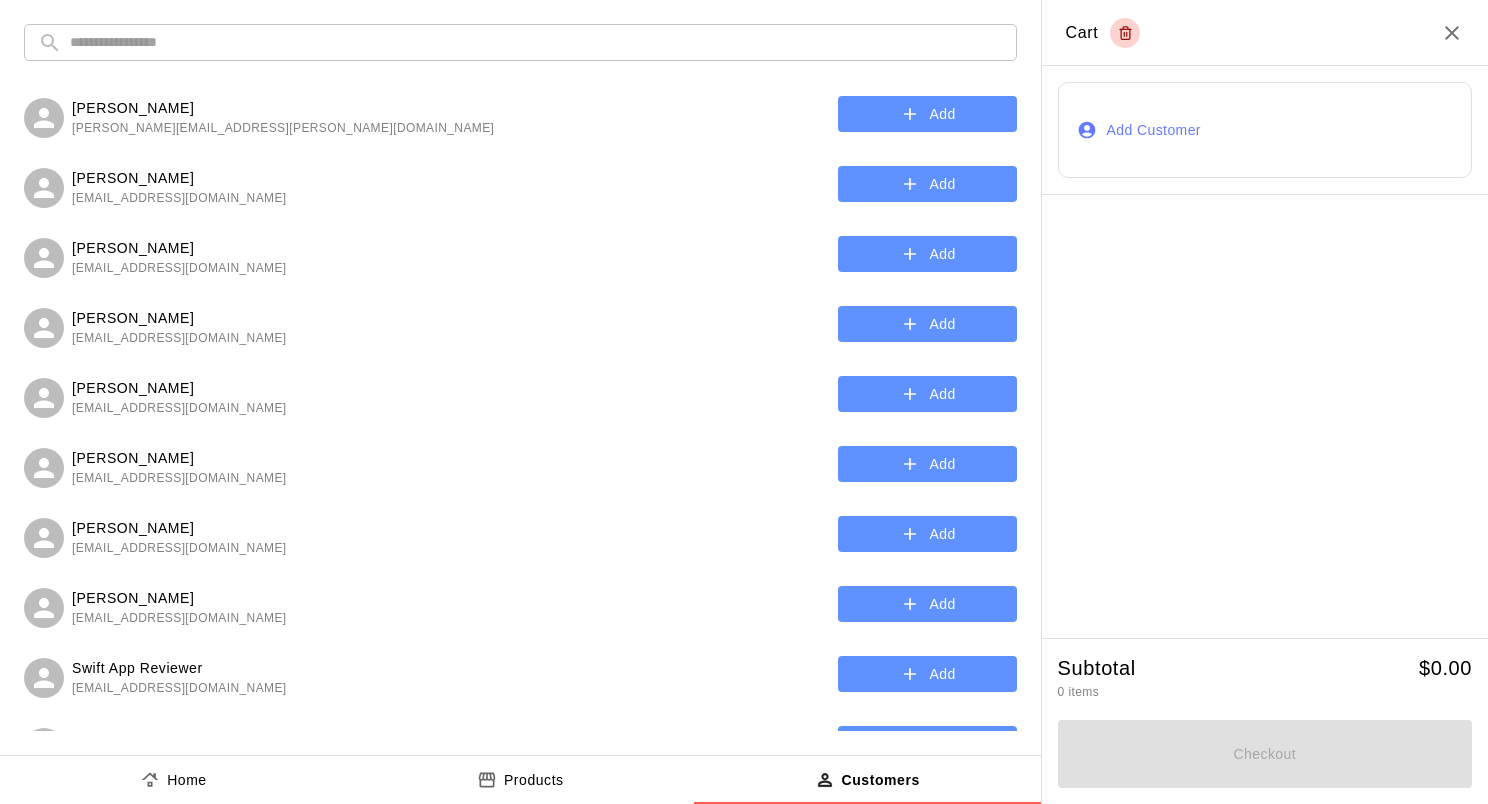 click at bounding box center [536, 42] 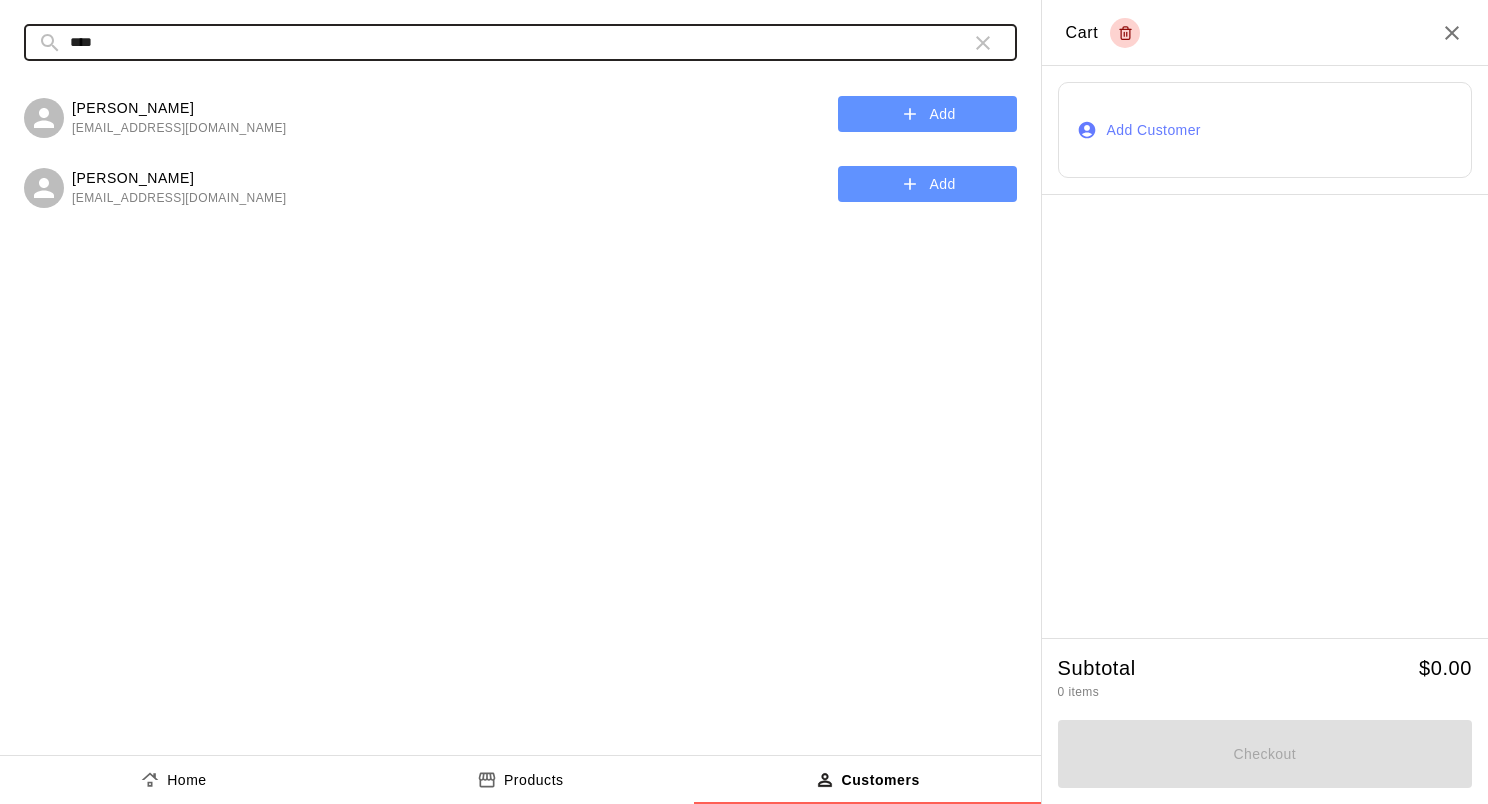 type on "****" 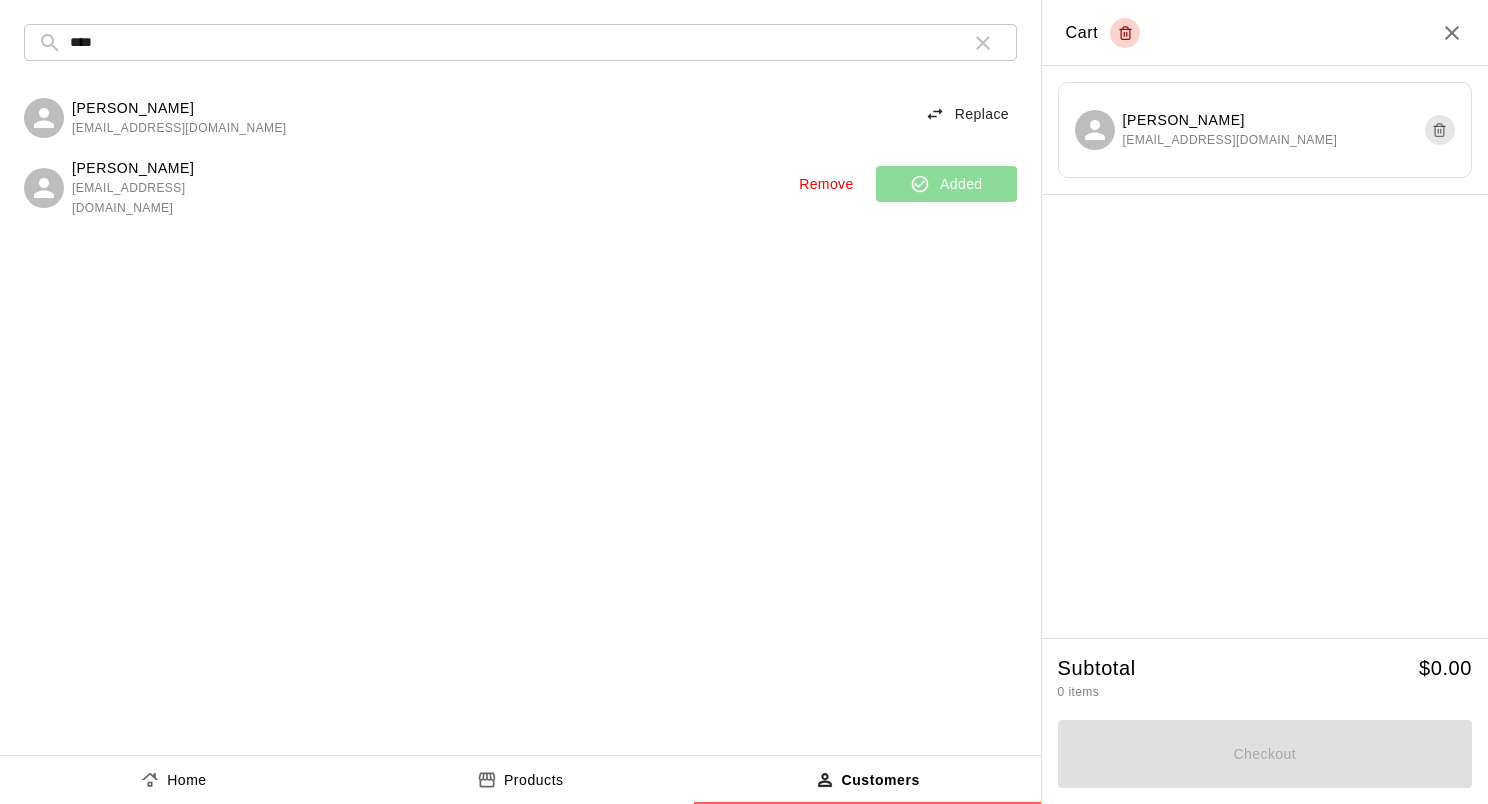 click on "Products" at bounding box center (534, 780) 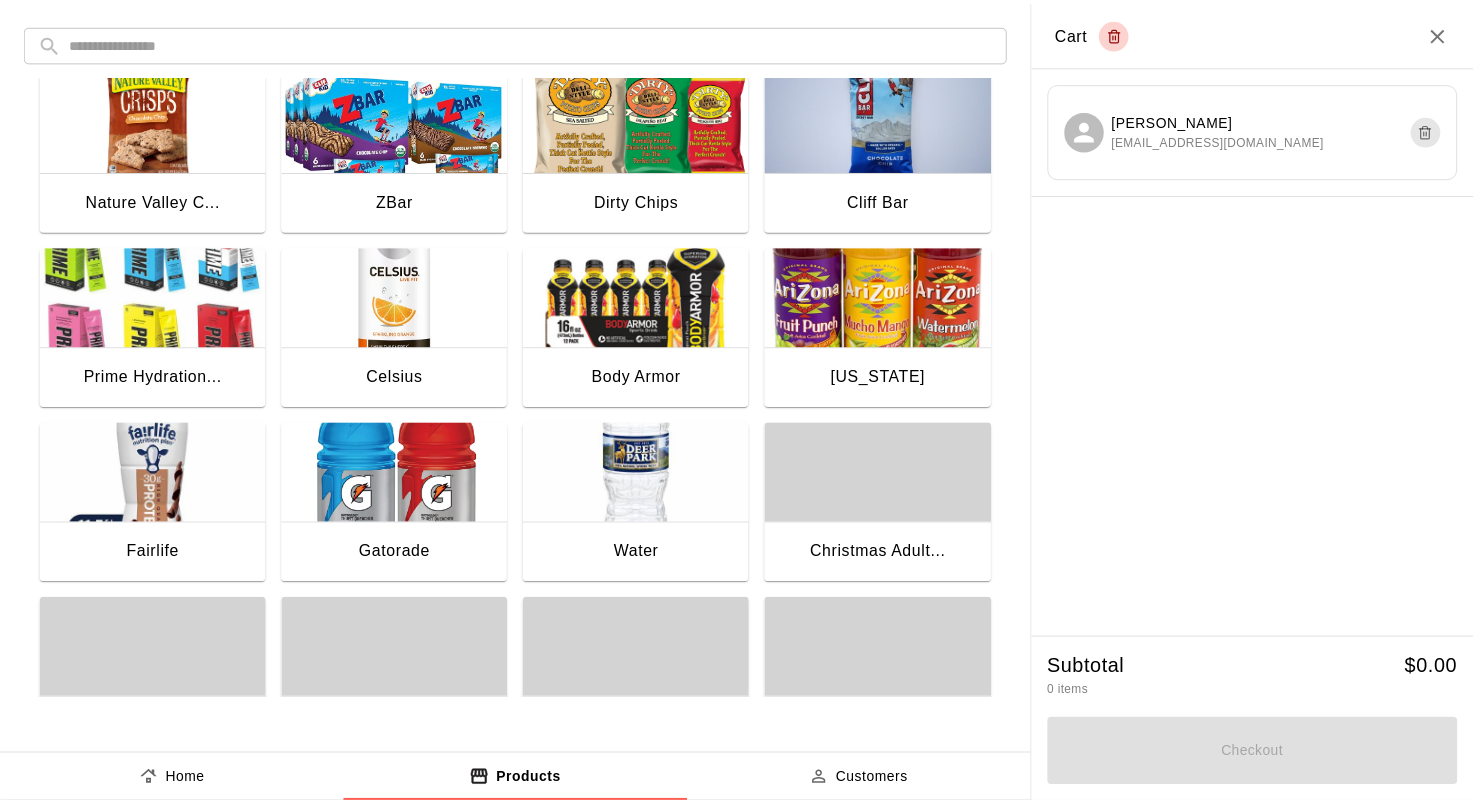 scroll, scrollTop: 1000, scrollLeft: 0, axis: vertical 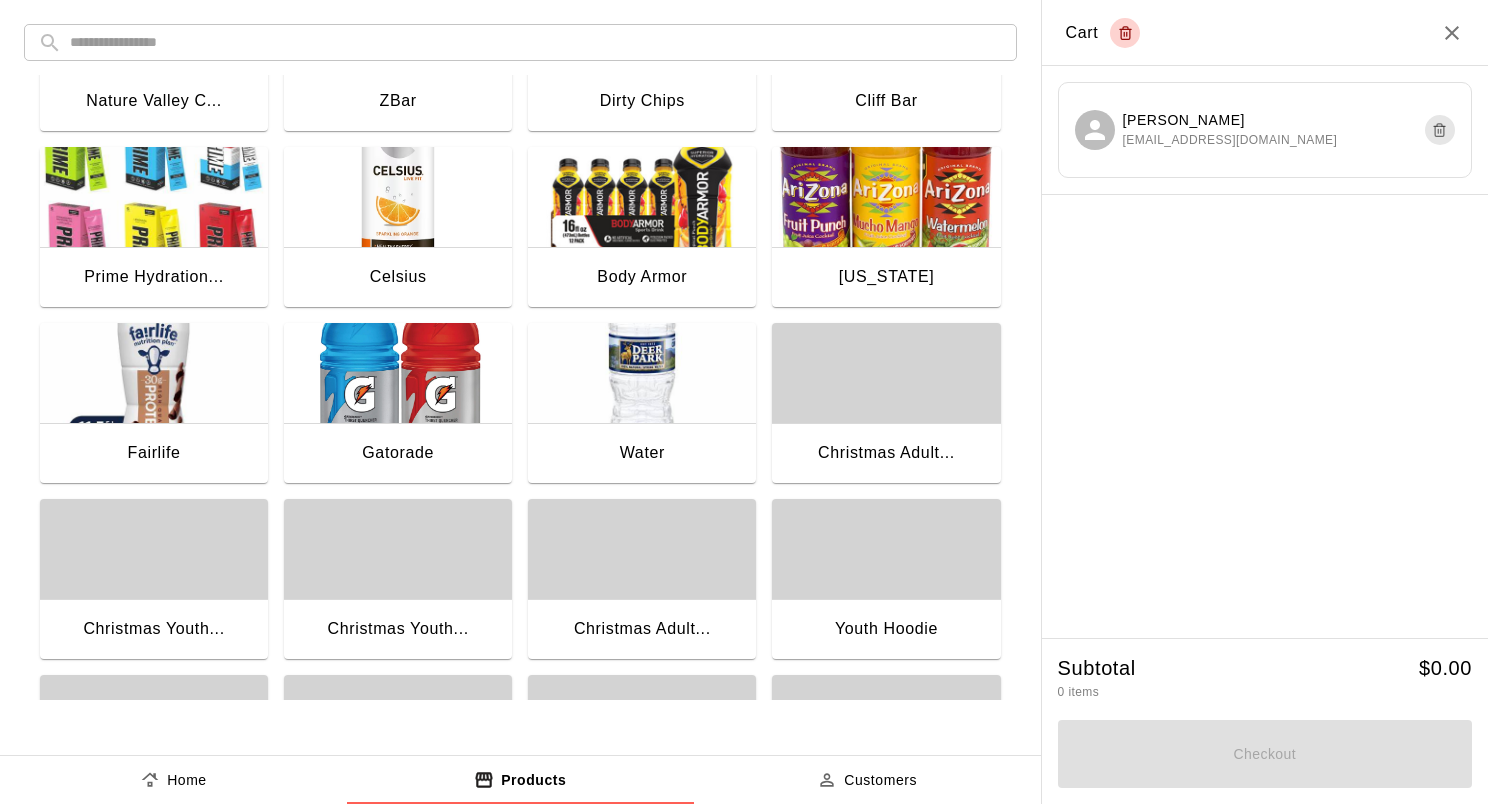 click at bounding box center [398, 373] 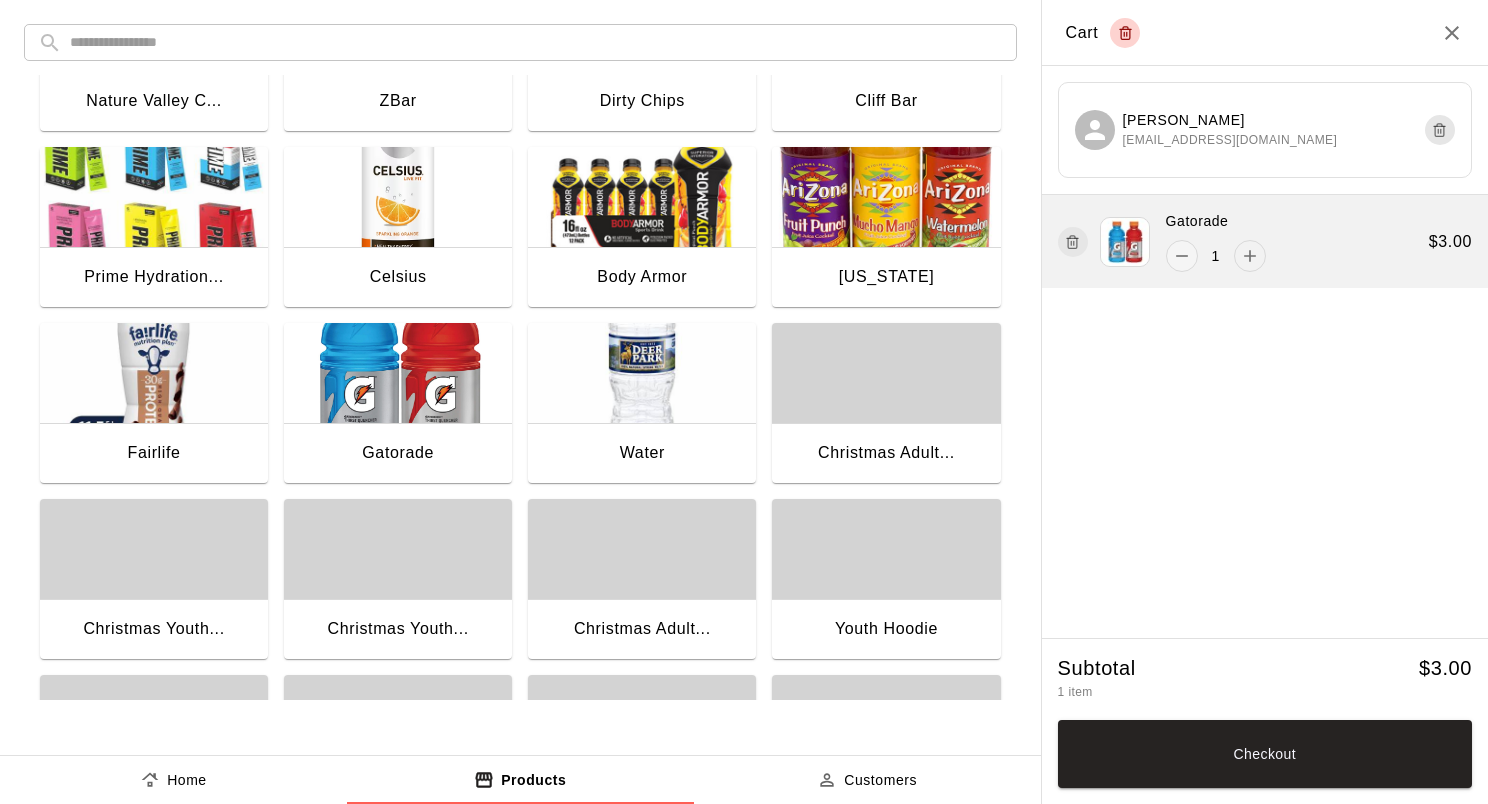 click 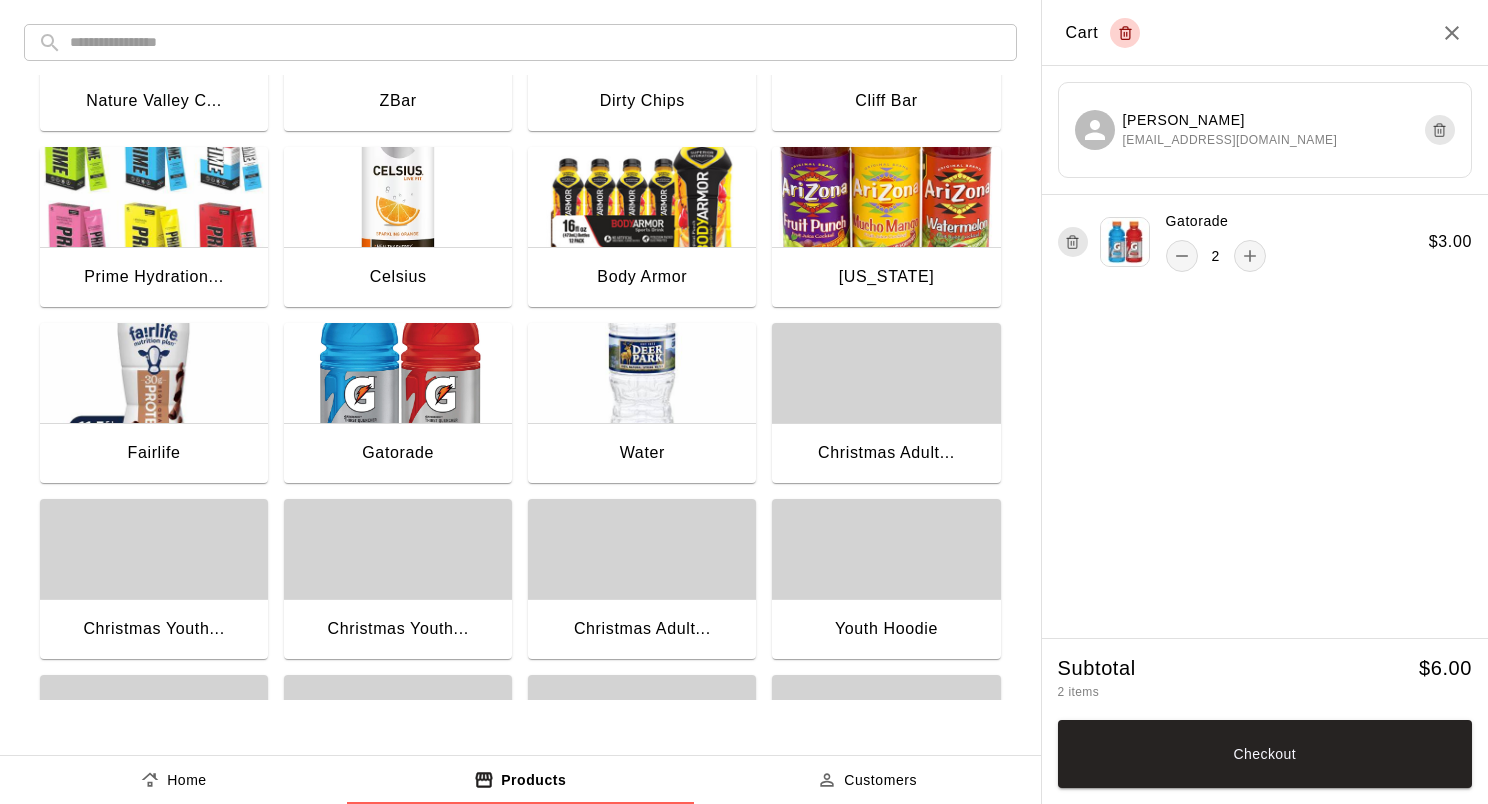 click at bounding box center (154, 373) 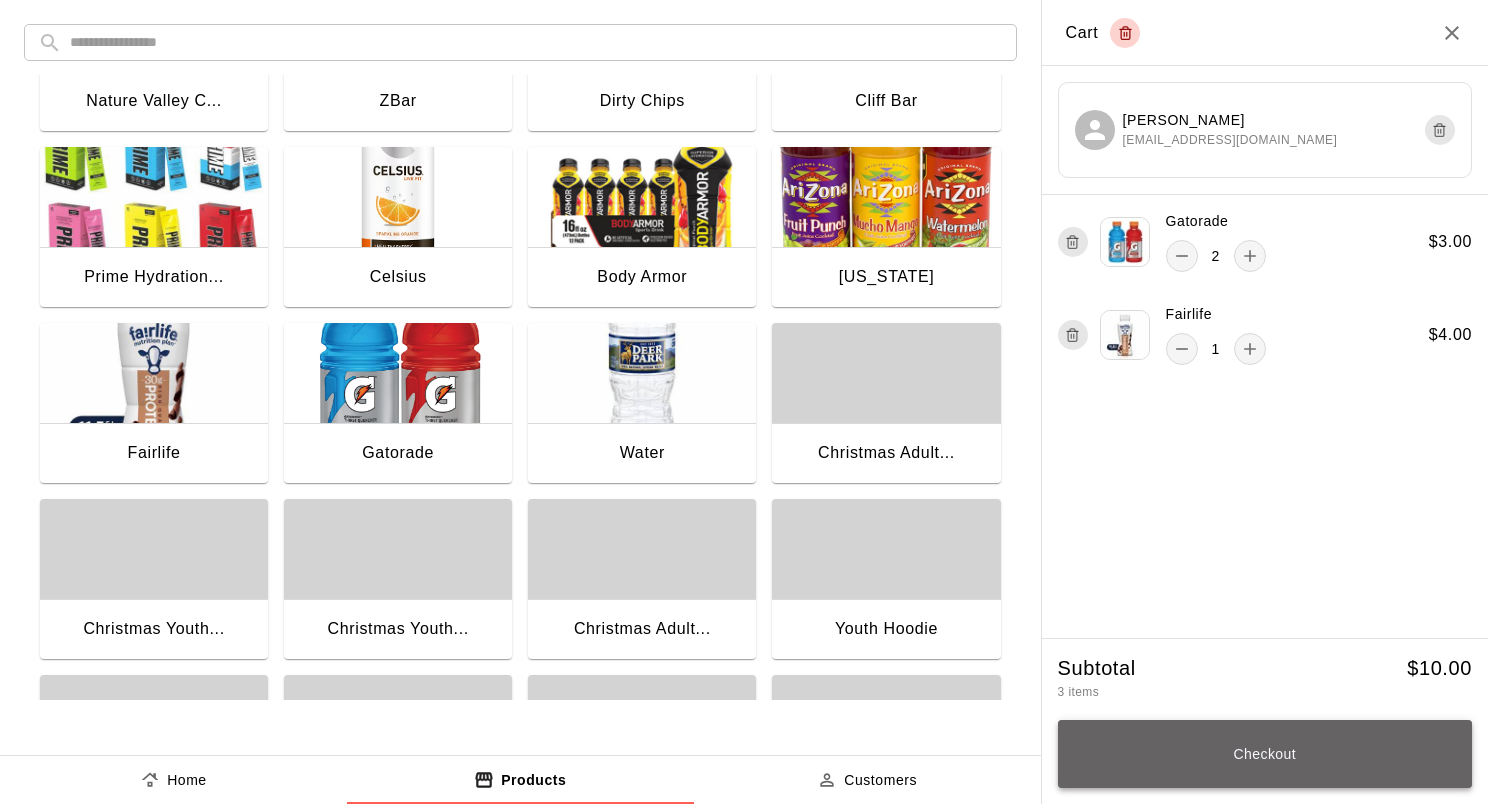 click on "Checkout" at bounding box center (1265, 754) 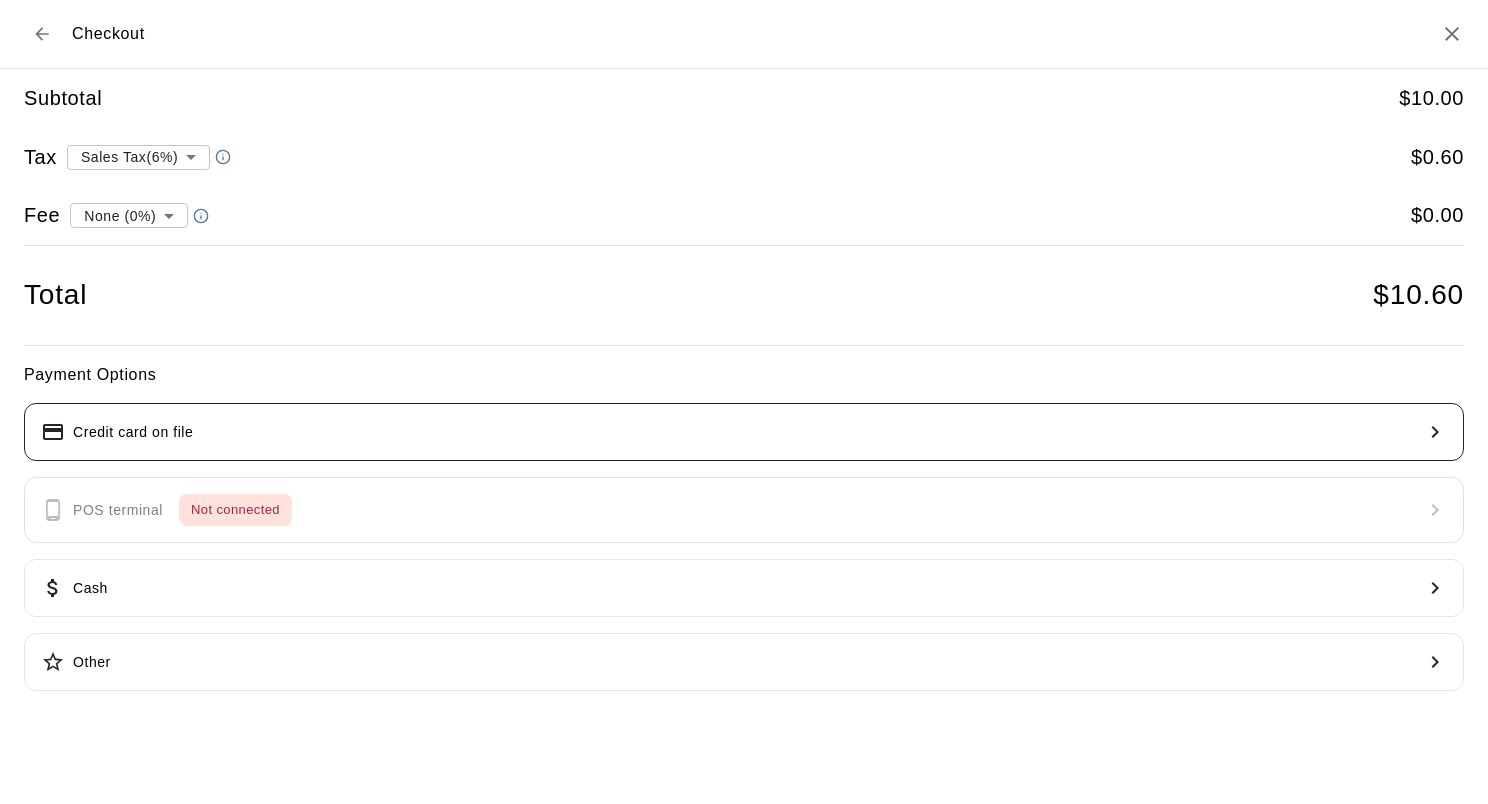 click on "Credit card on file" at bounding box center [744, 432] 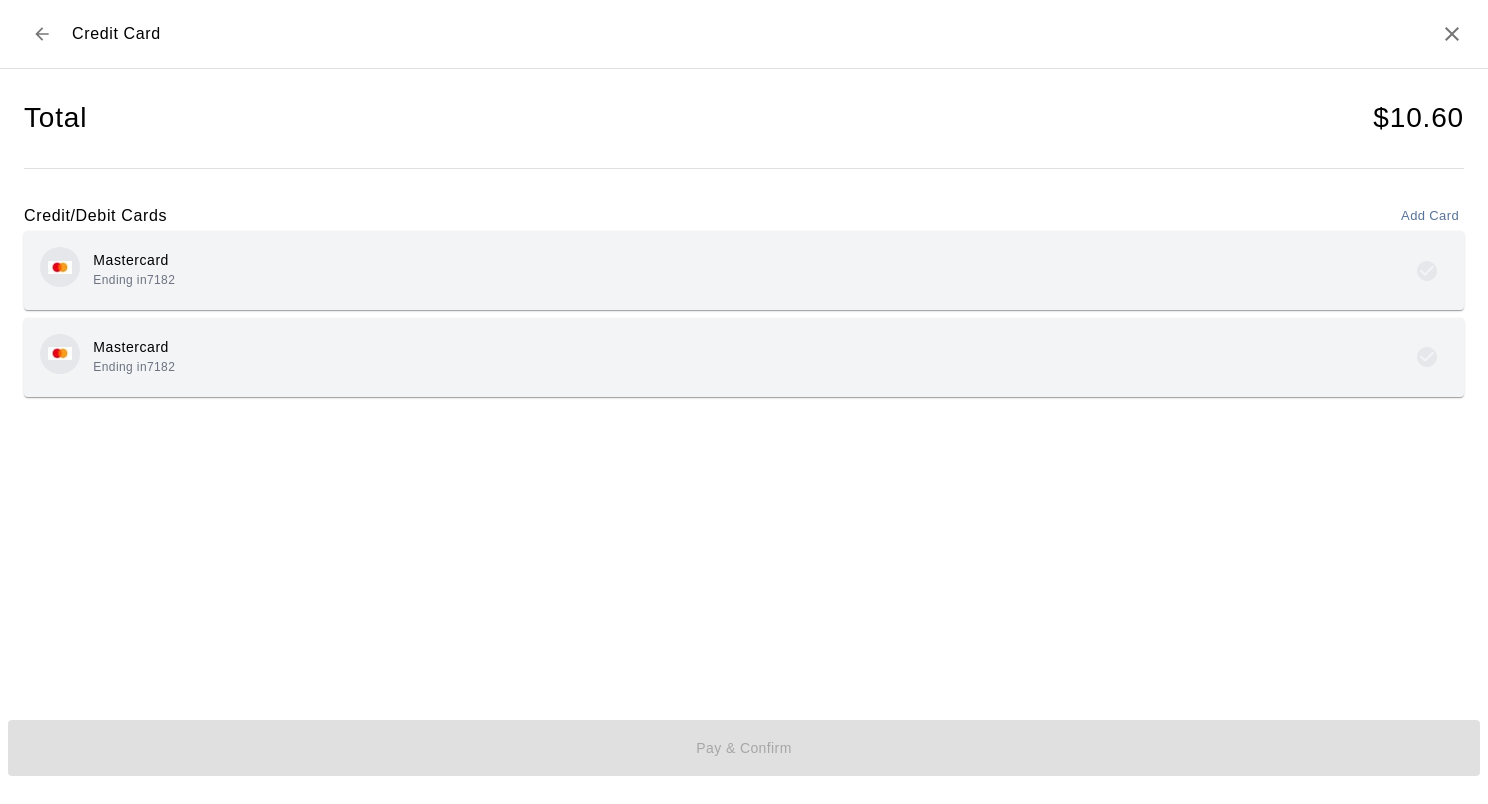 click on "Mastercard Ending in  7182" at bounding box center [744, 270] 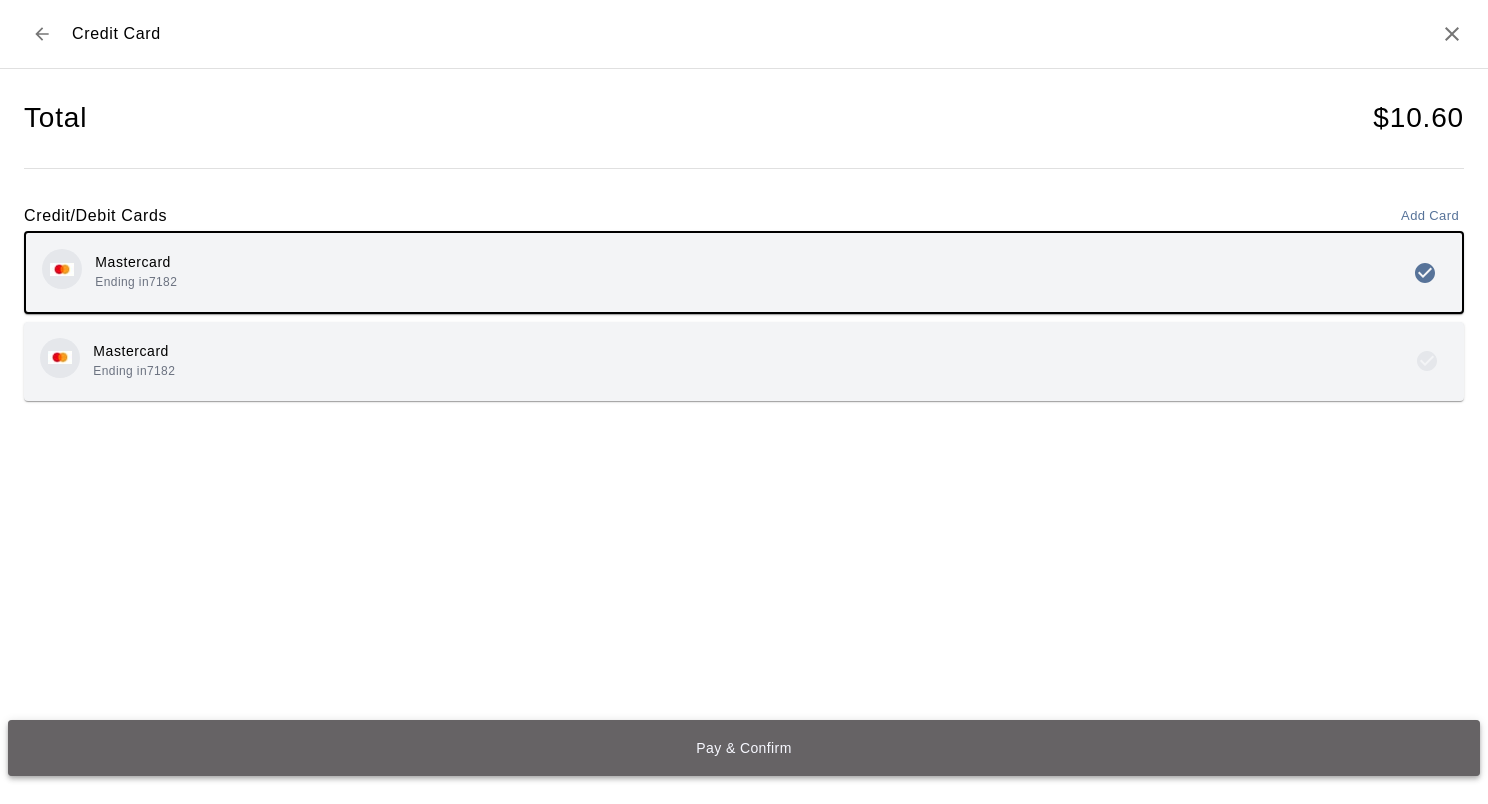 click on "Pay & Confirm" at bounding box center (744, 748) 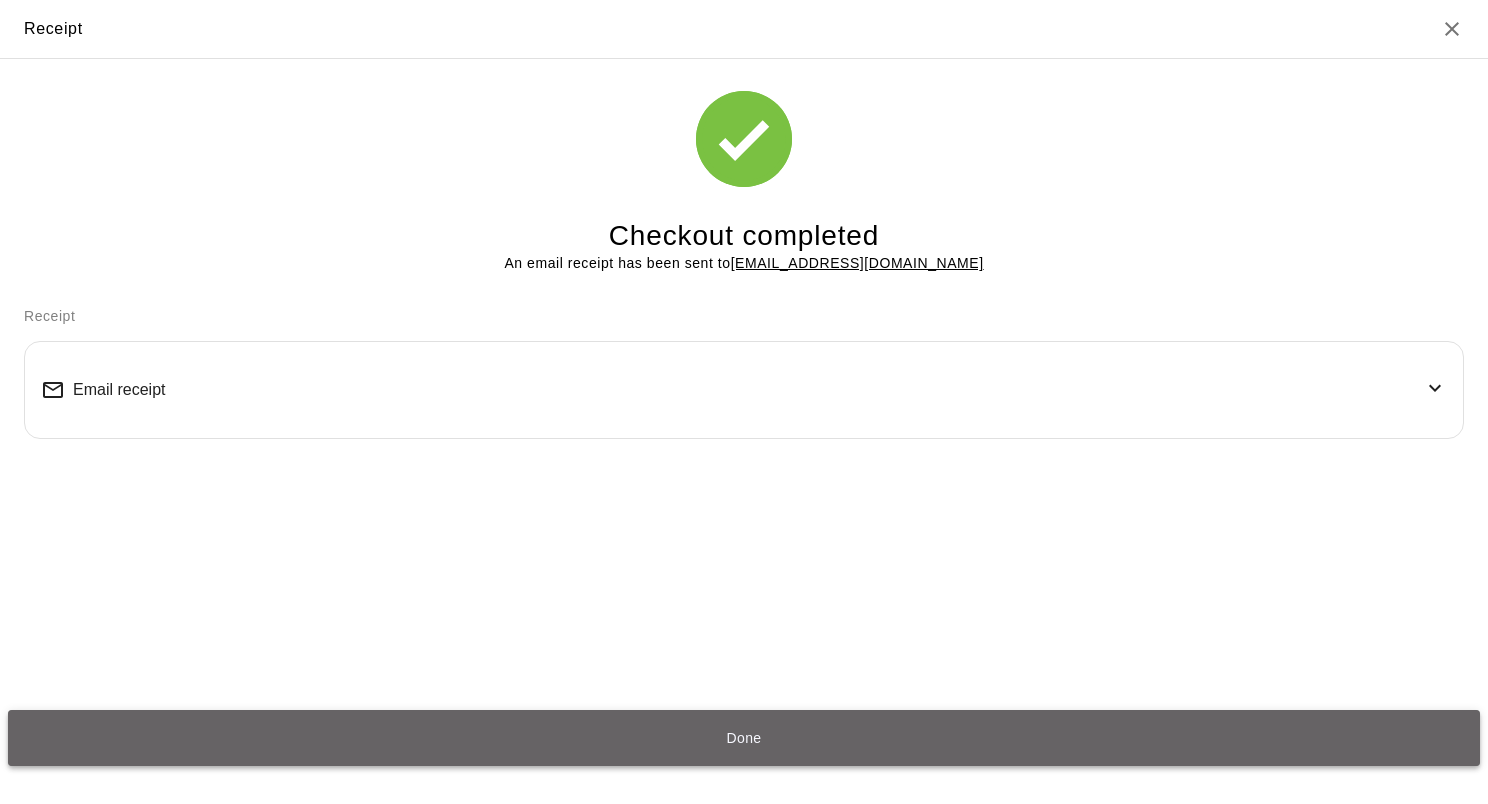 click on "Done" at bounding box center (744, 738) 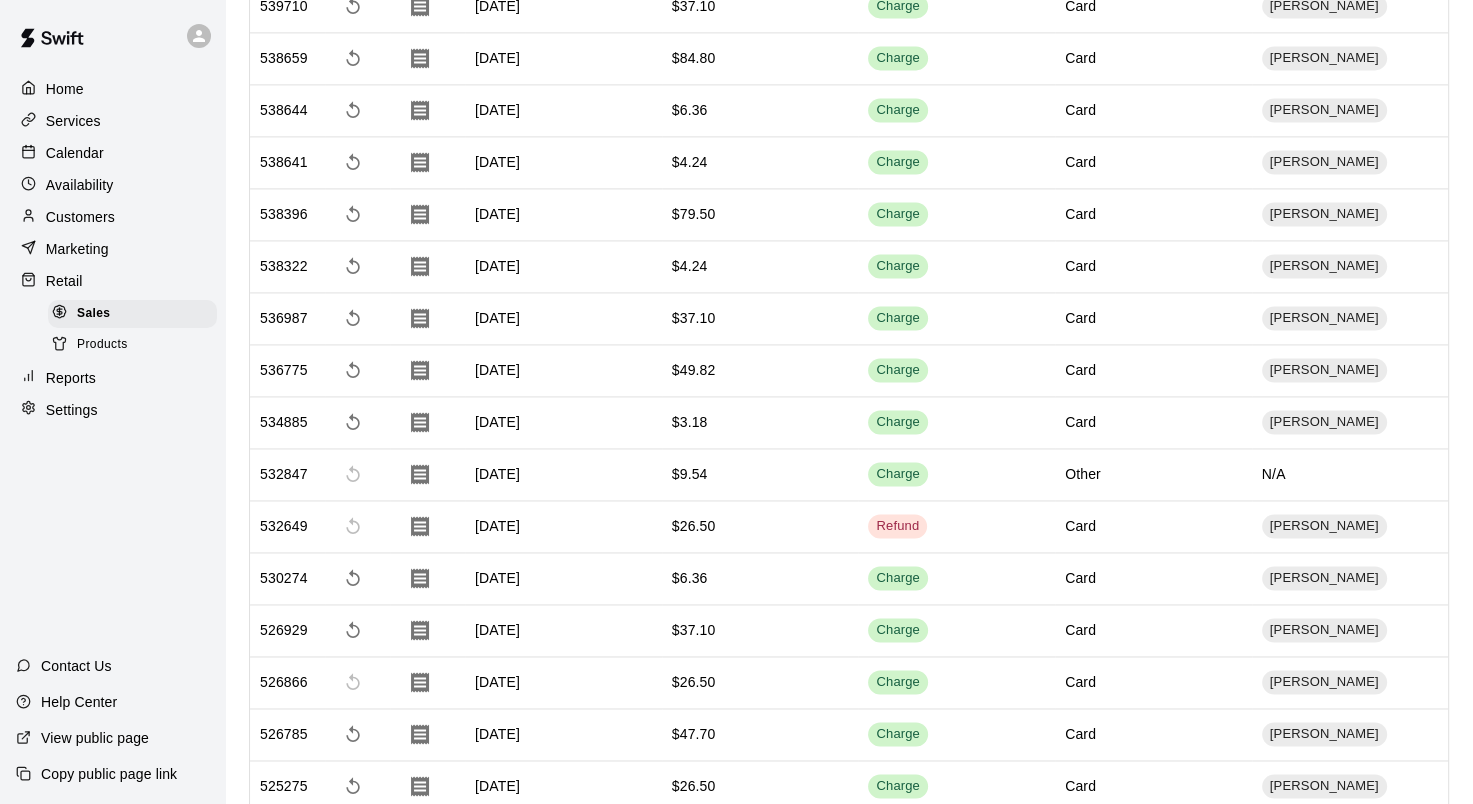 scroll, scrollTop: 2900, scrollLeft: 0, axis: vertical 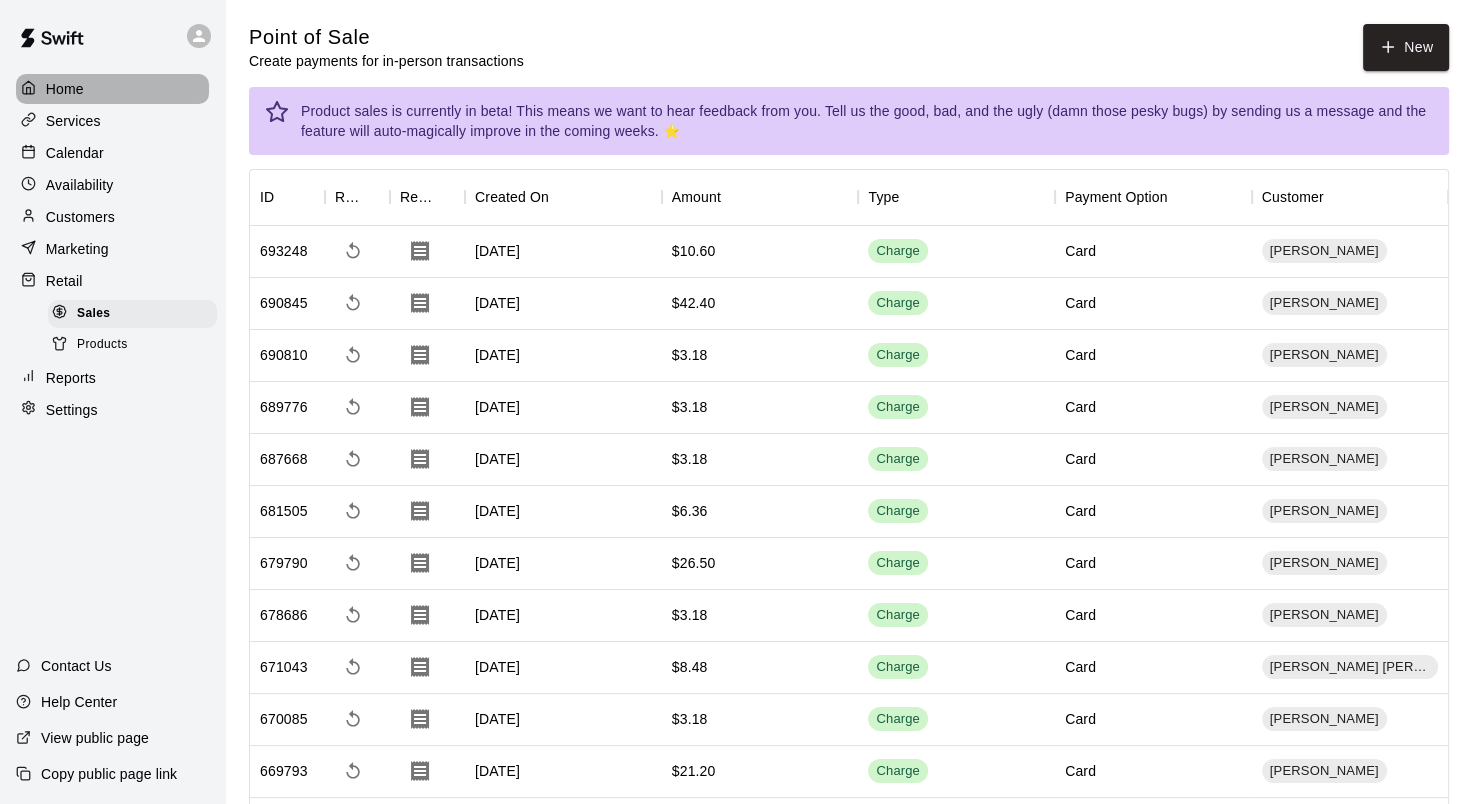 click on "Home" at bounding box center (112, 89) 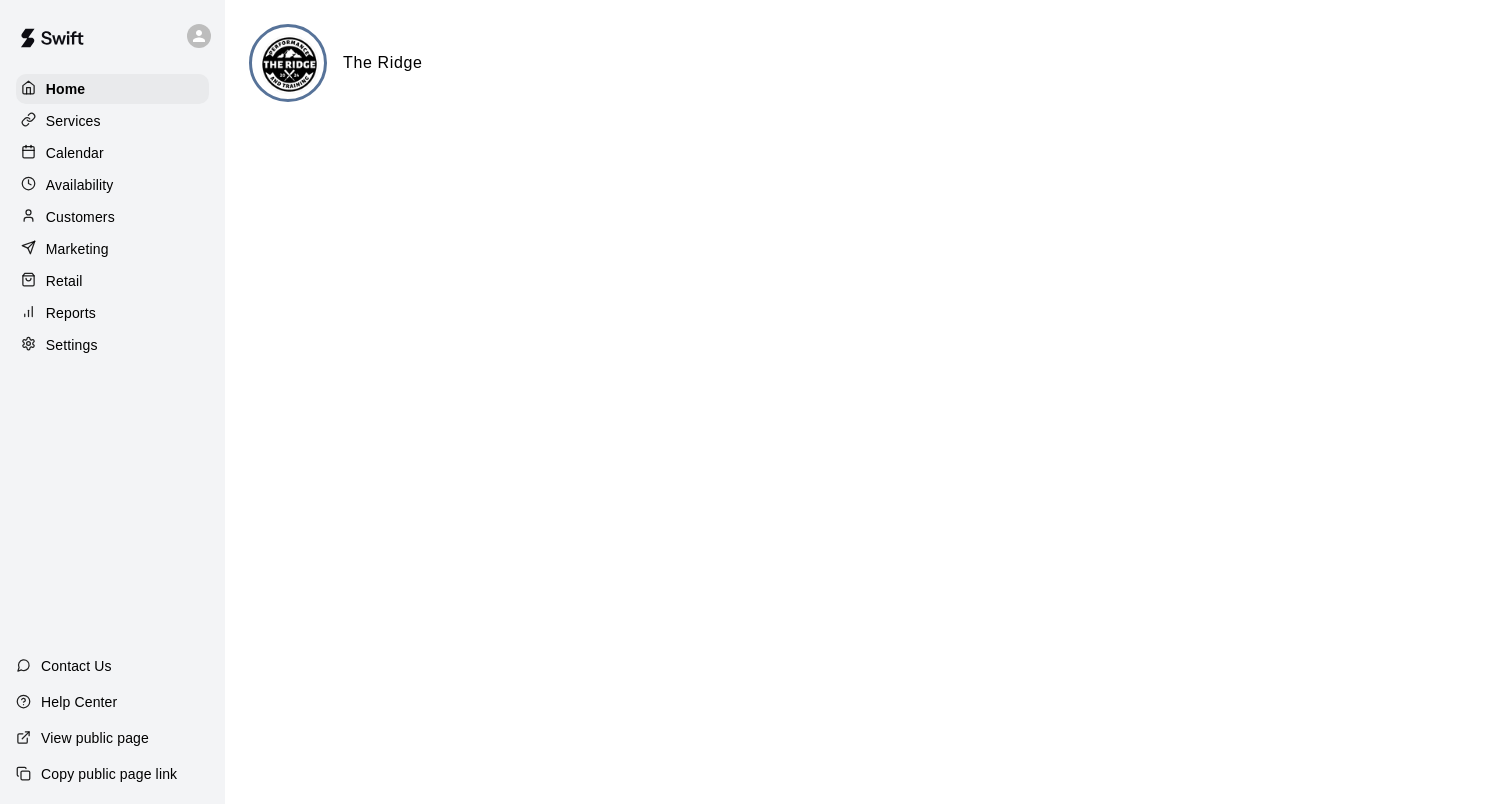 click on "Calendar" at bounding box center (112, 153) 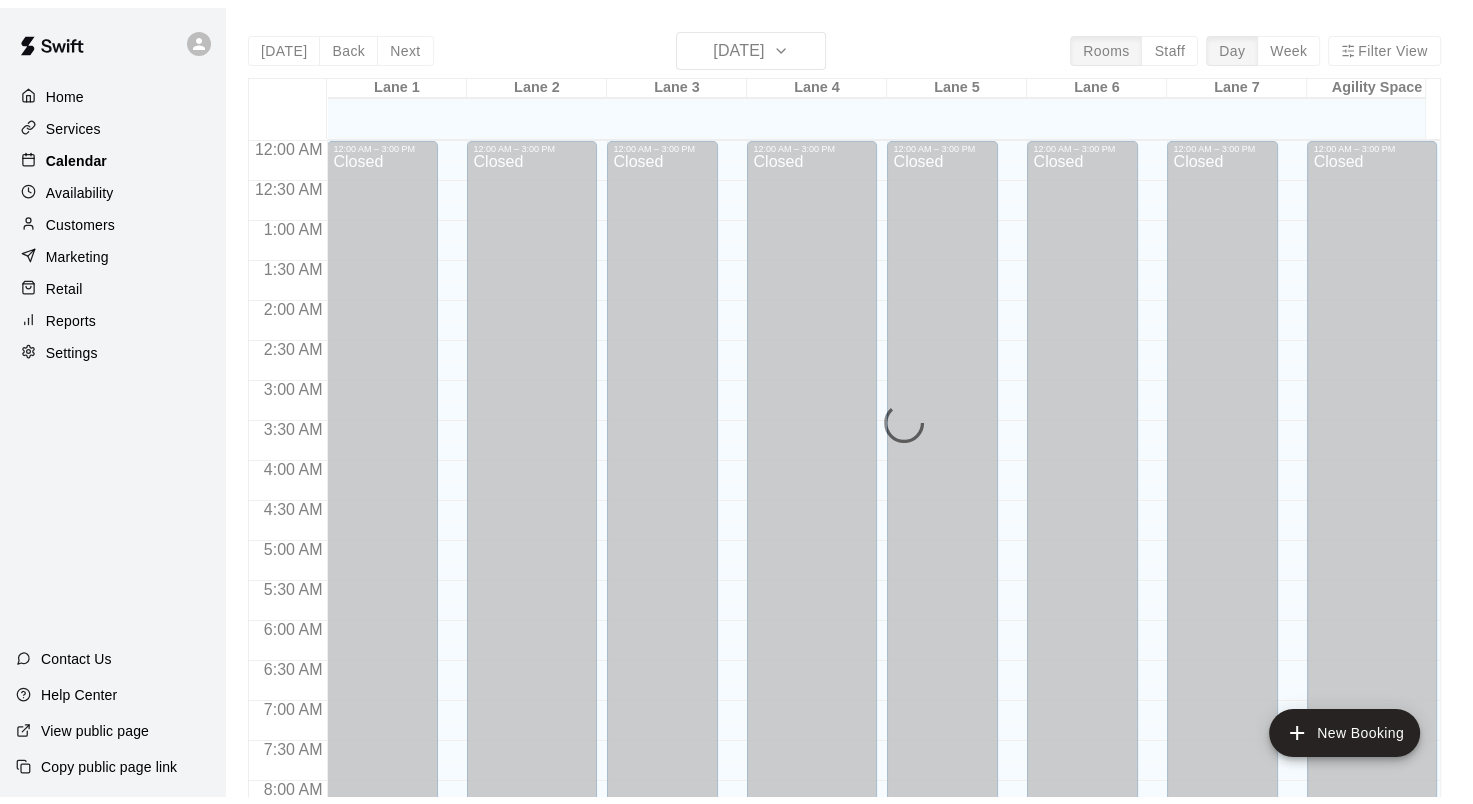 scroll, scrollTop: 1164, scrollLeft: 0, axis: vertical 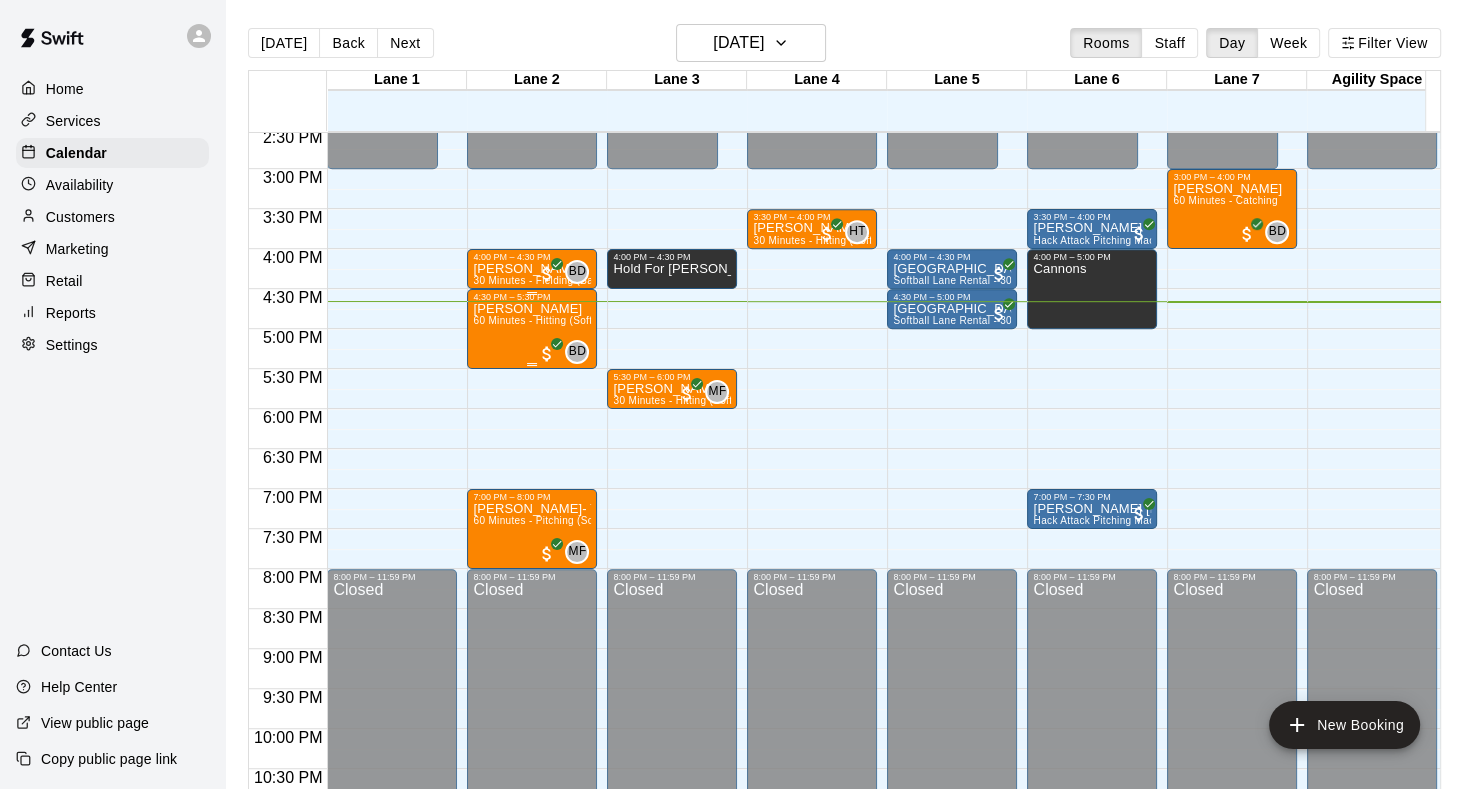 click on "[PERSON_NAME]" at bounding box center [532, 309] 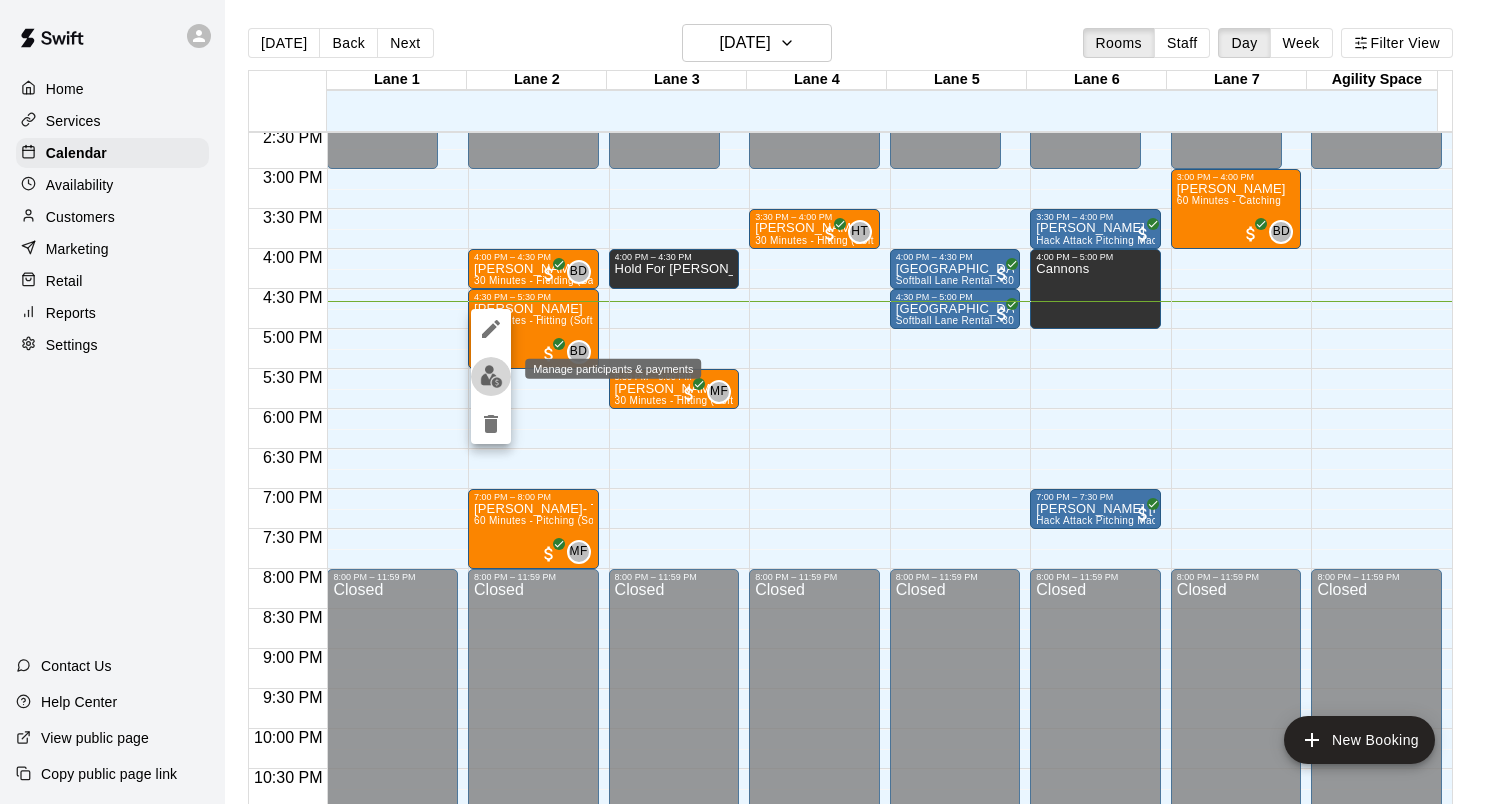 click at bounding box center (491, 376) 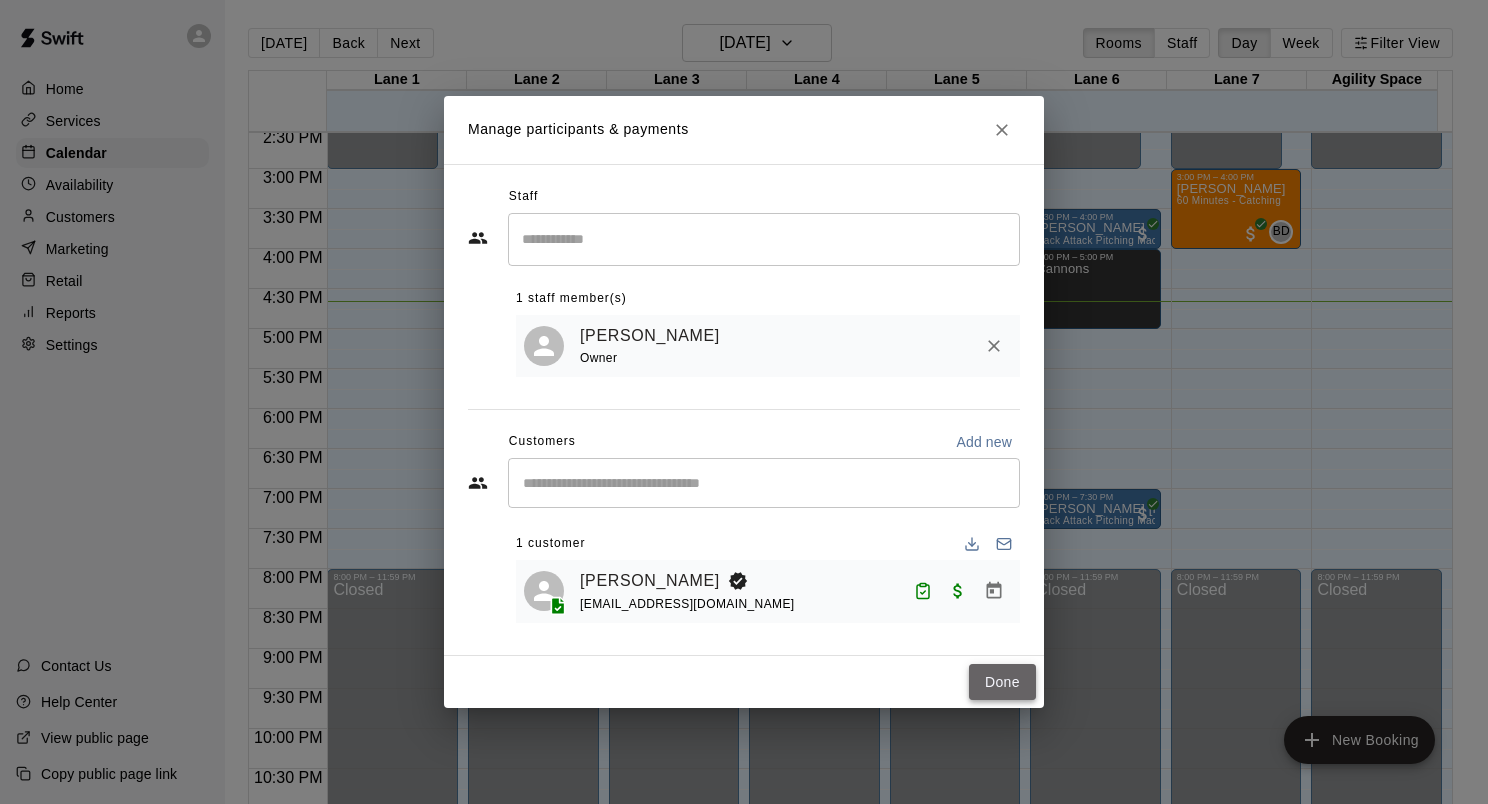 click on "Done" at bounding box center (1002, 682) 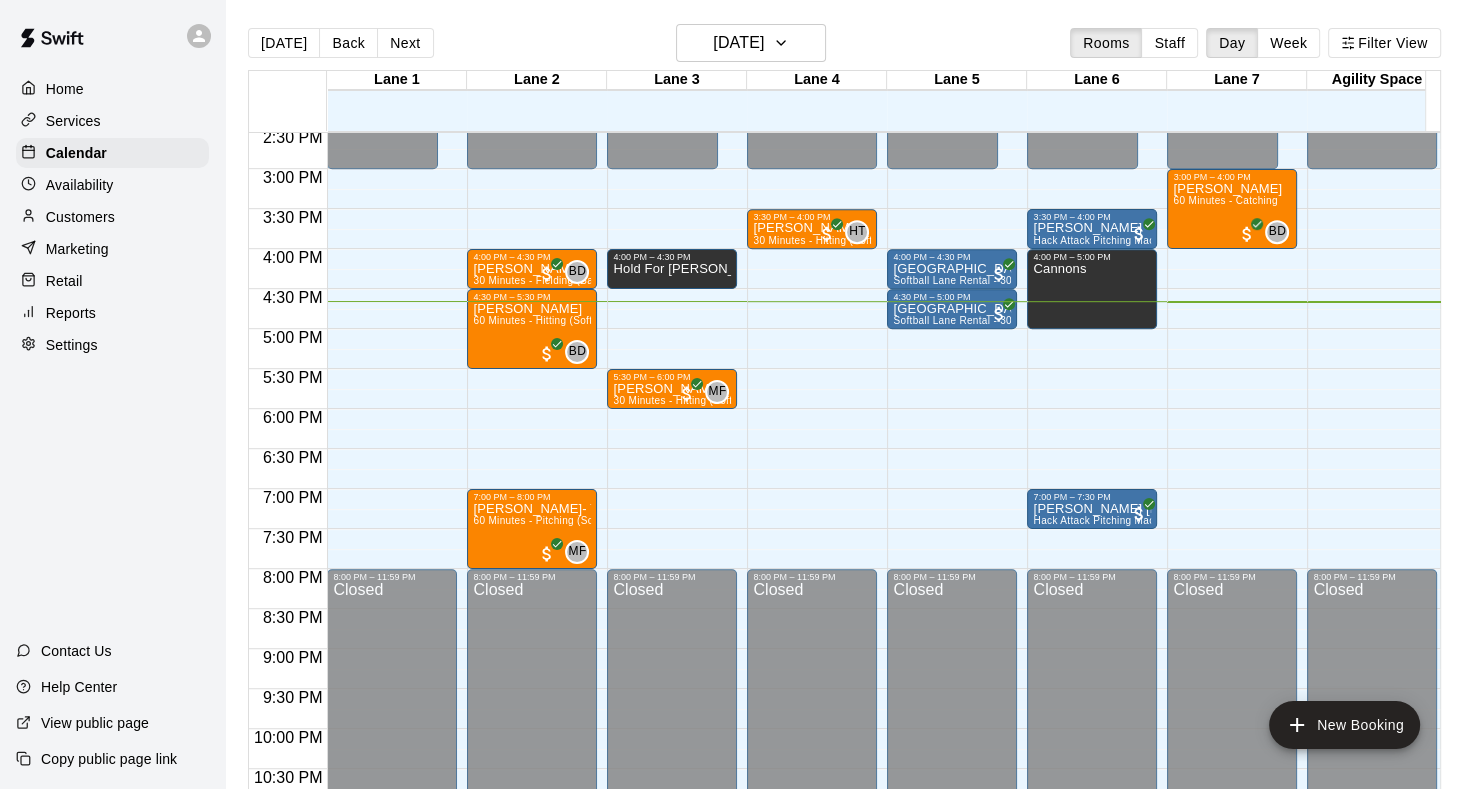 click on "Home Services Calendar Availability Customers Marketing Retail Reports Settings" at bounding box center (112, 217) 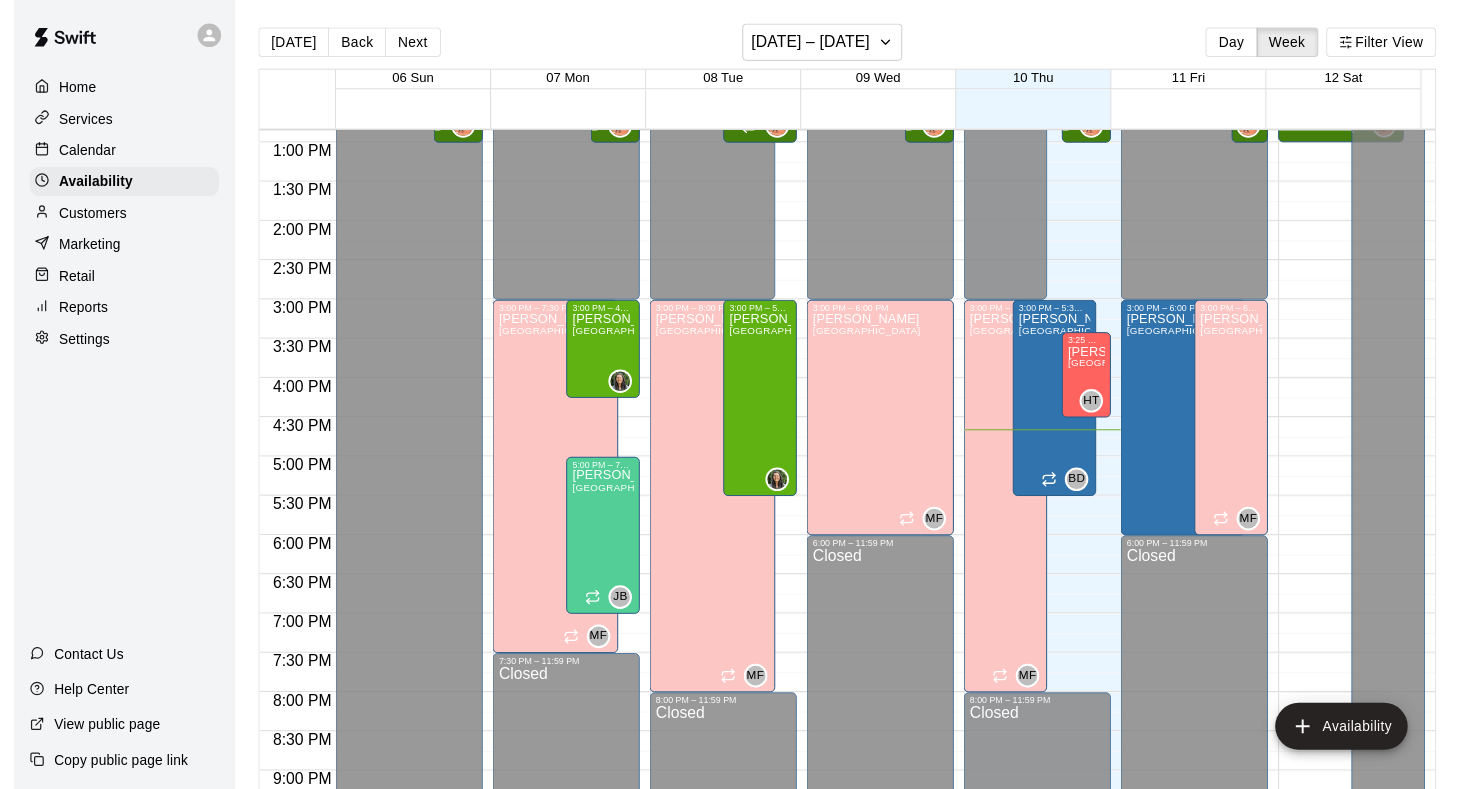 scroll, scrollTop: 1024, scrollLeft: 0, axis: vertical 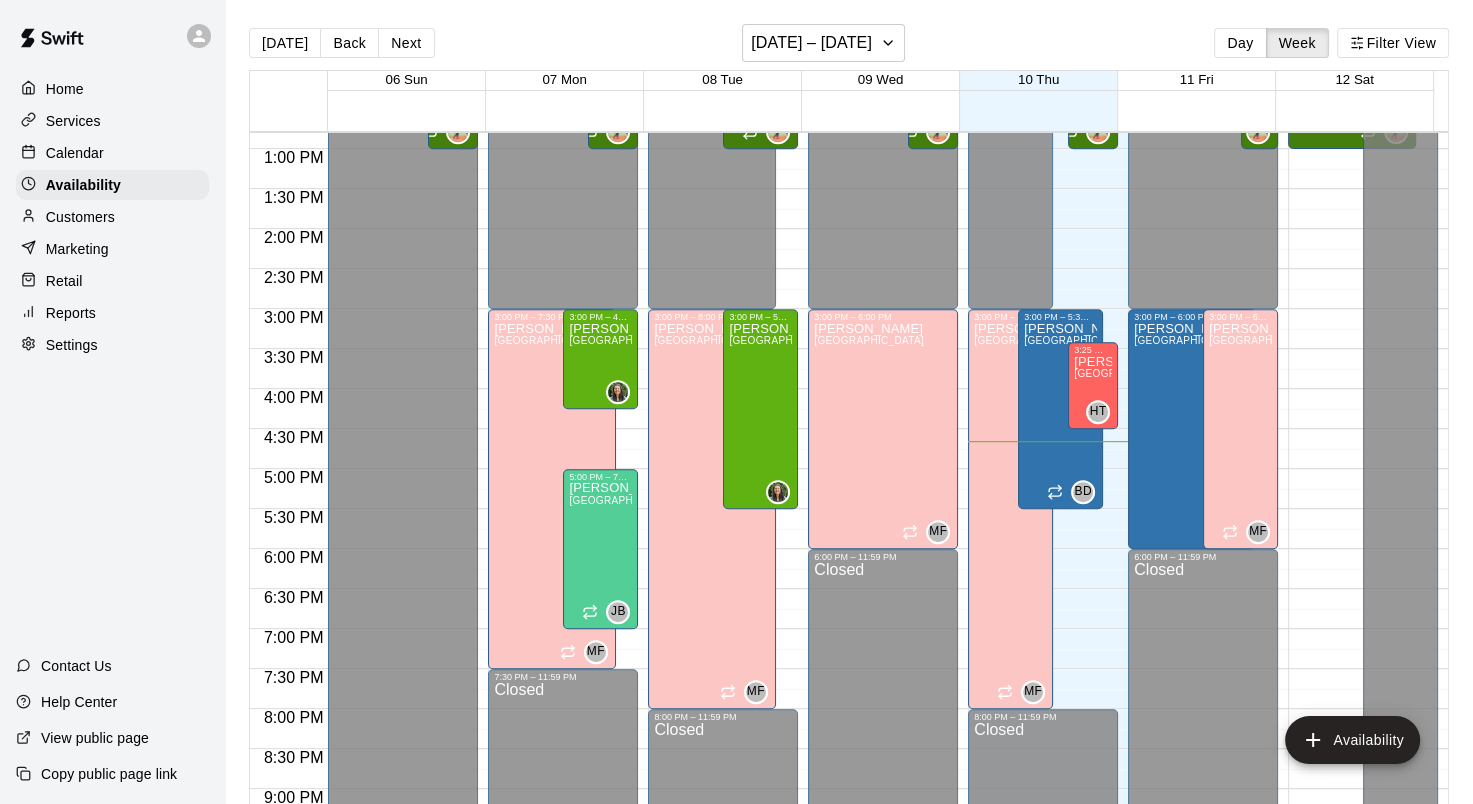 click on "Calendar" at bounding box center (75, 153) 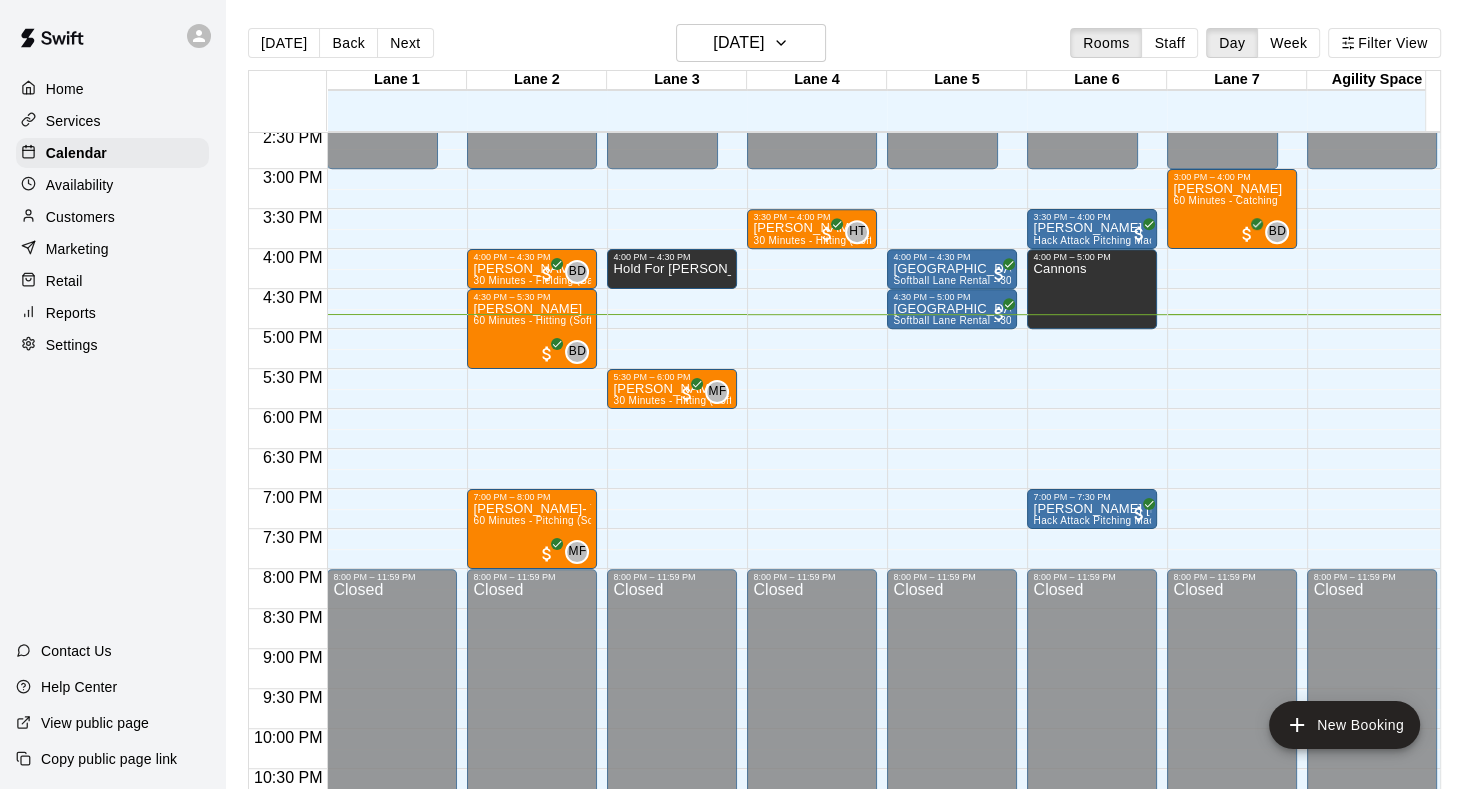 scroll, scrollTop: 1164, scrollLeft: 8, axis: both 